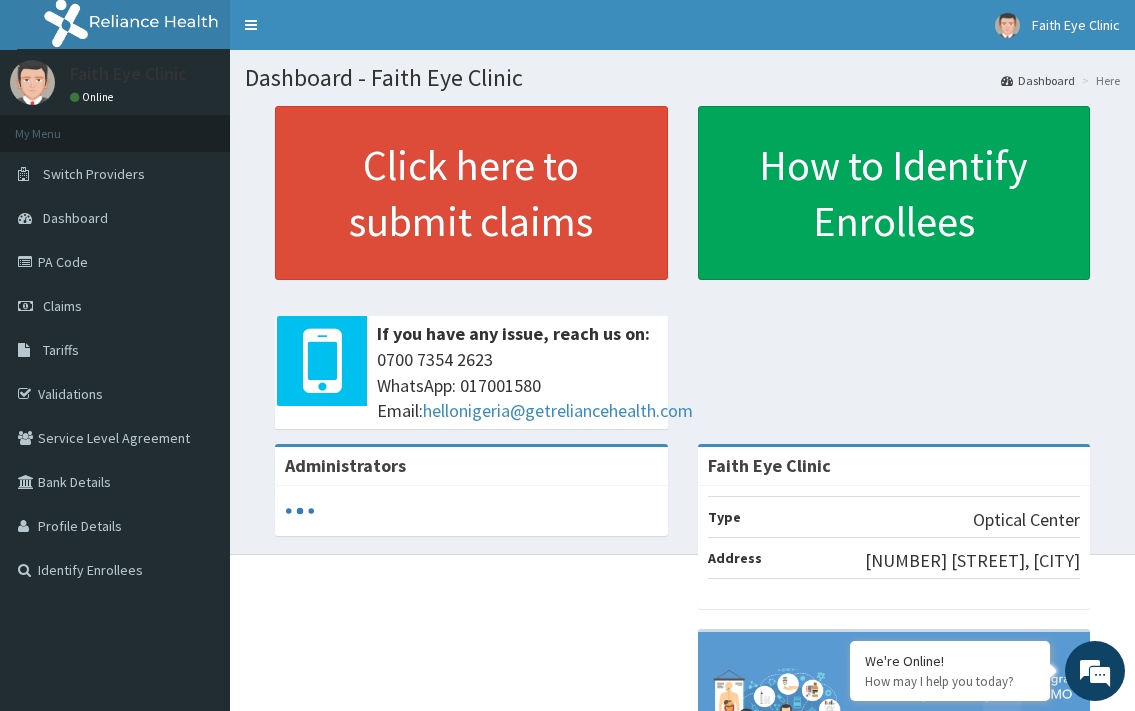 scroll, scrollTop: 0, scrollLeft: 0, axis: both 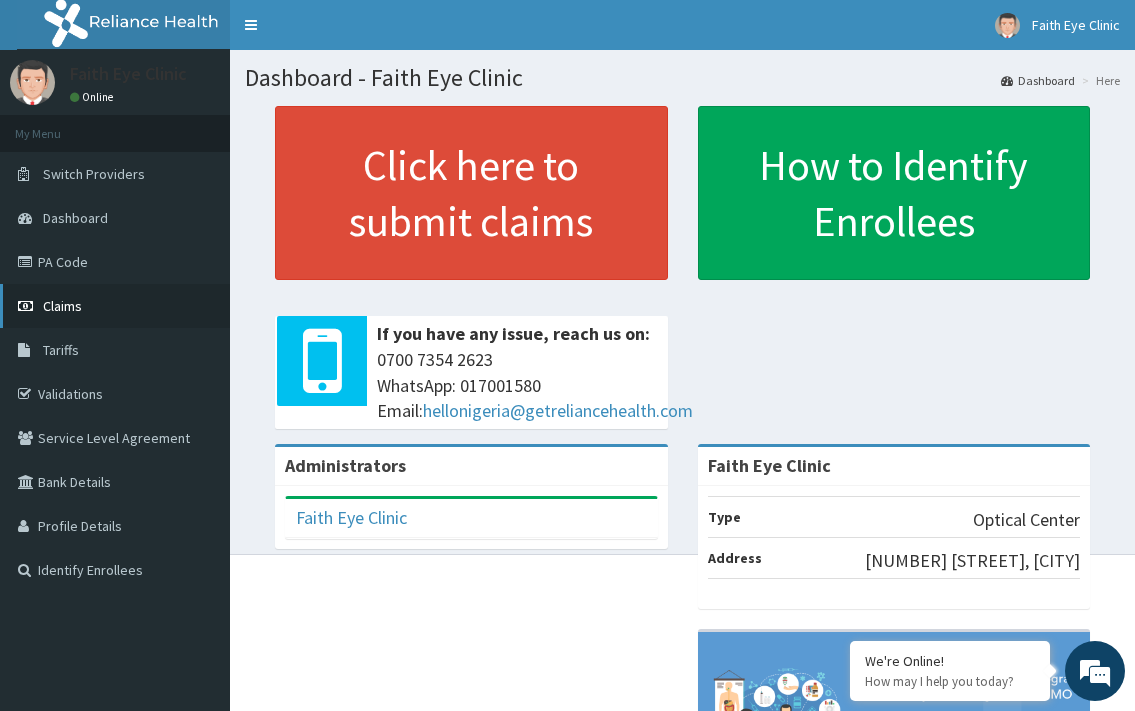 click on "Claims" at bounding box center [62, 306] 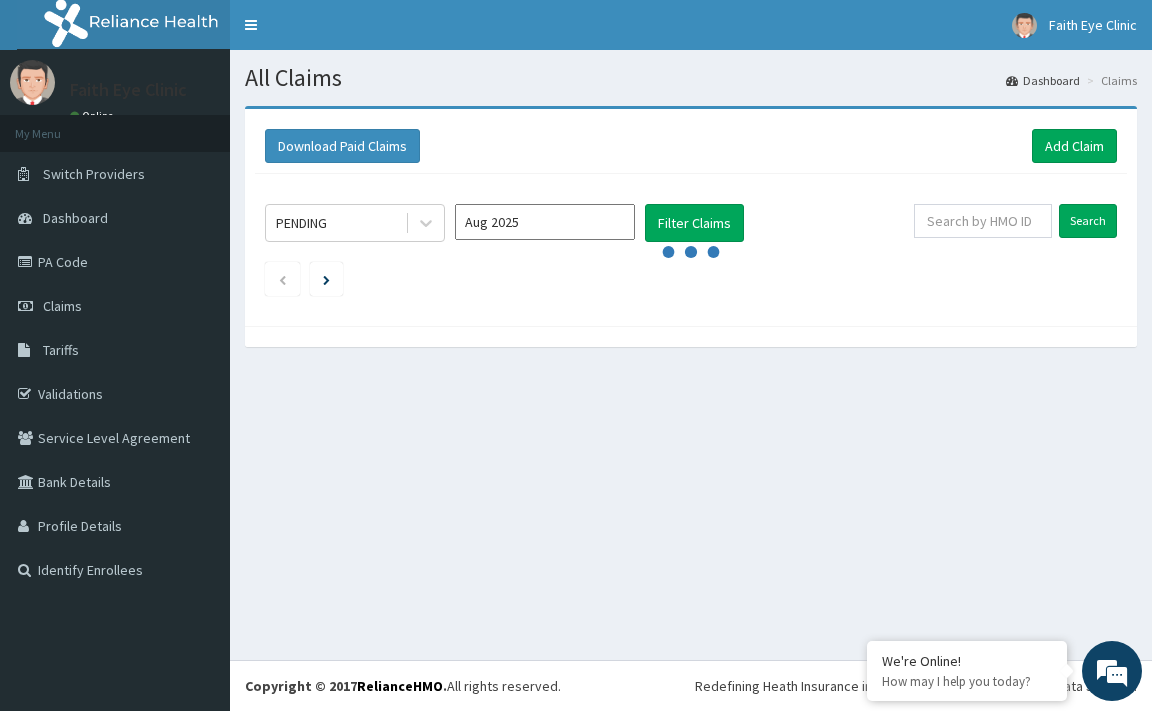 scroll, scrollTop: 0, scrollLeft: 0, axis: both 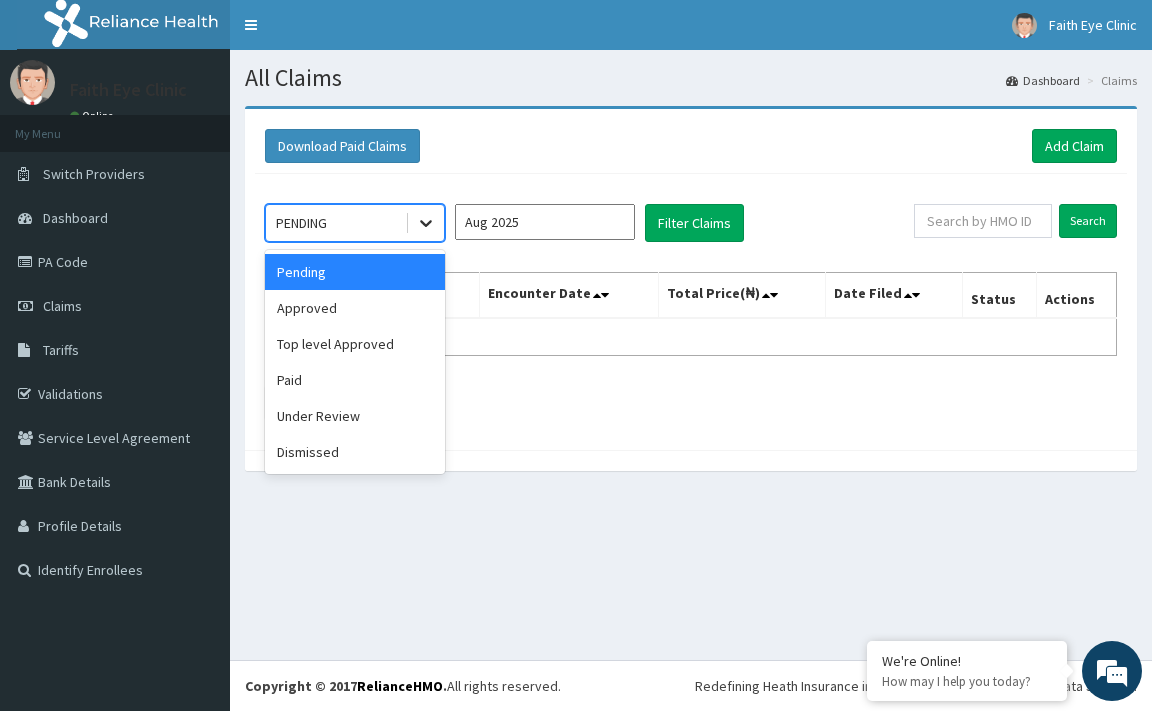 click at bounding box center (426, 223) 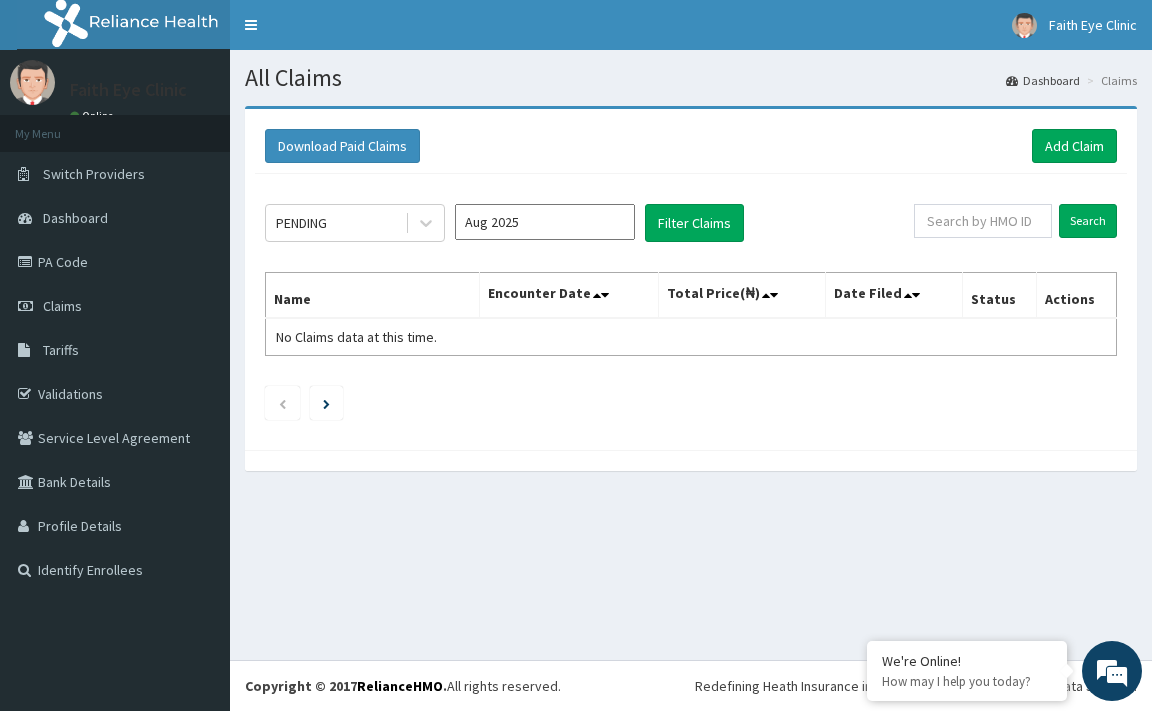 click on "PENDING Aug 2025 Filter Claims Search Name Encounter Date Total Price(₦) Date Filed Status Actions No Claims data at this time." 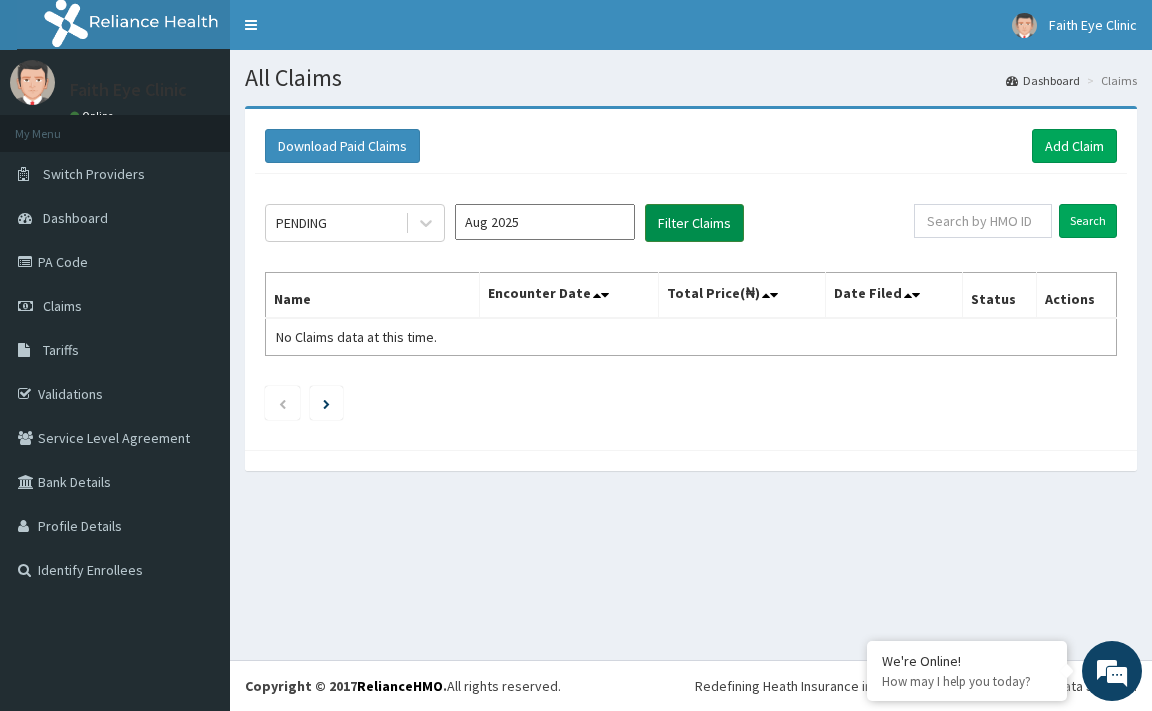 click on "Filter Claims" at bounding box center [694, 223] 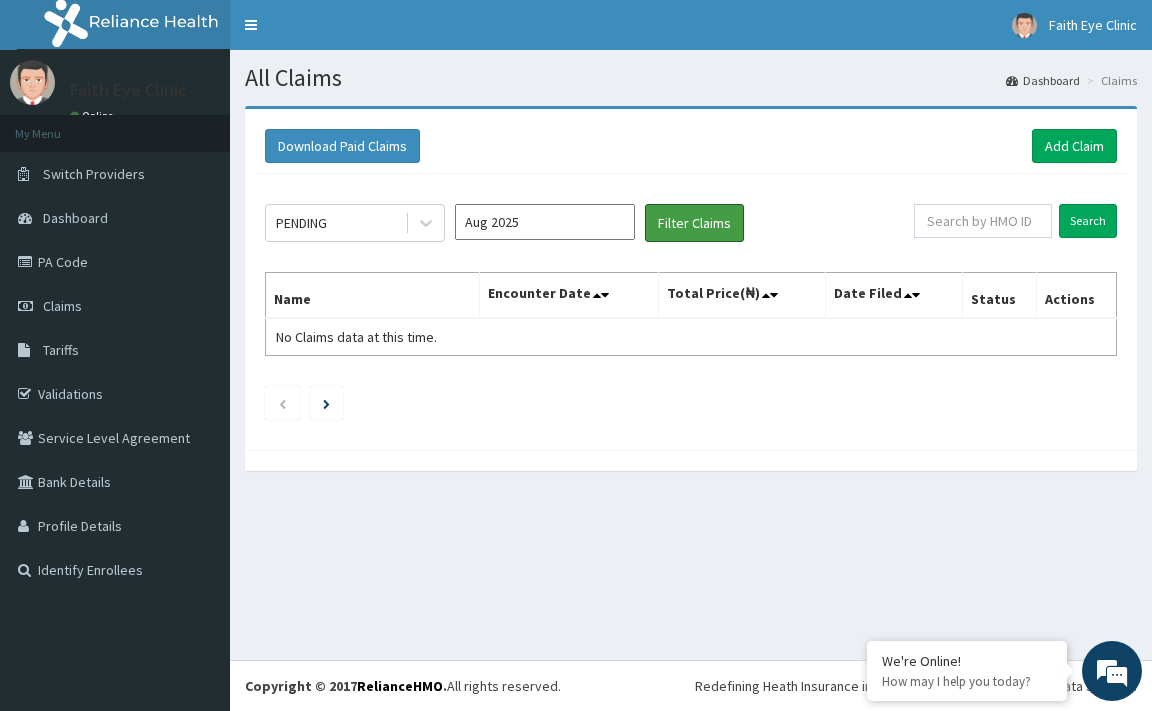 scroll, scrollTop: 0, scrollLeft: 0, axis: both 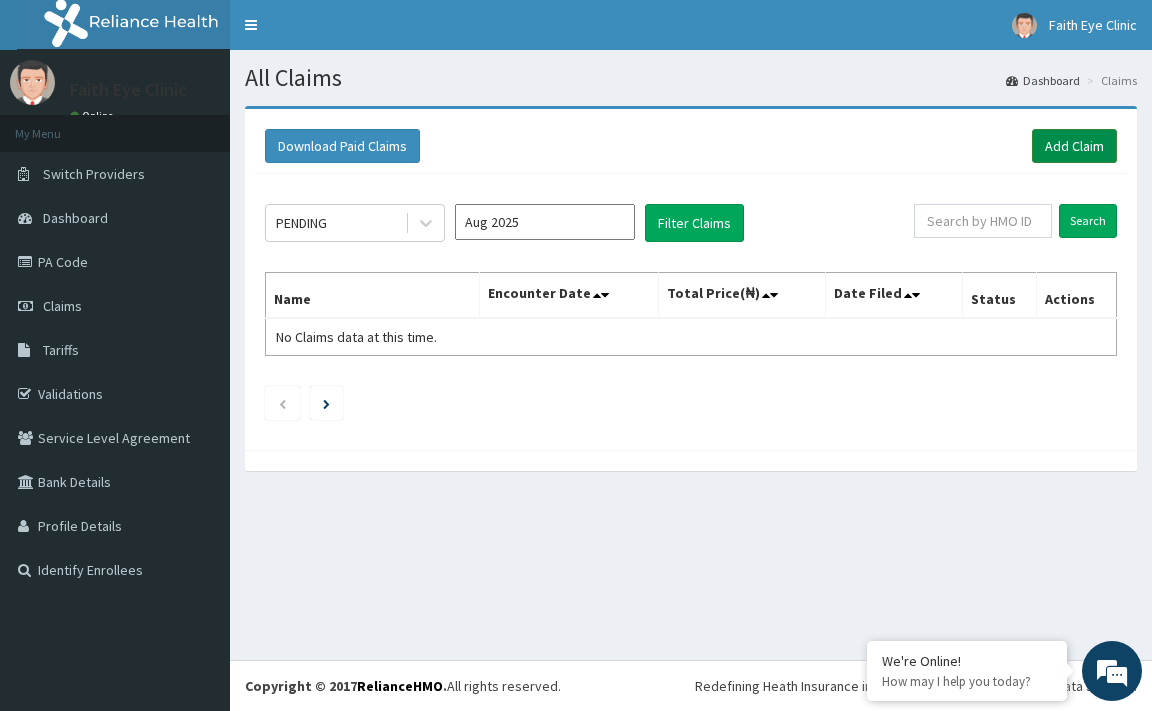 click on "Add Claim" at bounding box center (1074, 146) 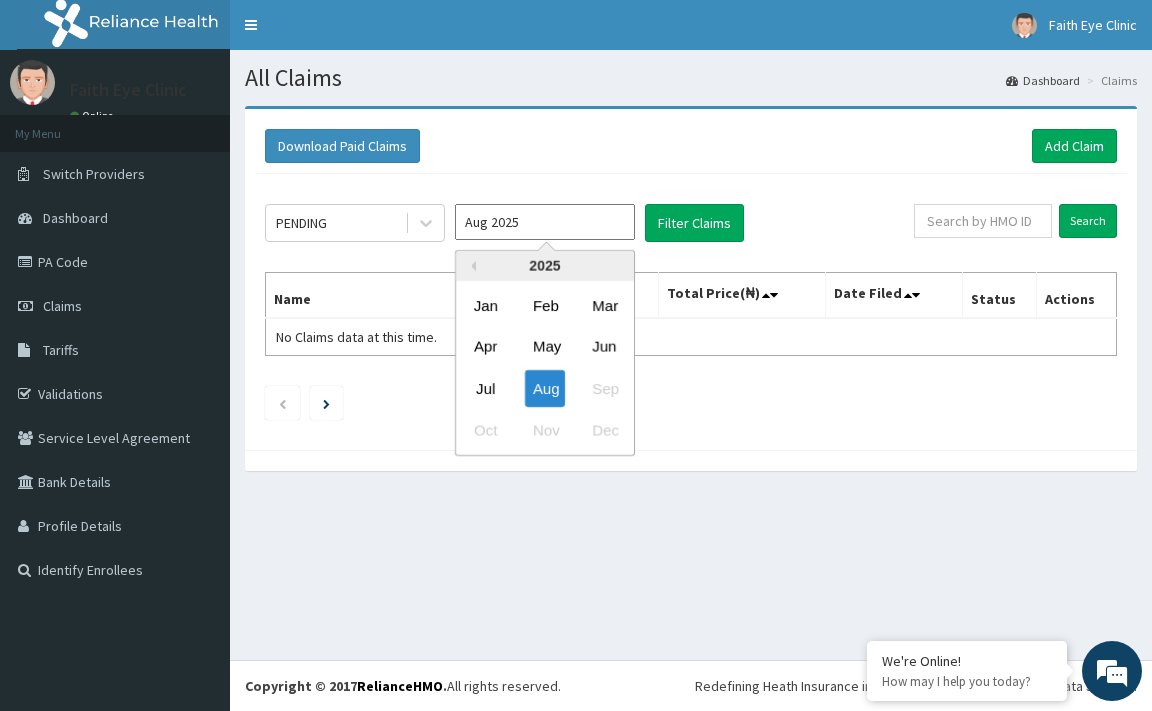 scroll, scrollTop: 0, scrollLeft: 0, axis: both 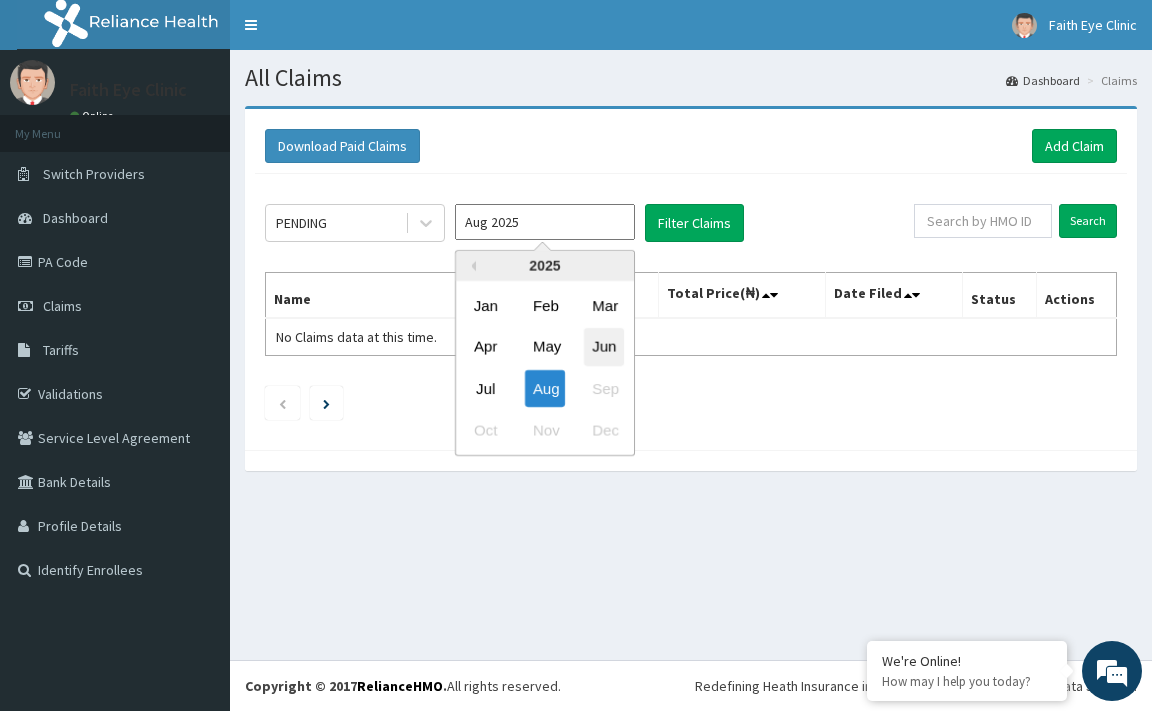 click on "Jun" at bounding box center (604, 347) 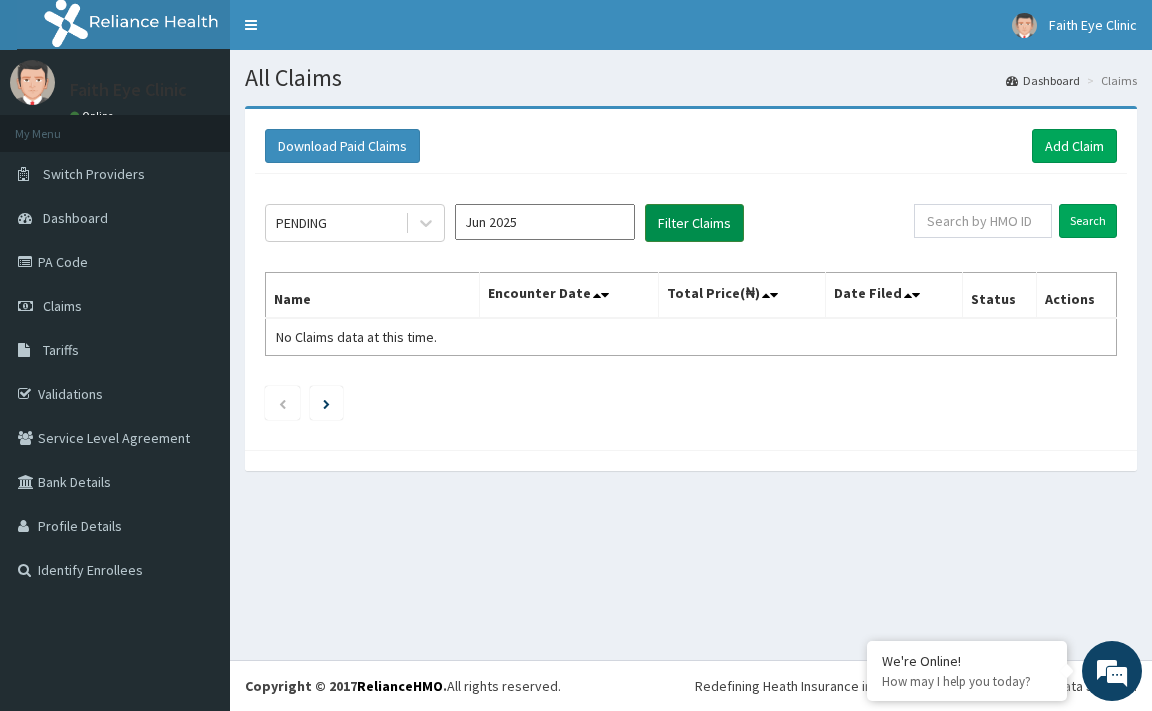 click on "Filter Claims" at bounding box center [694, 223] 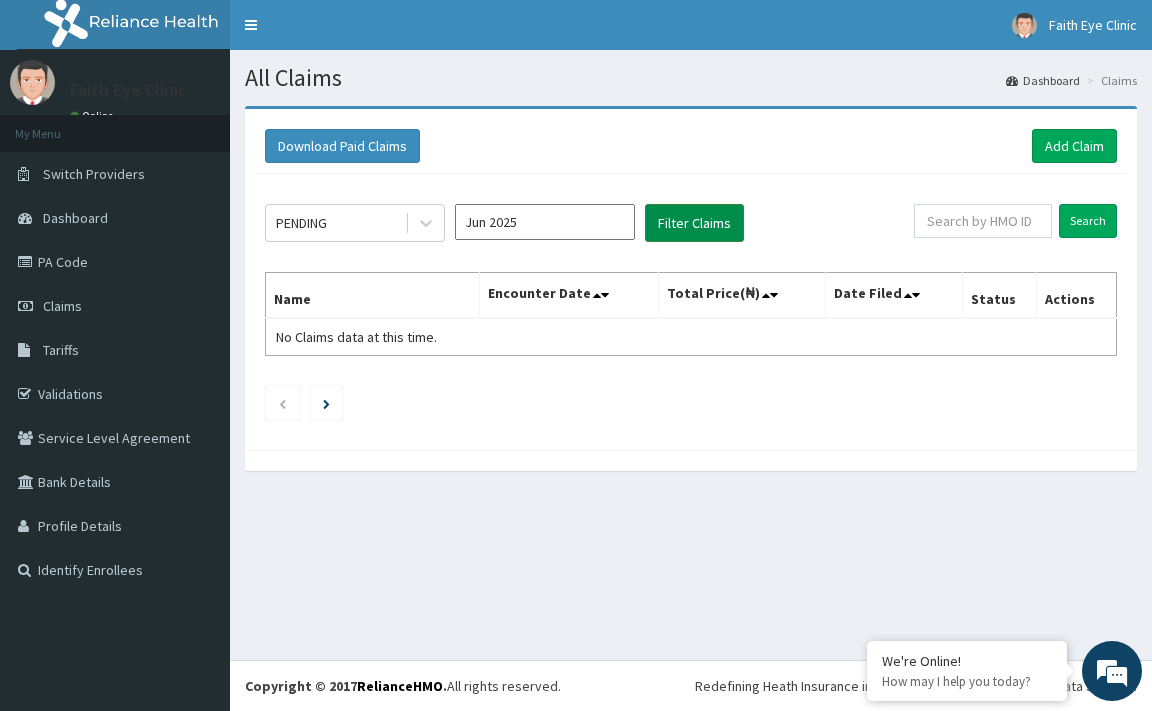 click on "Filter Claims" at bounding box center (694, 223) 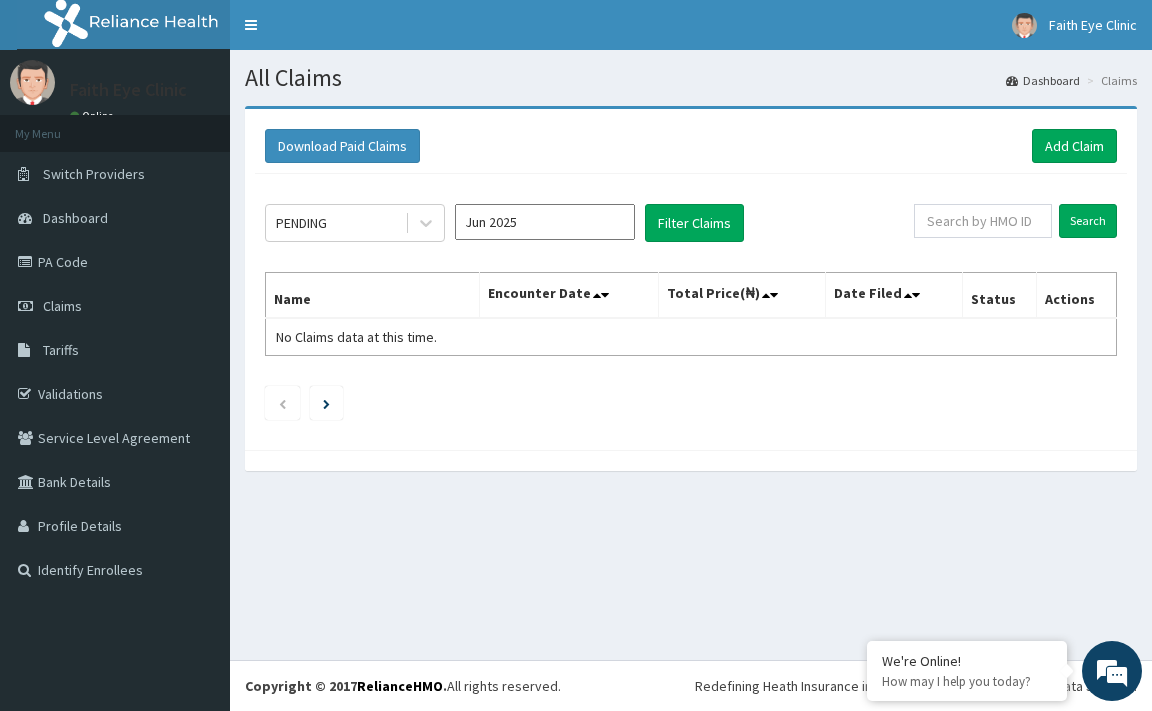 click on "Jun 2025" at bounding box center (545, 222) 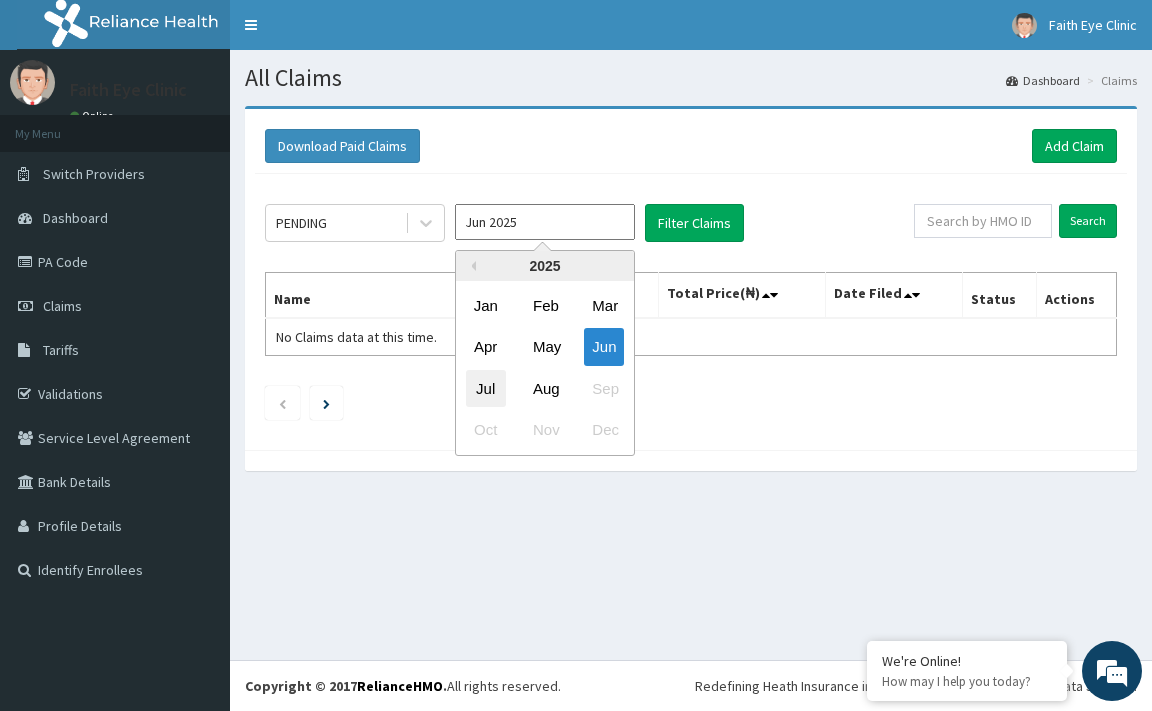 click on "Jul" at bounding box center (486, 388) 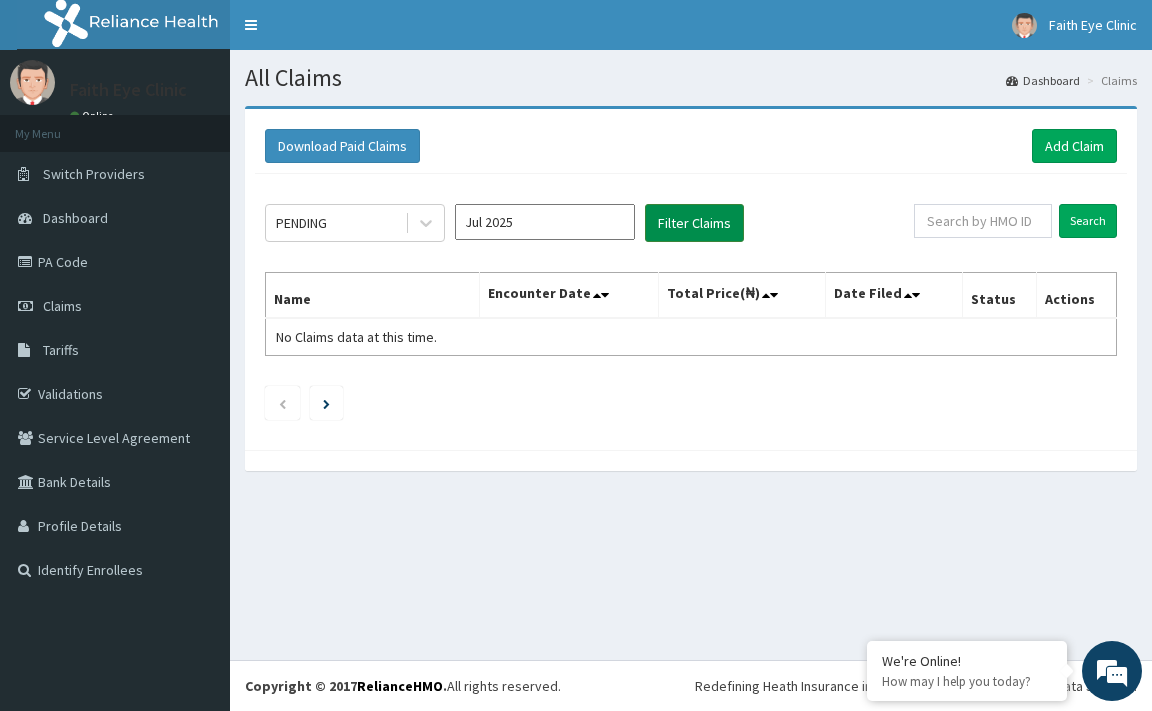 click on "Filter Claims" at bounding box center (694, 223) 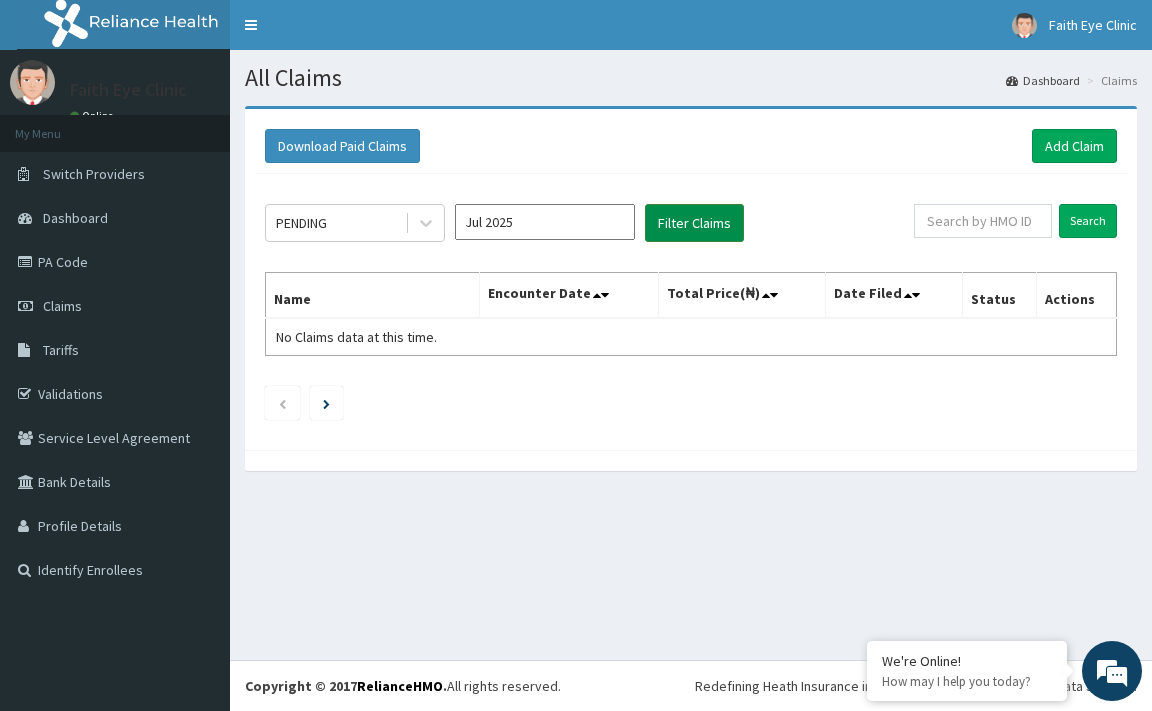 click on "Filter Claims" at bounding box center (694, 223) 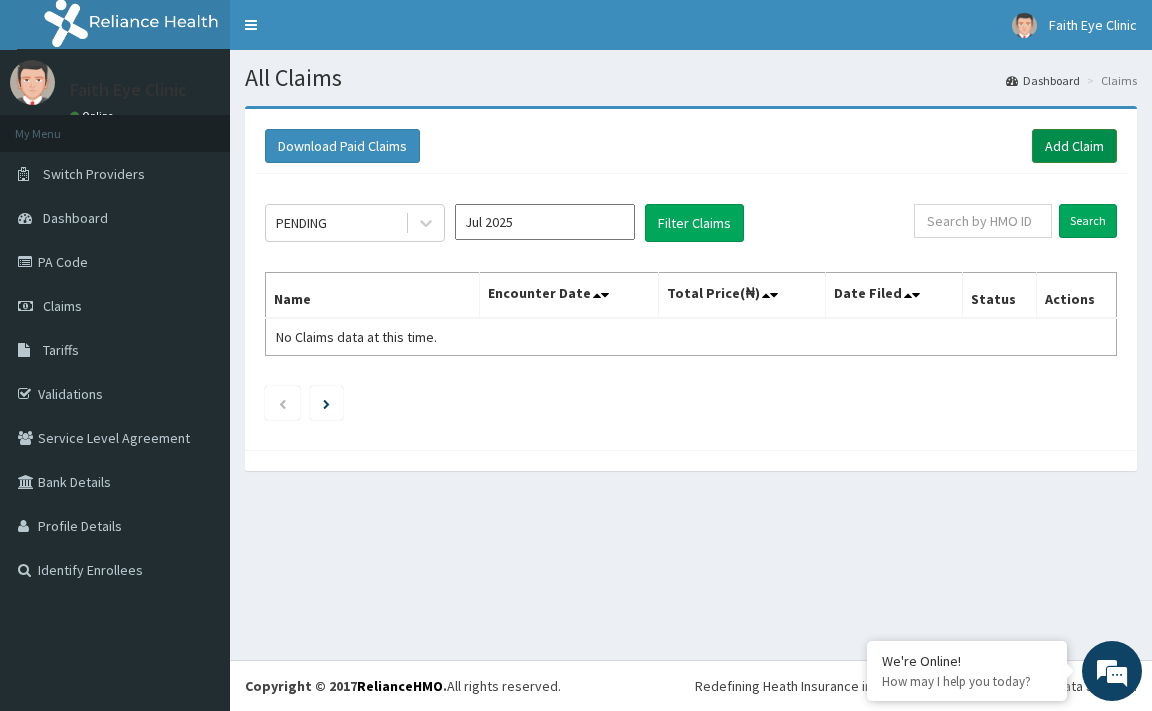 click on "Add Claim" at bounding box center [1074, 146] 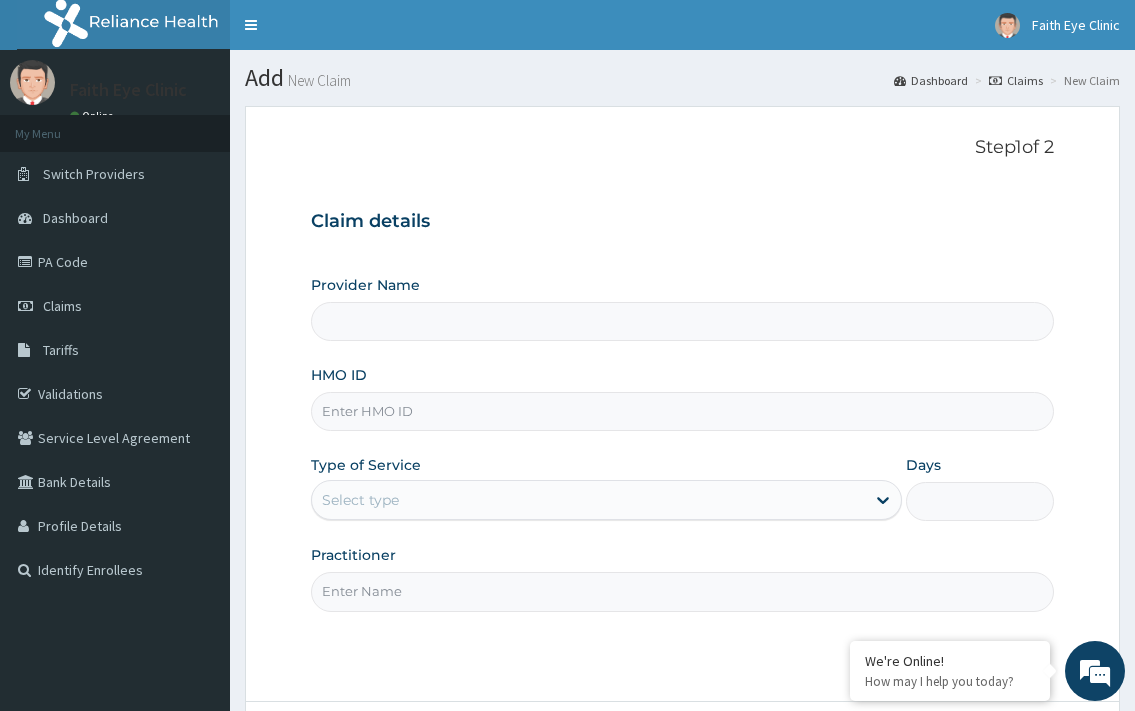 scroll, scrollTop: 0, scrollLeft: 0, axis: both 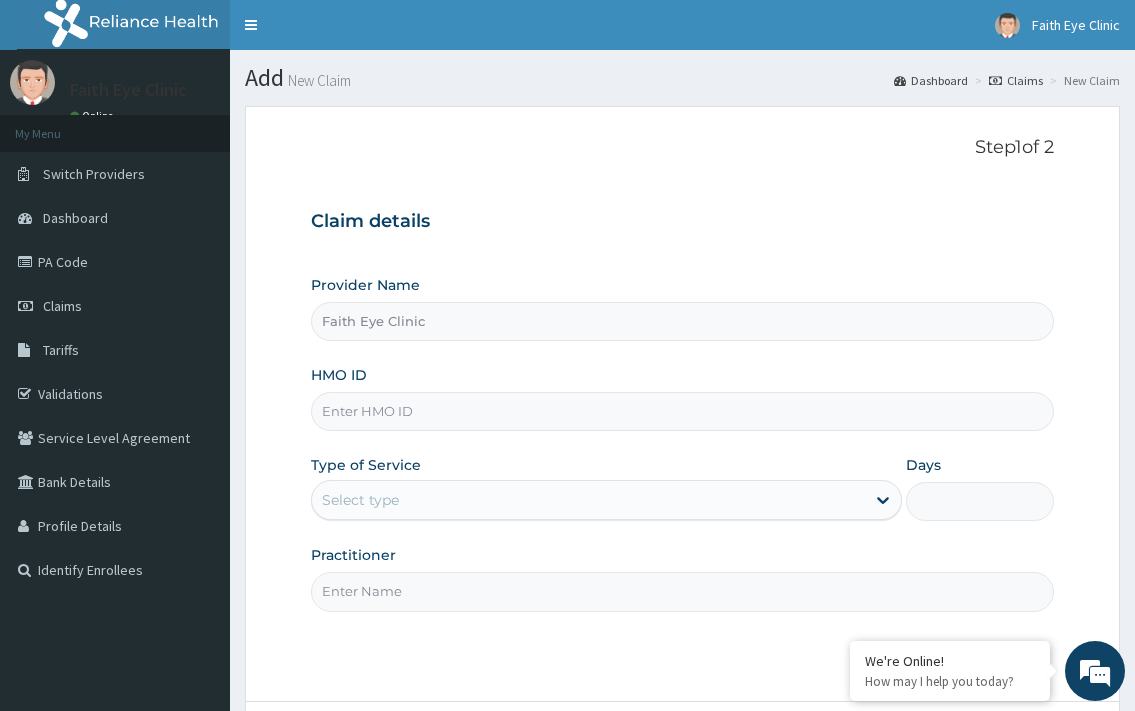 click on "HMO ID" at bounding box center [682, 411] 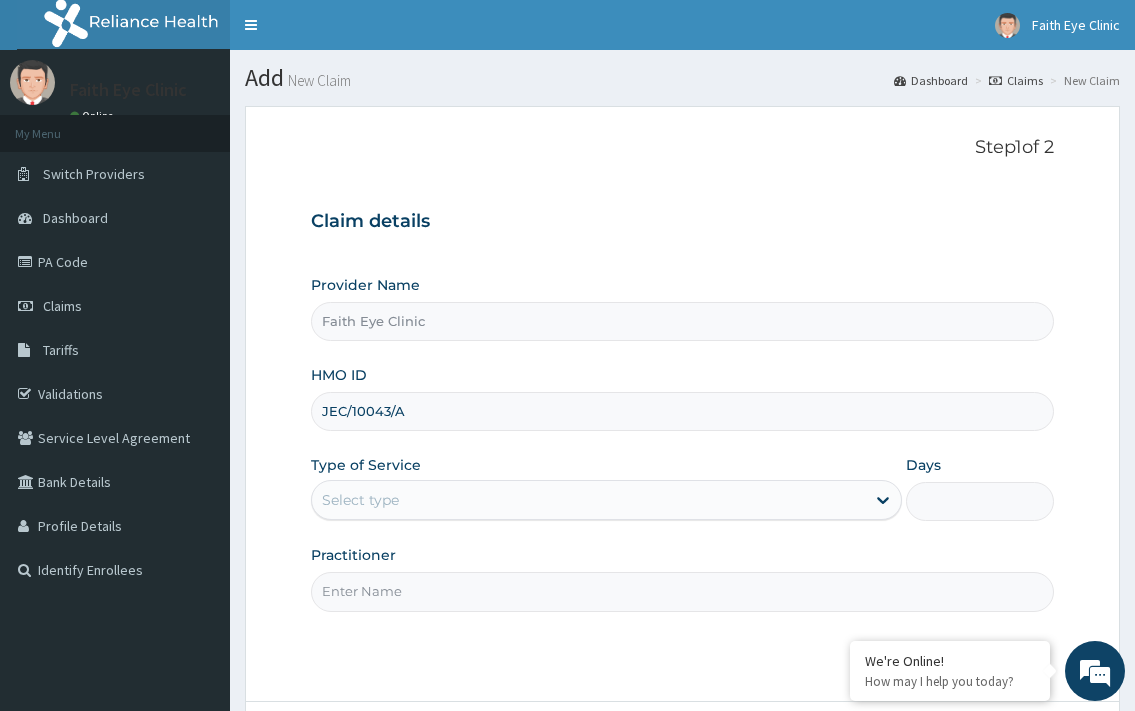 type on "JEC/10043/A" 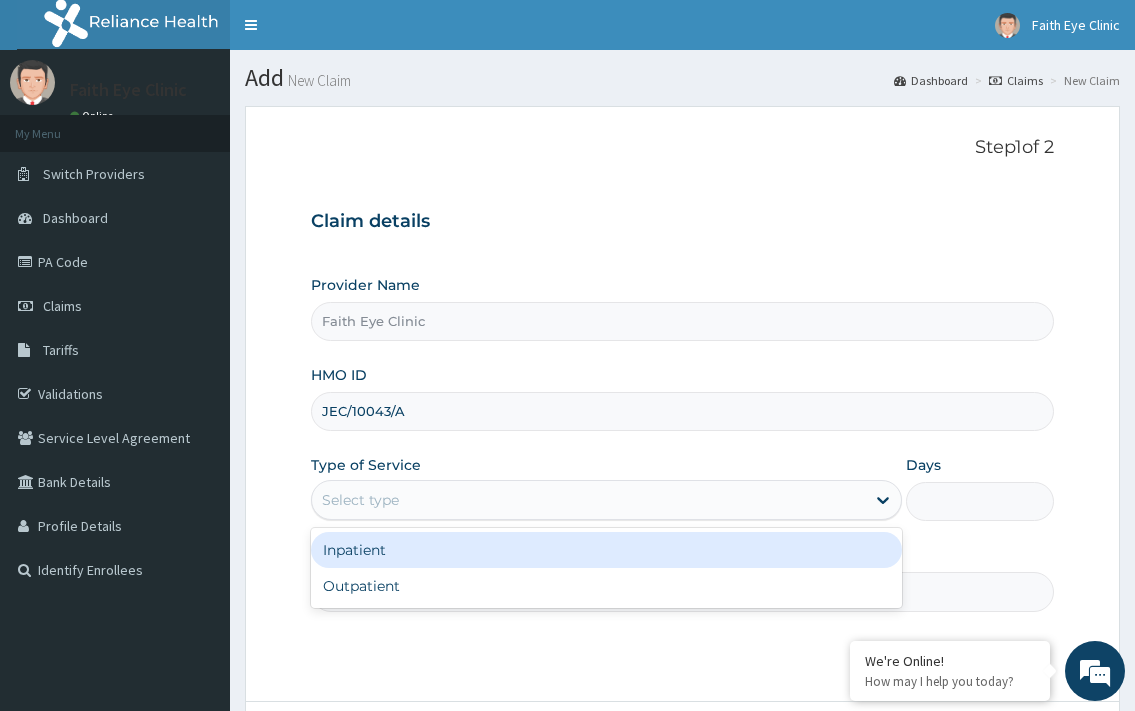 click on "Select type" at bounding box center (588, 500) 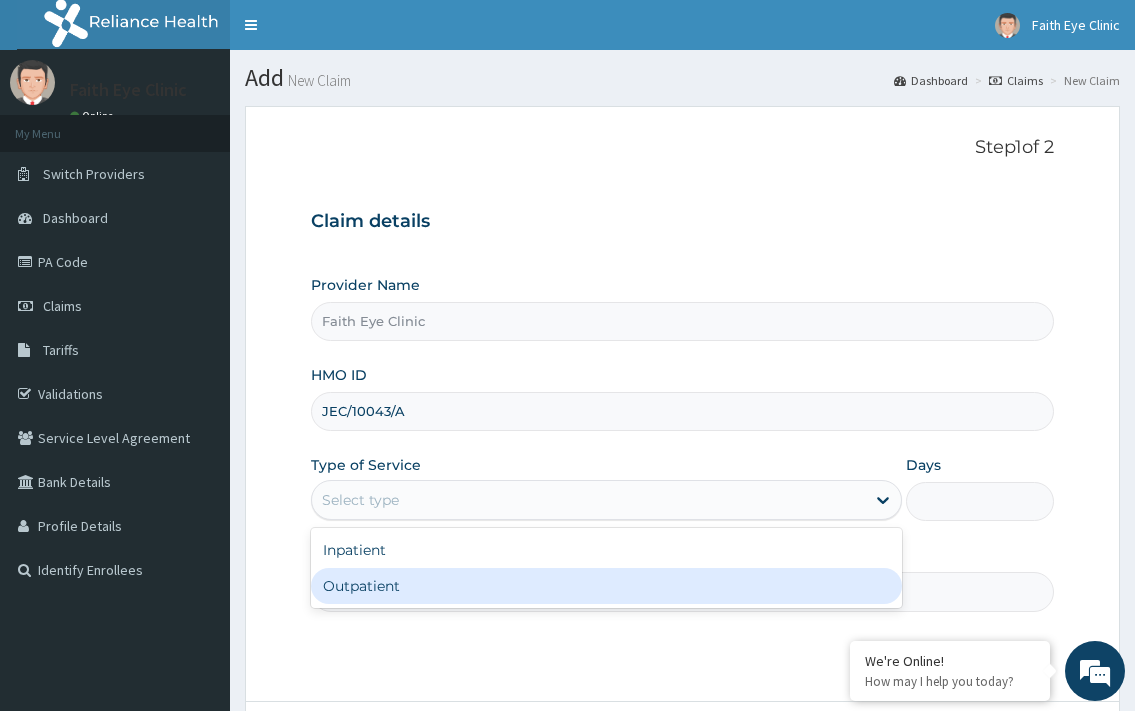 click on "Outpatient" at bounding box center [606, 586] 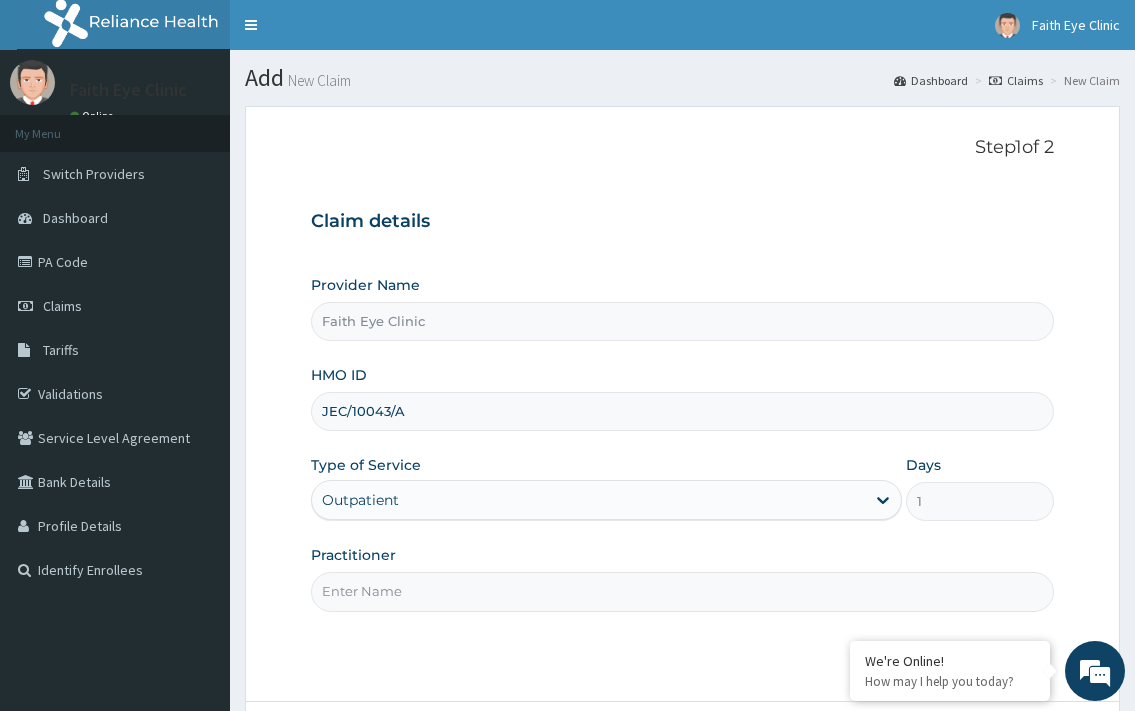 click on "Practitioner" at bounding box center (682, 591) 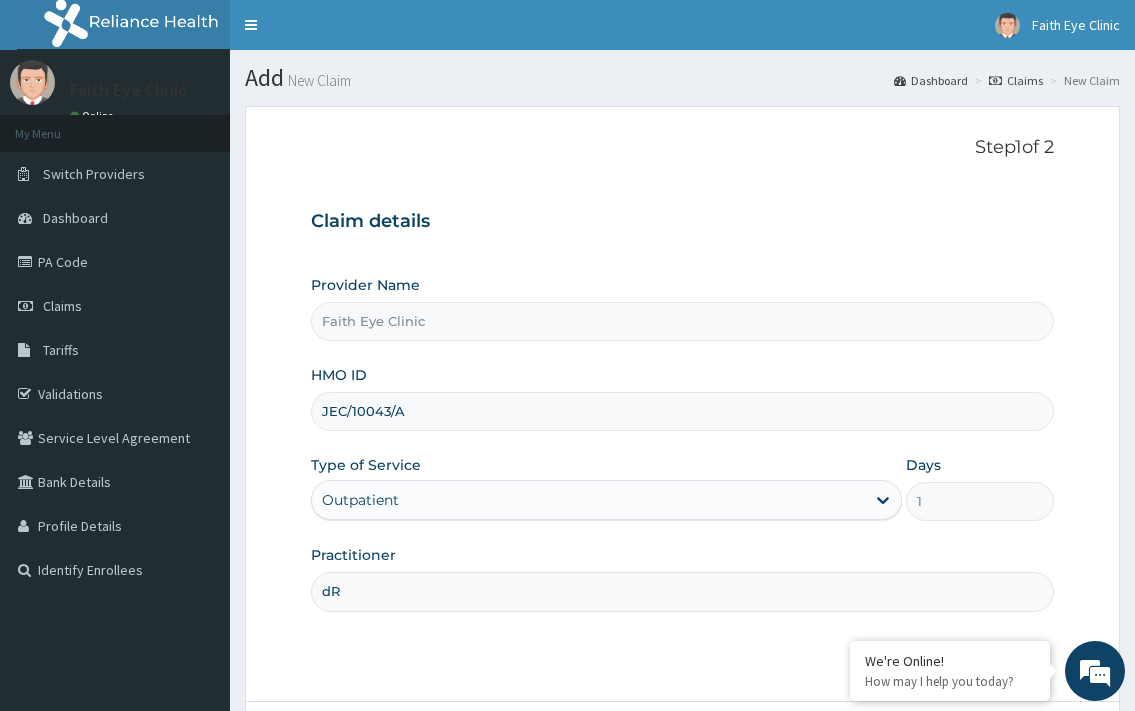 type on "d" 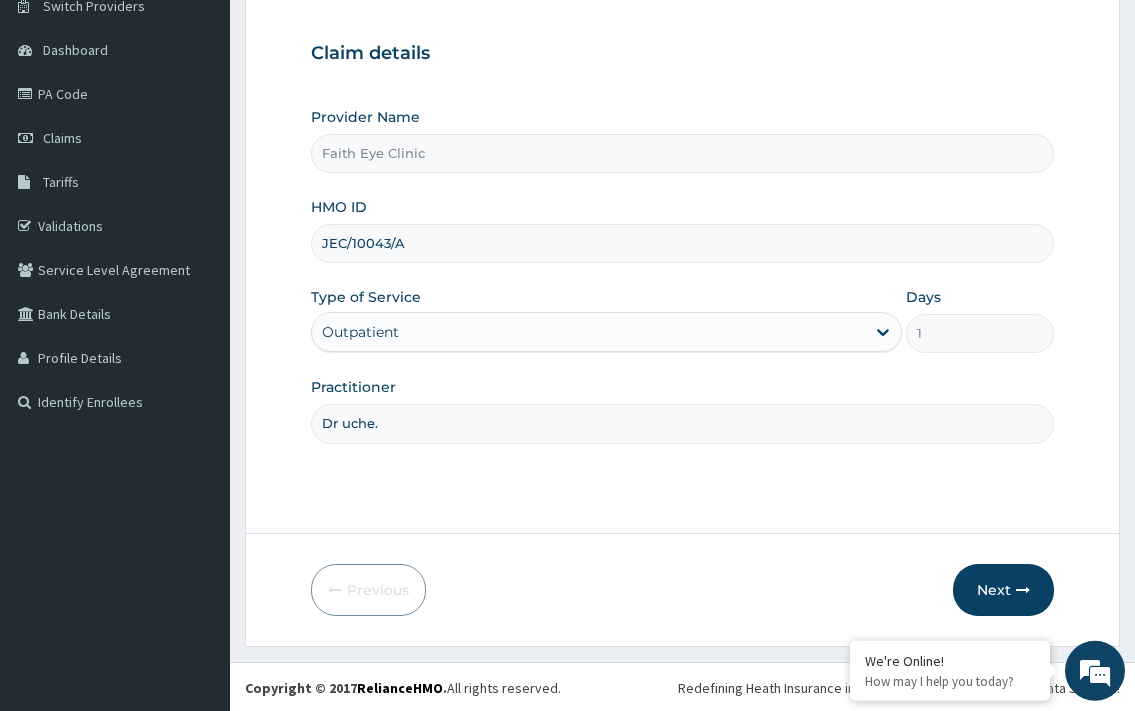 scroll, scrollTop: 170, scrollLeft: 0, axis: vertical 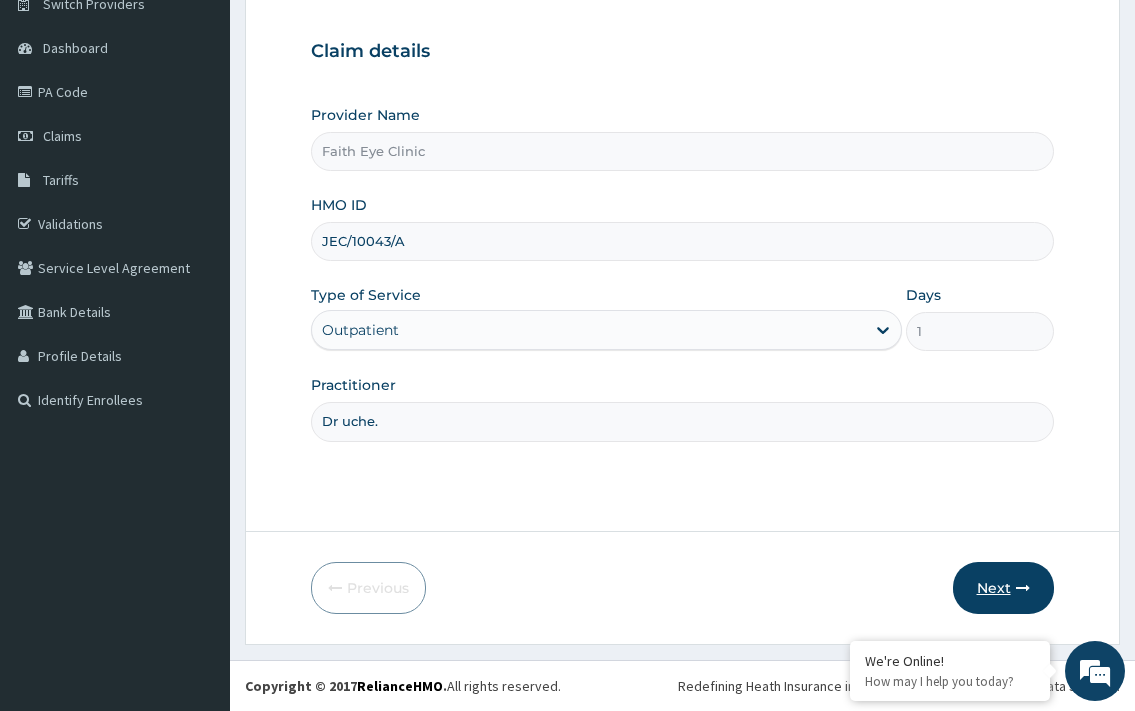 type on "Dr uche." 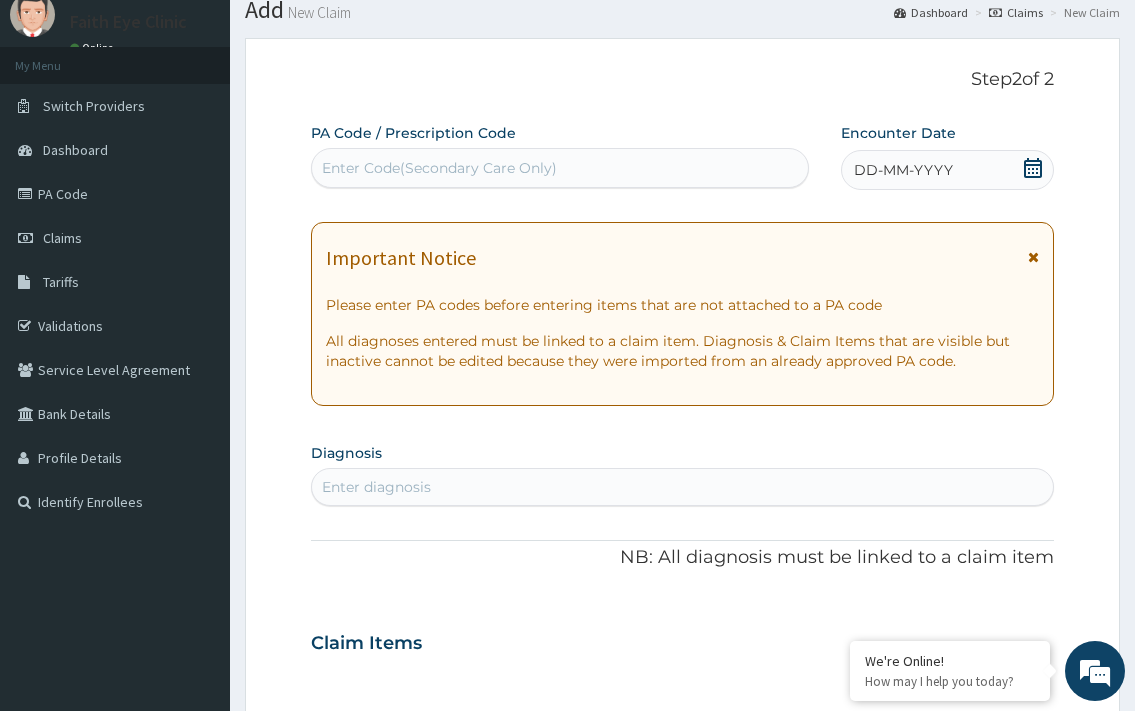 scroll, scrollTop: 0, scrollLeft: 0, axis: both 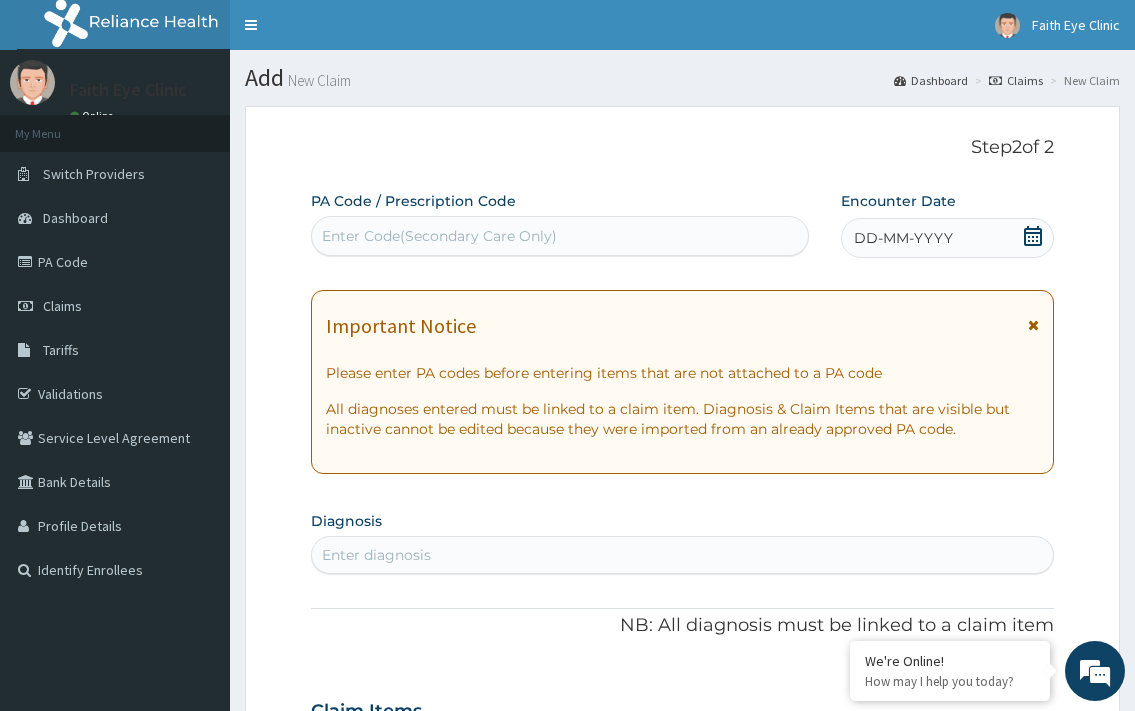 click on "Enter Code(Secondary Care Only)" at bounding box center [559, 236] 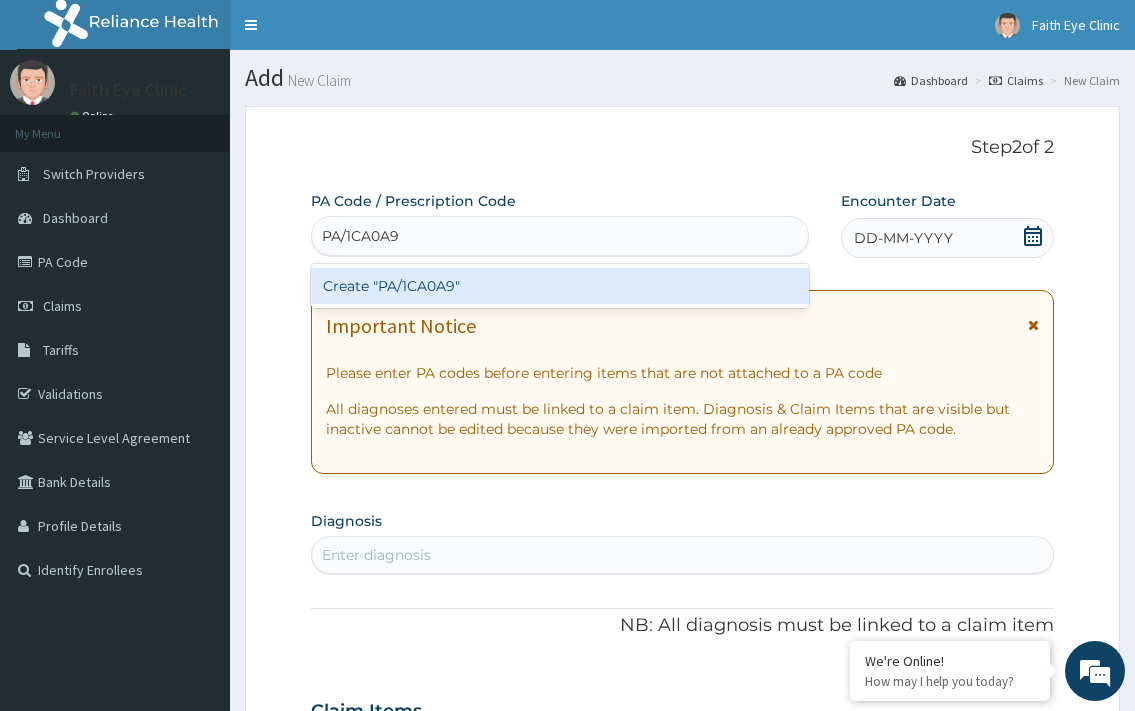 type on "PA/1CA0A9" 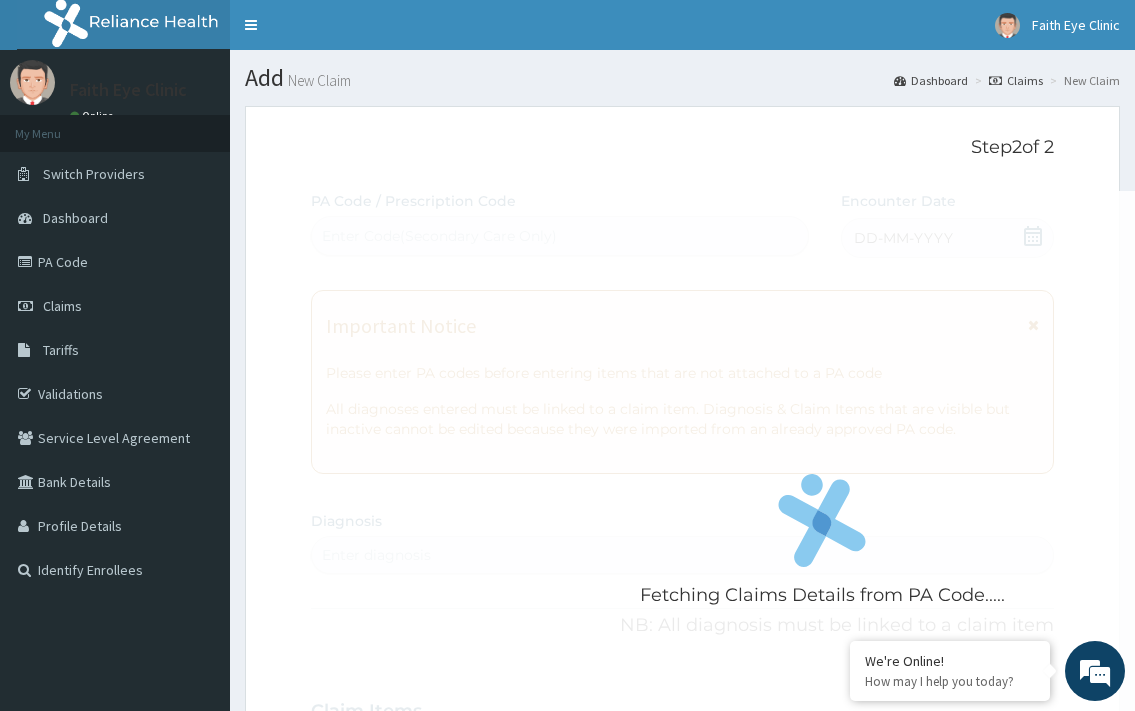 click on "Fetching Claims Details from PA Code..... PA Code / Prescription Code Enter Code(Secondary Care Only) Encounter Date DD-MM-YYYY Important Notice Please enter PA codes before entering items that are not attached to a PA code   All diagnoses entered must be linked to a claim item. Diagnosis & Claim Items that are visible but inactive cannot be edited because they were imported from an already approved PA code. Diagnosis Enter diagnosis NB: All diagnosis must be linked to a claim item Claim Items No claim item Types Select Type Item Select Item Pair Diagnosis Select Diagnosis Unit Price 0 Add Comment" at bounding box center [682, 708] 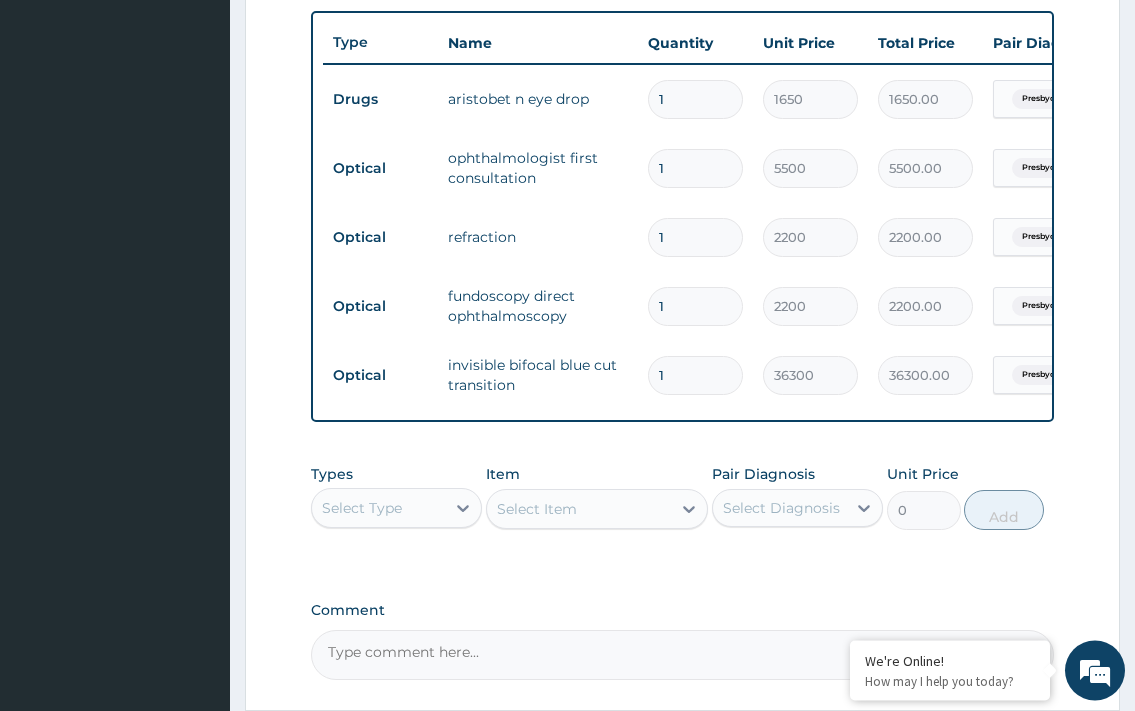 scroll, scrollTop: 725, scrollLeft: 0, axis: vertical 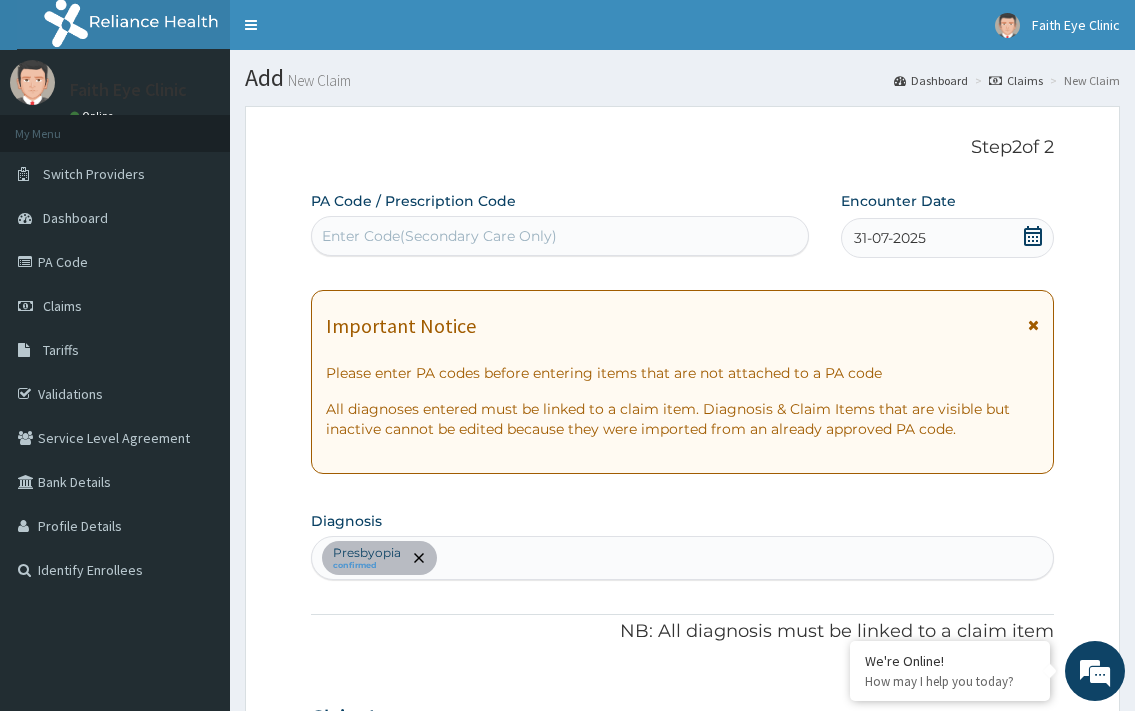 click on "Enter Code(Secondary Care Only)" at bounding box center (439, 236) 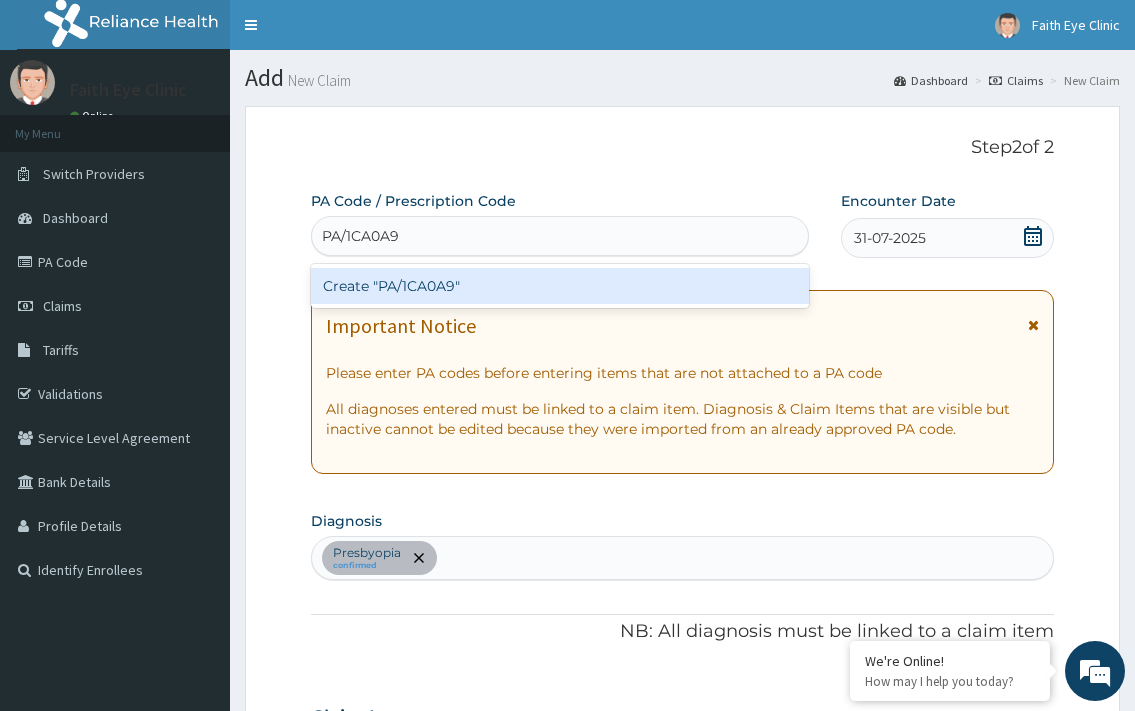 type on "PA/1CA0A9" 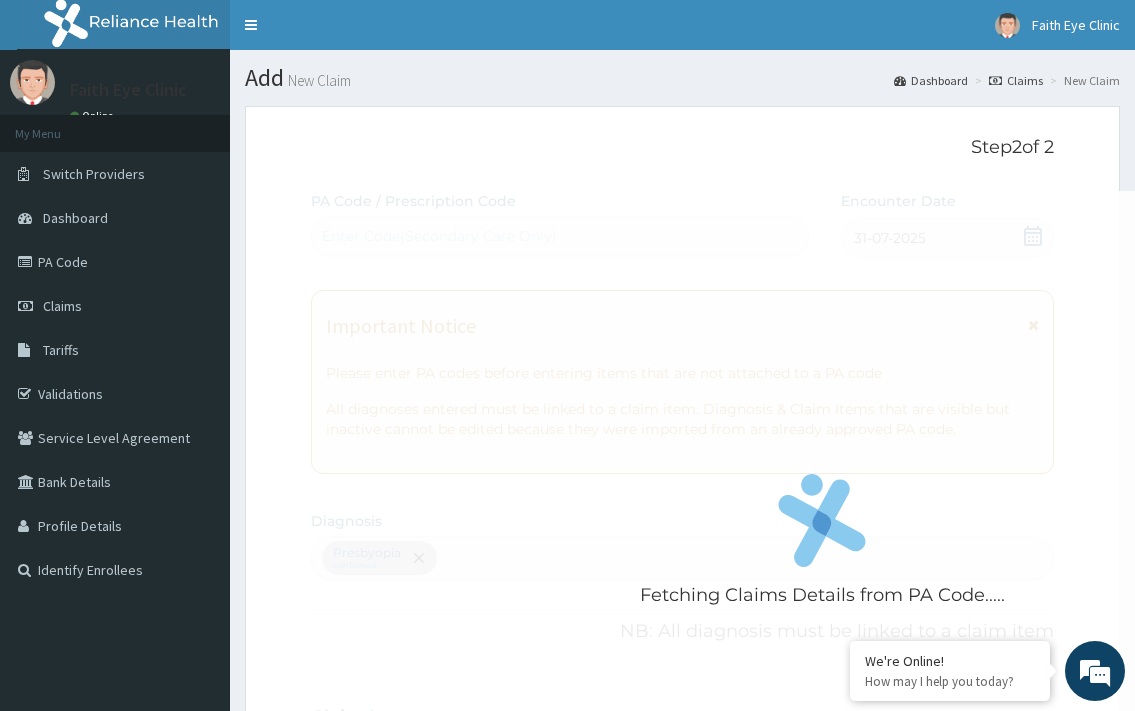 type 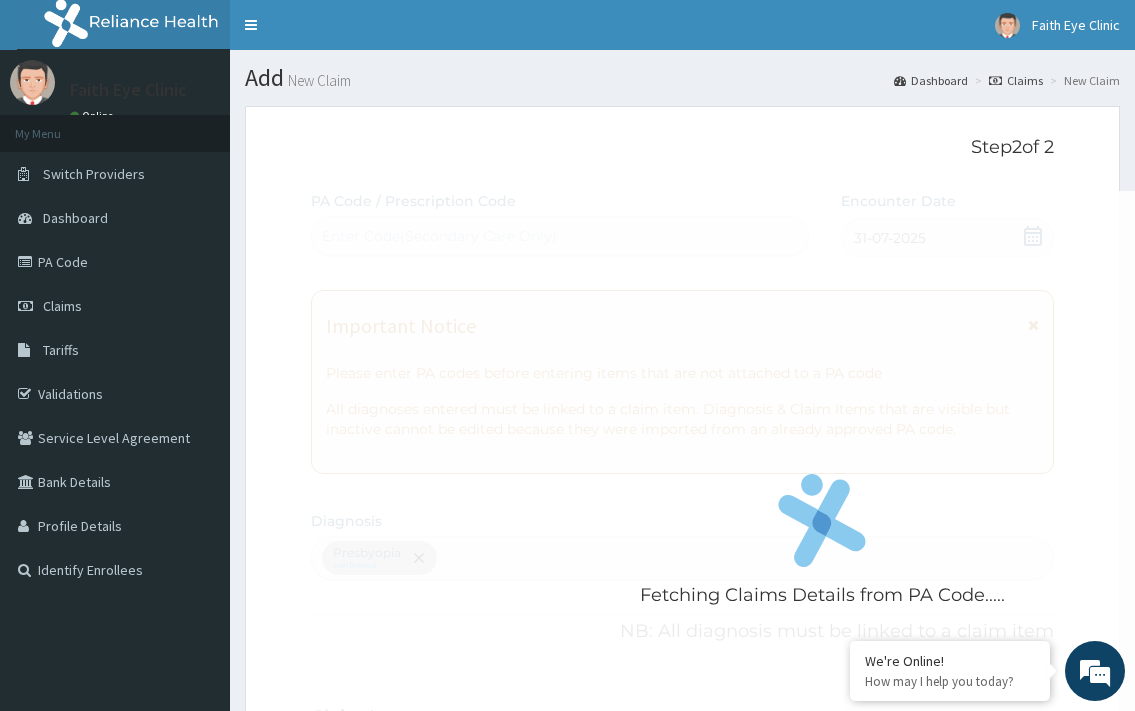 click on "Step  2  of 2 Fetching Claims Details from PA Code..... PA Code / Prescription Code Enter Code(Secondary Care Only) Encounter Date 31-07-2025 Important Notice Please enter PA codes before entering items that are not attached to a PA code   All diagnoses entered must be linked to a claim item. Diagnosis & Claim Items that are visible but inactive cannot be edited because they were imported from an already approved PA code. Diagnosis Presbyopia confirmed NB: All diagnosis must be linked to a claim item Claim Items Type Name Quantity Unit Price Total Price Pair Diagnosis Actions Drugs aristobet n eye drop 1 1650 1650.00 Presbyopia Delete Optical ophthalmologist first consultation 1 5500 5500.00 Presbyopia Delete Optical refraction 1 2200 2200.00 Presbyopia Delete Optical fundoscopy direct ophthalmoscopy 1 2200 2200.00 Presbyopia Delete Optical invisible bifocal blue cut transition 1 36300 36300.00 Presbyopia Delete Types Select Type Item Select Item Pair Diagnosis Select Diagnosis Unit Price 0 Add Comment" at bounding box center (682, 831) 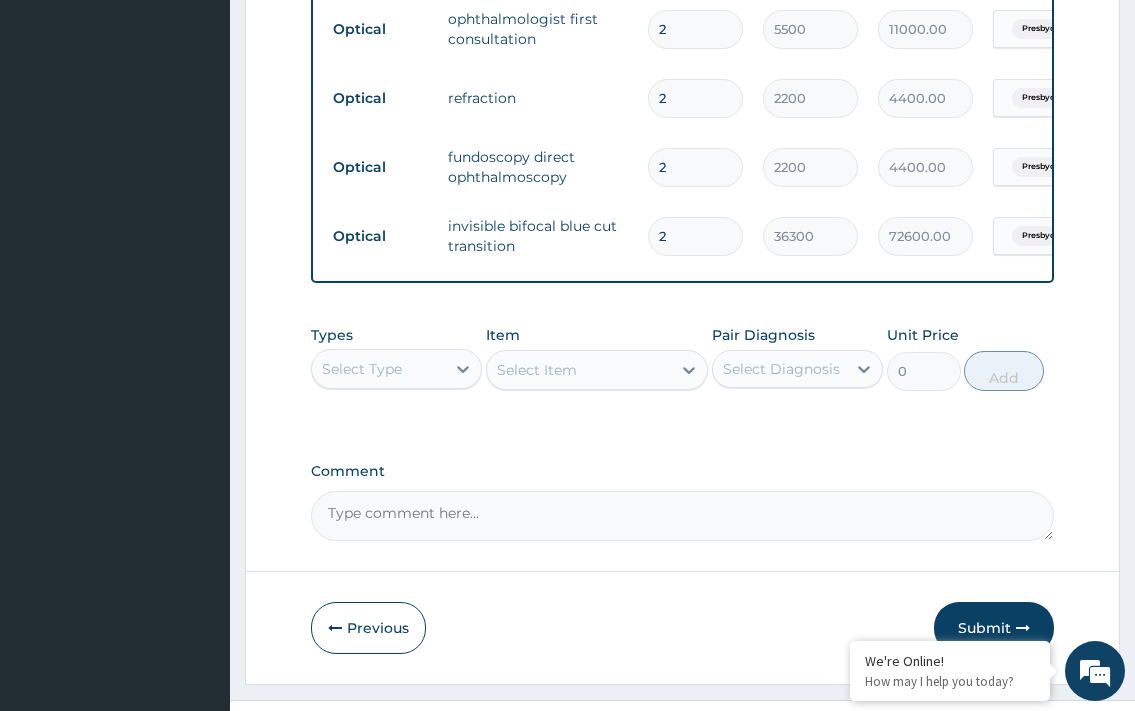 scroll, scrollTop: 929, scrollLeft: 0, axis: vertical 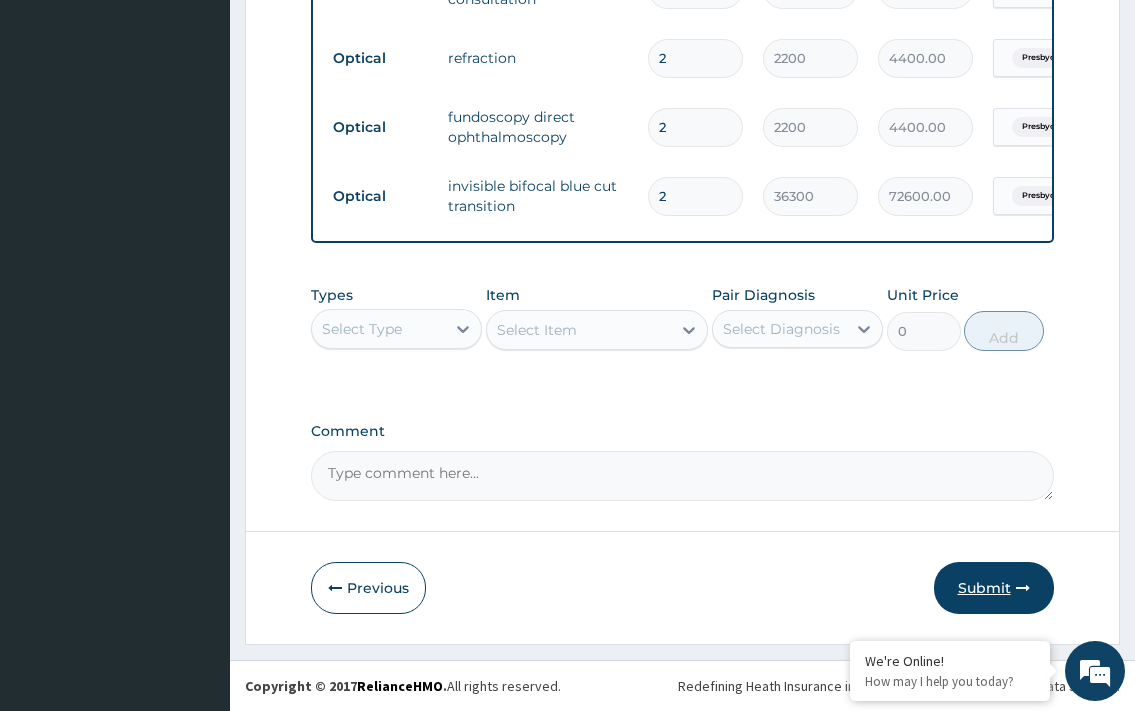 click on "Submit" at bounding box center (994, 588) 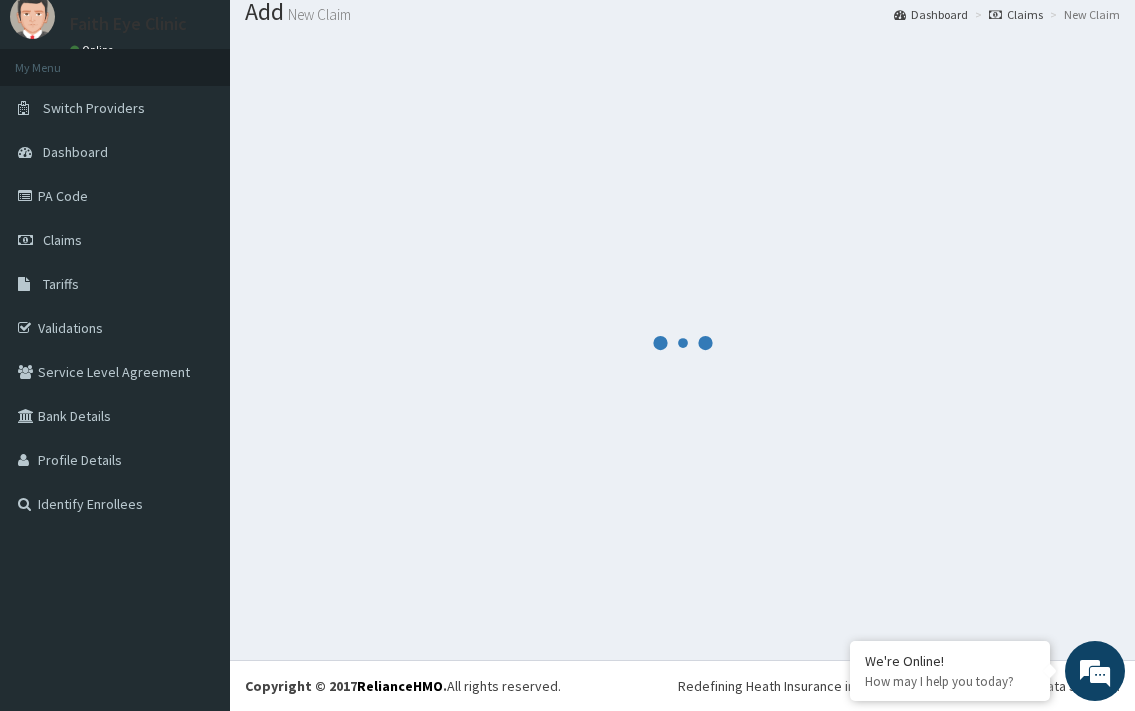 scroll, scrollTop: 66, scrollLeft: 0, axis: vertical 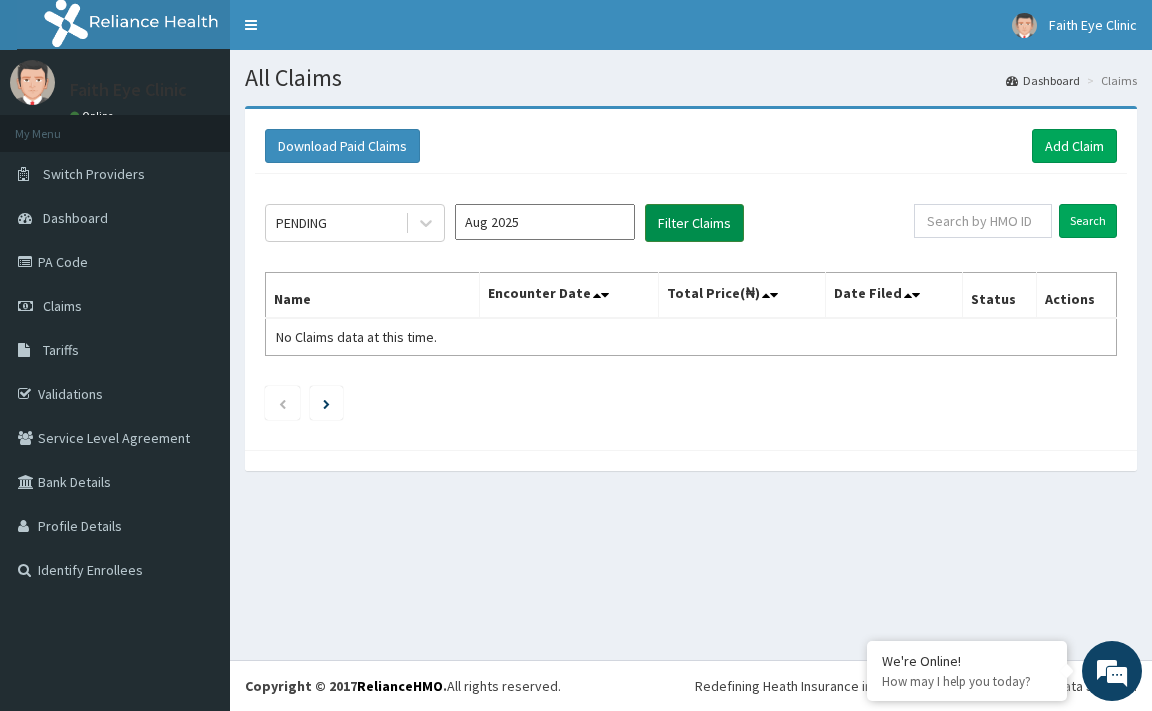 click on "Filter Claims" at bounding box center [694, 223] 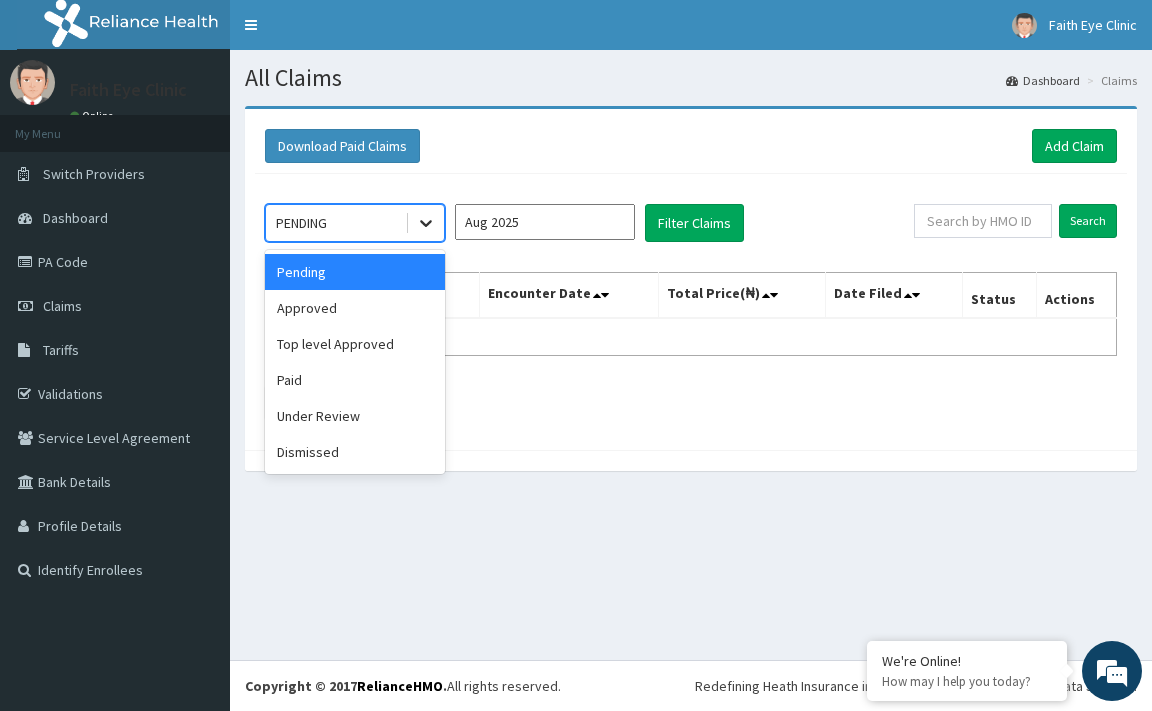 click 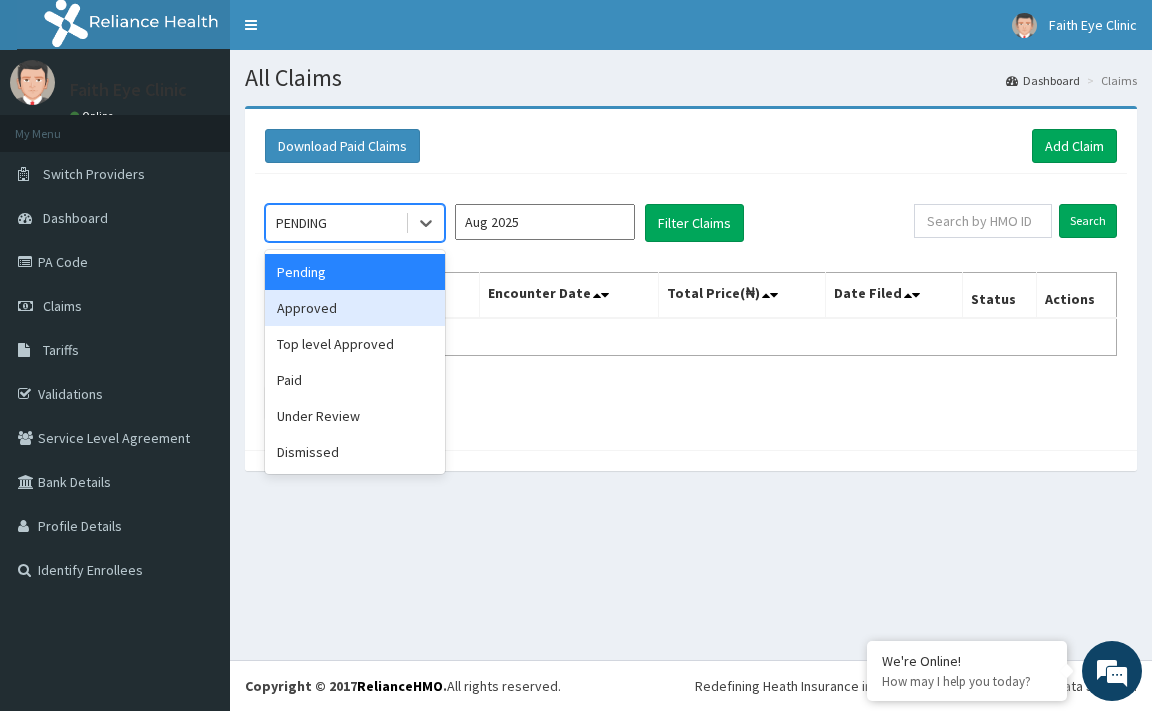 click on "Approved" at bounding box center (355, 308) 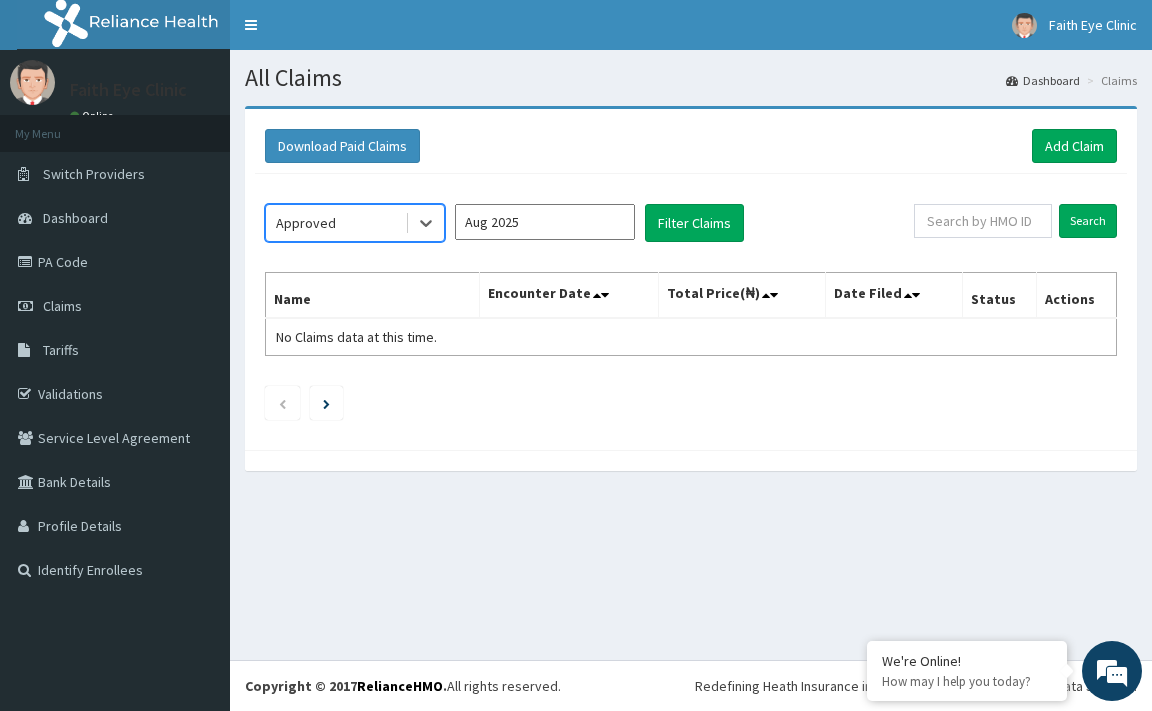 scroll, scrollTop: 0, scrollLeft: 0, axis: both 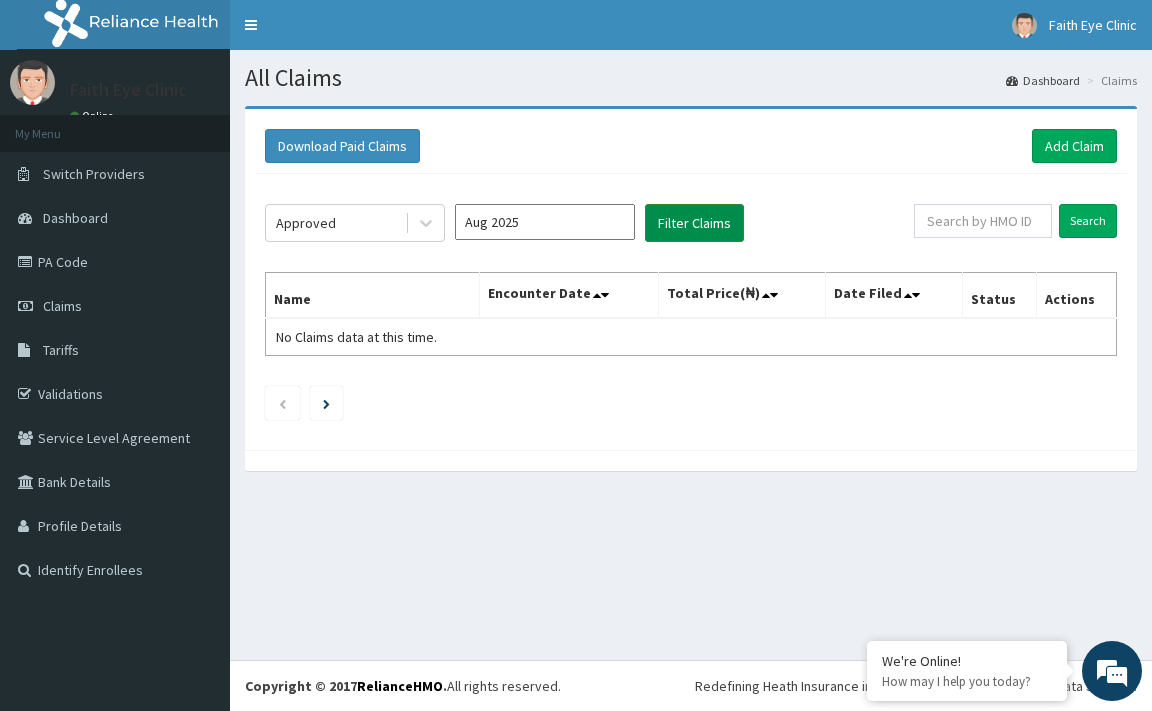 click on "Filter Claims" at bounding box center (694, 223) 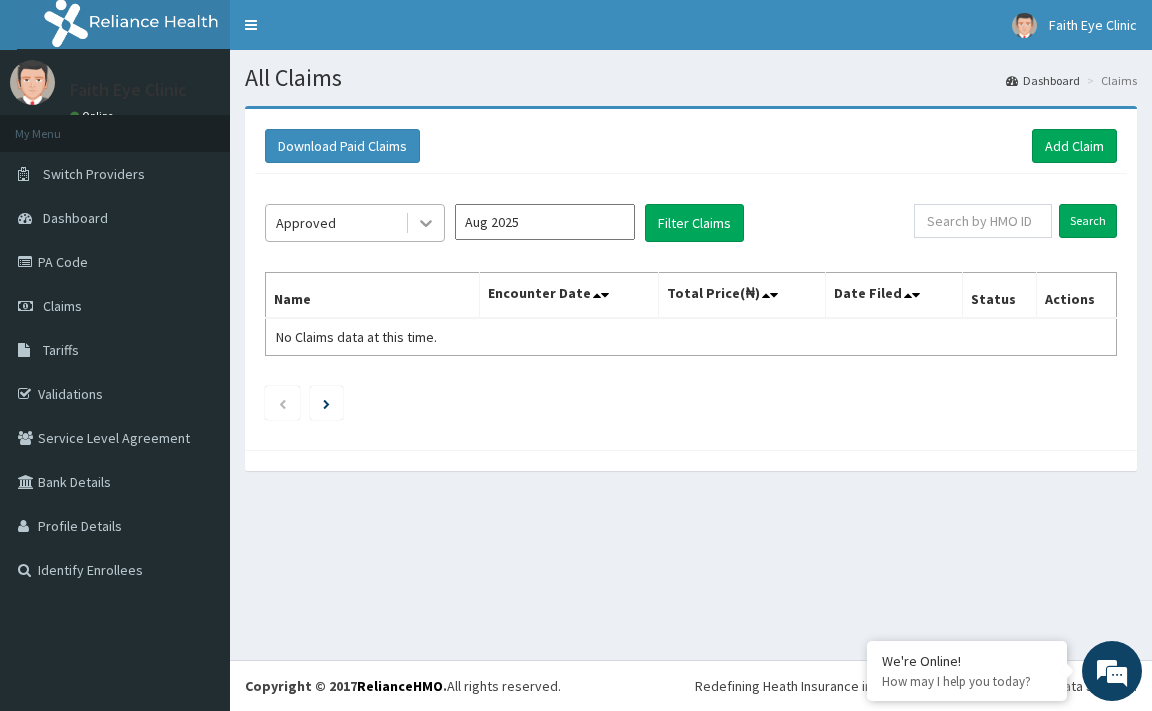 click 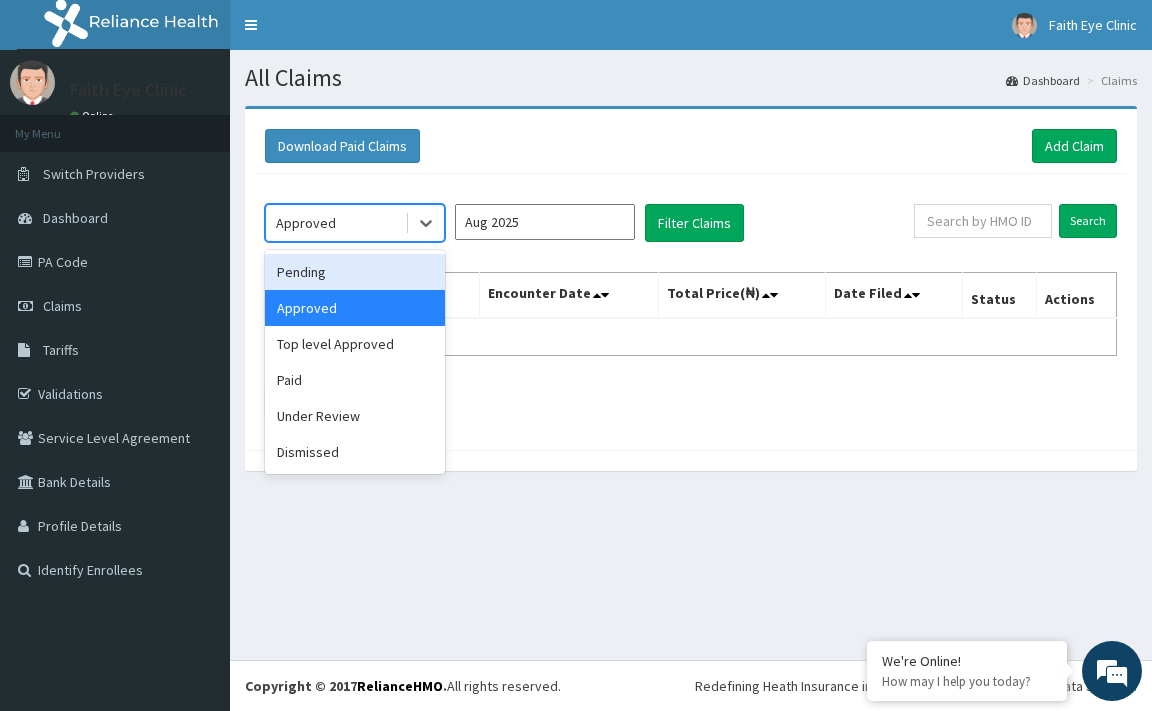 click on "Pending" at bounding box center [355, 272] 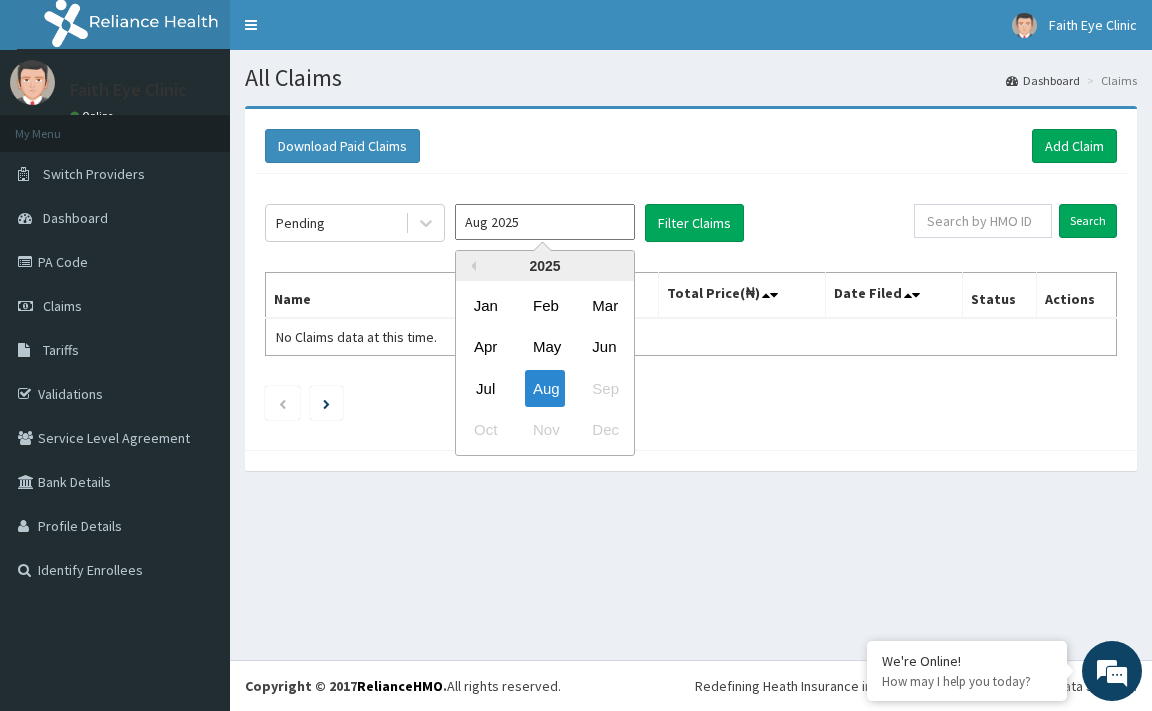 click on "Aug 2025" at bounding box center [545, 222] 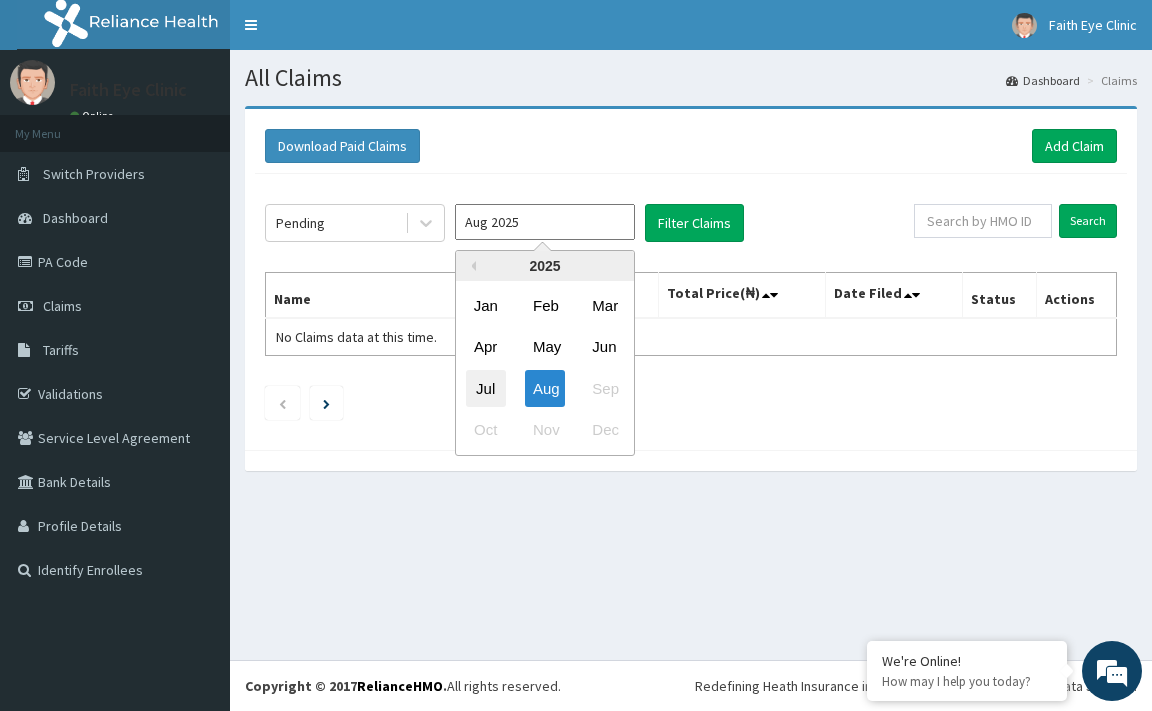 click on "Jul" at bounding box center [486, 388] 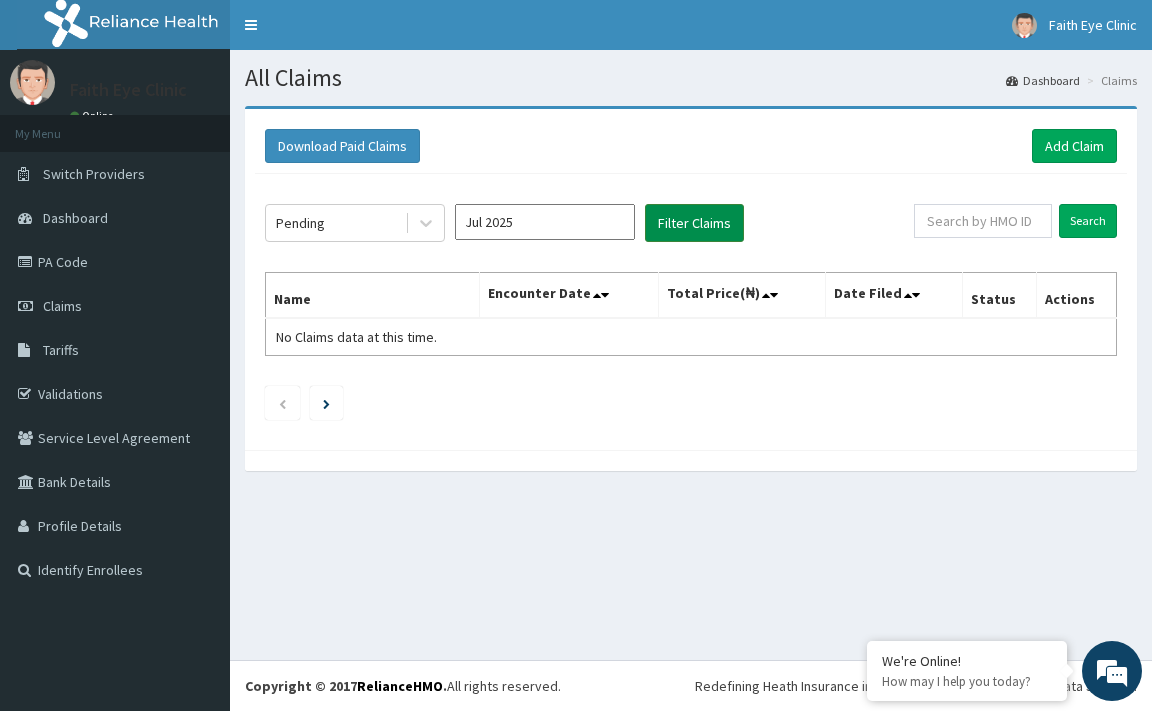 click on "Filter Claims" at bounding box center [694, 223] 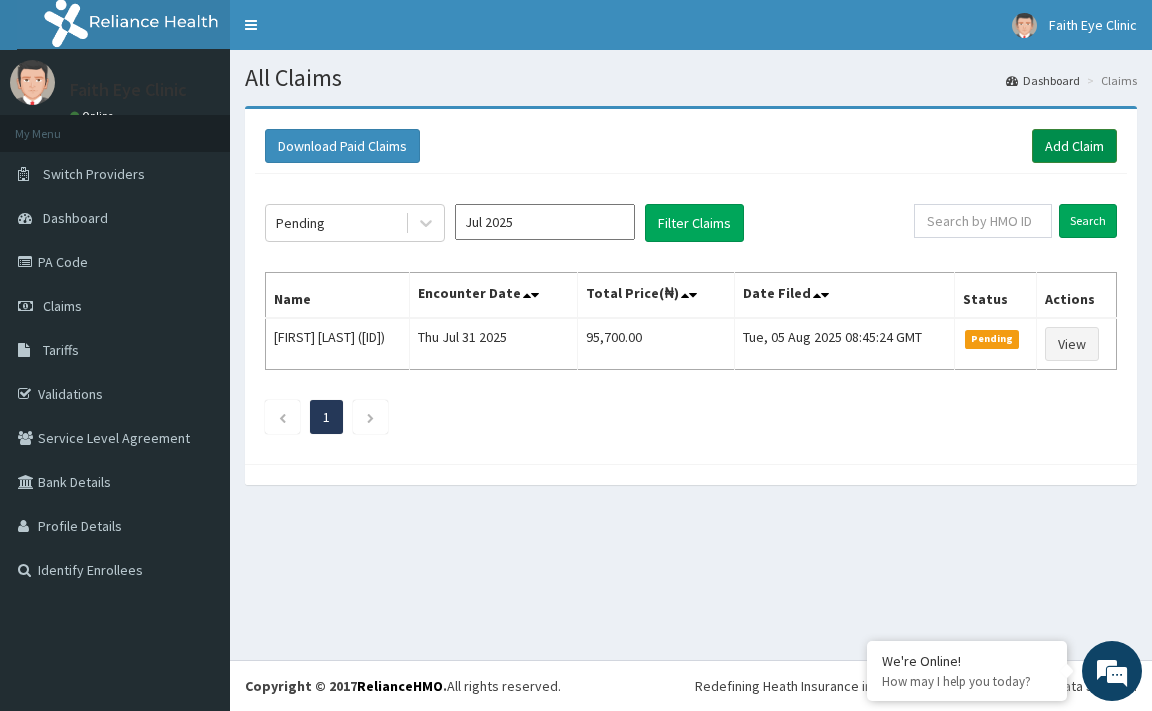 click on "Add Claim" at bounding box center (1074, 146) 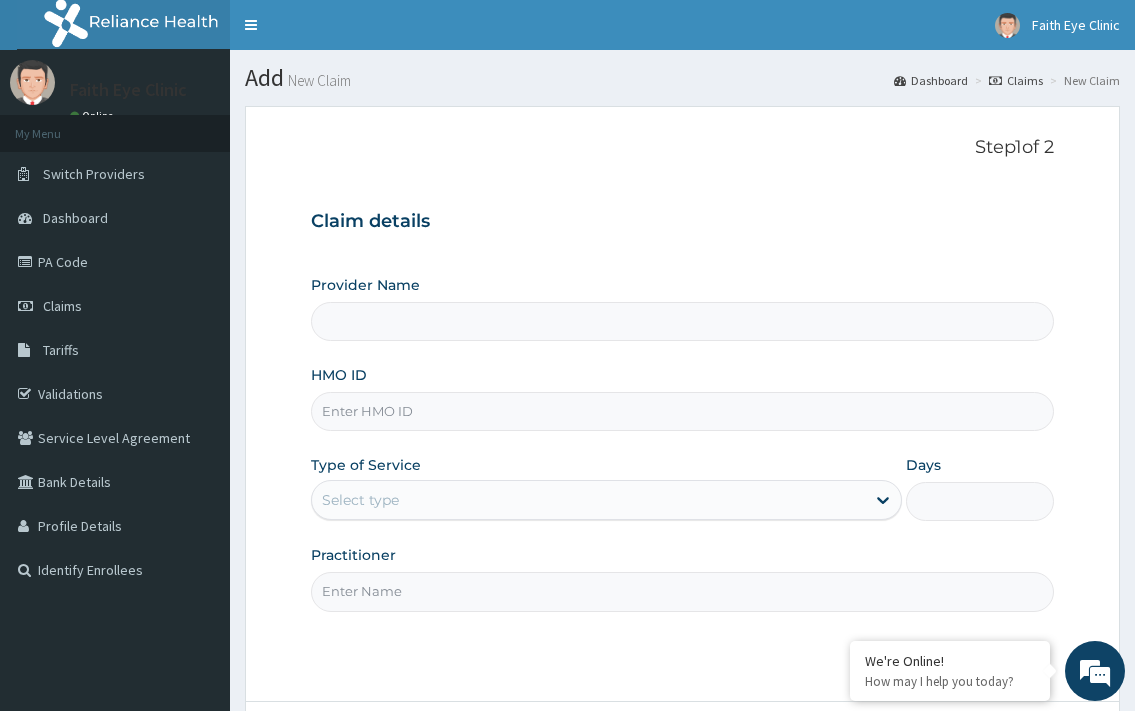 scroll, scrollTop: 0, scrollLeft: 0, axis: both 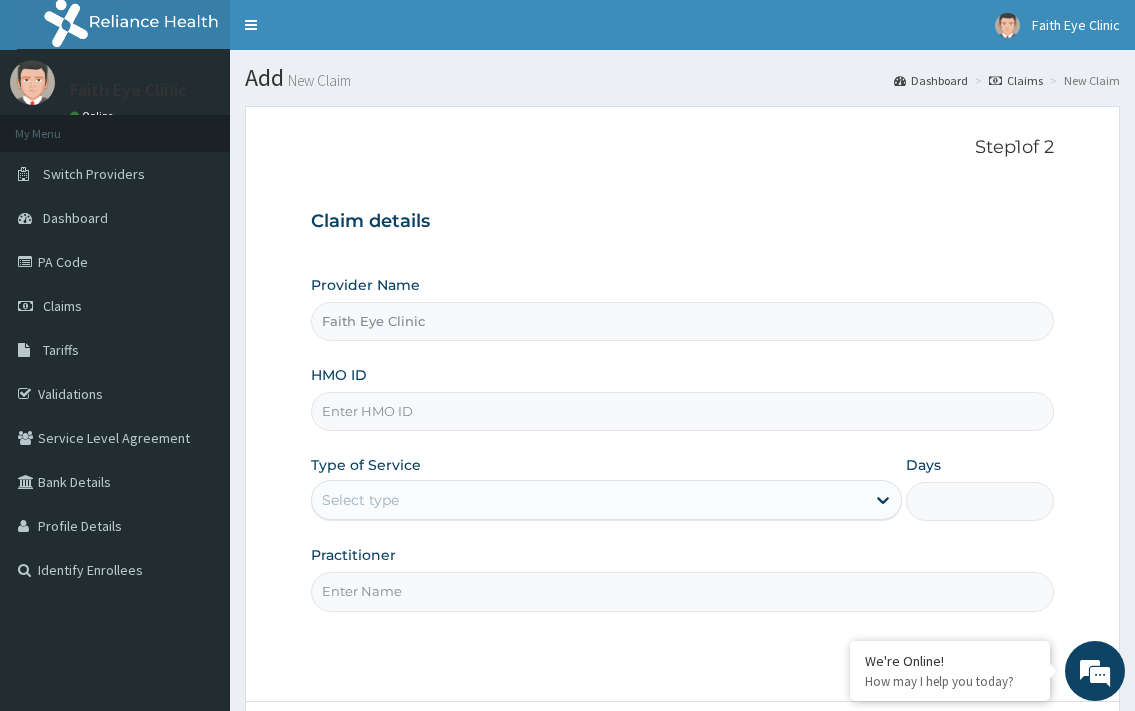 click on "HMO ID" at bounding box center [682, 411] 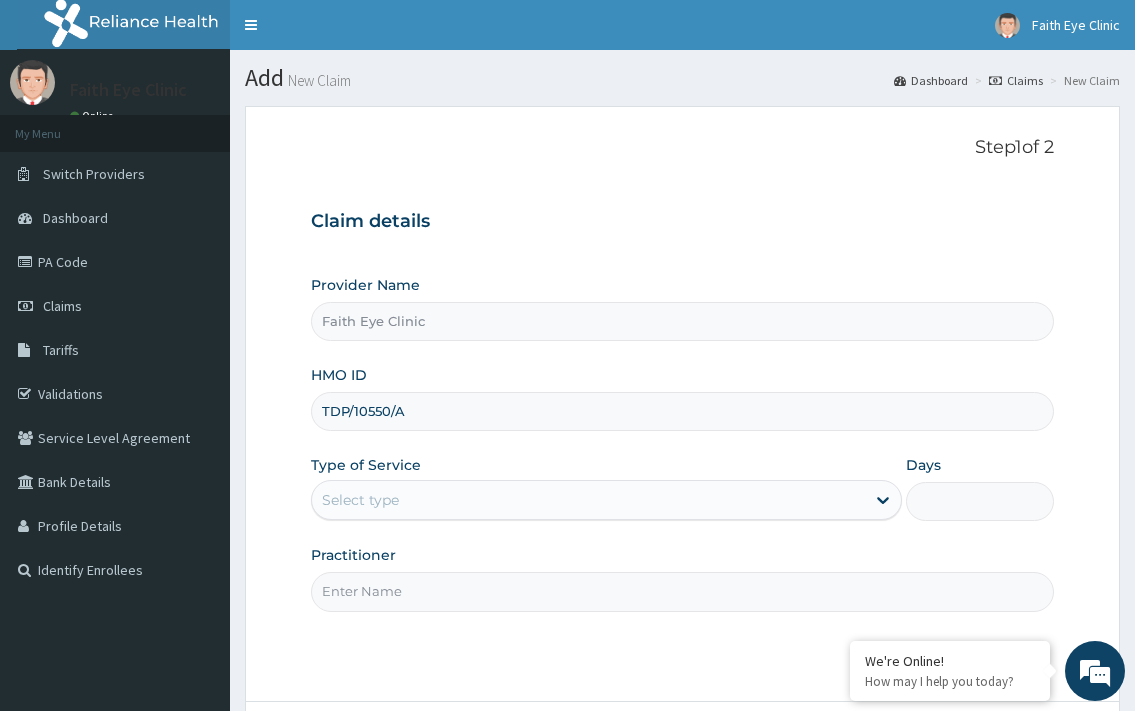 type on "TDP/10550/A" 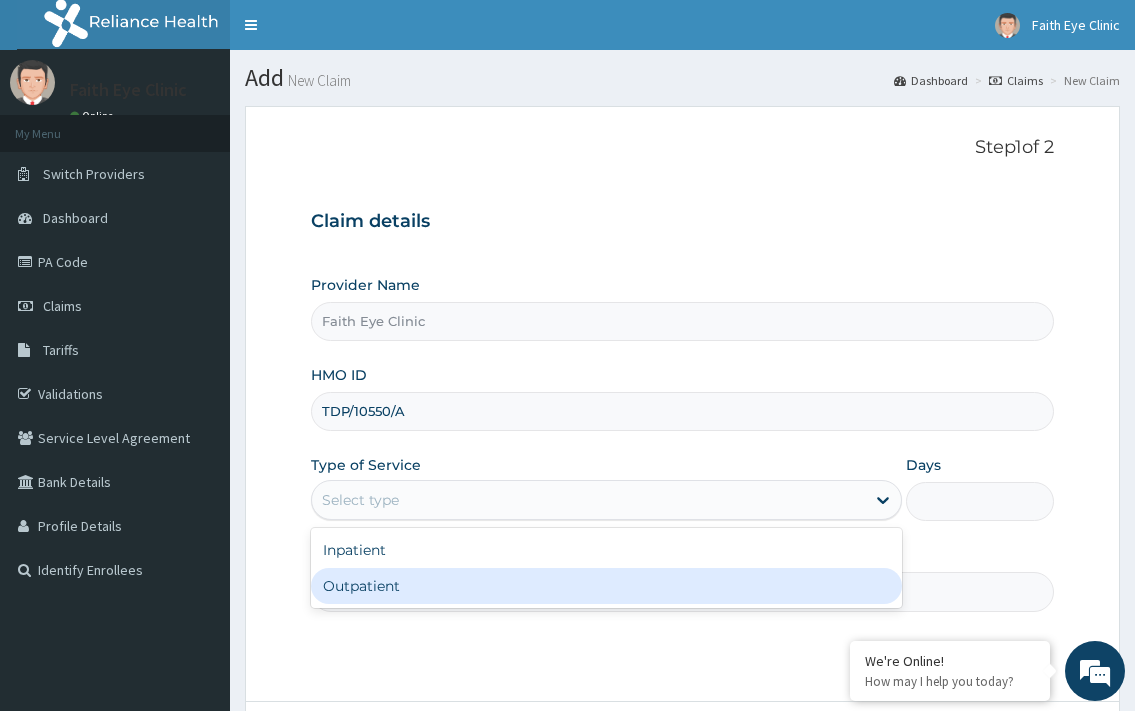 click on "Outpatient" at bounding box center (606, 586) 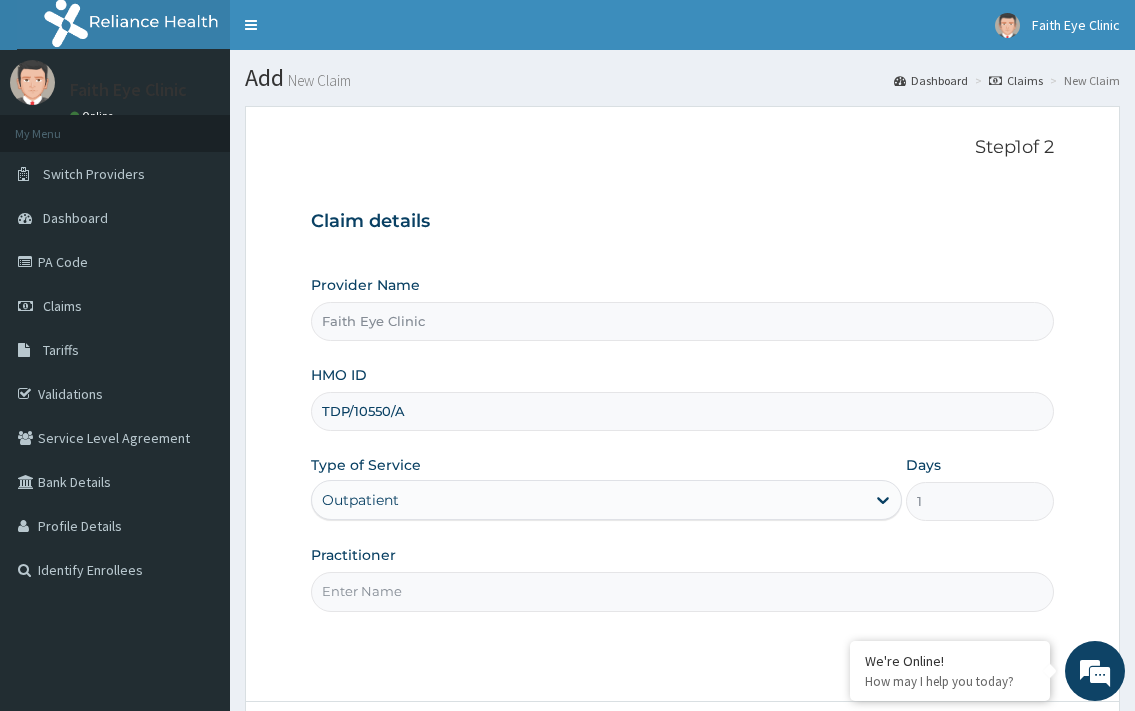 scroll, scrollTop: 0, scrollLeft: 0, axis: both 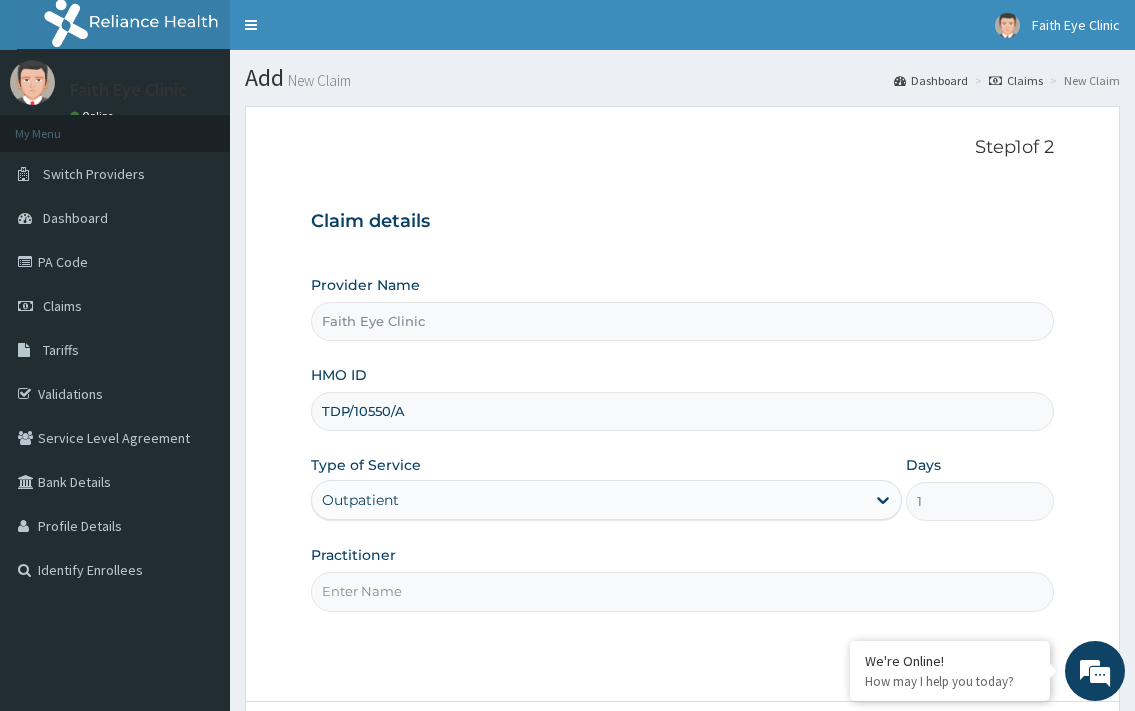 type on "d" 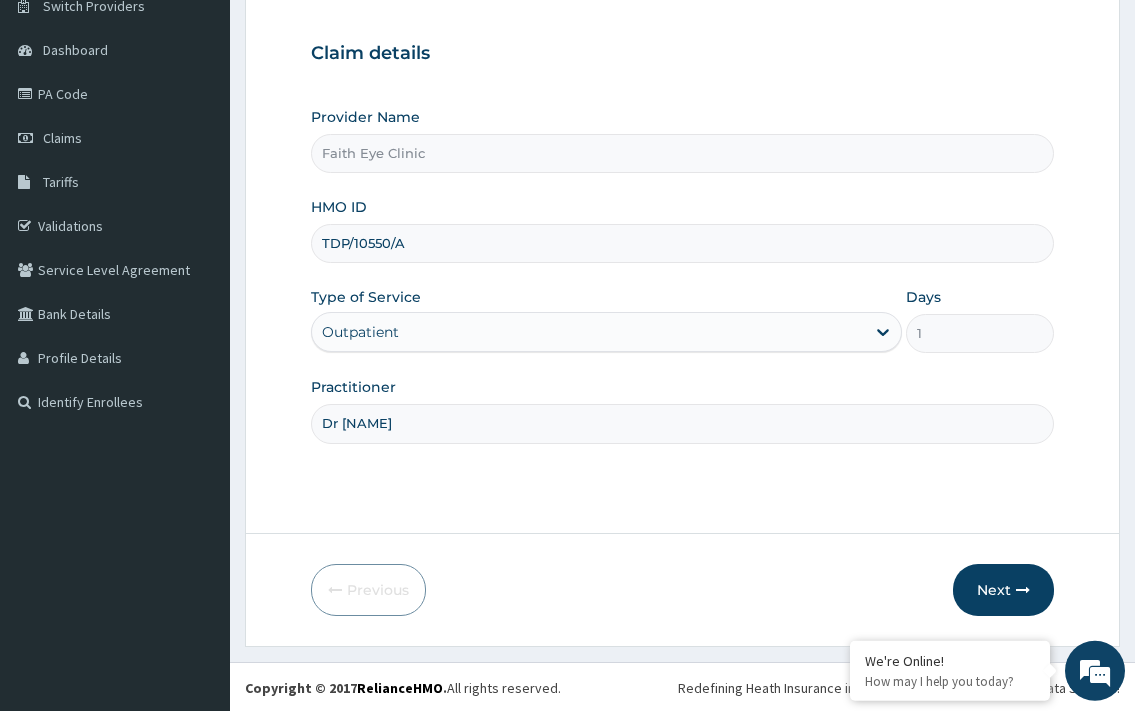 scroll, scrollTop: 170, scrollLeft: 0, axis: vertical 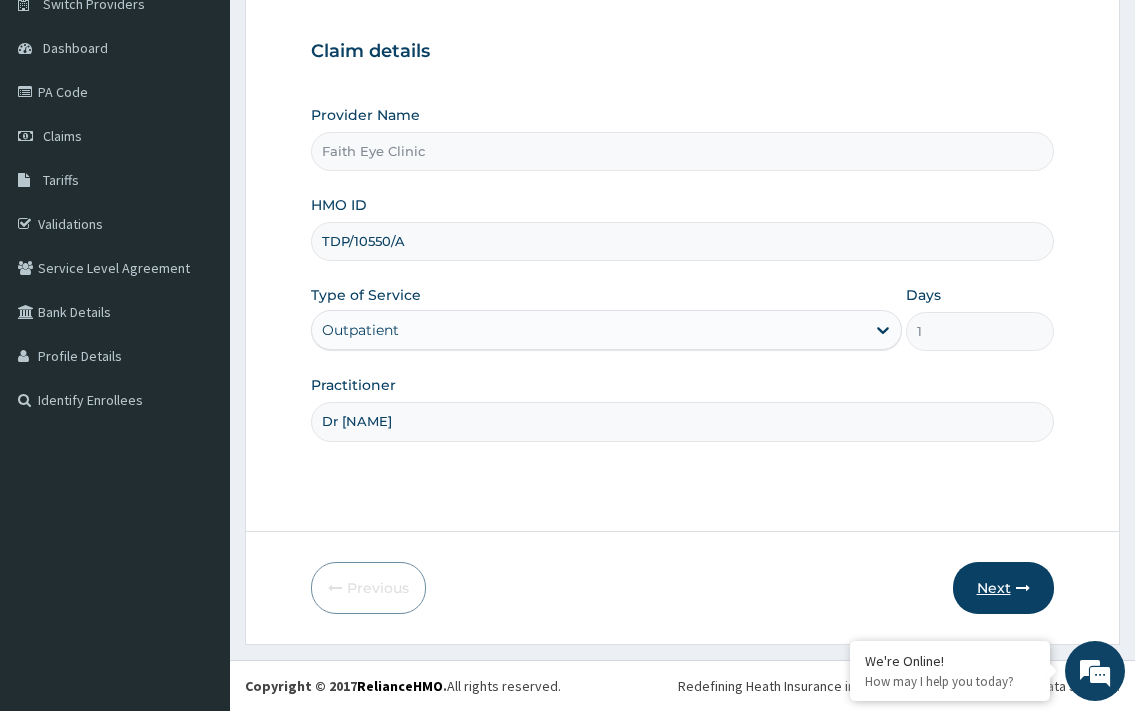 type on "Dr Uche" 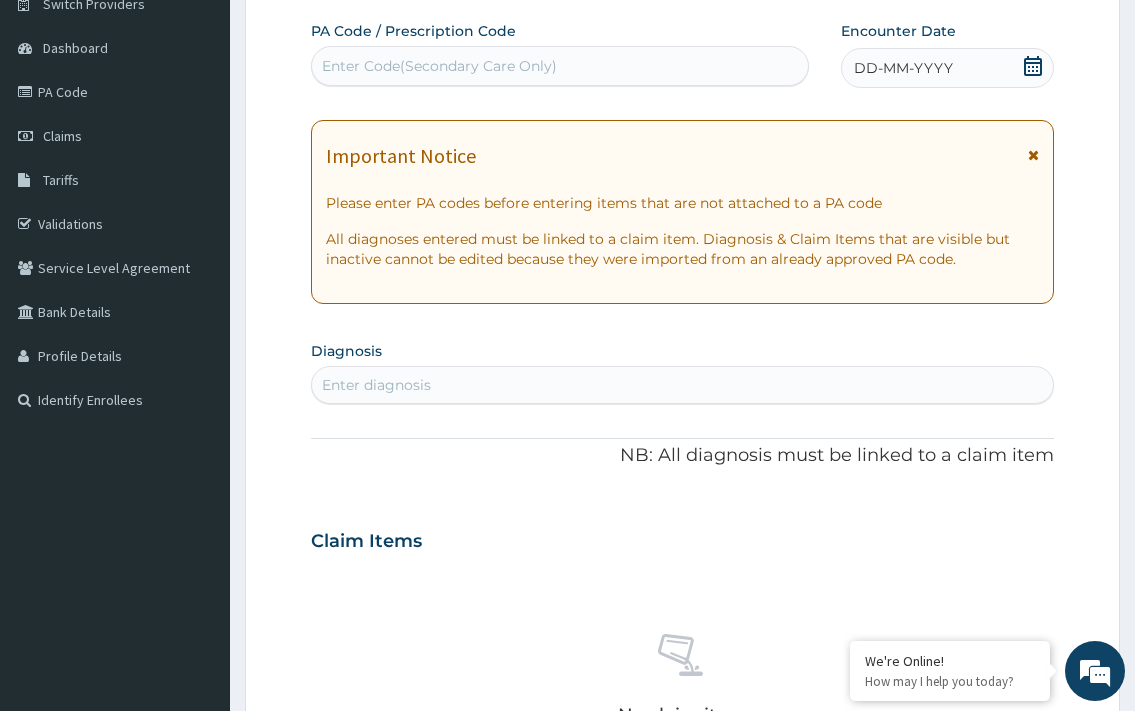 click on "Enter Code(Secondary Care Only)" at bounding box center (559, 66) 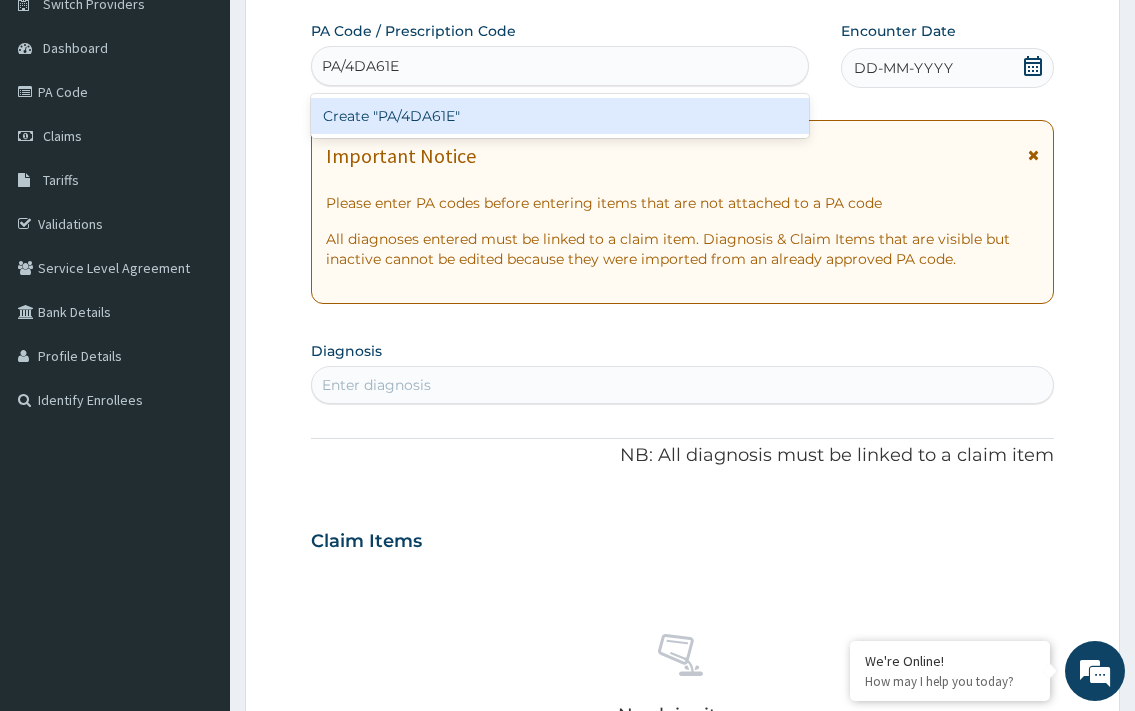 type on "PA/4DA61E" 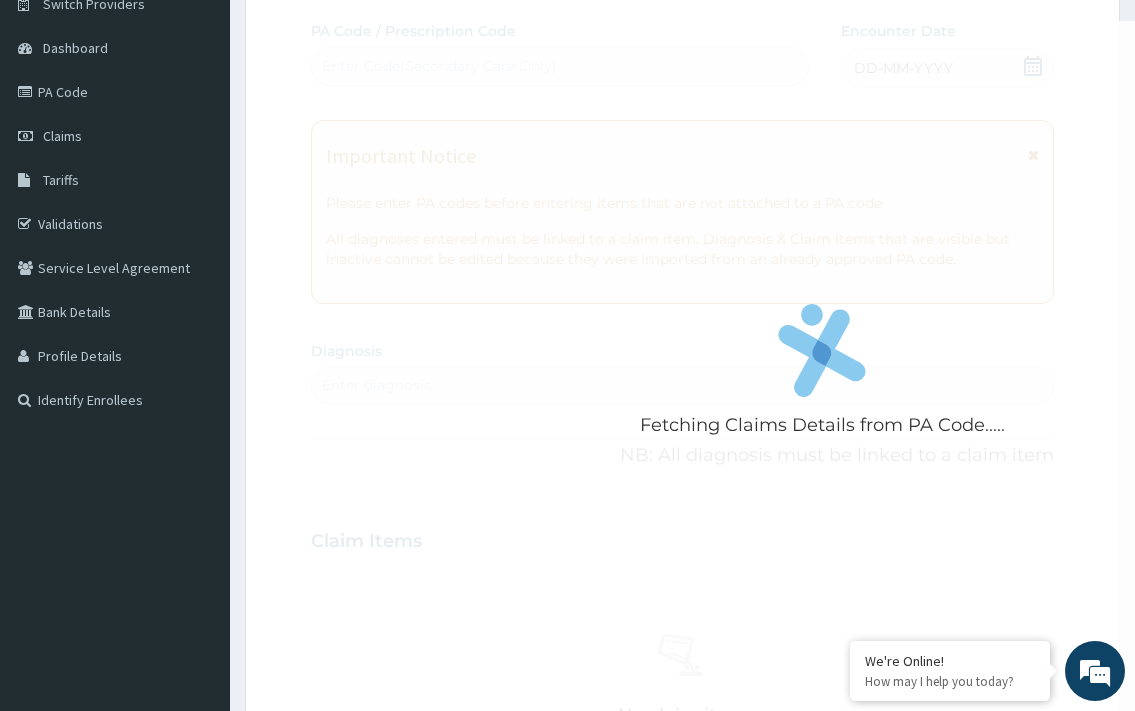 click on "Fetching Claims Details from PA Code..... PA Code / Prescription Code Enter Code(Secondary Care Only) Encounter Date DD-MM-YYYY Important Notice Please enter PA codes before entering items that are not attached to a PA code   All diagnoses entered must be linked to a claim item. Diagnosis & Claim Items that are visible but inactive cannot be edited because they were imported from an already approved PA code. Diagnosis Enter diagnosis NB: All diagnosis must be linked to a claim item Claim Items No claim item Types Select Type Item Select Item Pair Diagnosis Select Diagnosis Unit Price 0 Add Comment" at bounding box center [682, 538] 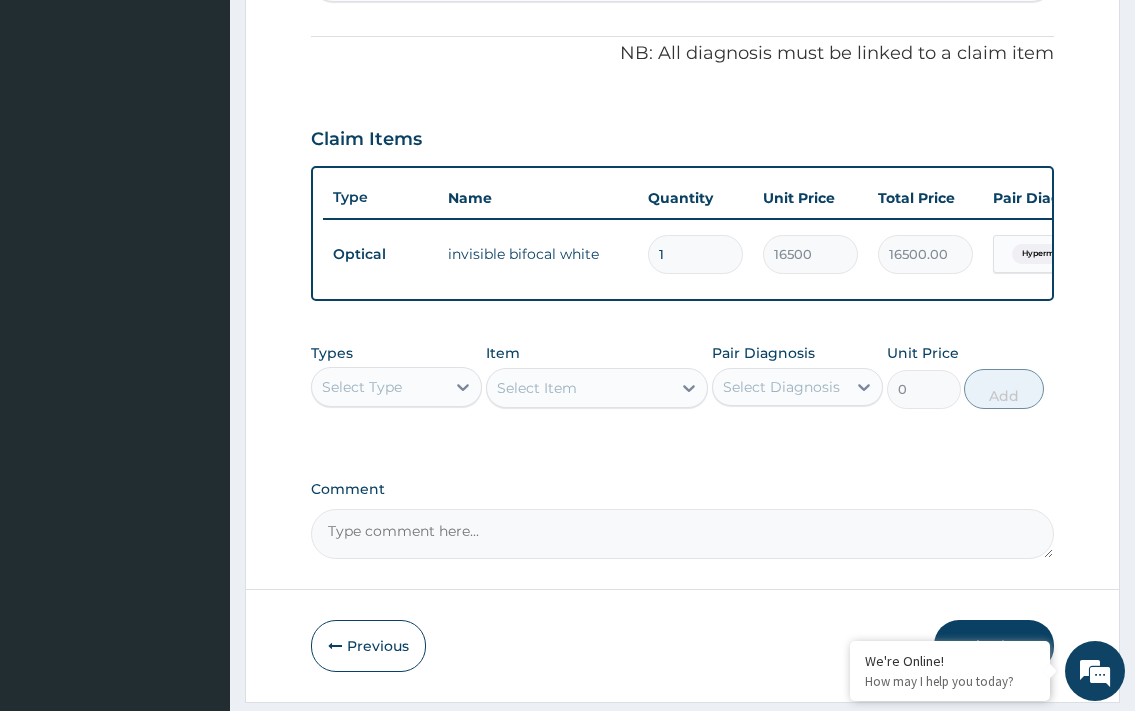 scroll, scrollTop: 653, scrollLeft: 0, axis: vertical 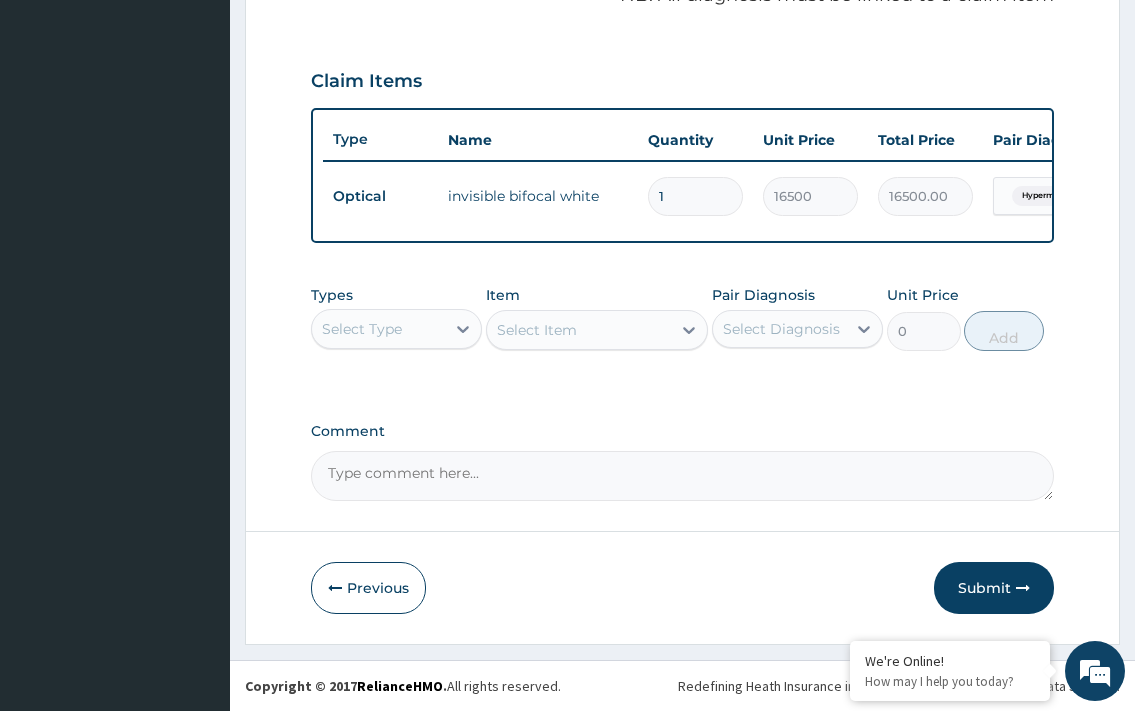 click on "Type Name Quantity Unit Price Total Price Pair Diagnosis Actions Optical invisible bifocal white 1 16500 16500.00 Hypermetropia Delete" at bounding box center (682, 175) 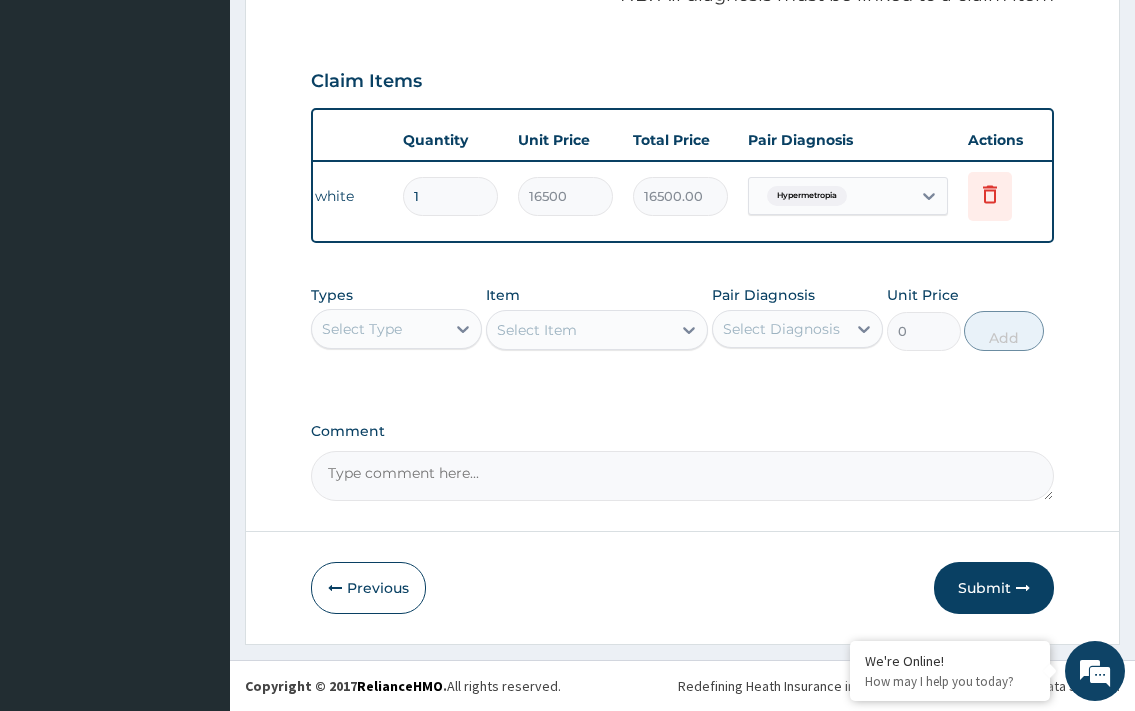 scroll, scrollTop: 0, scrollLeft: 251, axis: horizontal 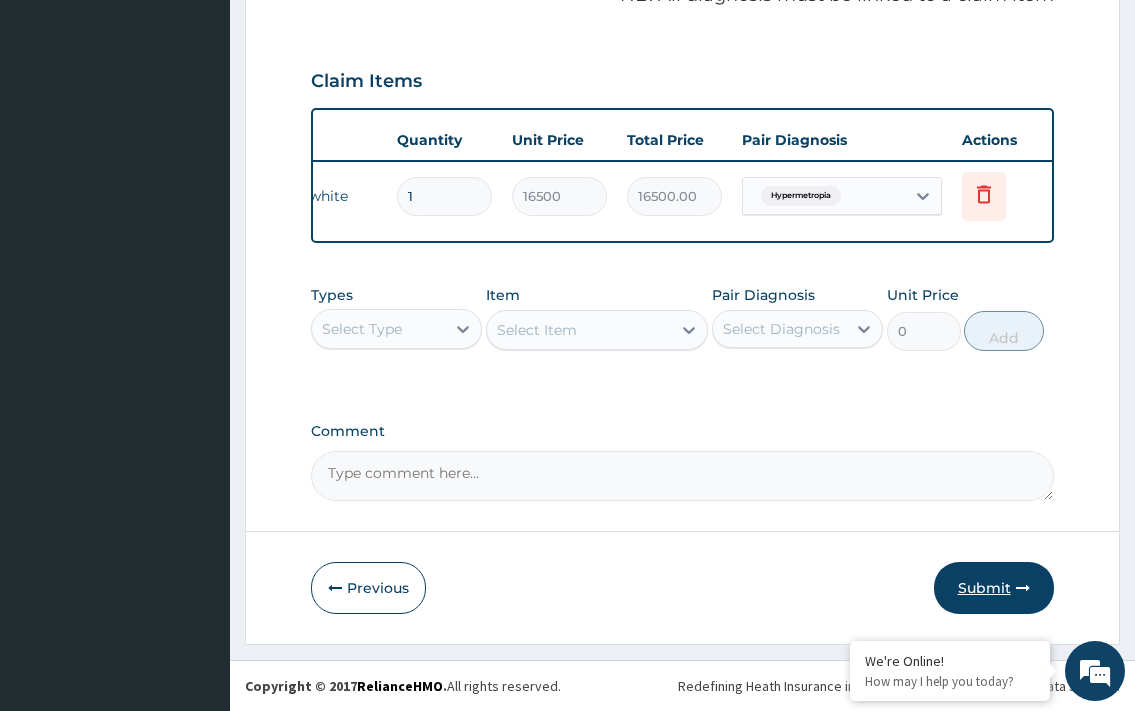 click on "Submit" at bounding box center [994, 588] 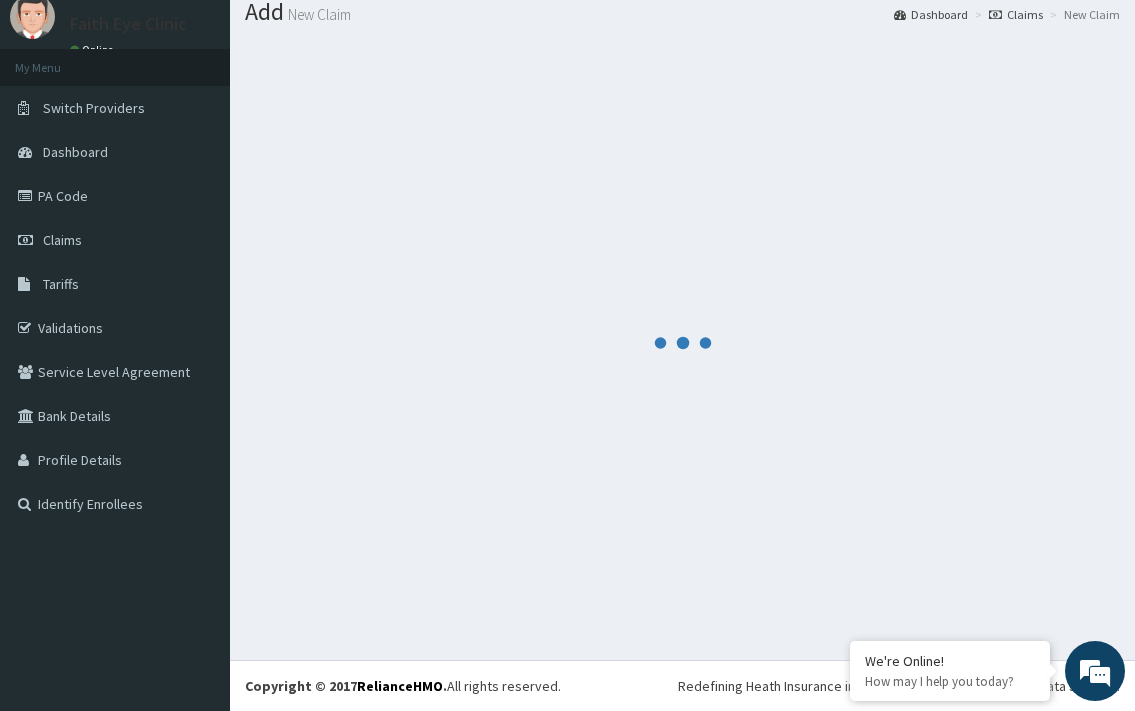 scroll, scrollTop: 66, scrollLeft: 0, axis: vertical 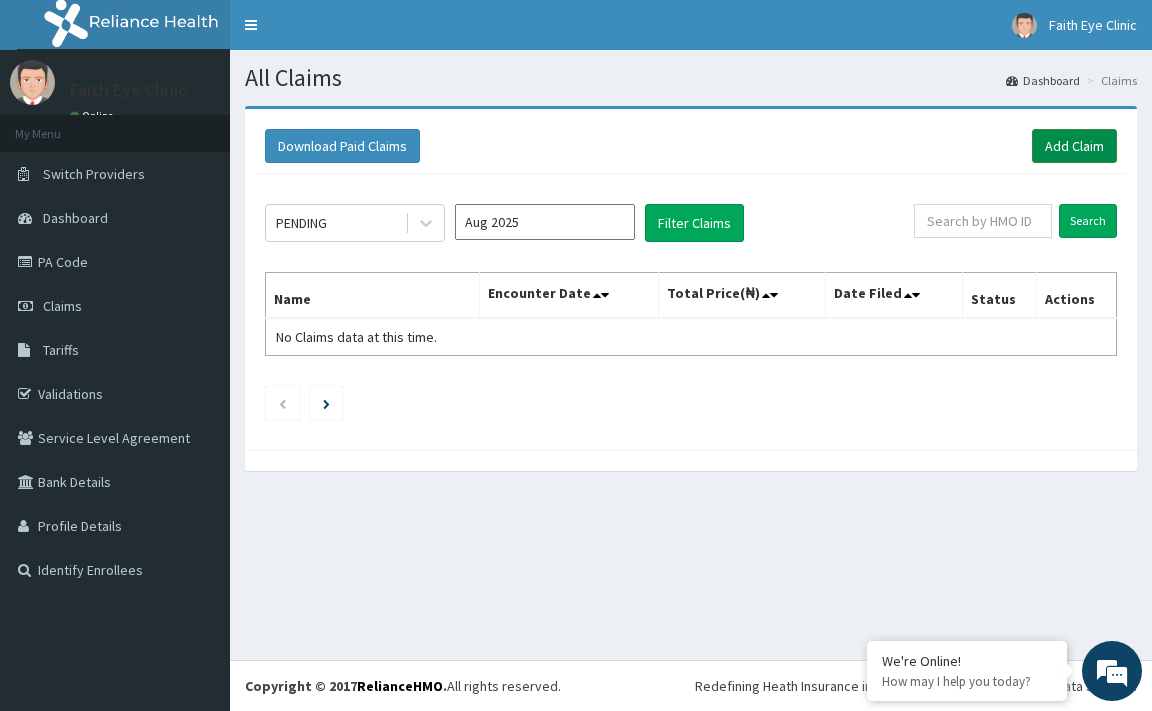 click on "Add Claim" at bounding box center [1074, 146] 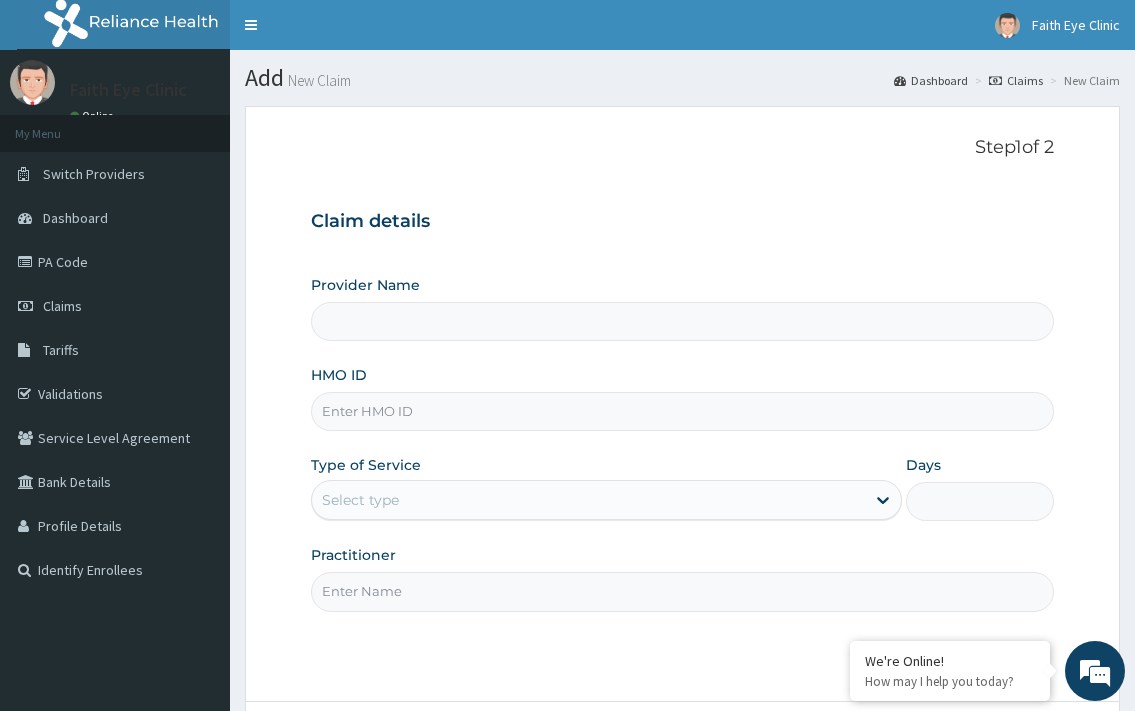 scroll, scrollTop: 0, scrollLeft: 0, axis: both 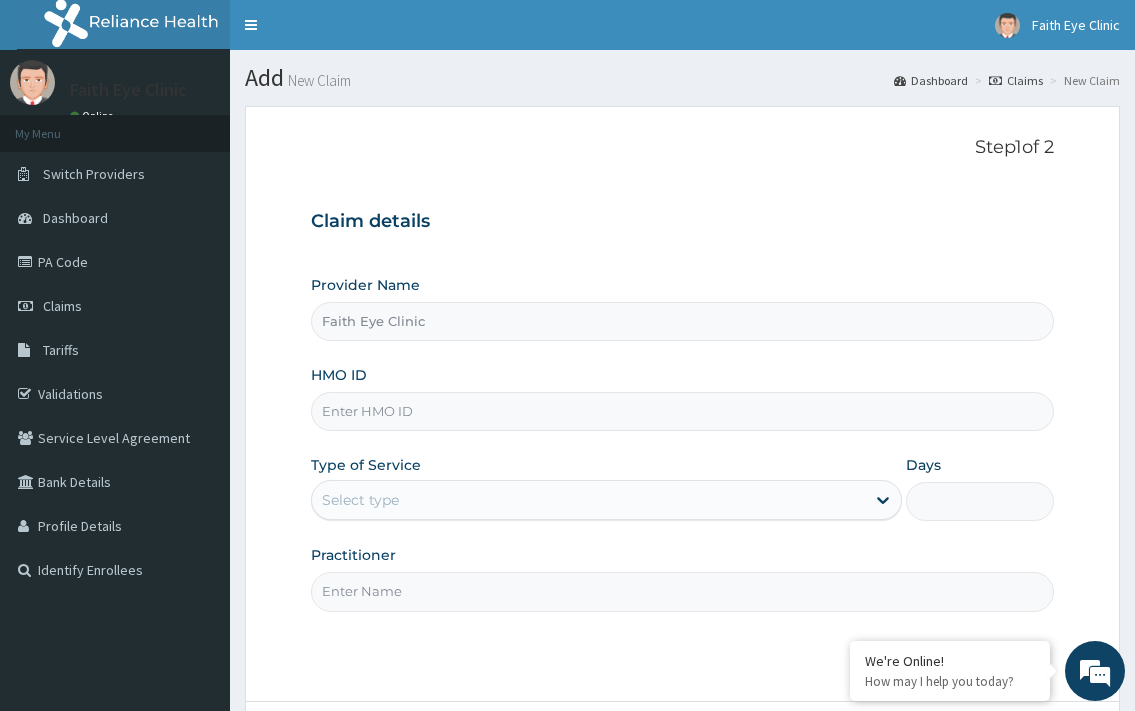 click on "HMO ID" at bounding box center (682, 411) 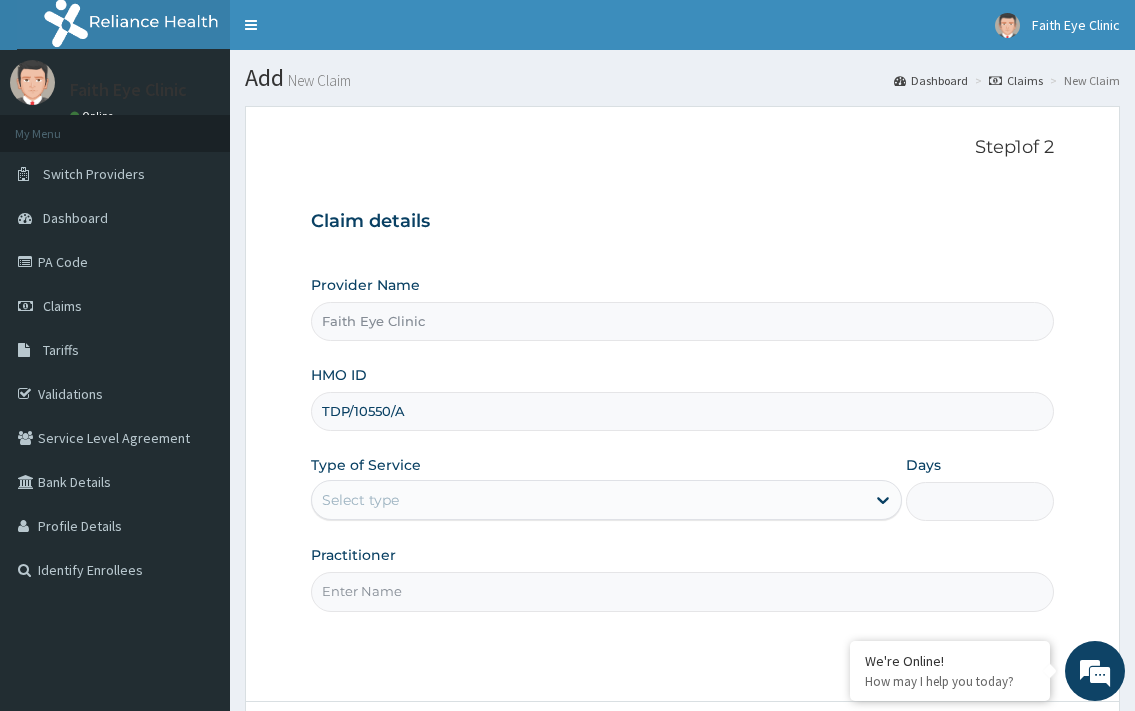 type on "TDP/10550/A" 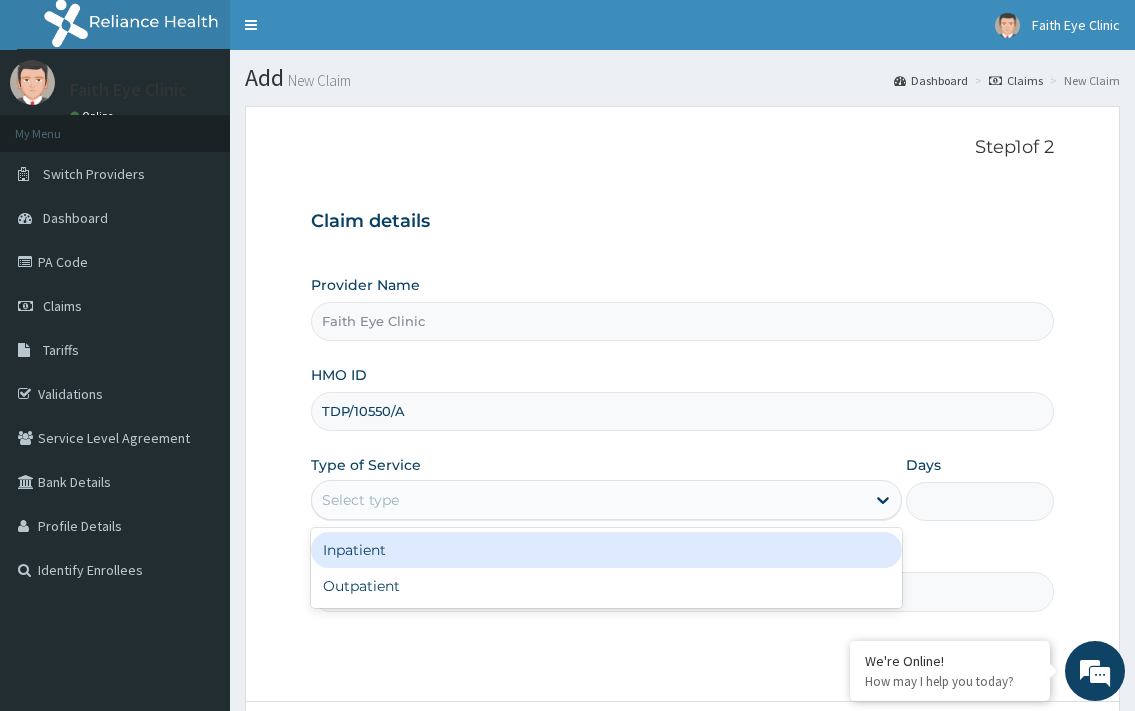 click on "Select type" at bounding box center (588, 500) 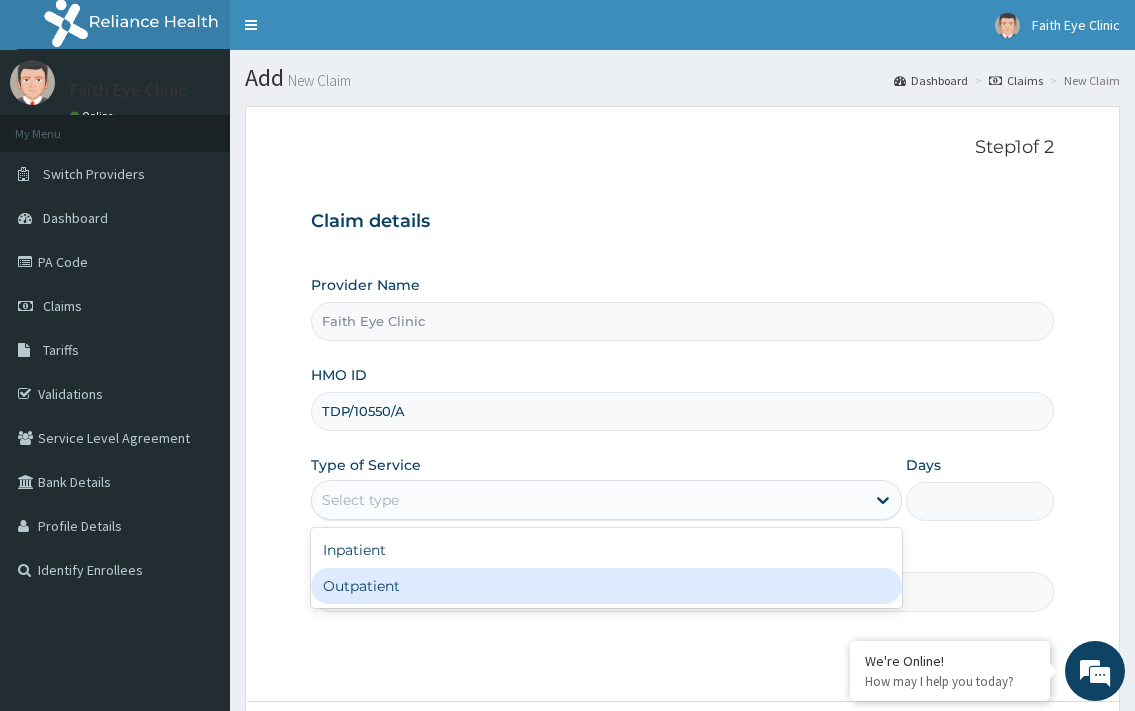click on "Outpatient" at bounding box center (606, 586) 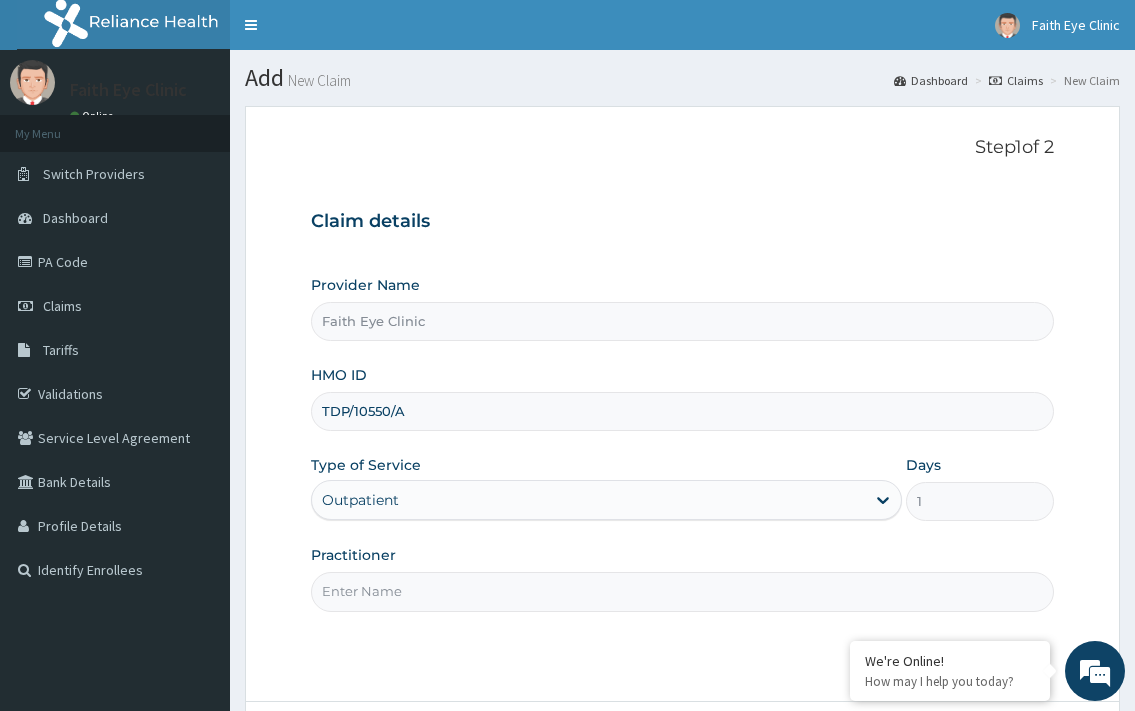 click on "Practitioner" at bounding box center [682, 591] 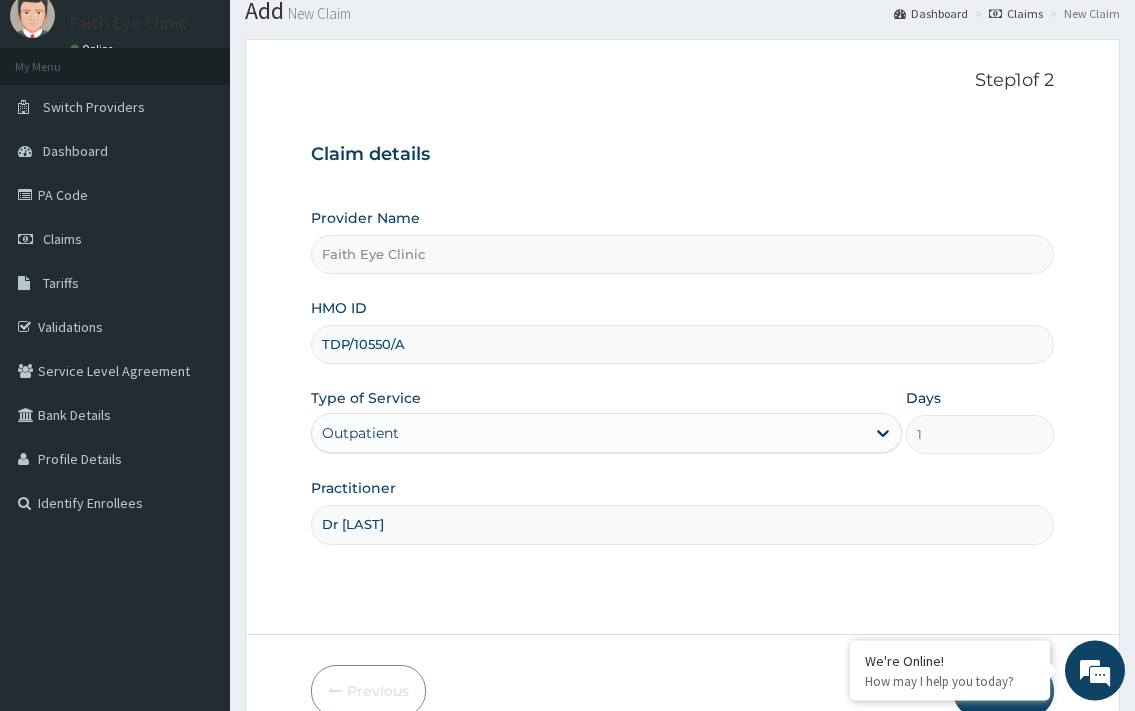 scroll, scrollTop: 170, scrollLeft: 0, axis: vertical 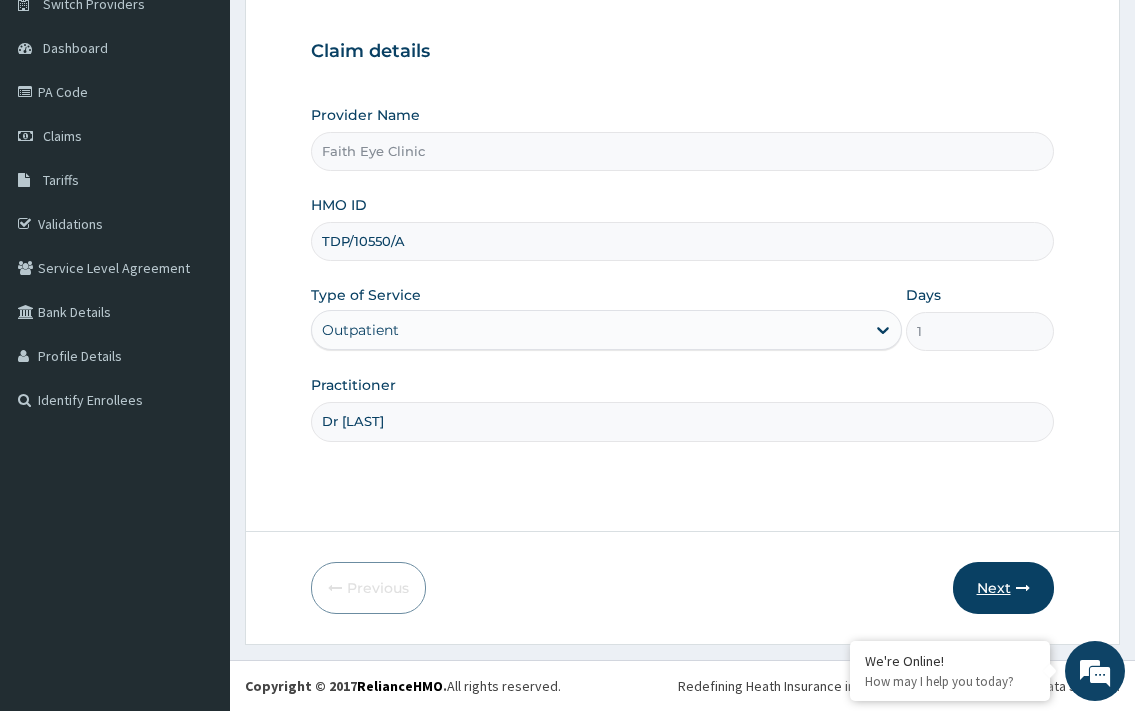 type on "Dr Uche" 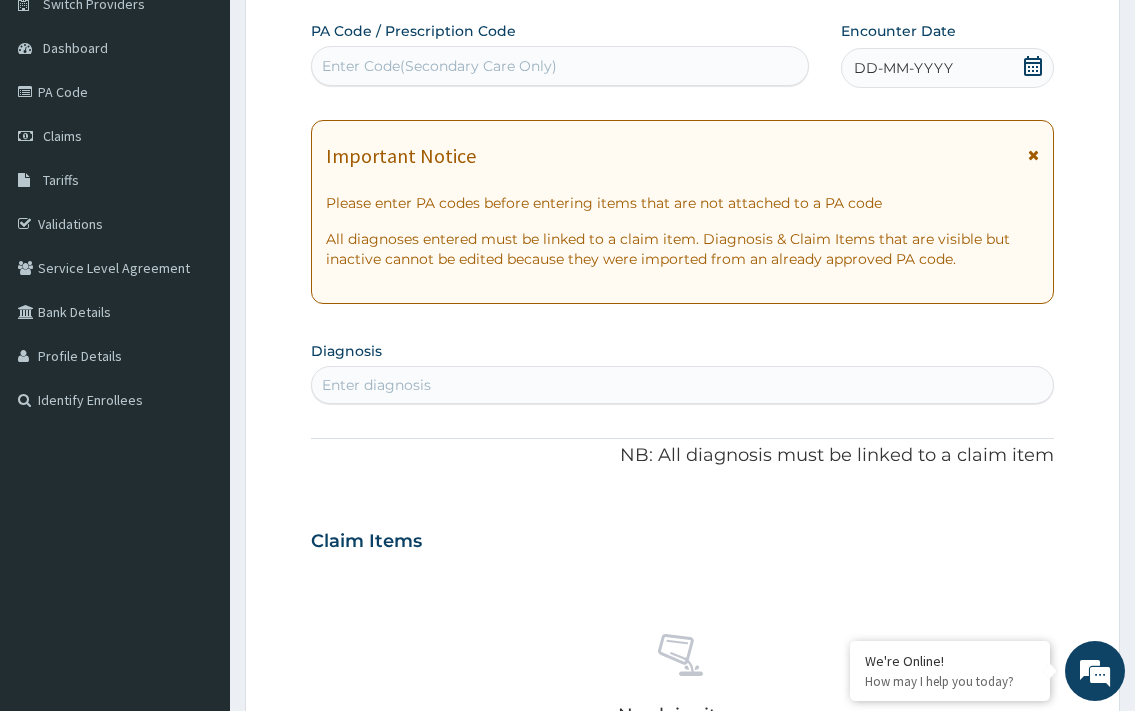 click on "Enter Code(Secondary Care Only)" at bounding box center [439, 66] 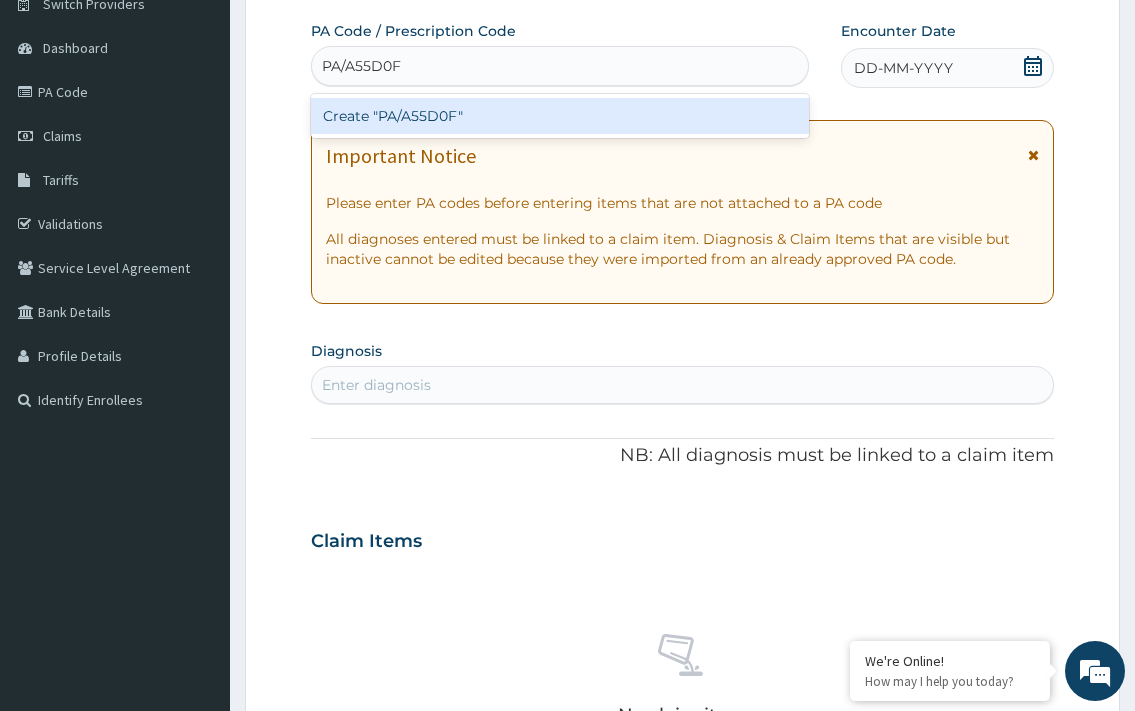 type on "PA/A55D0F" 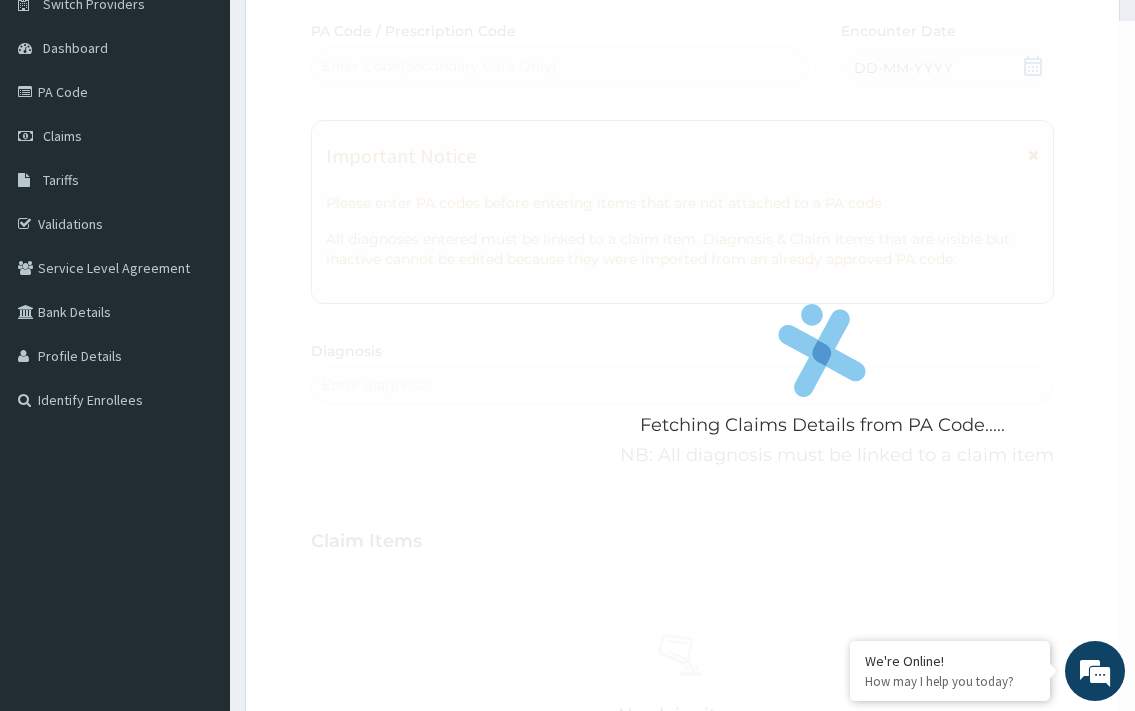 click on "Fetching Claims Details from PA Code..... PA Code / Prescription Code Enter Code(Secondary Care Only) Encounter Date DD-MM-YYYY Important Notice Please enter PA codes before entering items that are not attached to a PA code   All diagnoses entered must be linked to a claim item. Diagnosis & Claim Items that are visible but inactive cannot be edited because they were imported from an already approved PA code. Diagnosis Enter diagnosis NB: All diagnosis must be linked to a claim item Claim Items No claim item Types Select Type Item Select Item Pair Diagnosis Select Diagnosis Unit Price 0 Add Comment" at bounding box center [682, 538] 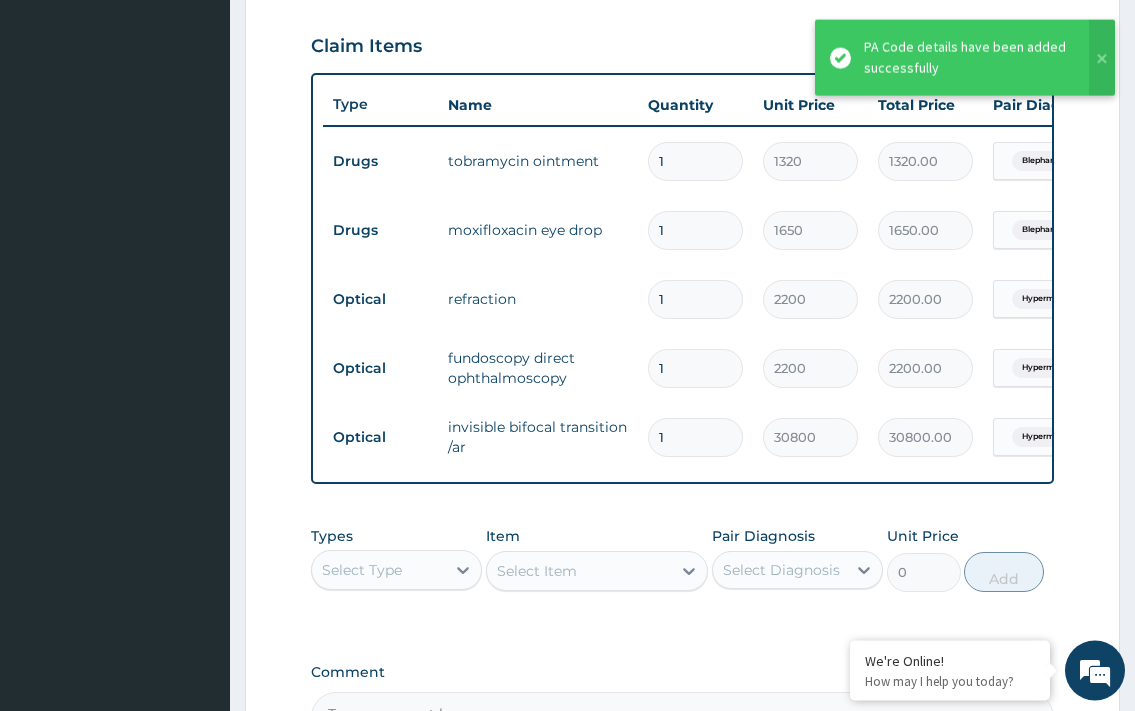 scroll, scrollTop: 621, scrollLeft: 0, axis: vertical 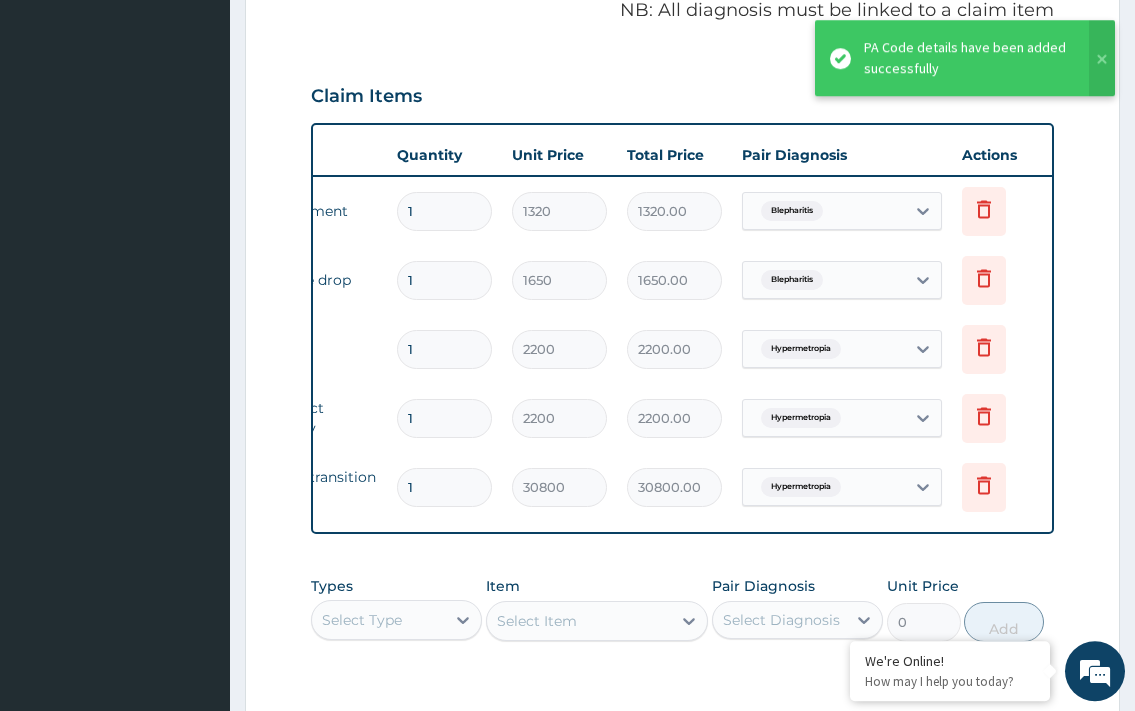 click on "Type Name Quantity Unit Price Total Price Pair Diagnosis Actions Drugs tobramycin ointment  1 1320 1320.00 Blepharitis Delete Drugs moxifloxacin eye drop 1 1650 1650.00 Blepharitis Delete Optical refraction 1 2200 2200.00 Hypermetropia Delete Optical fundoscopy direct ophthalmoscopy 1 2200 2200.00 Hypermetropia Delete Optical invisible bifocal transition /ar 1 30800 30800.00 Hypermetropia Delete" at bounding box center [682, 328] 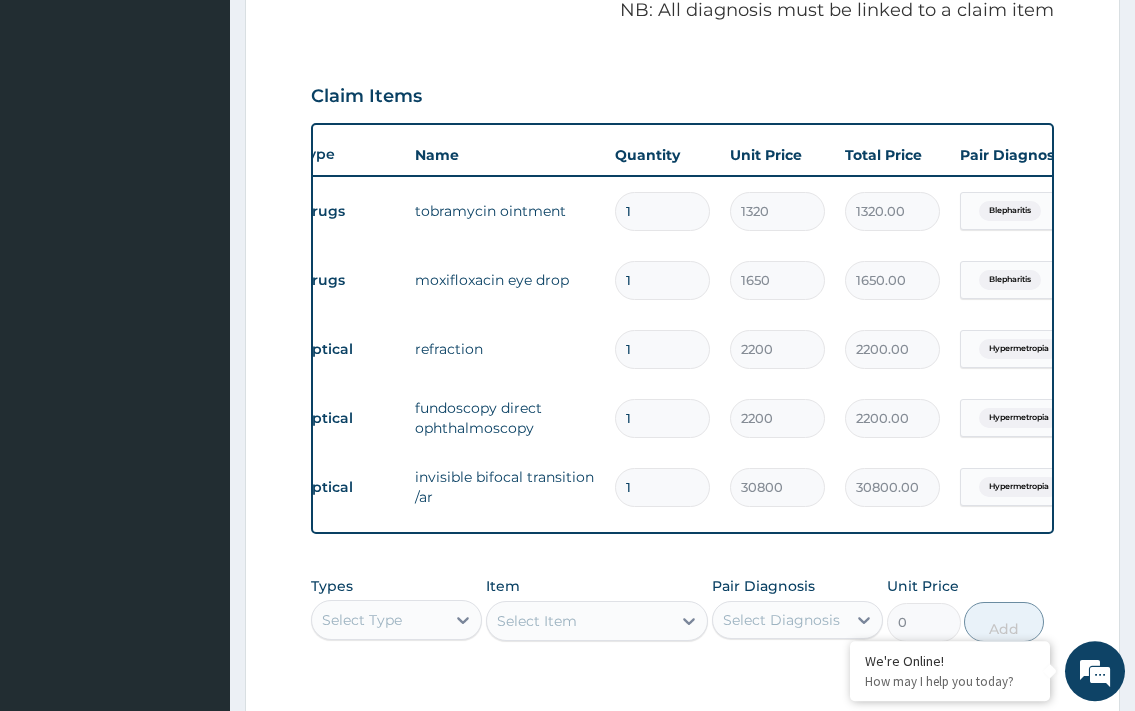 scroll, scrollTop: 0, scrollLeft: 0, axis: both 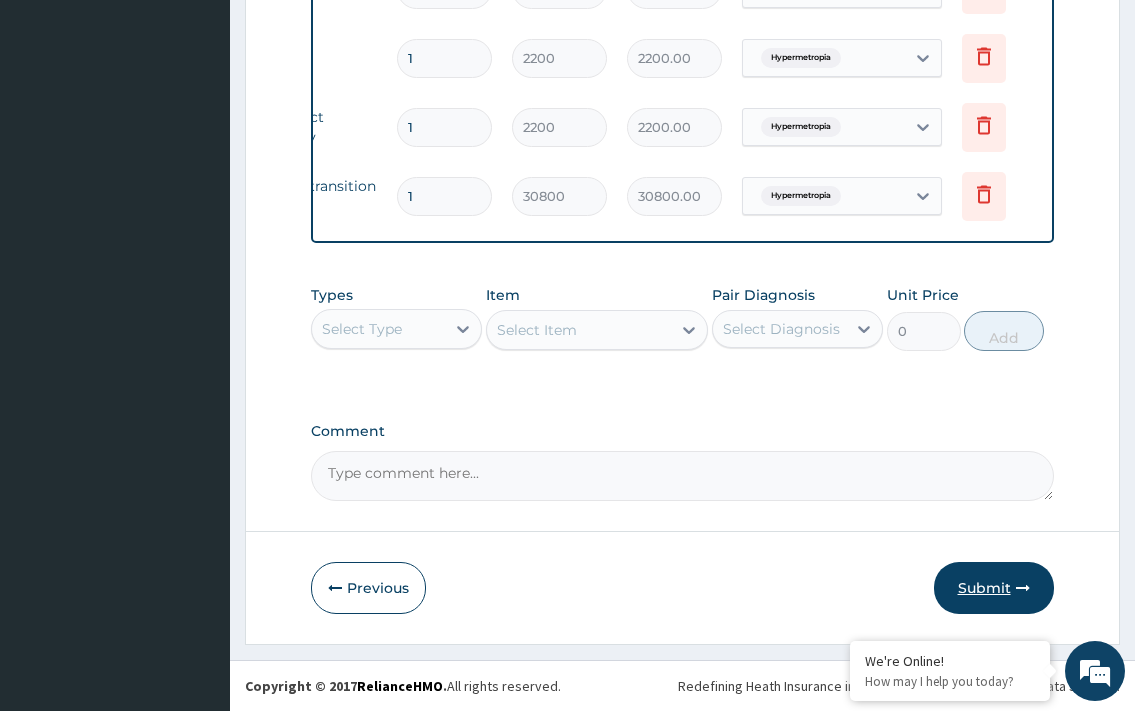 click on "Submit" at bounding box center (994, 588) 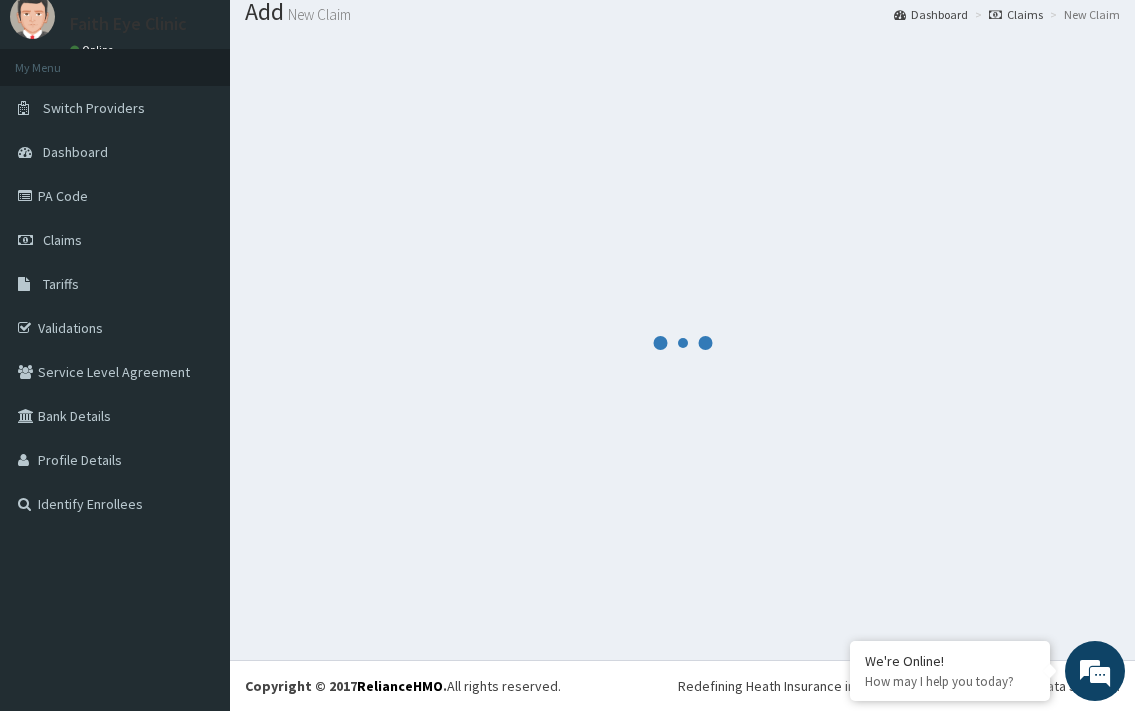 scroll, scrollTop: 66, scrollLeft: 0, axis: vertical 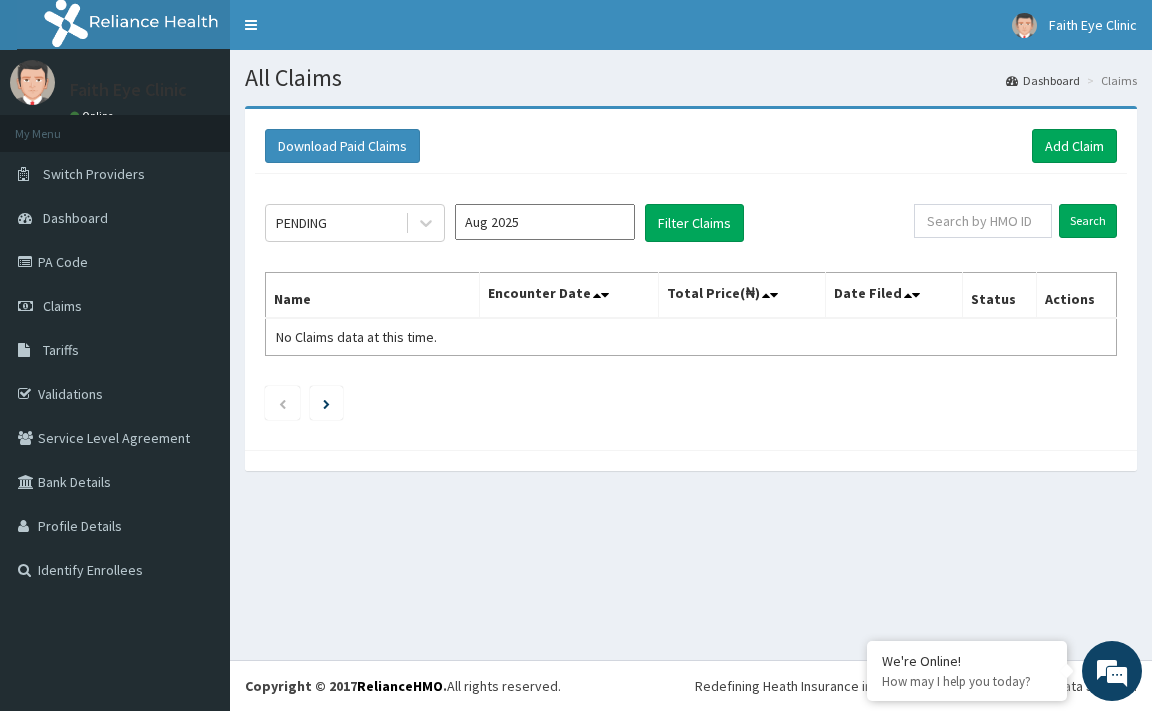 click on "Aug 2025" at bounding box center (545, 222) 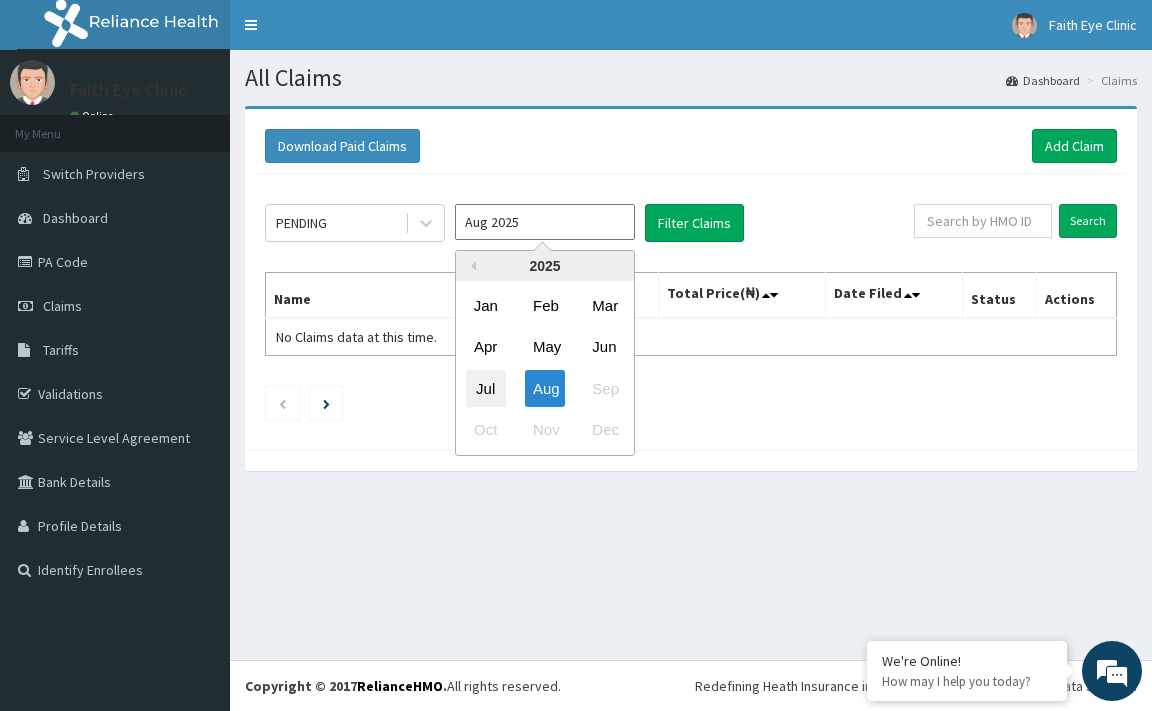 click on "Jul" at bounding box center (486, 388) 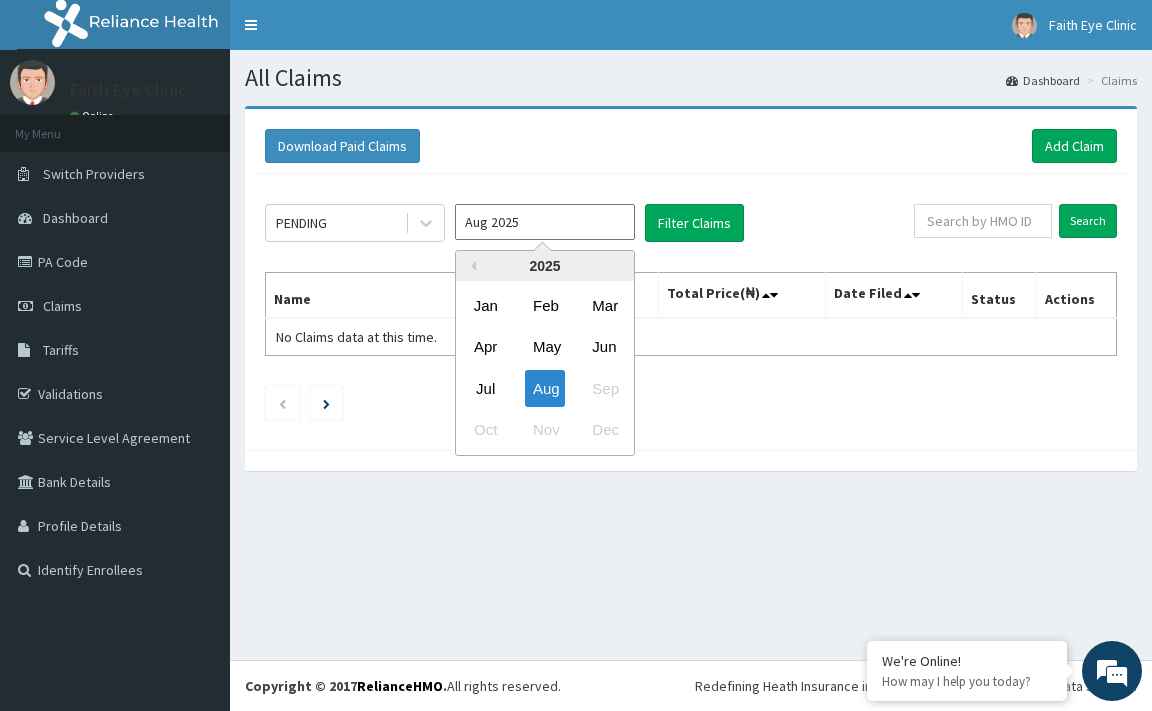type on "Jul 2025" 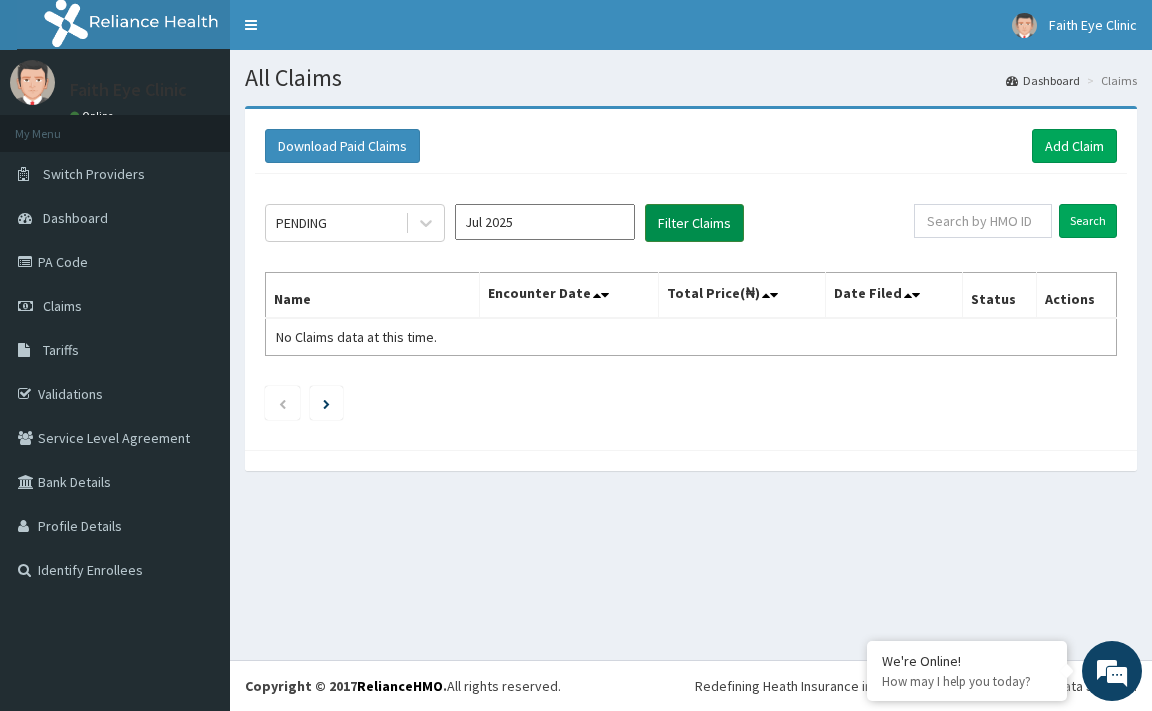 click on "Filter Claims" at bounding box center [694, 223] 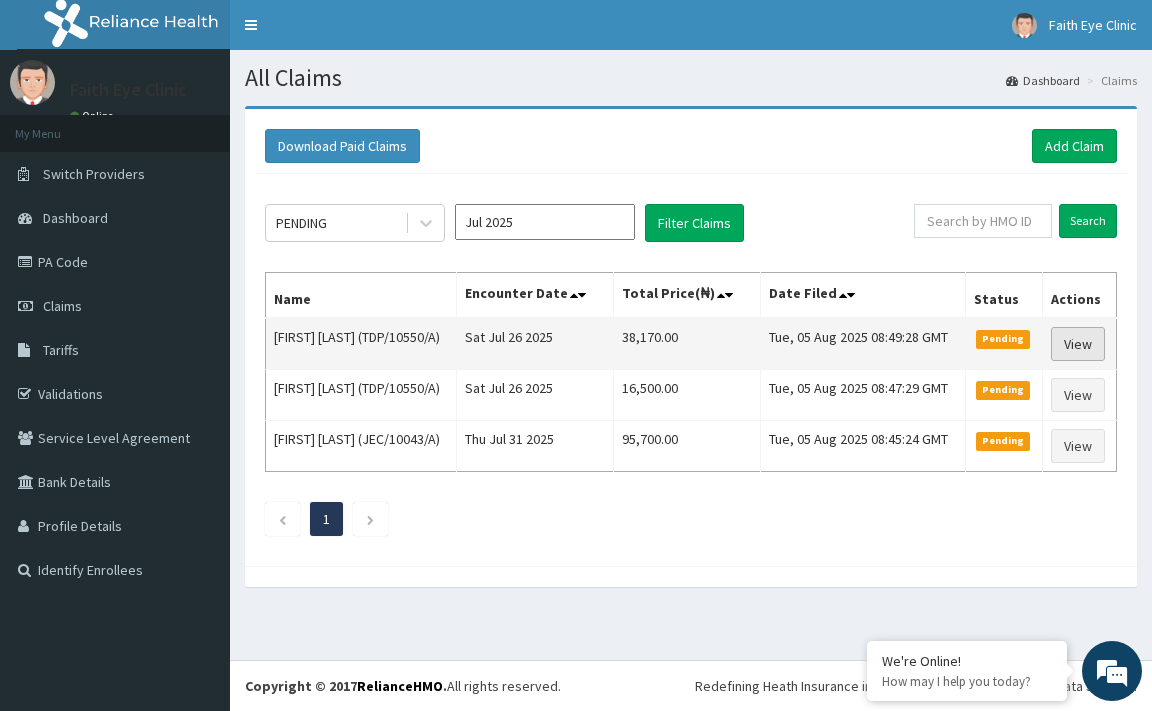 click on "View" at bounding box center [1078, 344] 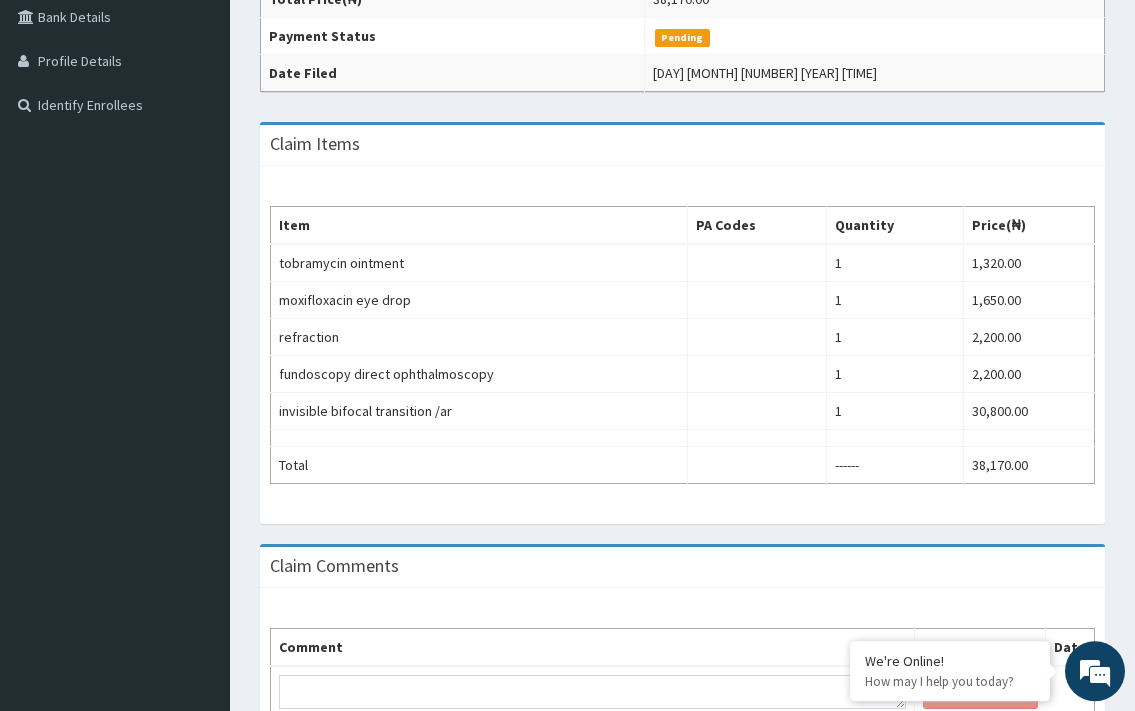 scroll, scrollTop: 602, scrollLeft: 0, axis: vertical 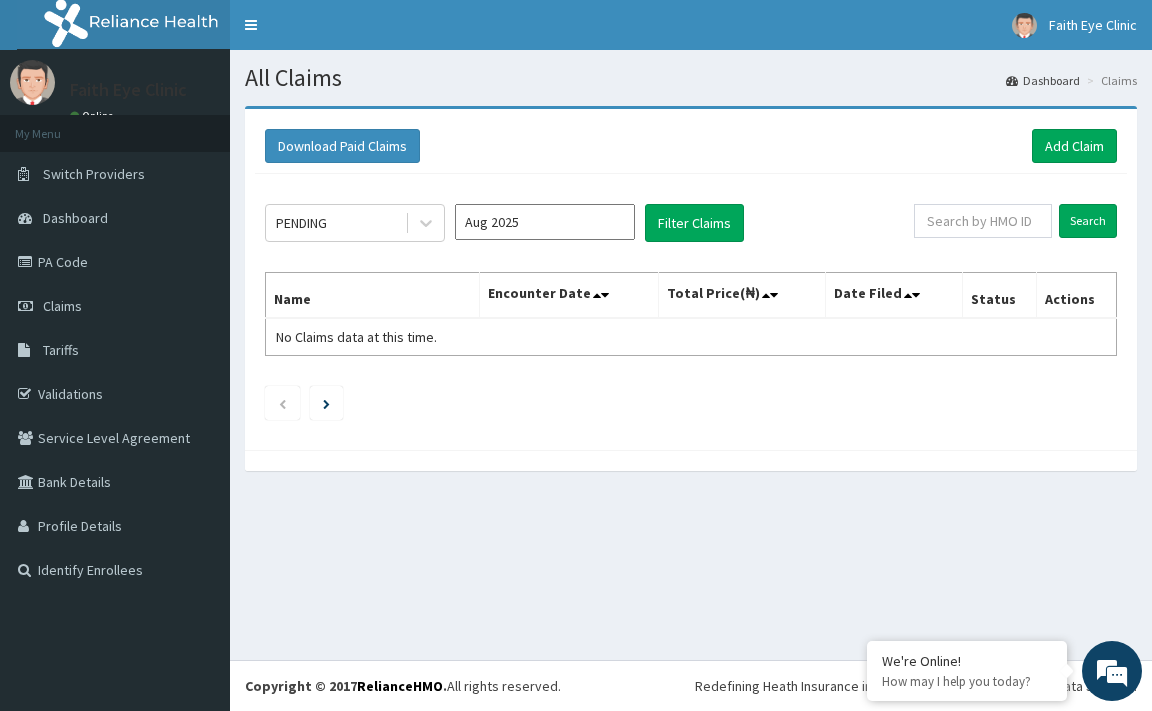 click on "Aug 2025" at bounding box center (545, 222) 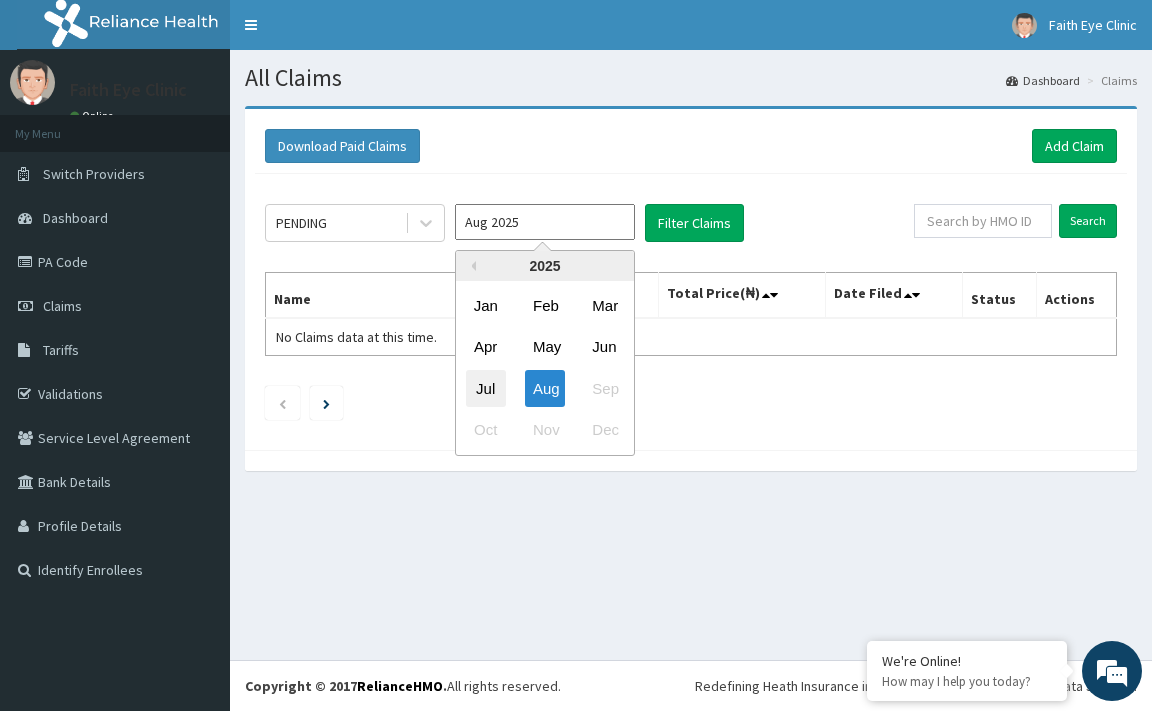 click on "Jul" at bounding box center [486, 388] 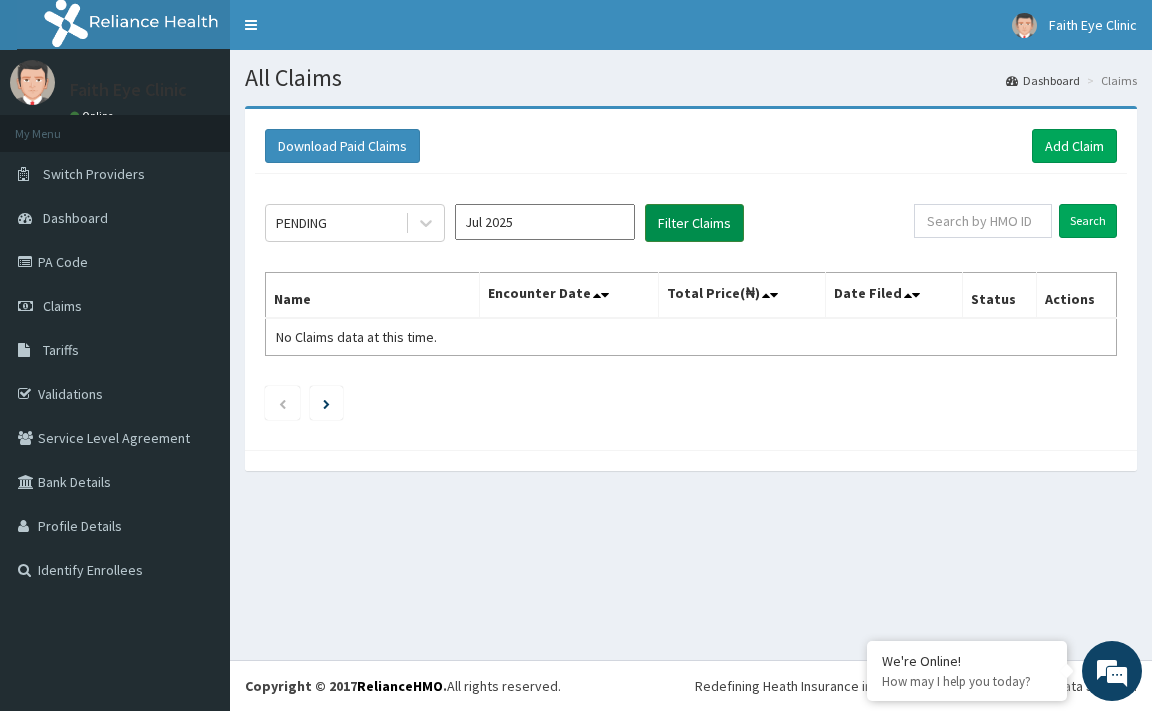 click on "Filter Claims" at bounding box center (694, 223) 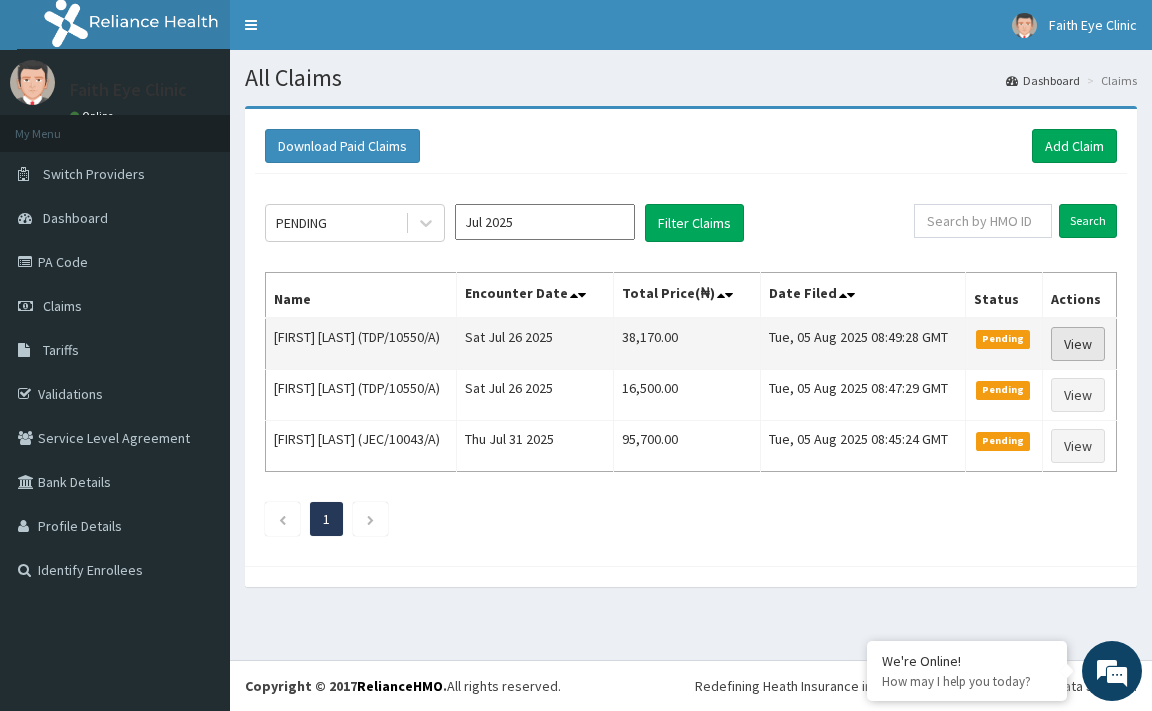 click on "View" at bounding box center [1078, 344] 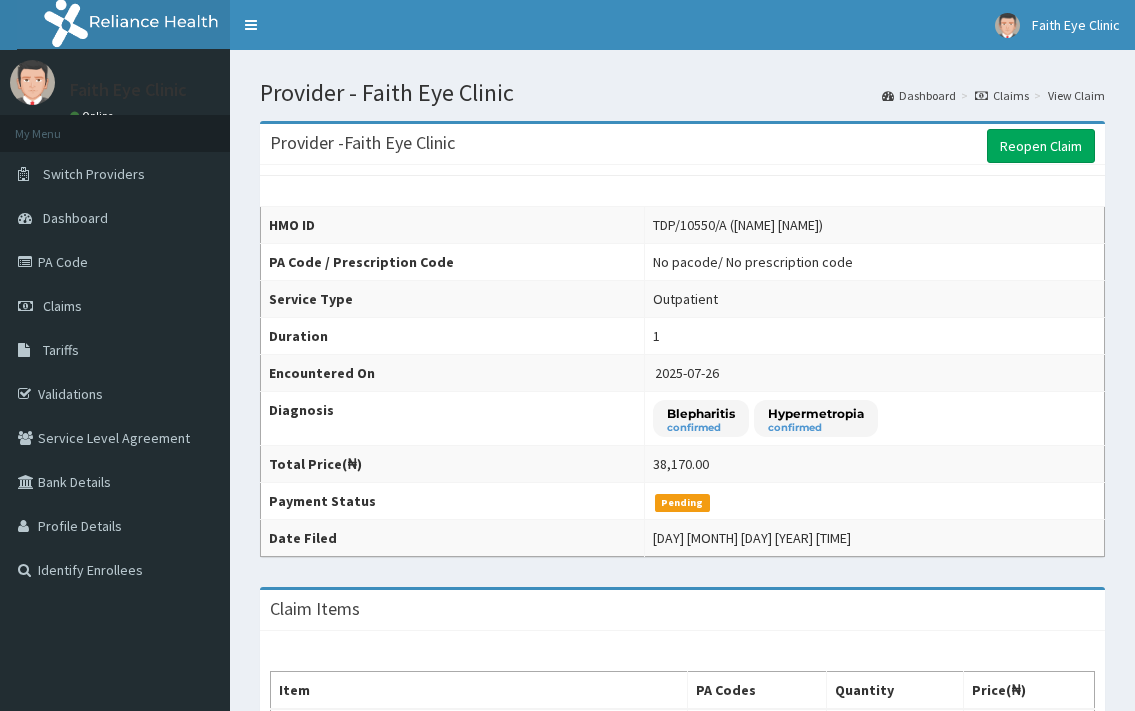 scroll, scrollTop: 0, scrollLeft: 0, axis: both 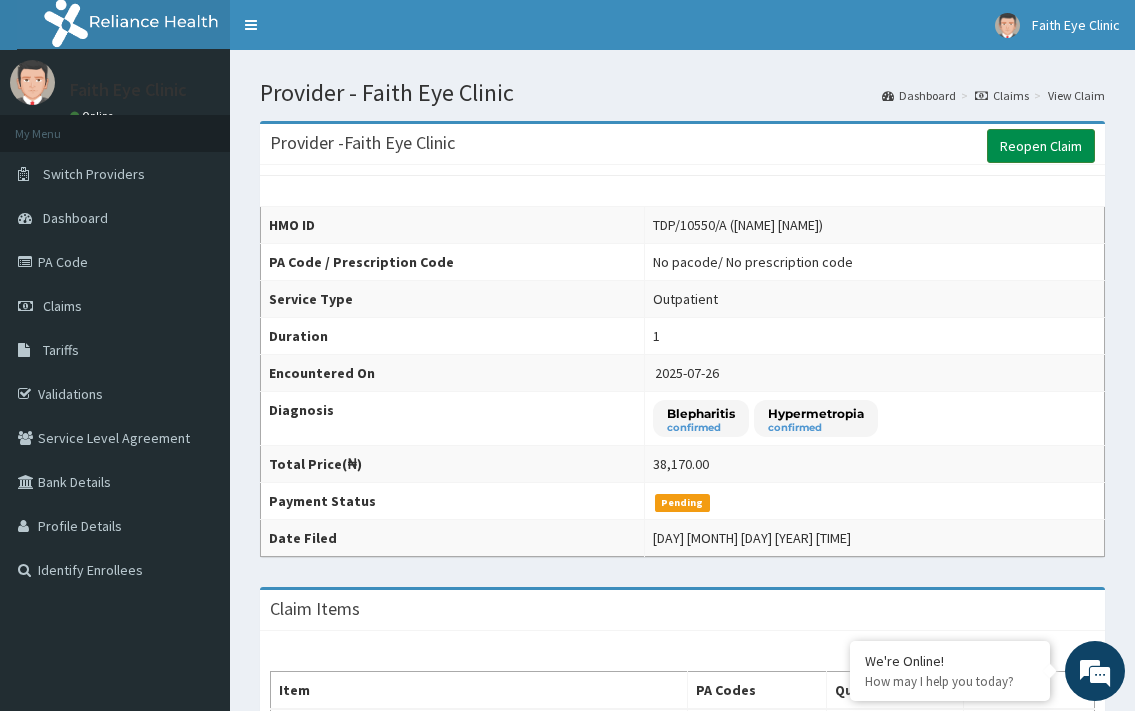 click on "Reopen Claim" at bounding box center (1041, 146) 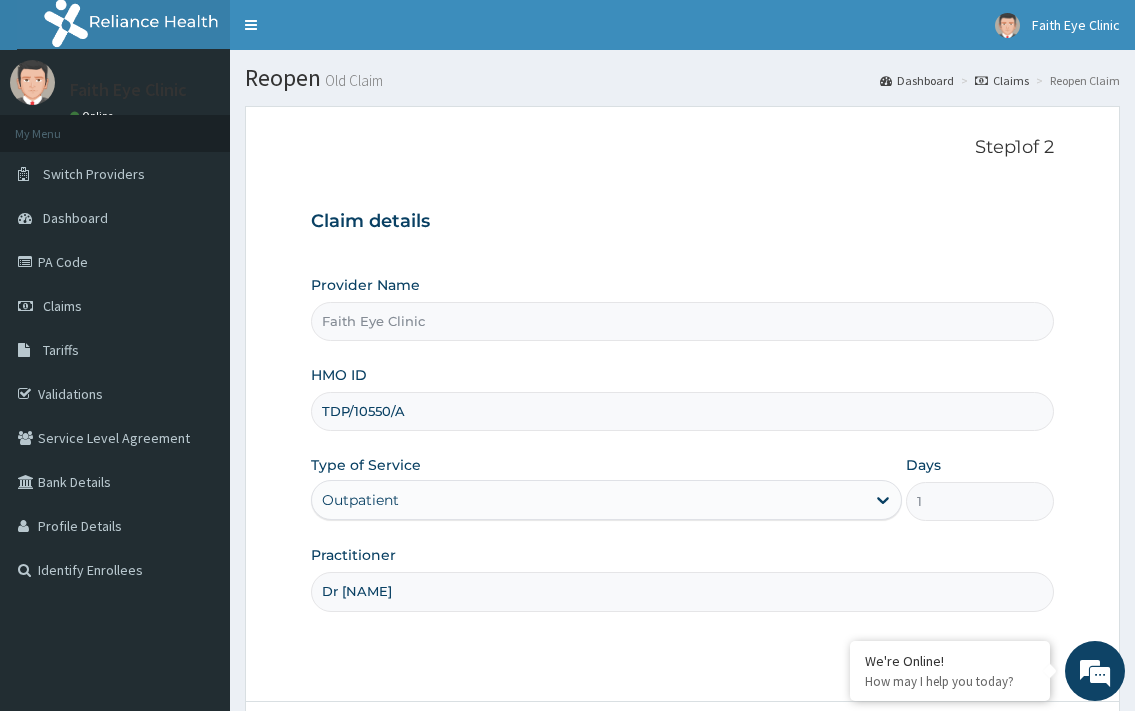 scroll, scrollTop: 170, scrollLeft: 0, axis: vertical 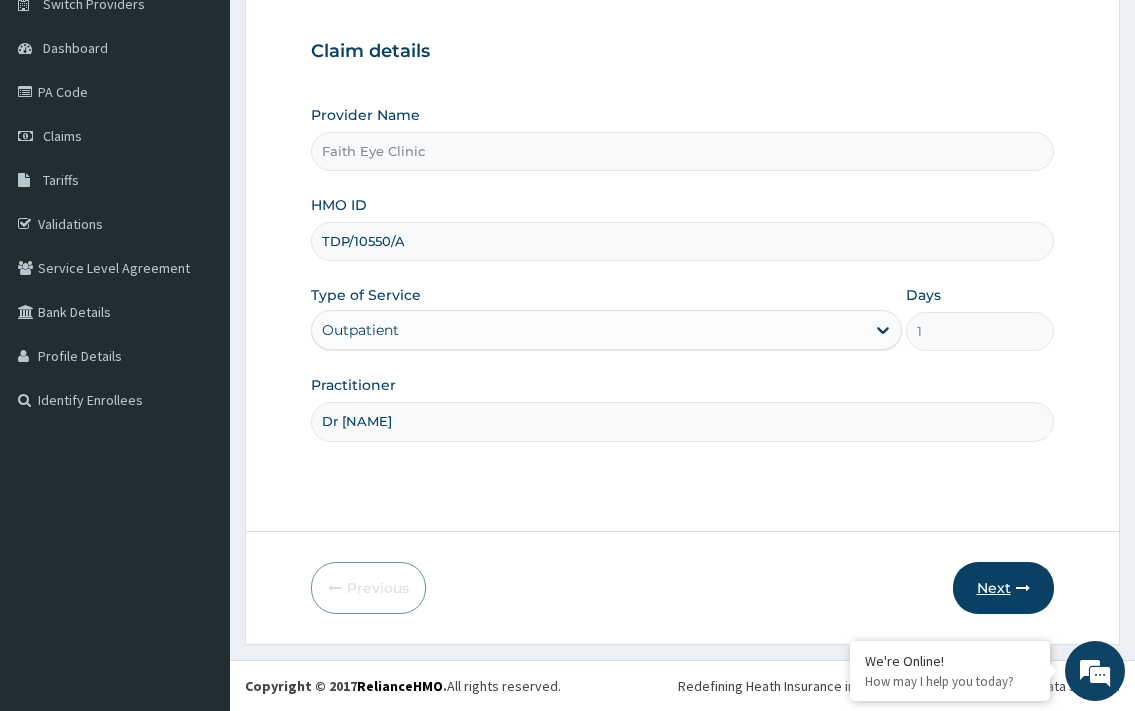 click on "Next" at bounding box center (1003, 588) 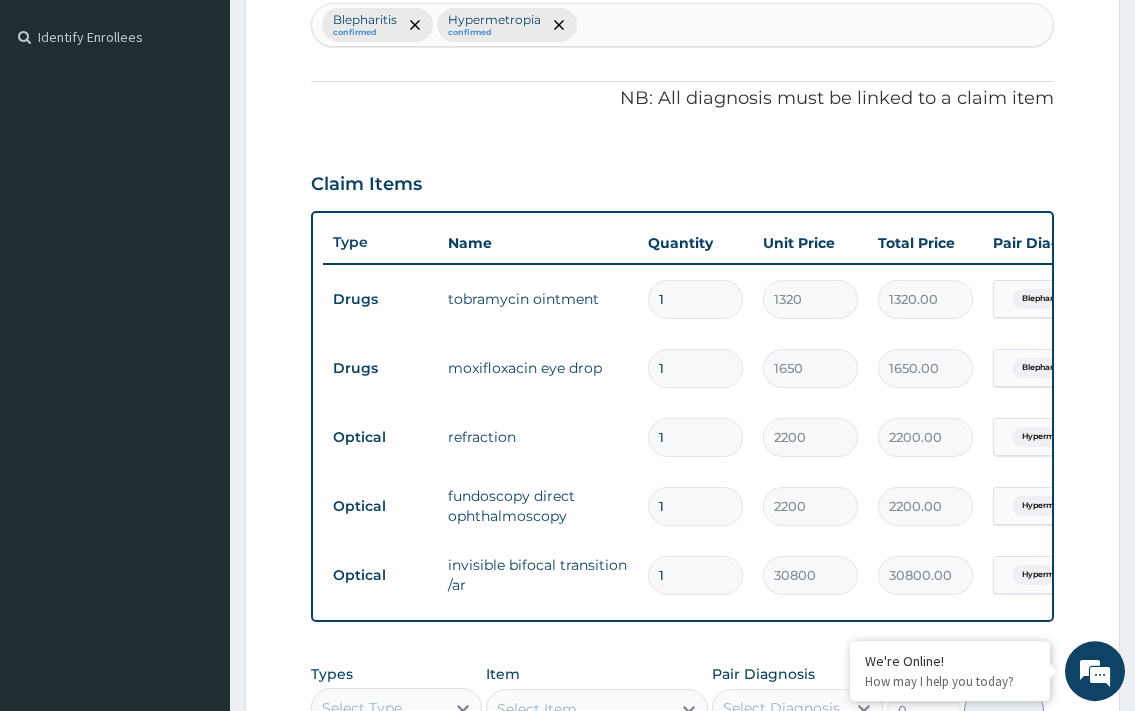 scroll, scrollTop: 612, scrollLeft: 0, axis: vertical 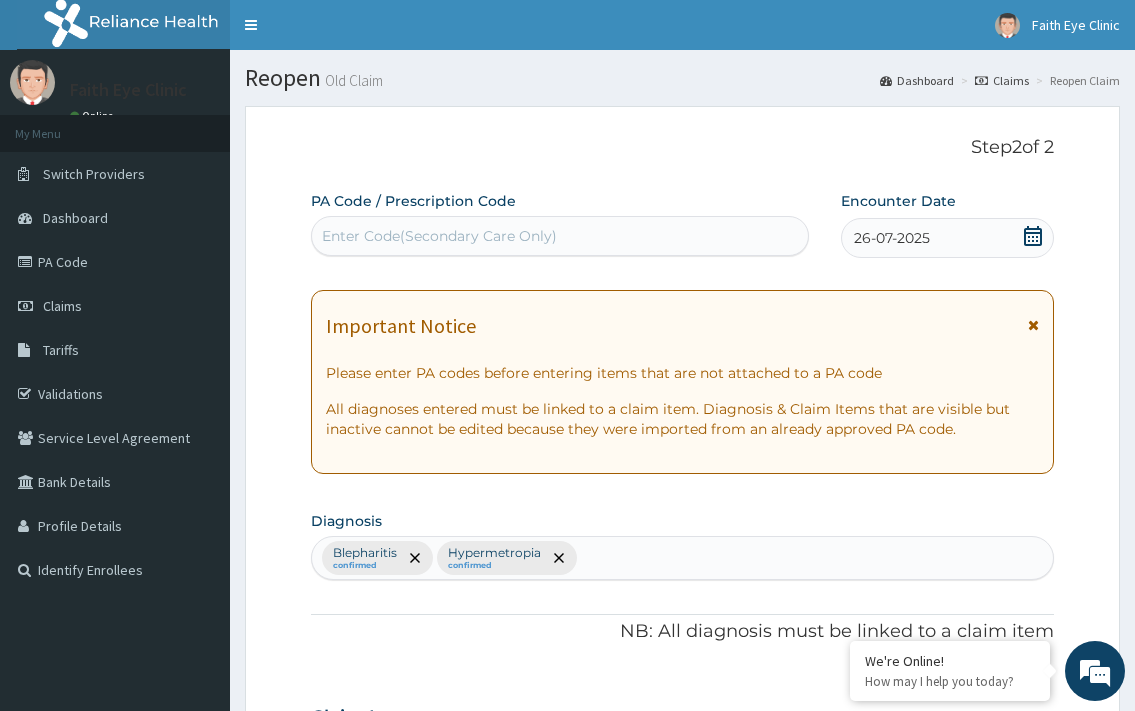 click on "Enter Code(Secondary Care Only)" at bounding box center (439, 236) 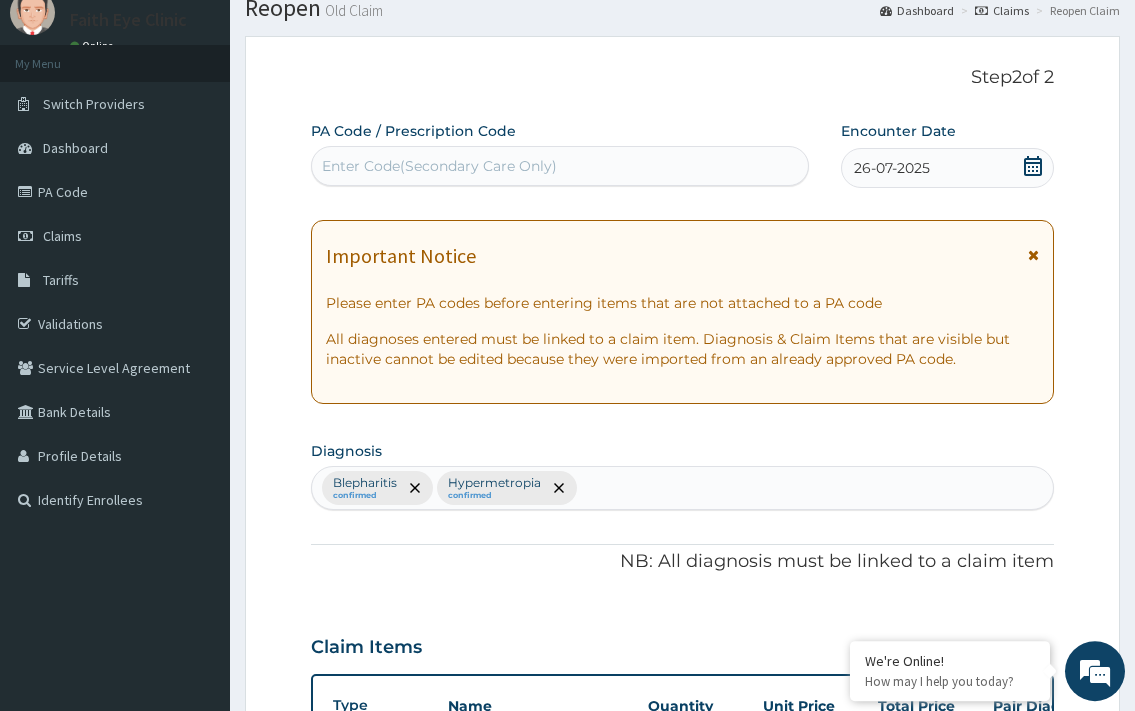 scroll, scrollTop: 3, scrollLeft: 0, axis: vertical 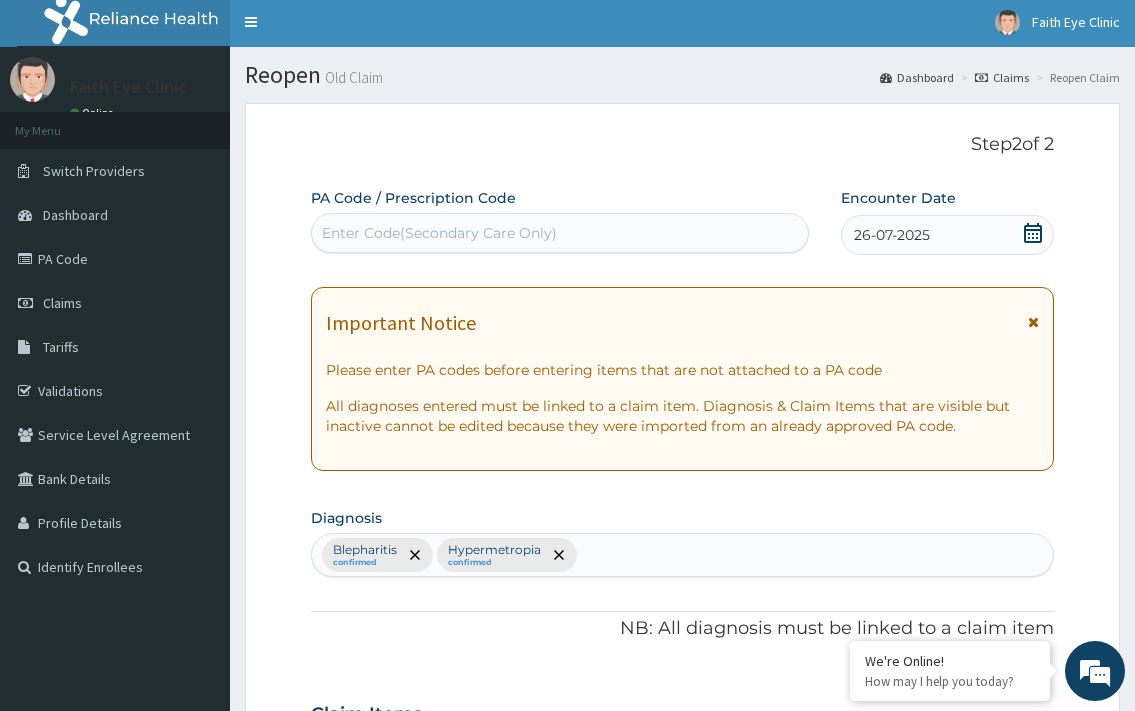 click on "Enter Code(Secondary Care Only)" at bounding box center [439, 233] 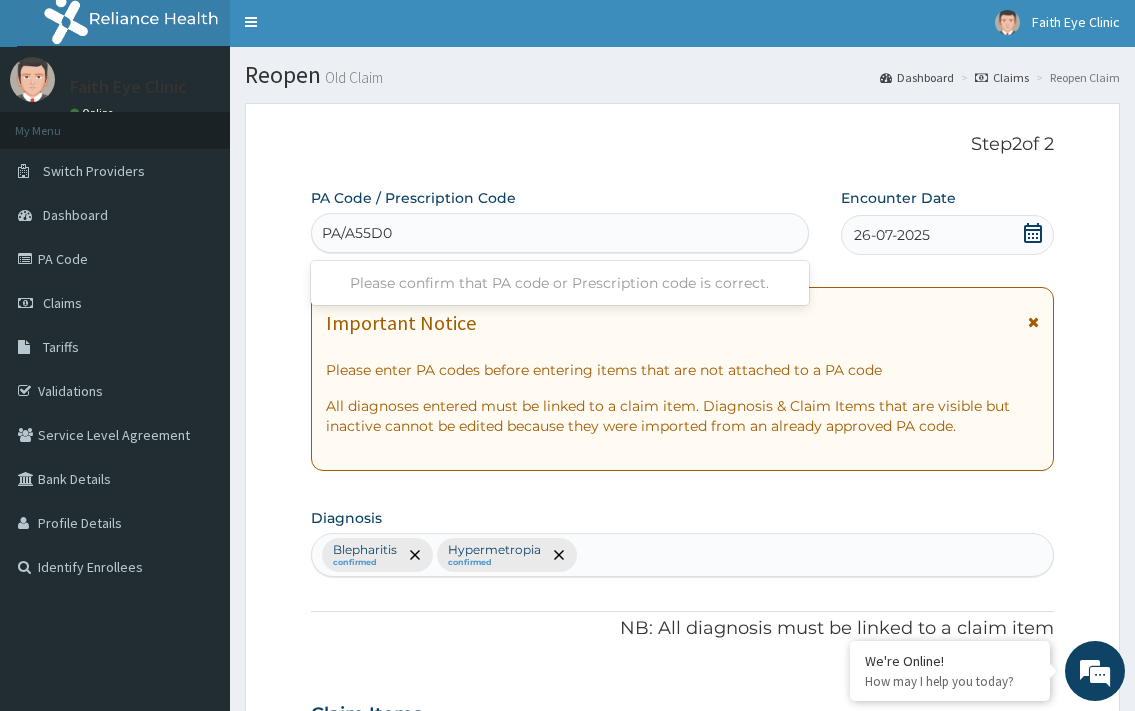 type on "PA/A55D0F" 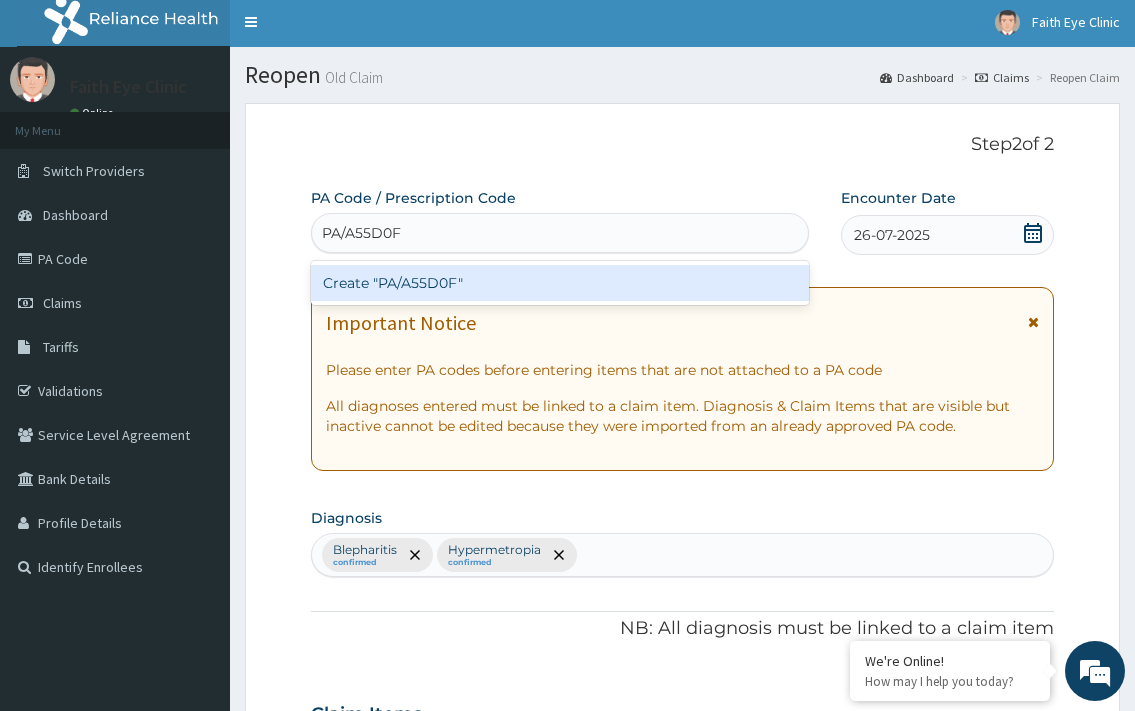 click on "Create "PA/A55D0F"" at bounding box center (559, 283) 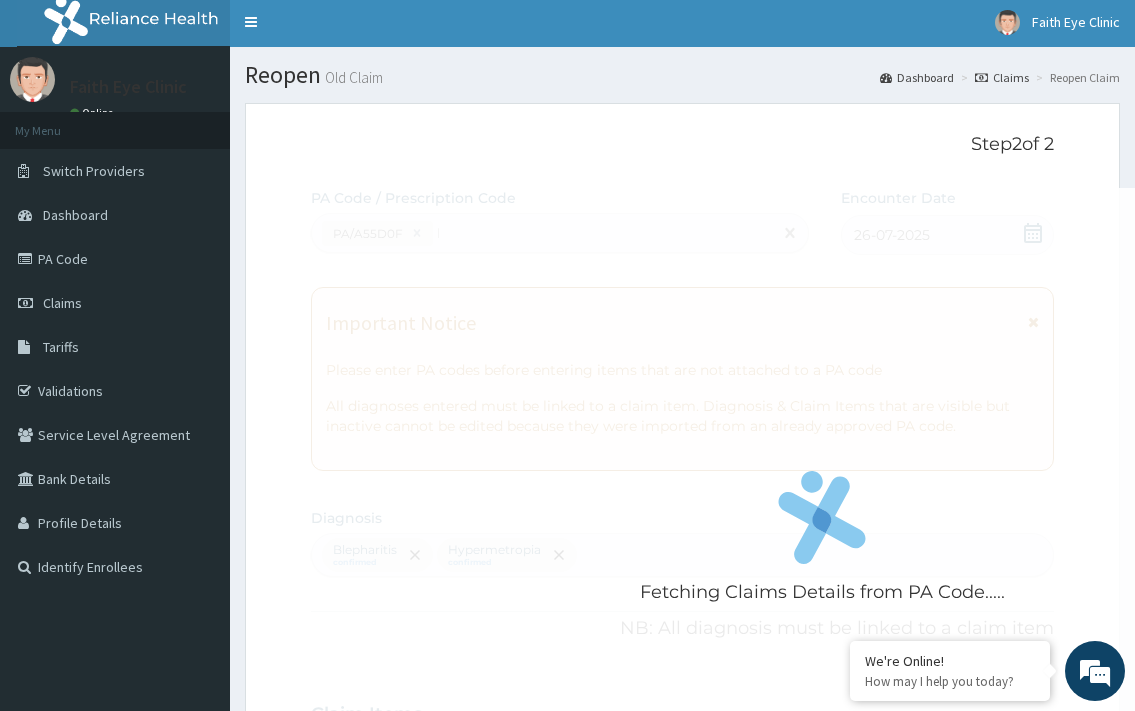 type 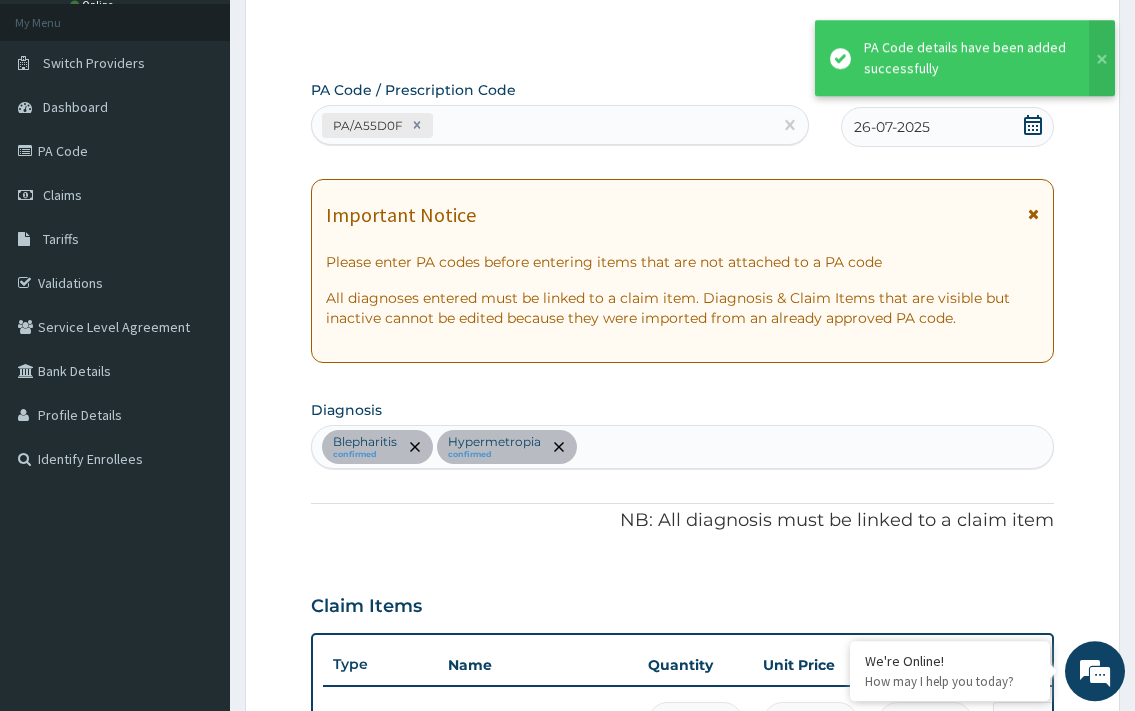 scroll, scrollTop: 9, scrollLeft: 0, axis: vertical 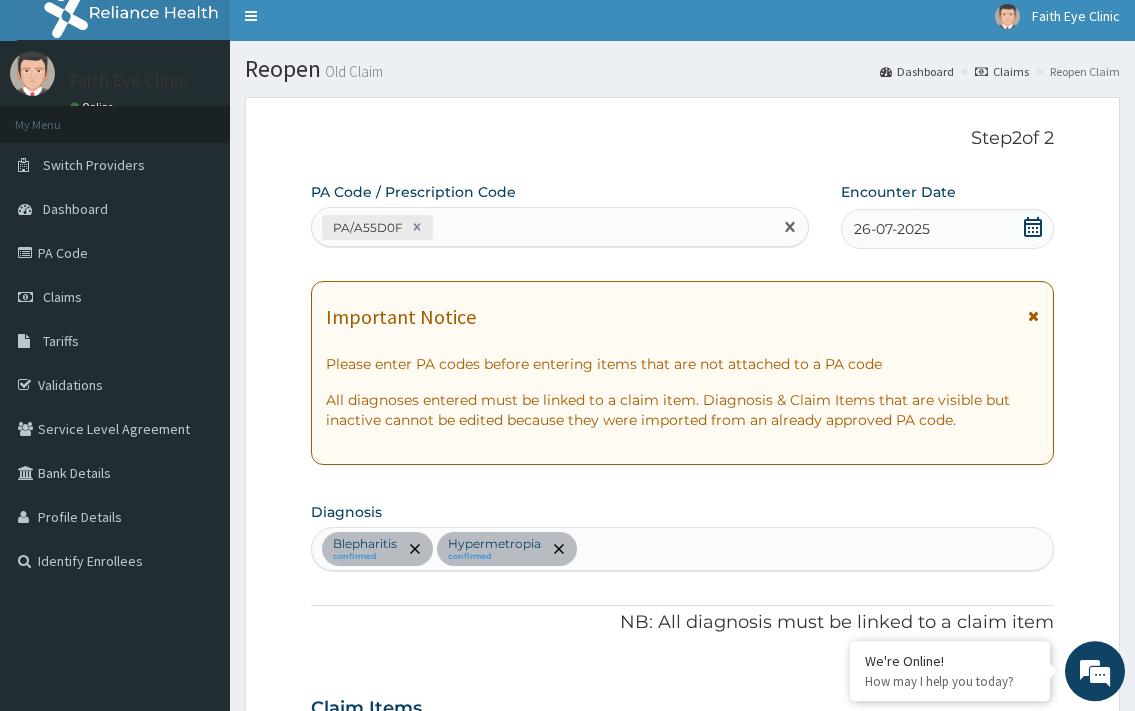 click on "PA/A55D0F" at bounding box center [541, 227] 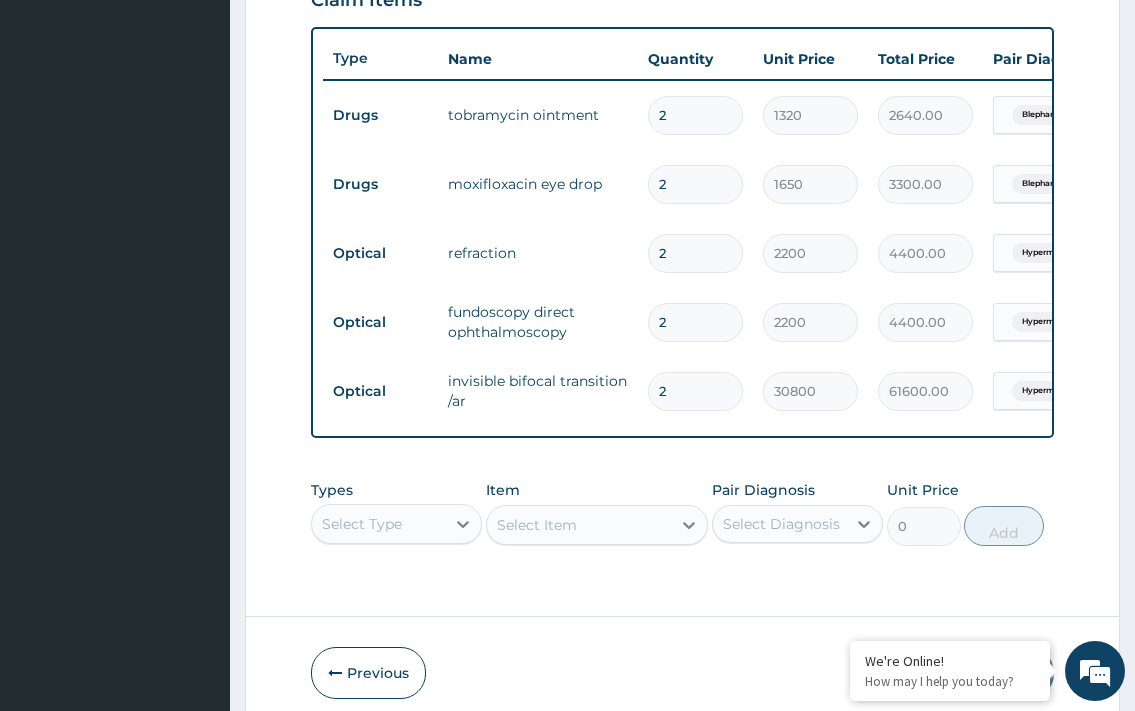 scroll, scrollTop: 819, scrollLeft: 0, axis: vertical 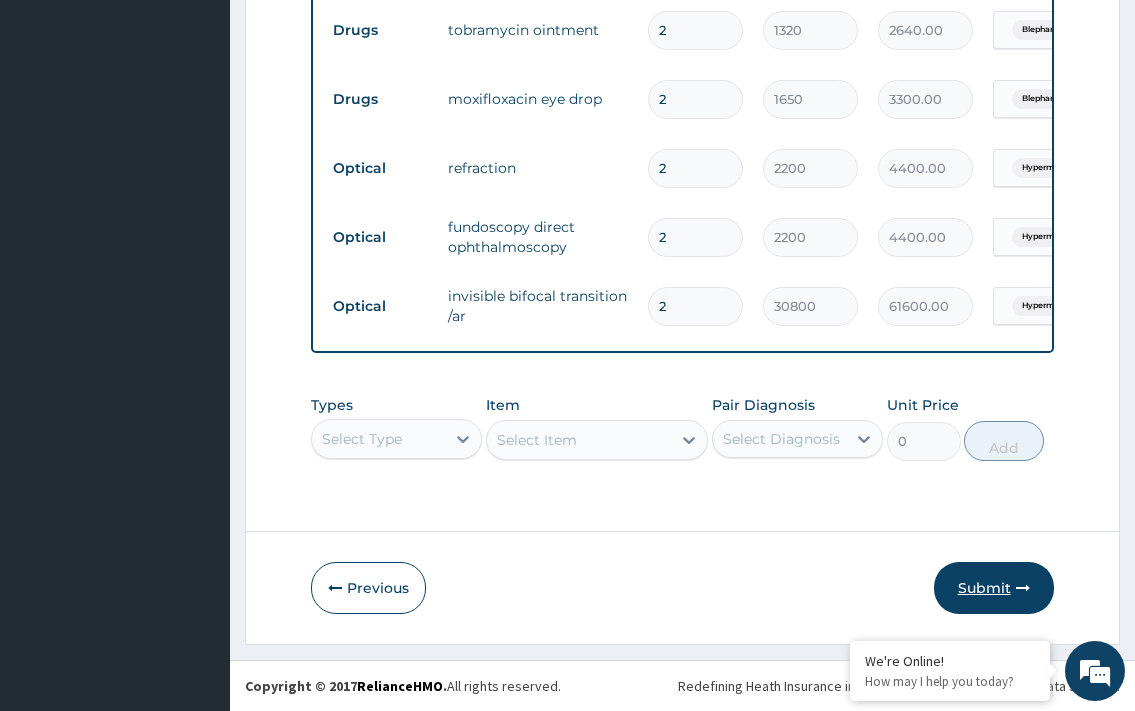 click on "Submit" at bounding box center (994, 588) 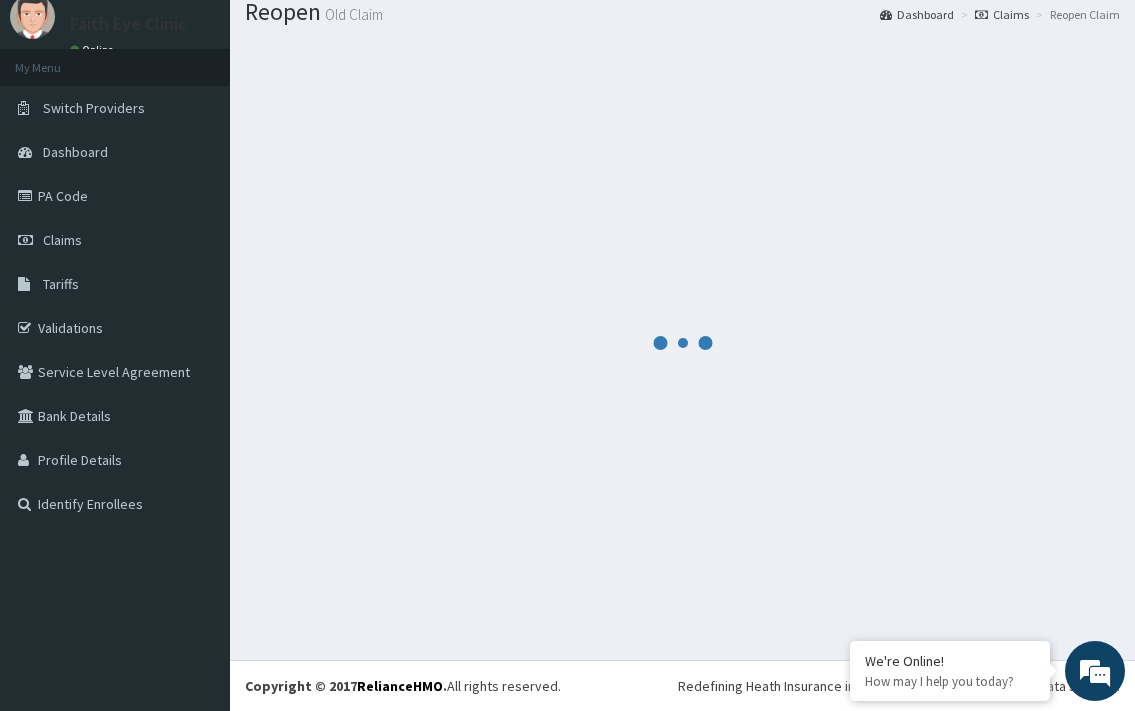 scroll, scrollTop: 66, scrollLeft: 0, axis: vertical 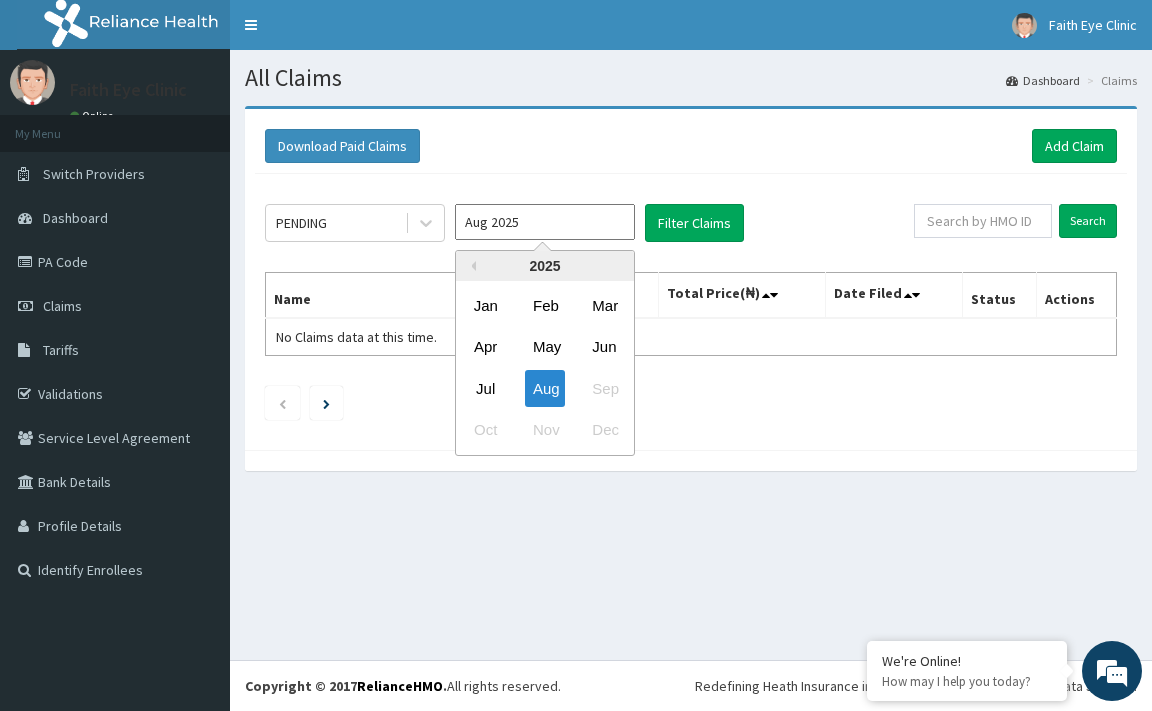 click on "Aug 2025" at bounding box center [545, 222] 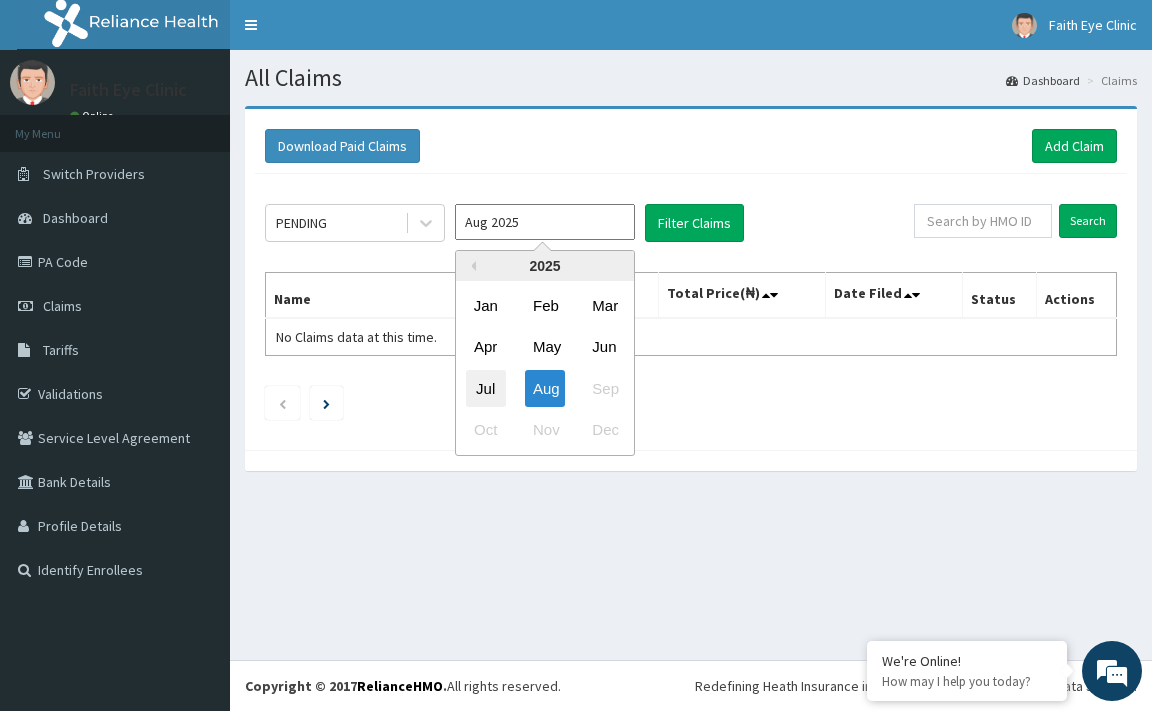 click on "Jul" at bounding box center (486, 388) 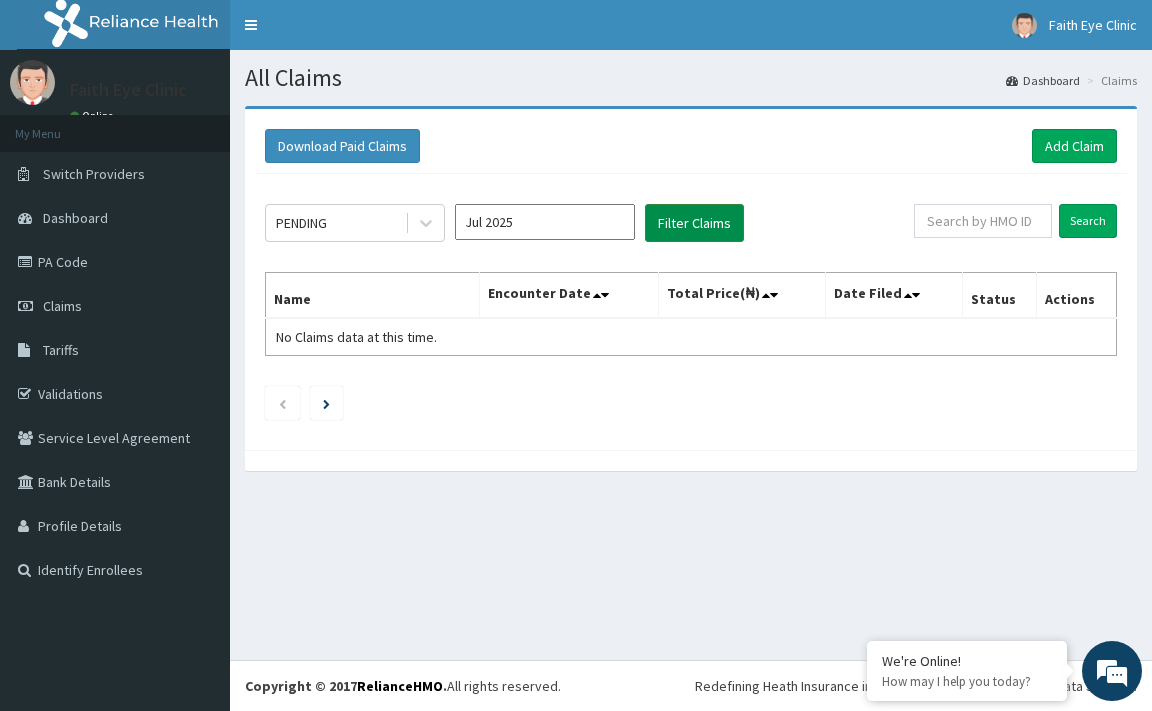 click on "Filter Claims" at bounding box center [694, 223] 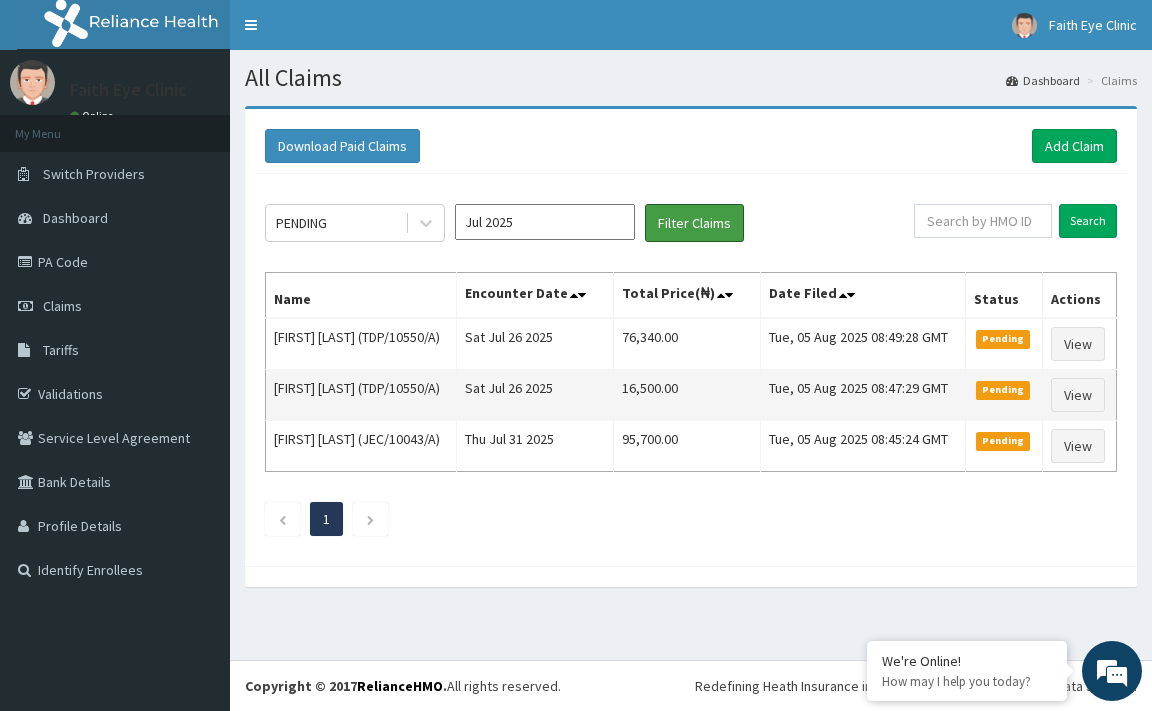 scroll, scrollTop: 0, scrollLeft: 0, axis: both 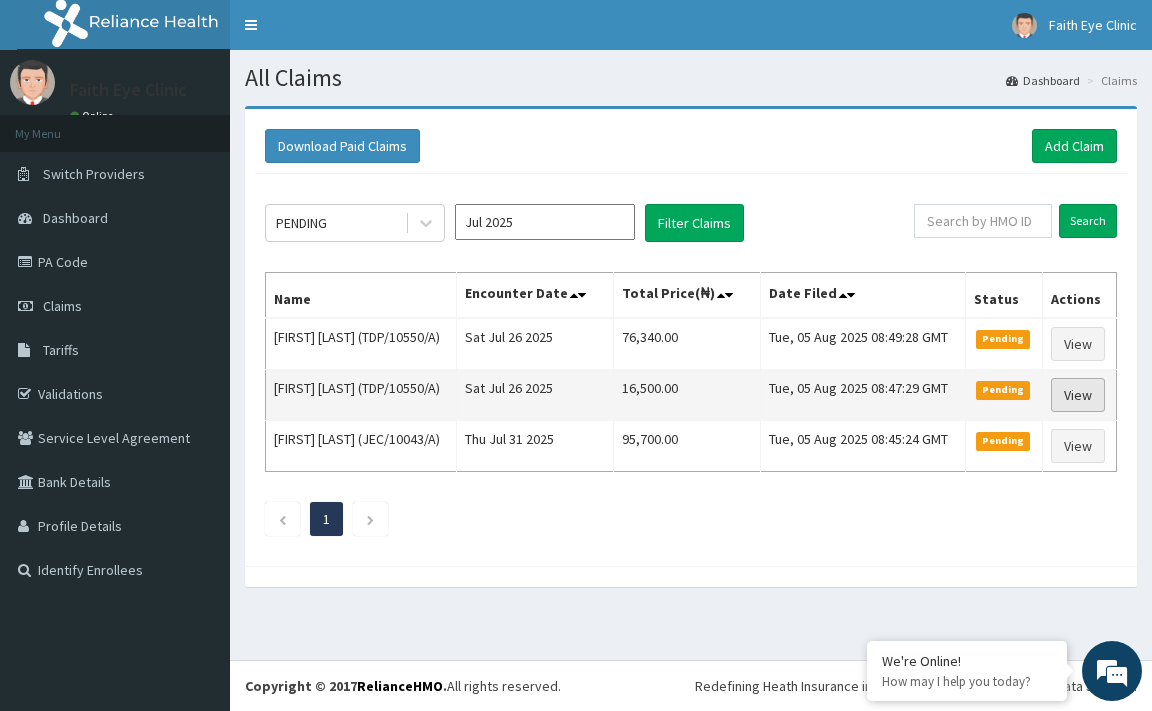 click on "View" at bounding box center (1078, 395) 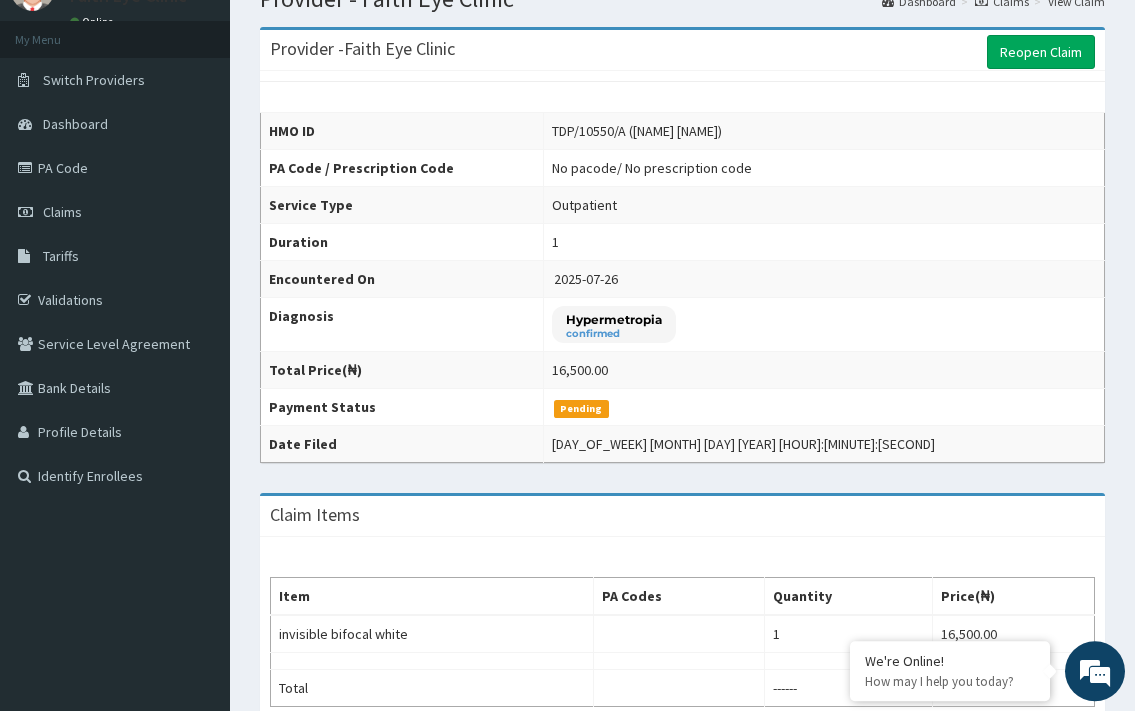 scroll, scrollTop: 179, scrollLeft: 0, axis: vertical 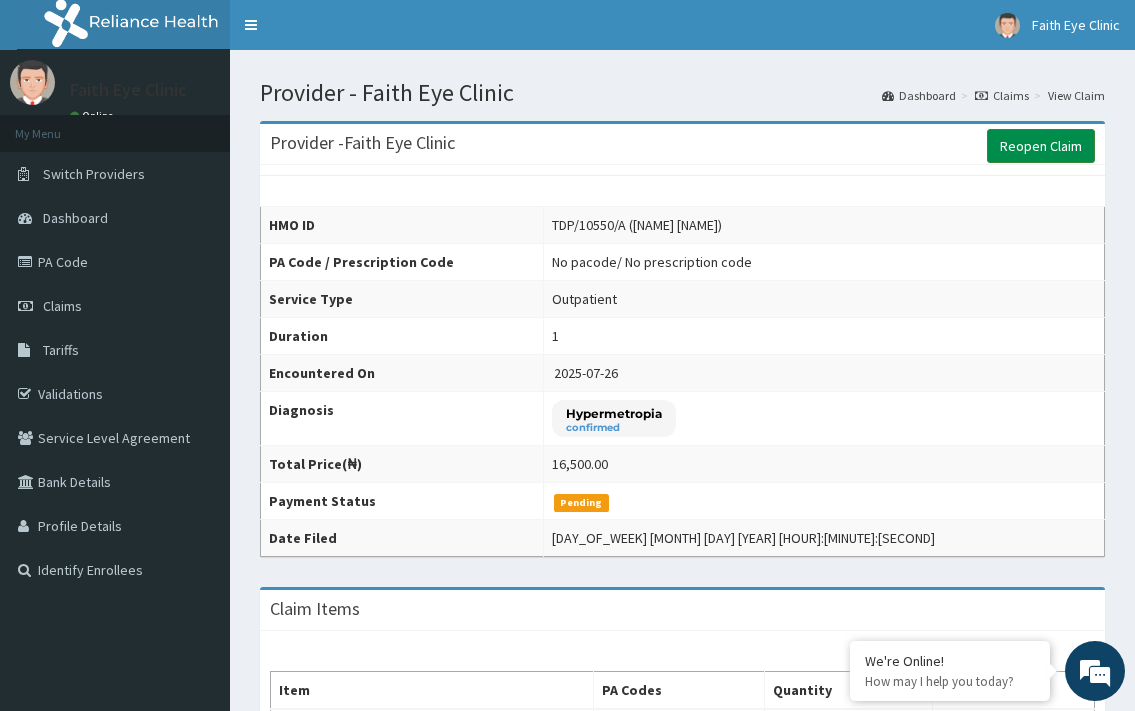 click on "Reopen Claim" at bounding box center [1041, 146] 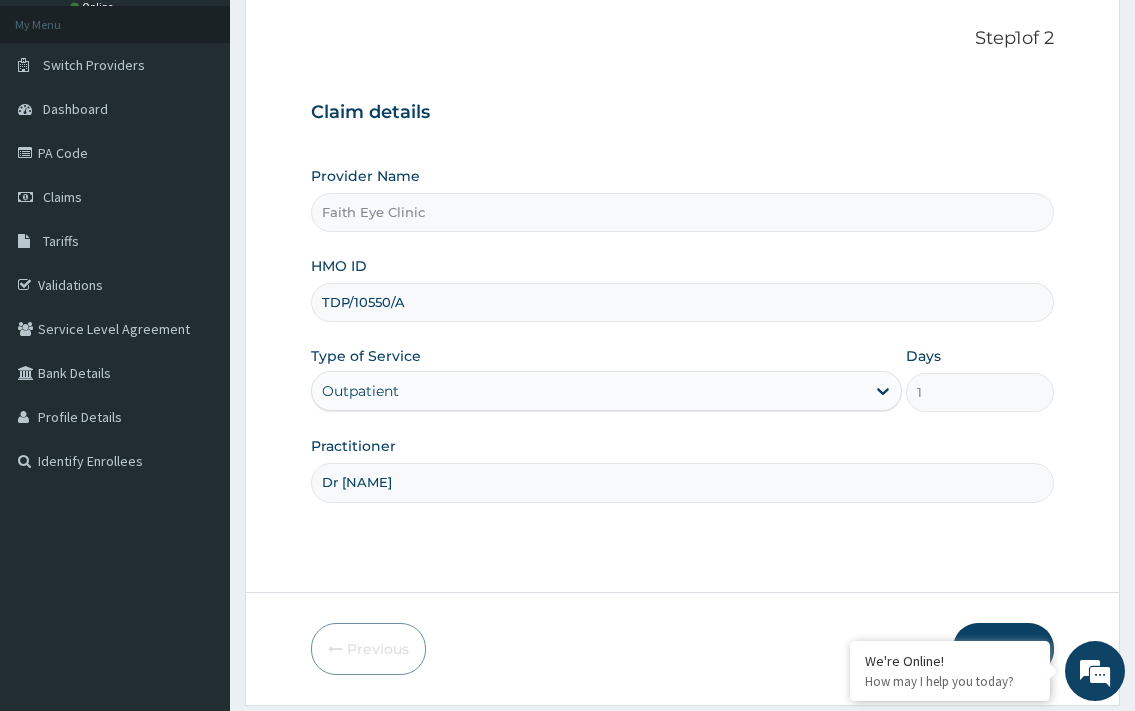 scroll, scrollTop: 170, scrollLeft: 0, axis: vertical 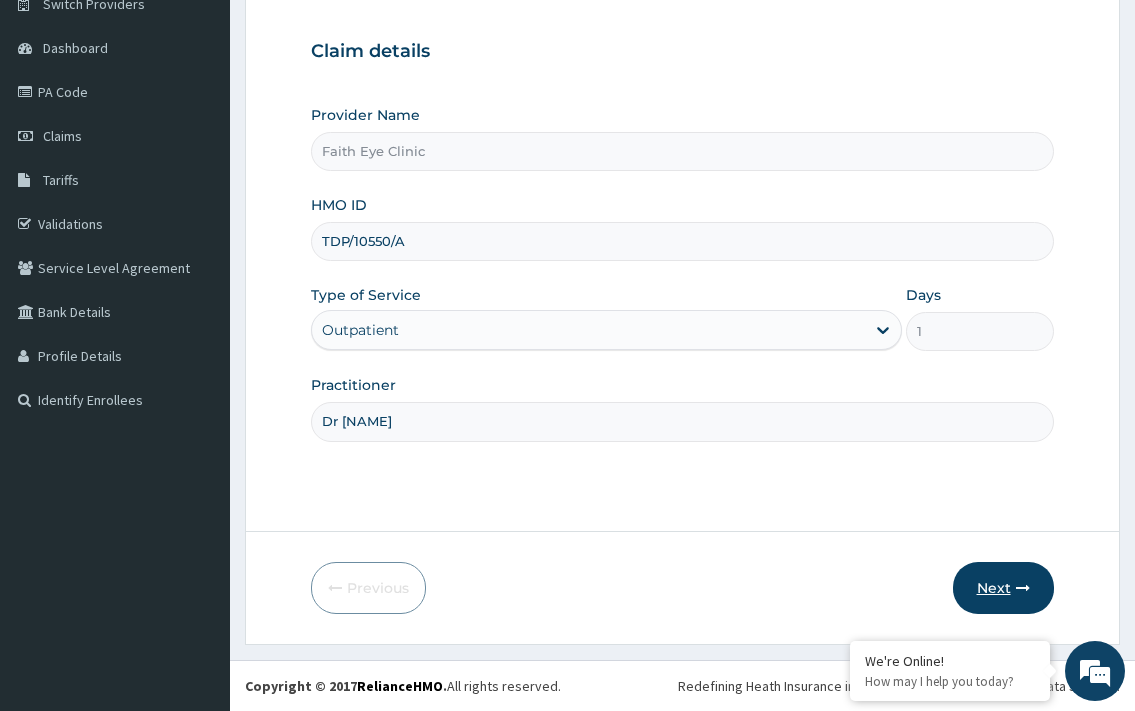 click on "Next" at bounding box center (1003, 588) 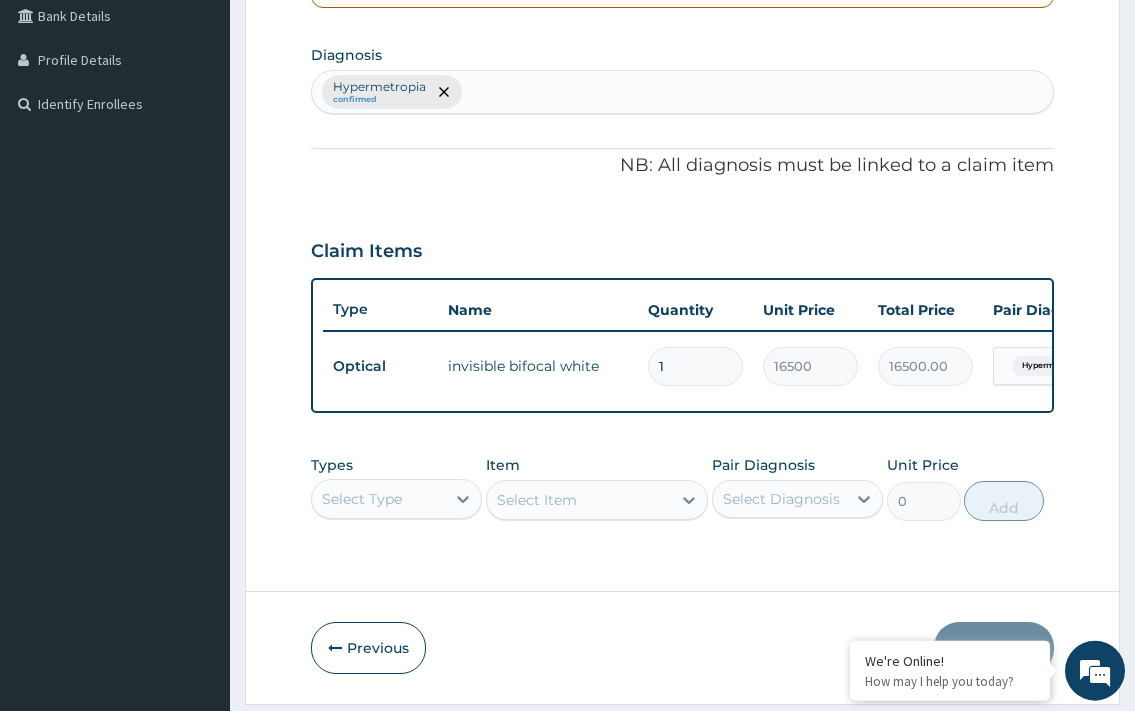 scroll, scrollTop: 476, scrollLeft: 0, axis: vertical 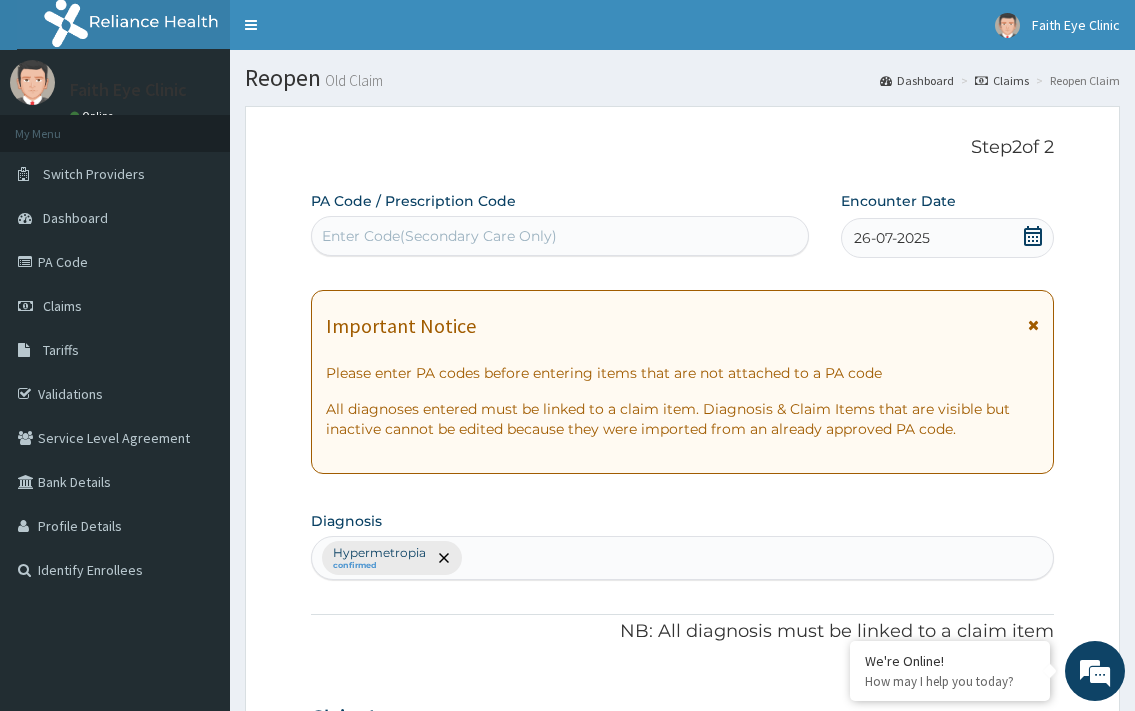 click on "Enter Code(Secondary Care Only)" at bounding box center [439, 236] 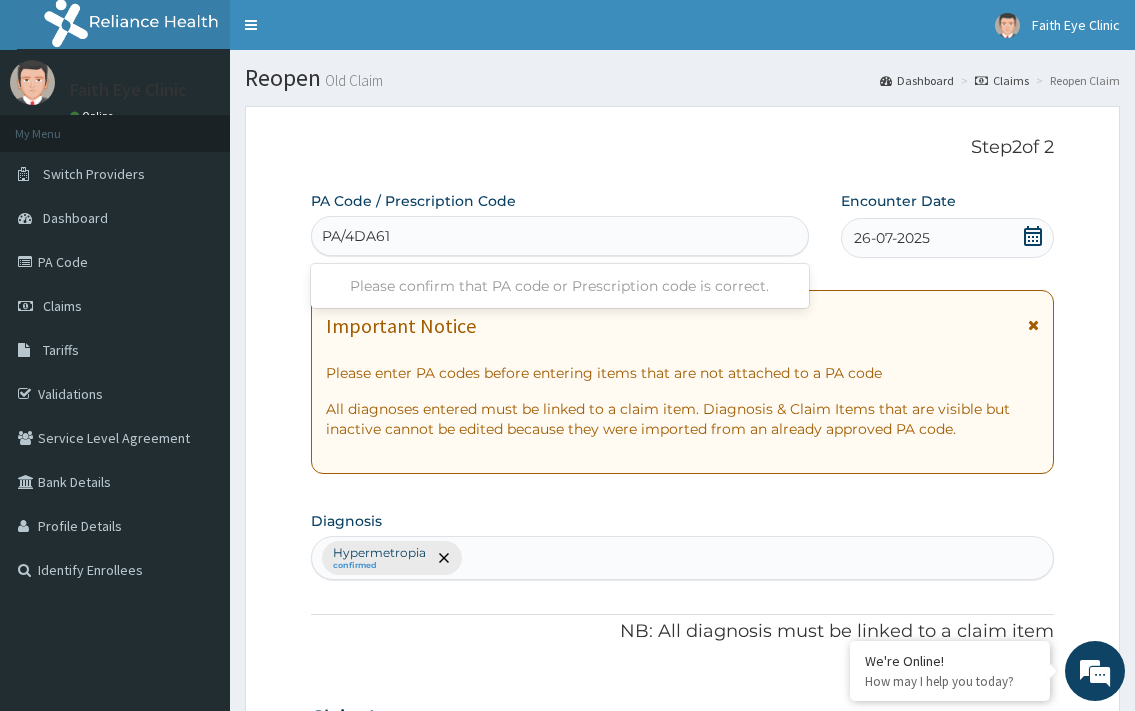 type on "PA/4DA61E" 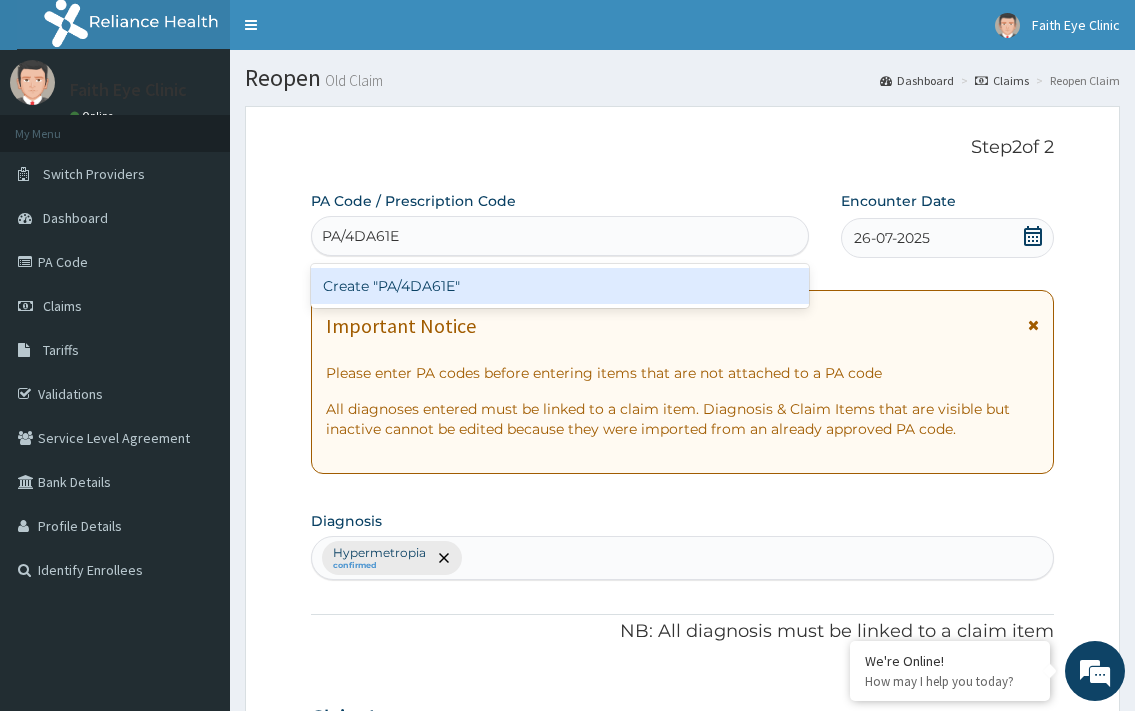 click on "Create "PA/4DA61E"" at bounding box center (559, 286) 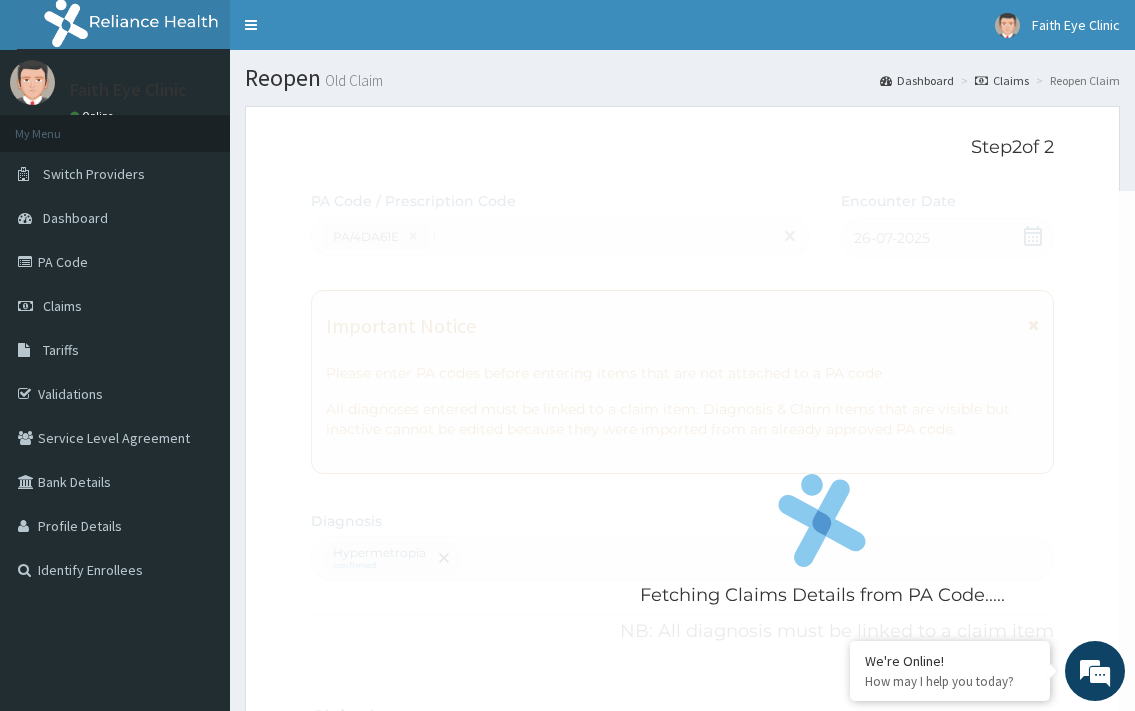 type 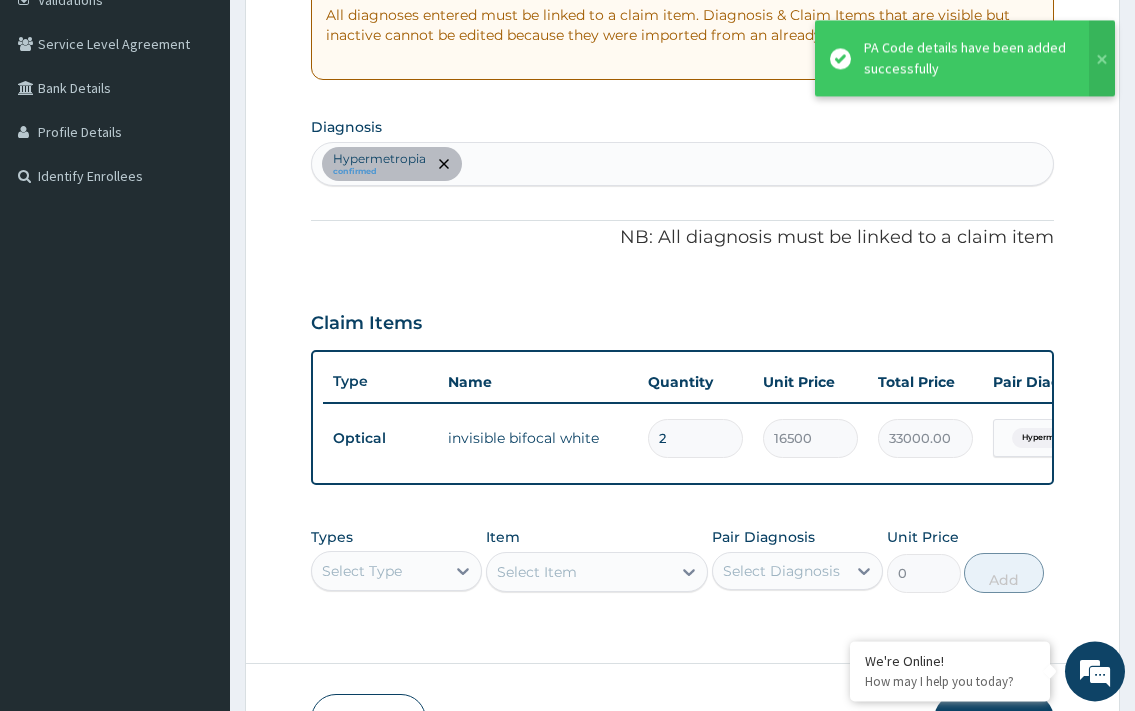 scroll, scrollTop: 543, scrollLeft: 0, axis: vertical 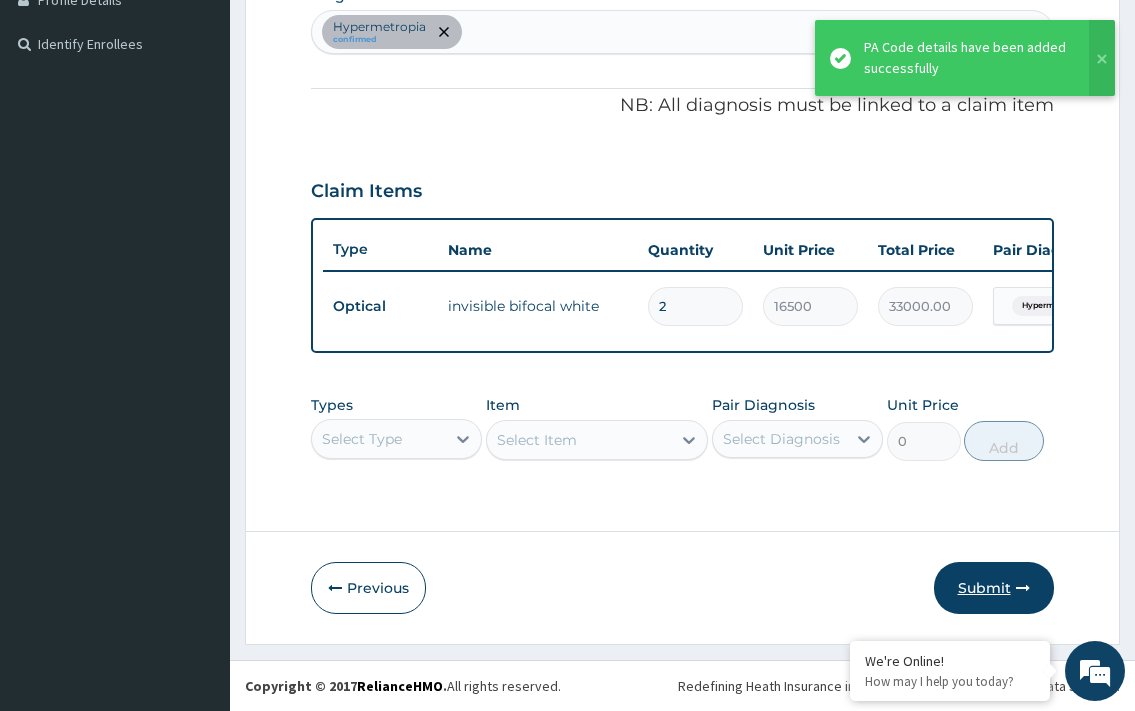 click on "Submit" at bounding box center [994, 588] 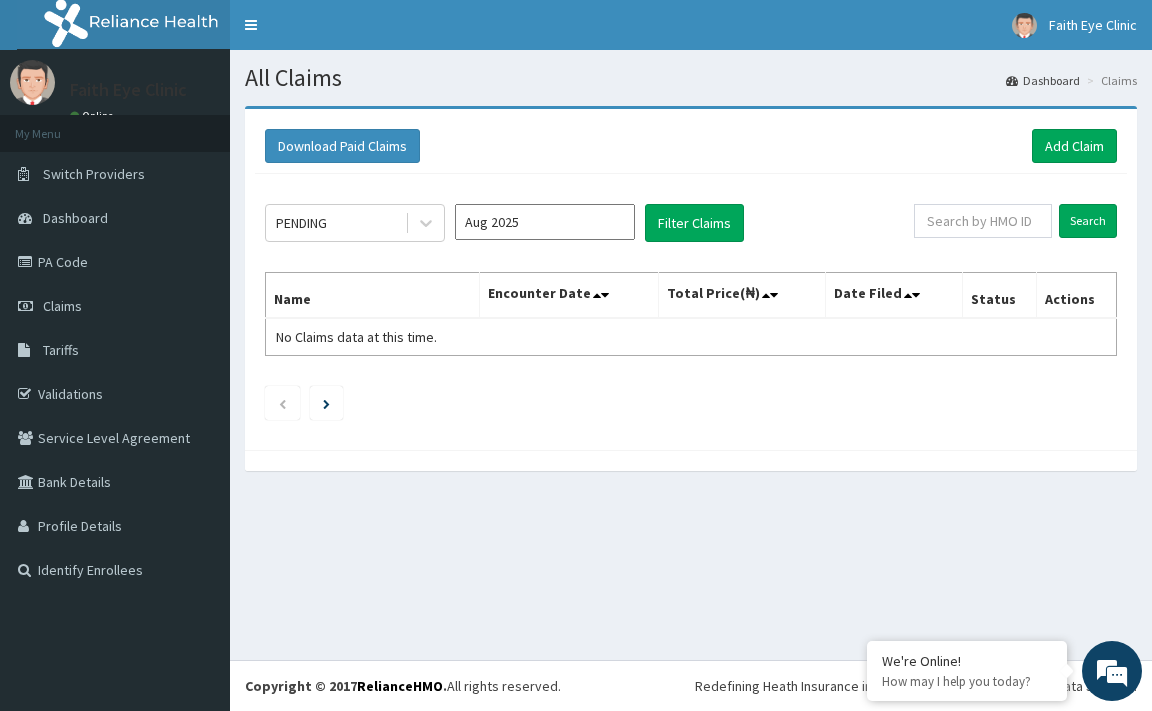 scroll, scrollTop: 0, scrollLeft: 0, axis: both 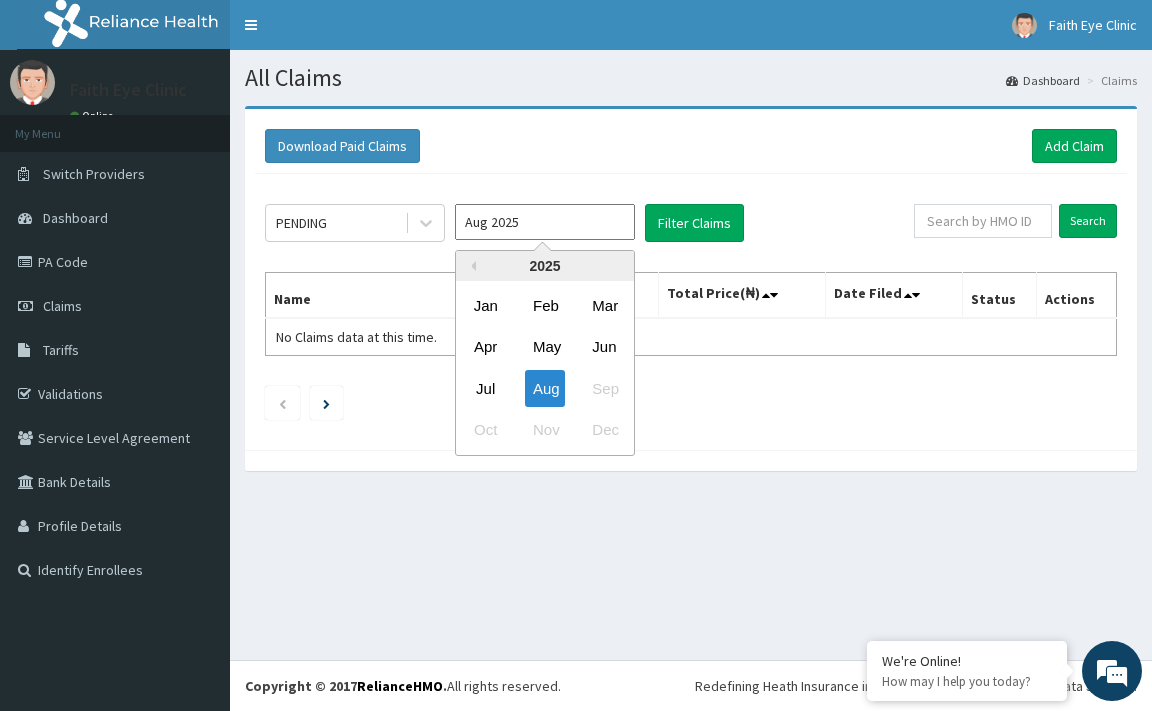 click on "Aug 2025" at bounding box center (545, 222) 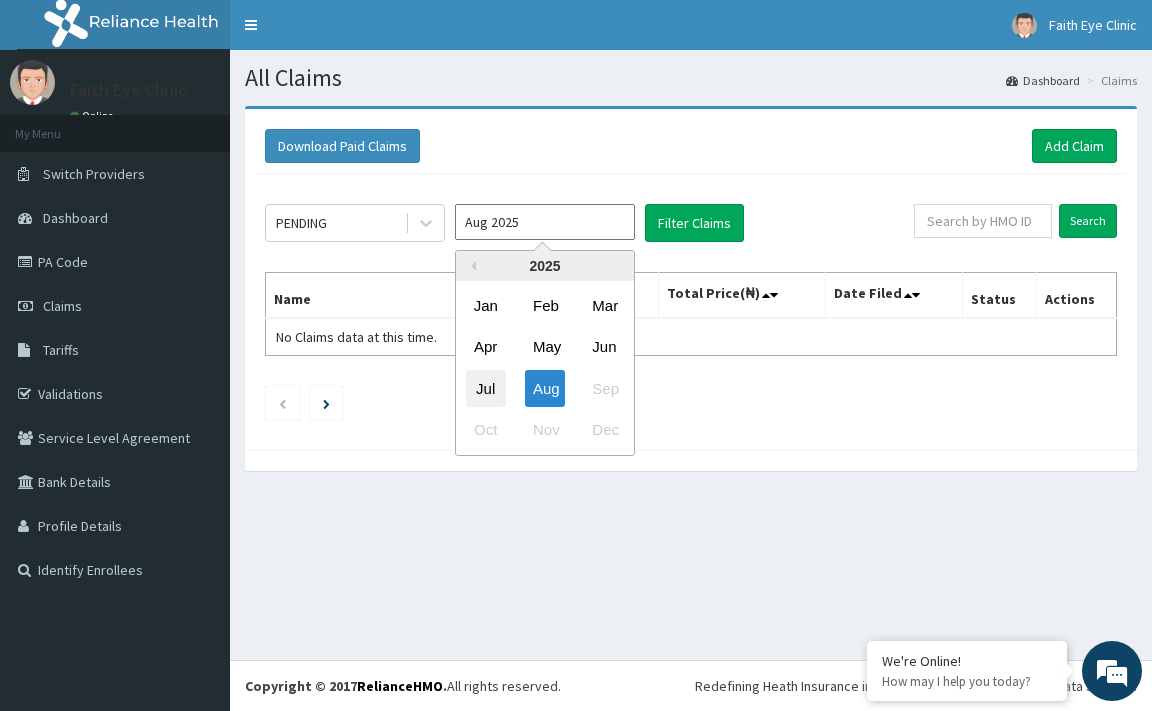 click on "Jul" at bounding box center [486, 388] 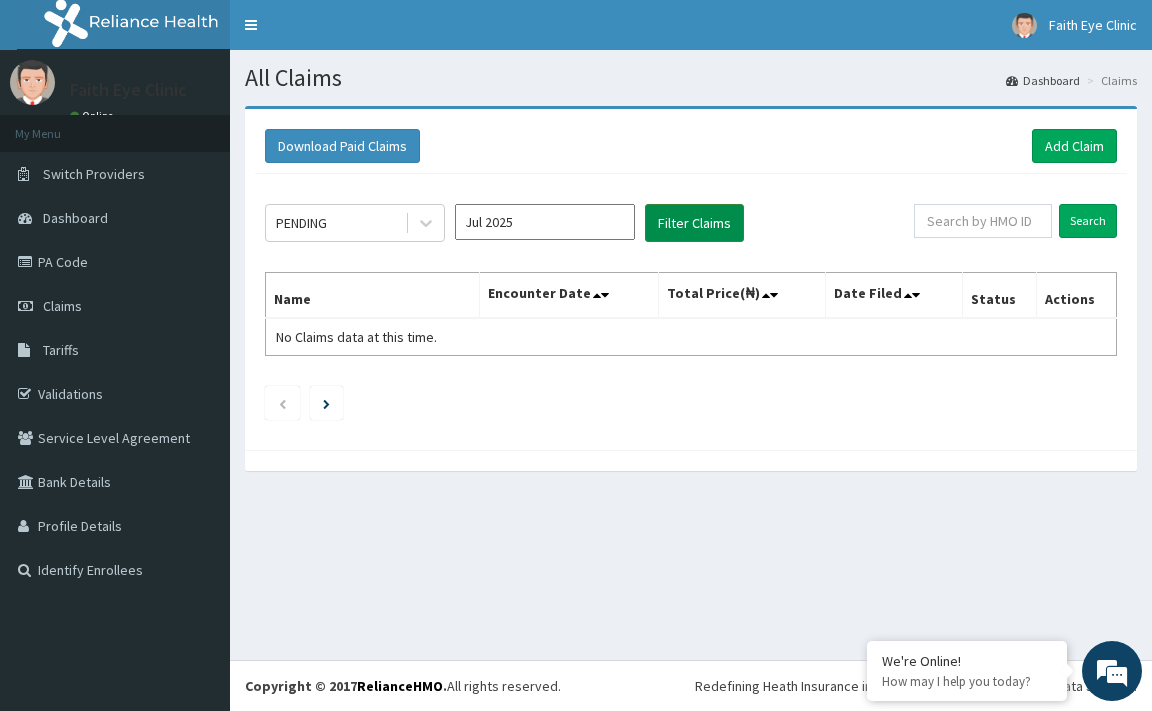 scroll, scrollTop: 0, scrollLeft: 0, axis: both 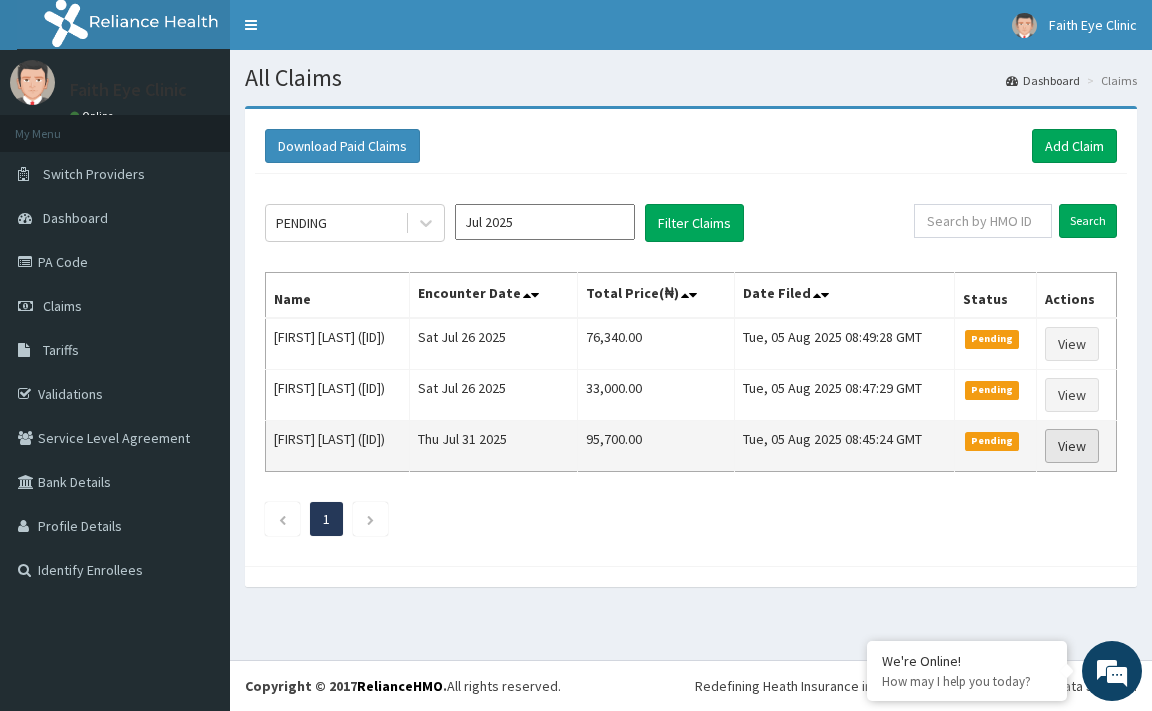 click on "View" at bounding box center [1072, 446] 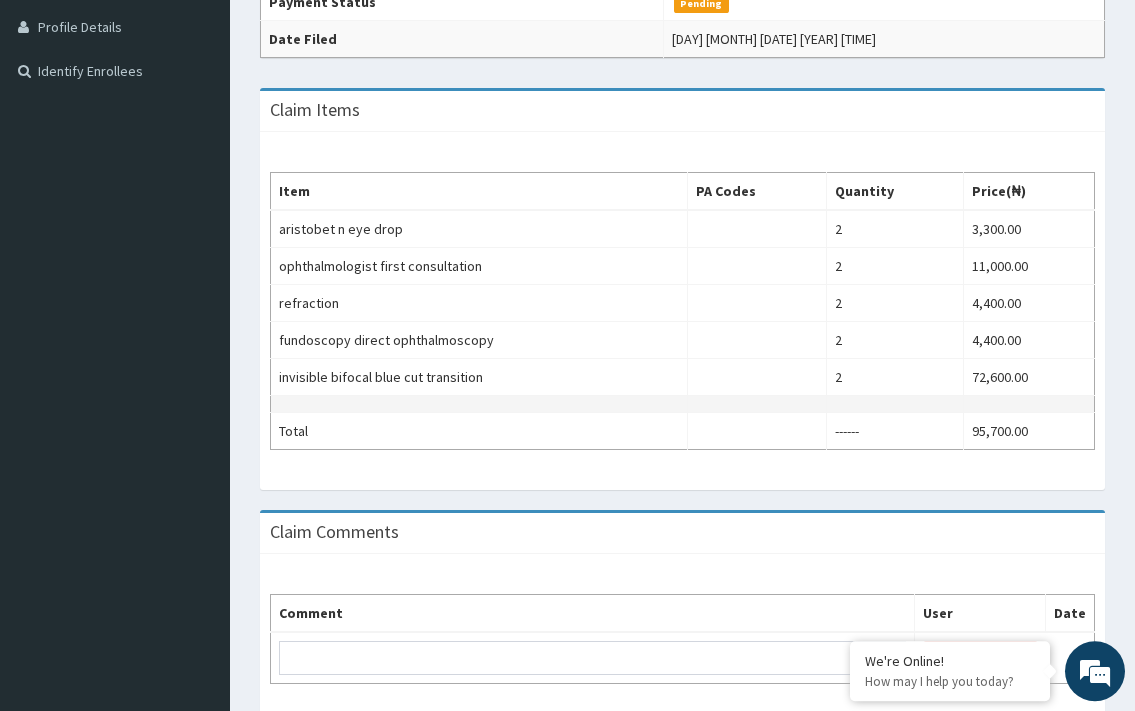 scroll, scrollTop: 510, scrollLeft: 0, axis: vertical 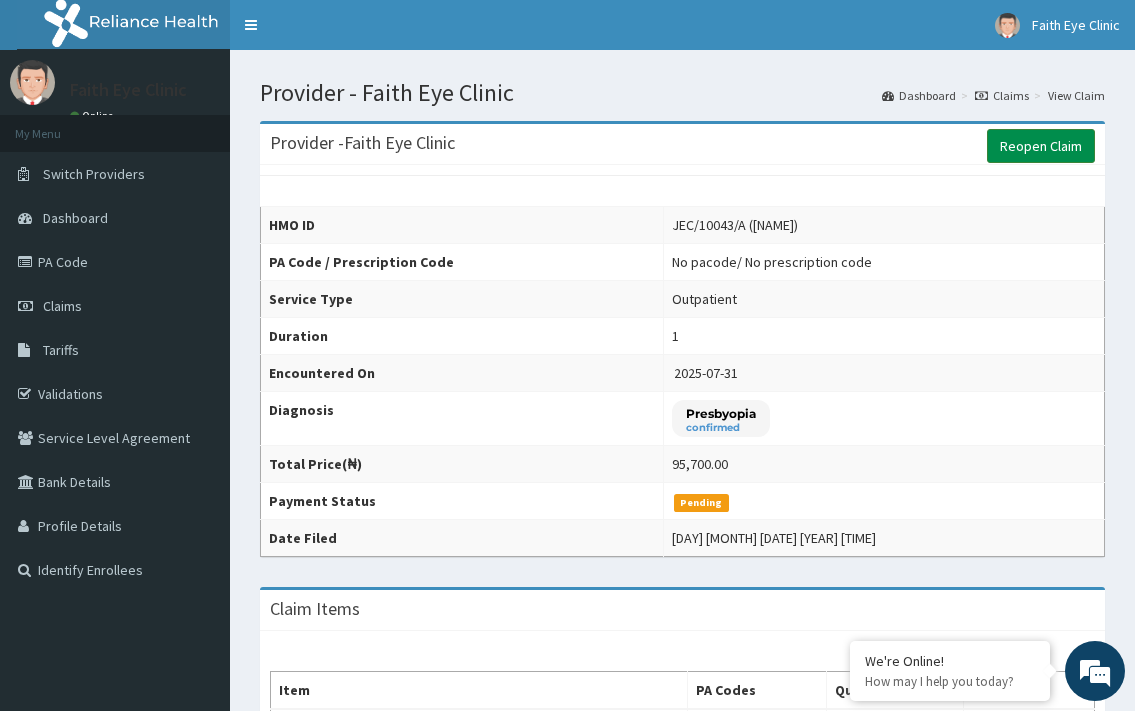 click on "Reopen Claim" at bounding box center (1041, 146) 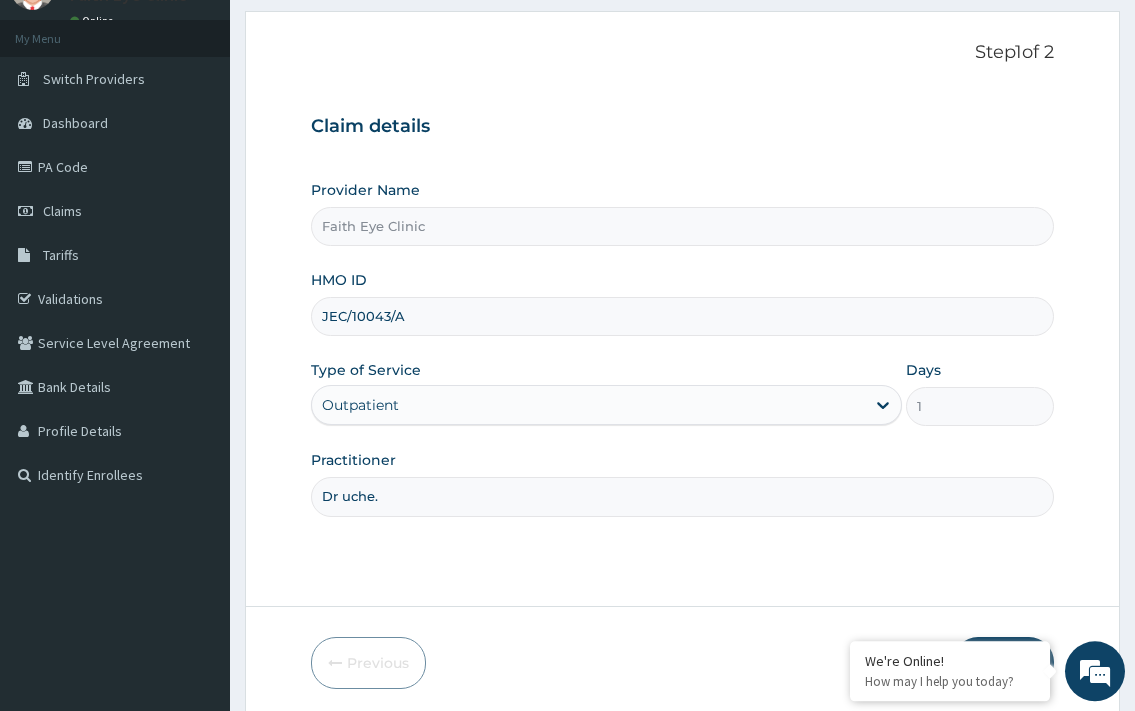 scroll, scrollTop: 170, scrollLeft: 0, axis: vertical 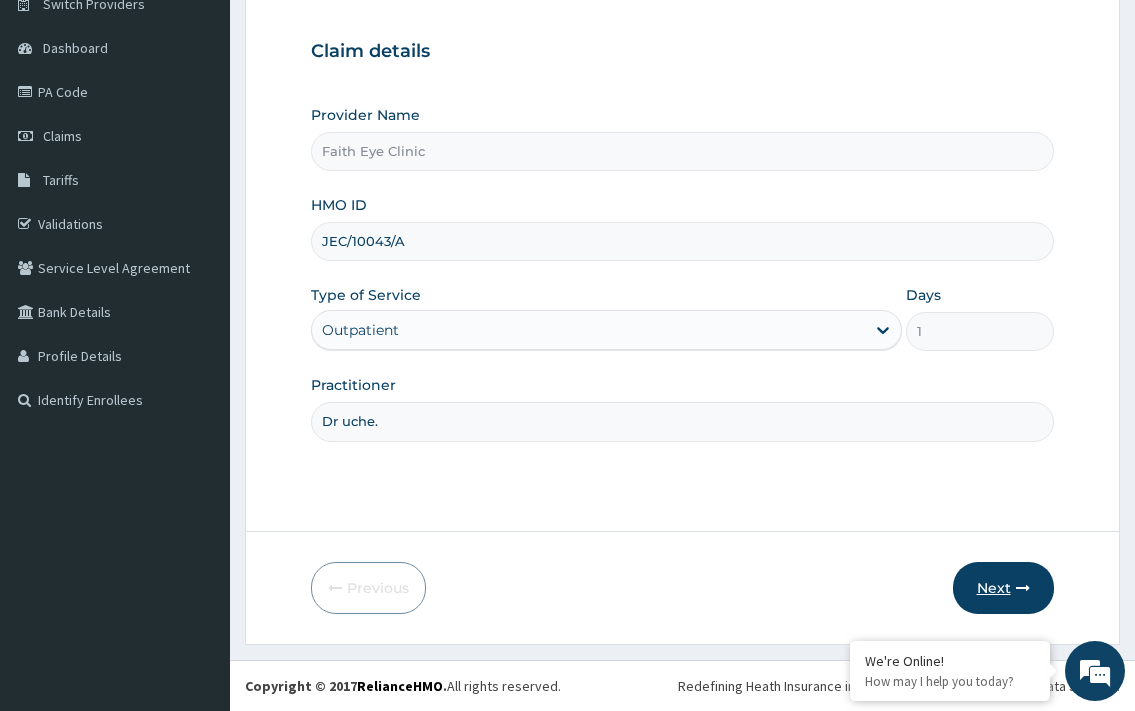 click on "Next" at bounding box center (1003, 588) 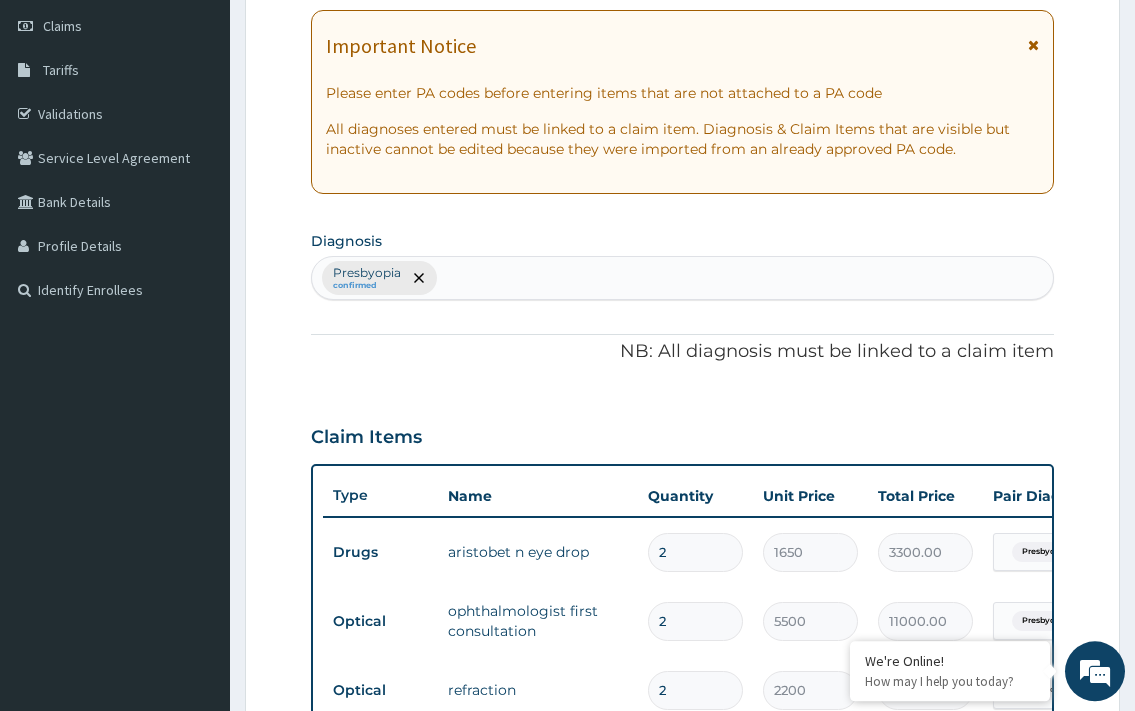 scroll, scrollTop: 578, scrollLeft: 0, axis: vertical 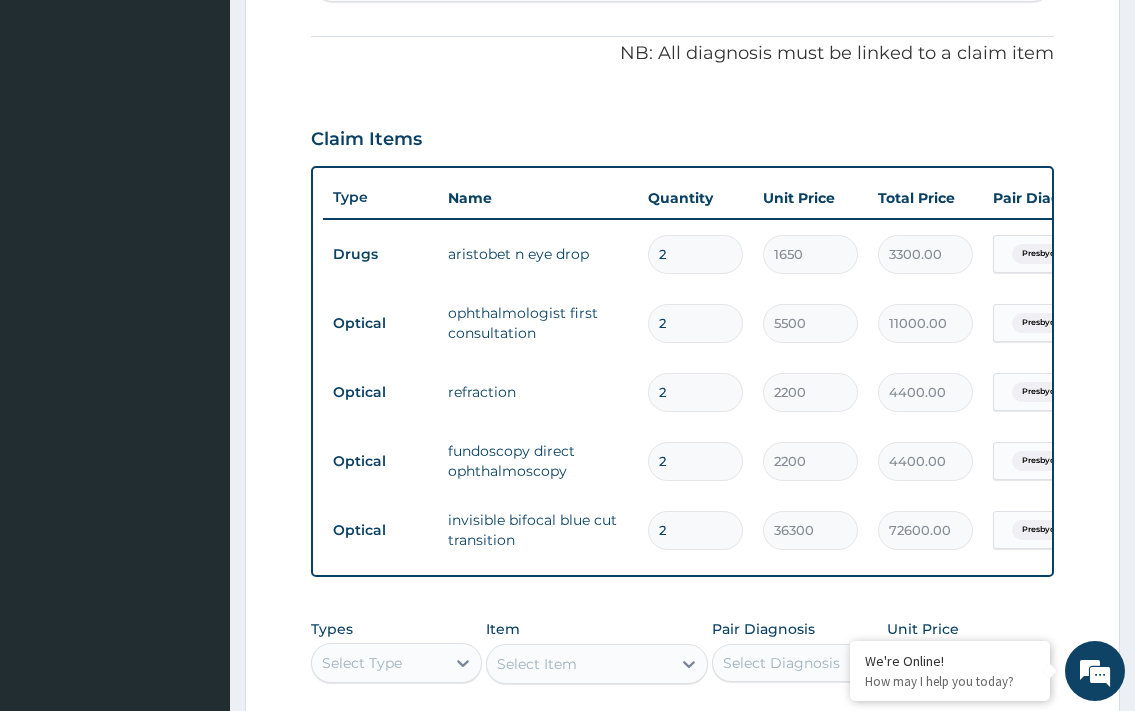 click on "2" at bounding box center (695, 461) 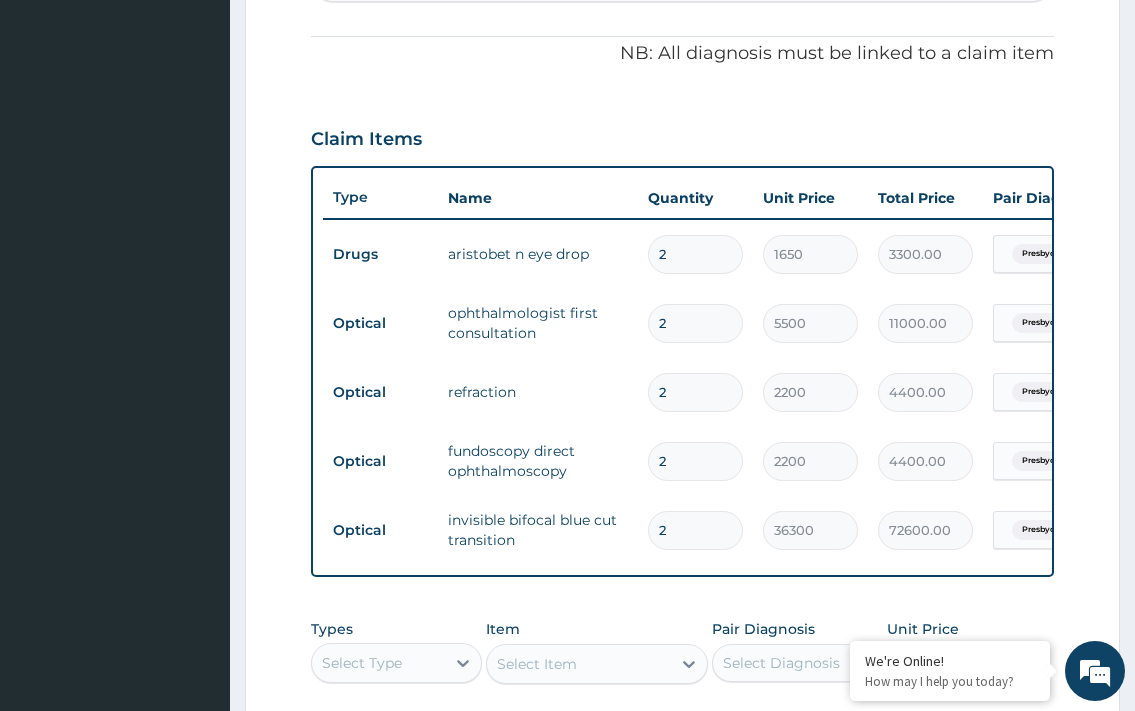 type 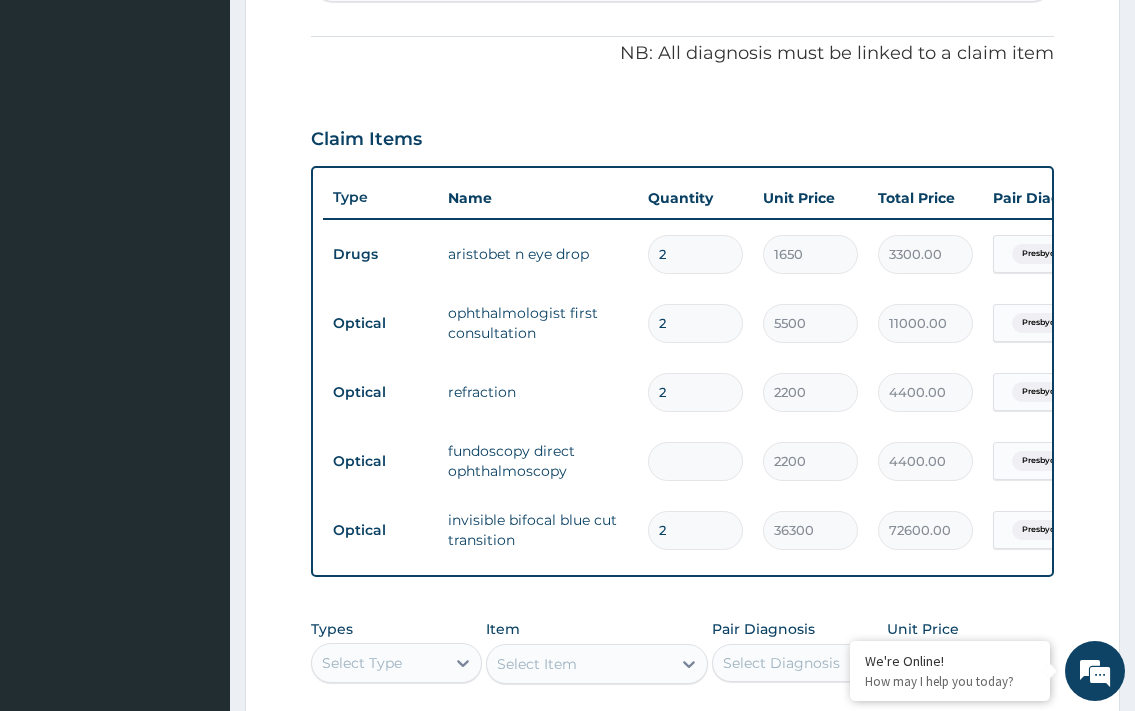 type on "0.00" 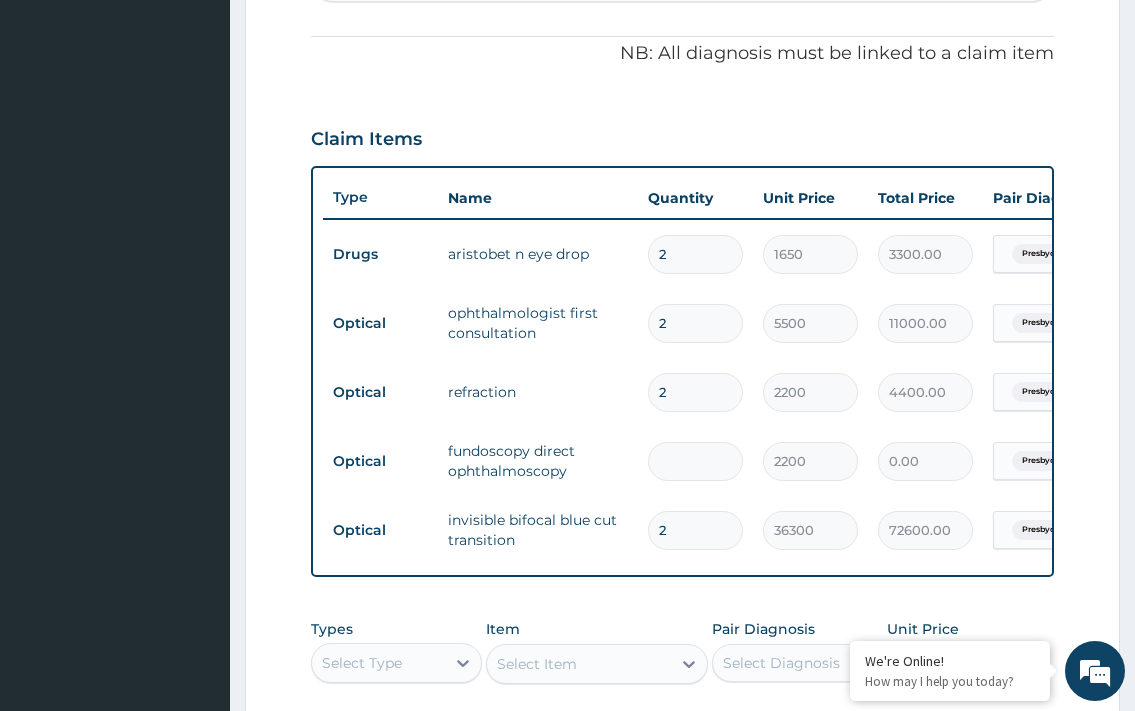 type on "1" 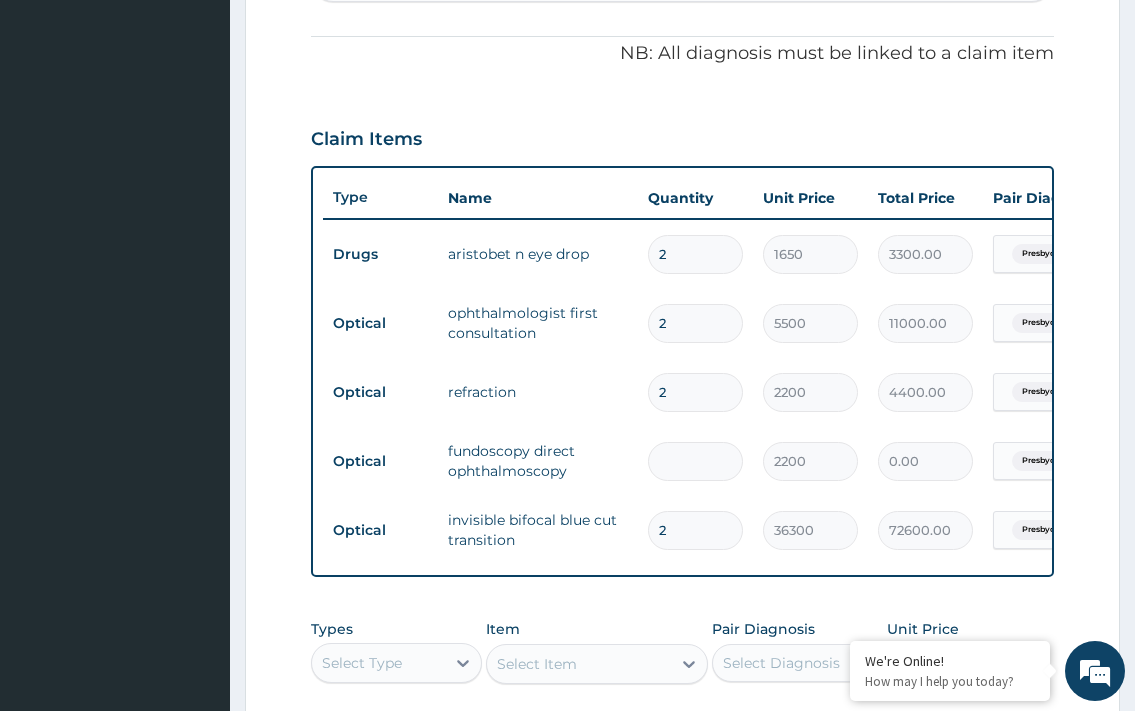type on "2200.00" 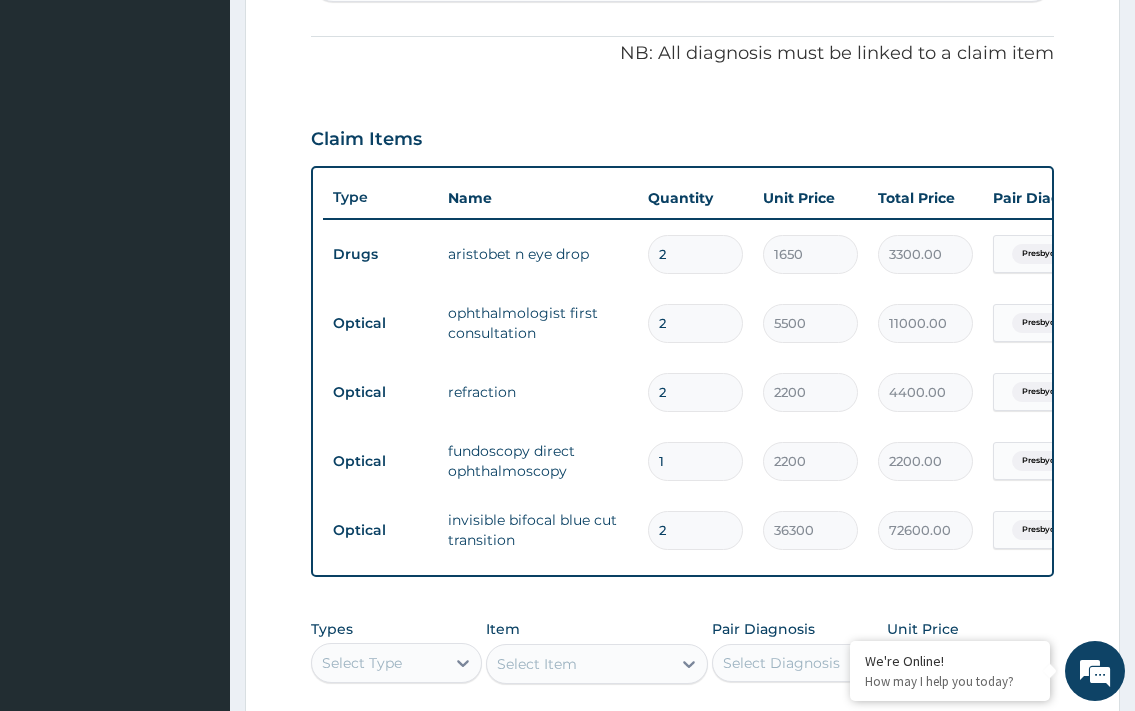 type on "1" 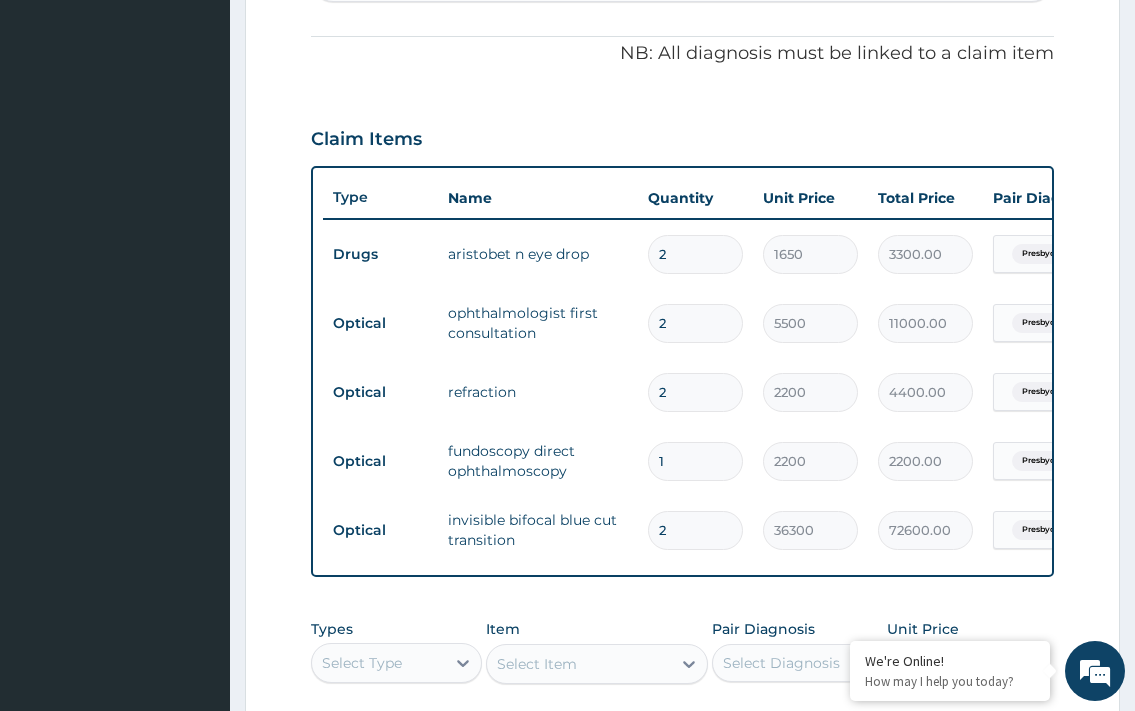 type 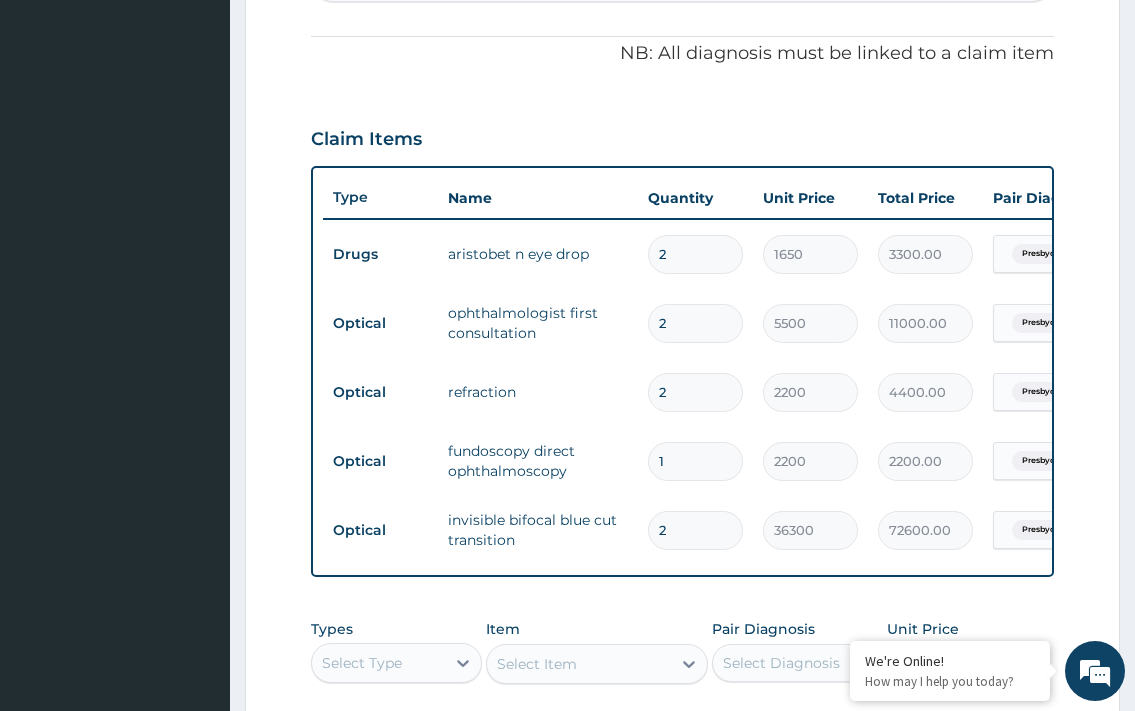 type on "0.00" 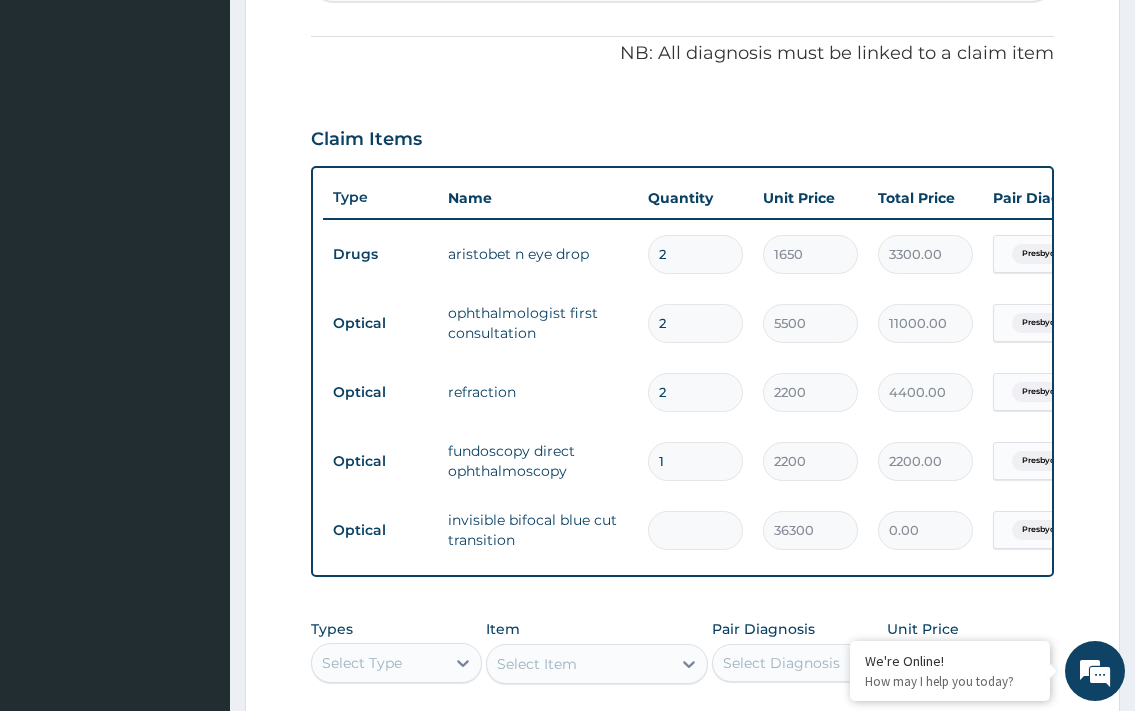 type on "1" 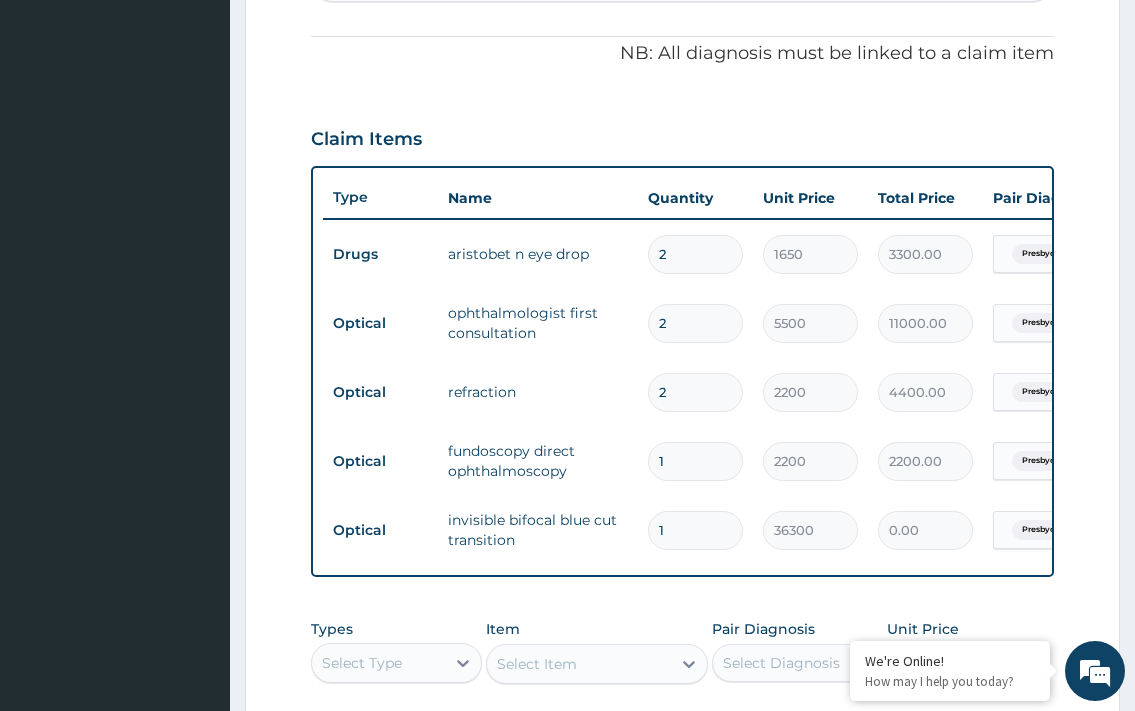 type on "36300.00" 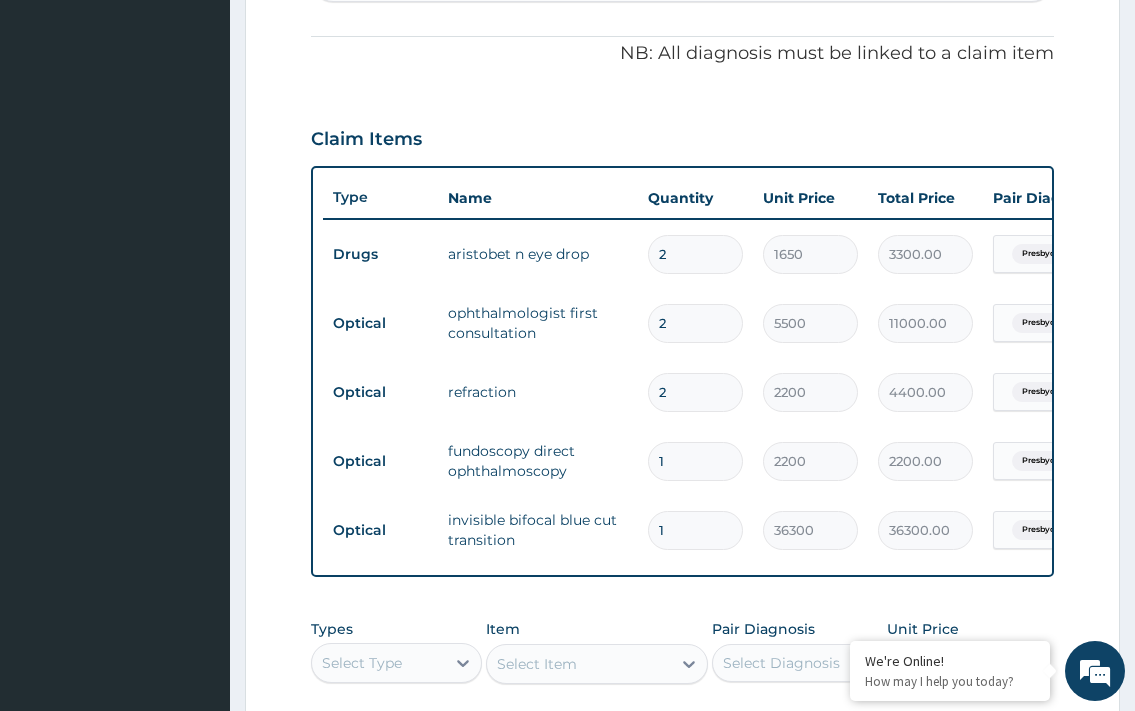scroll, scrollTop: 0, scrollLeft: 0, axis: both 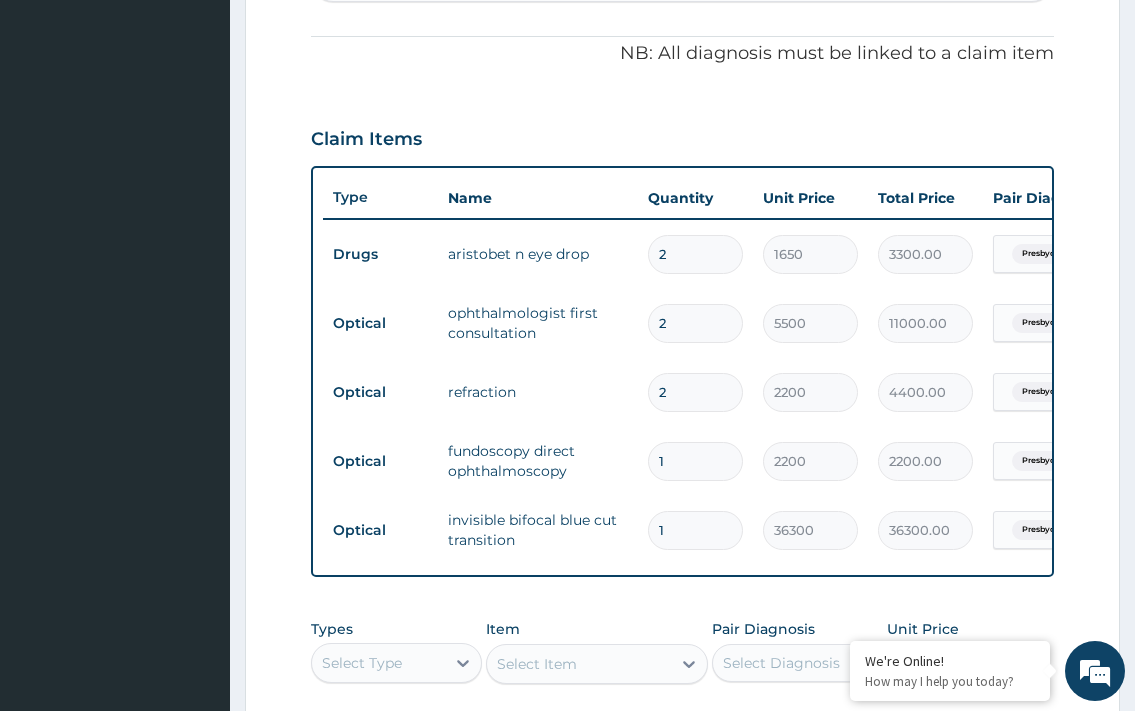 type on "1" 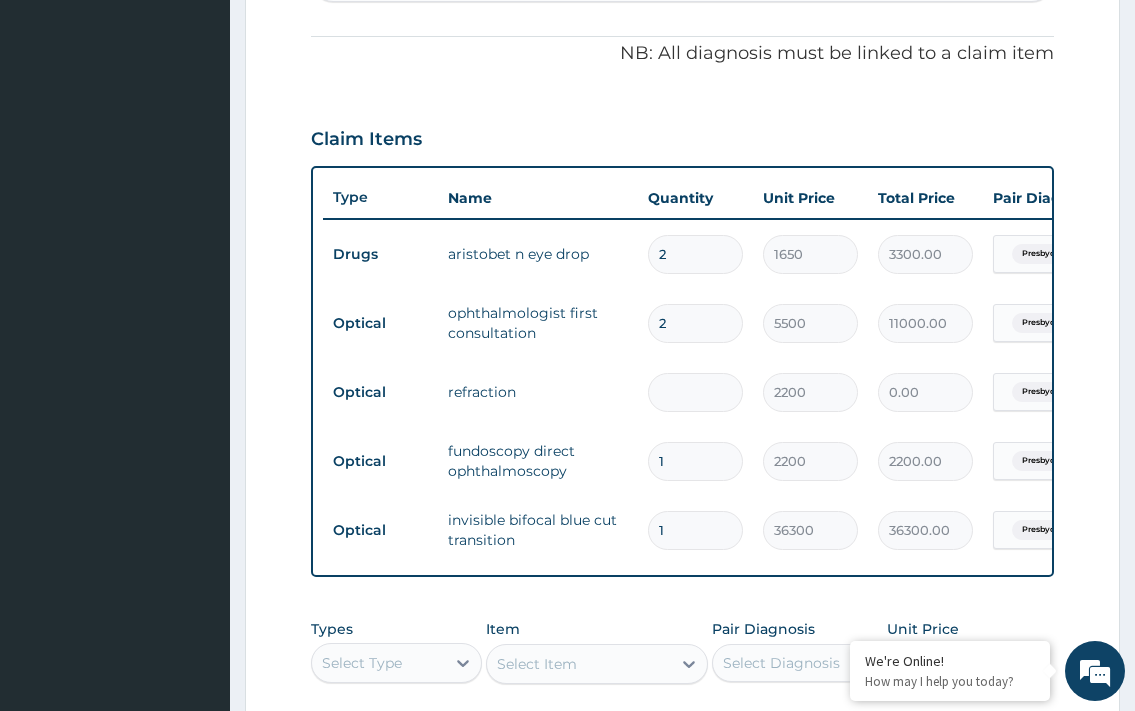 type on "1" 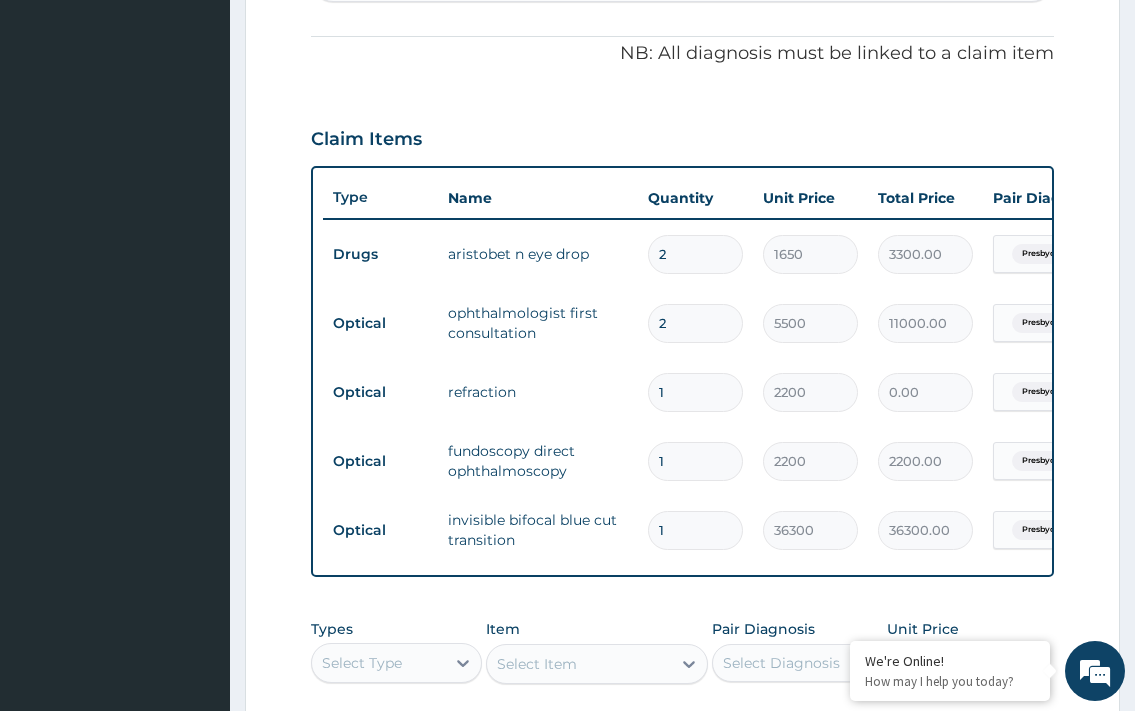 type on "2200.00" 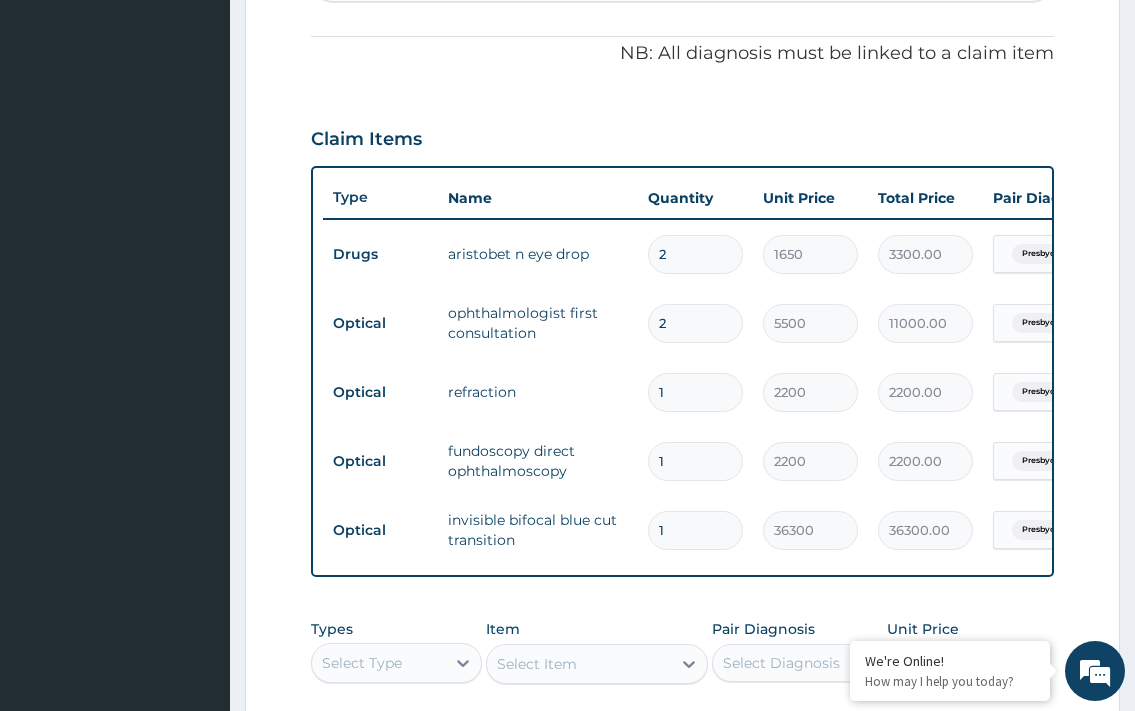 type on "1" 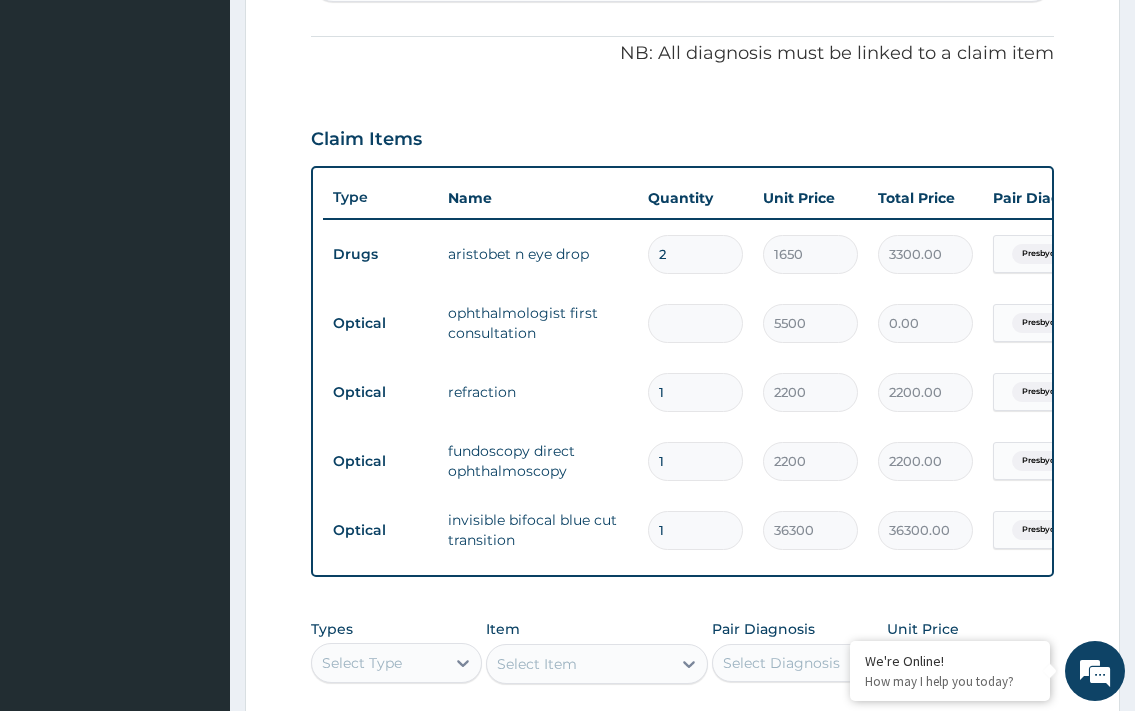 type on "1" 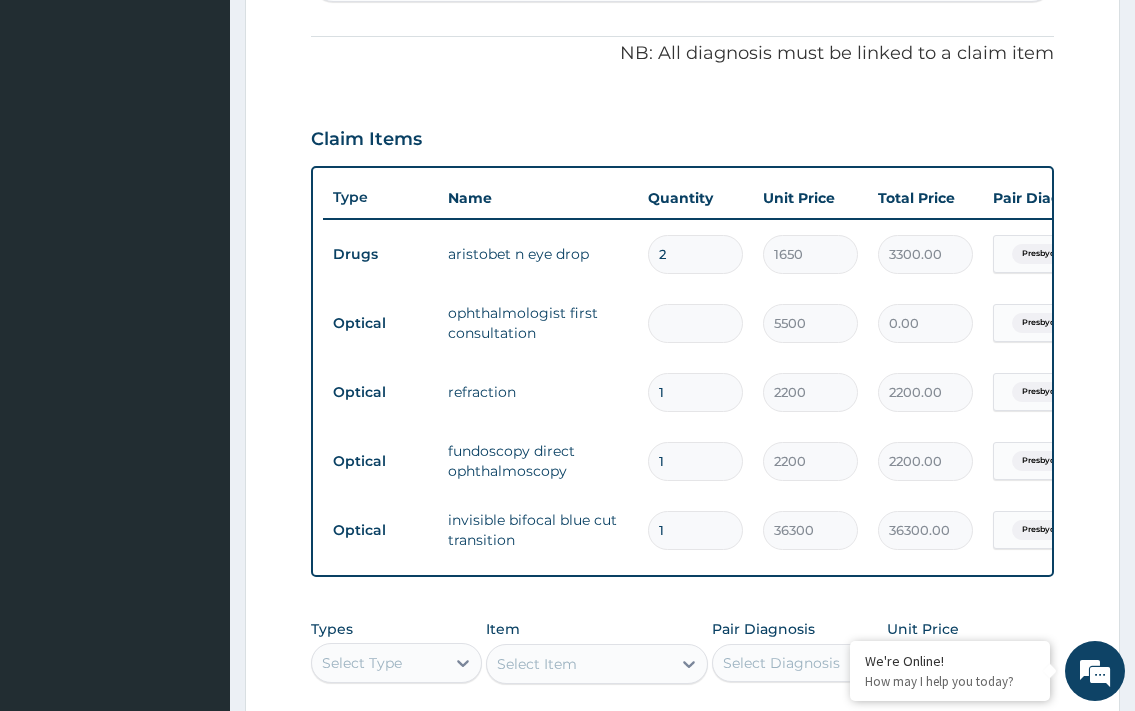 type on "5500.00" 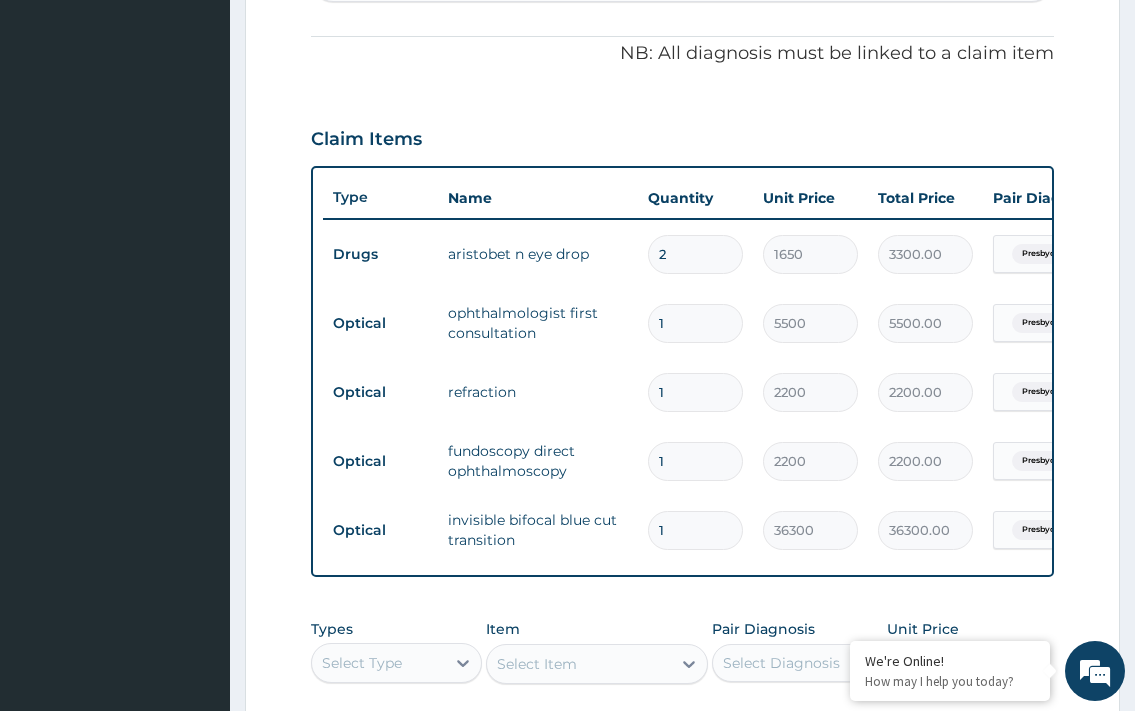 type on "1" 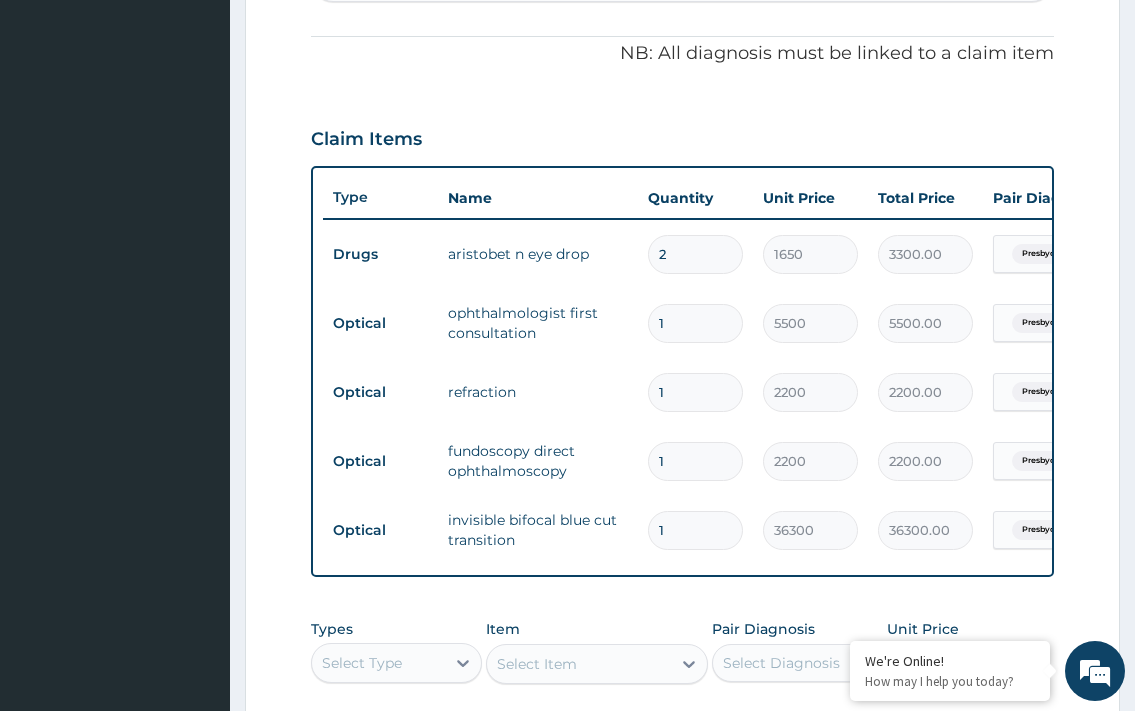 click on "2" at bounding box center (695, 254) 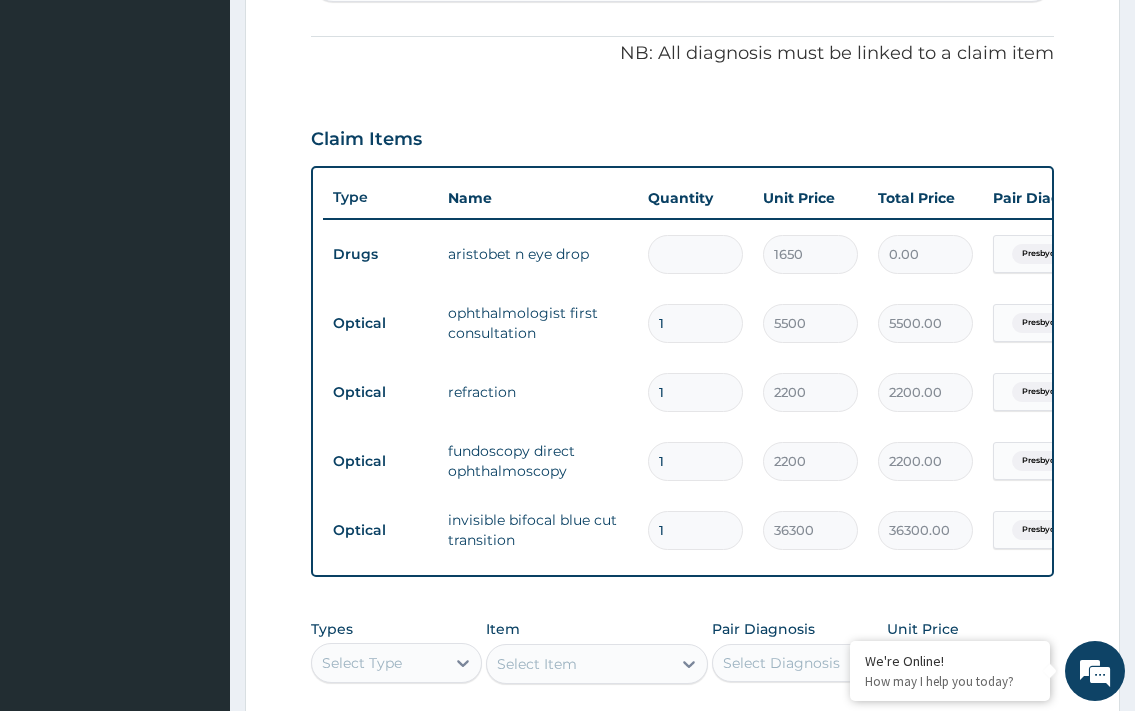 type on "1" 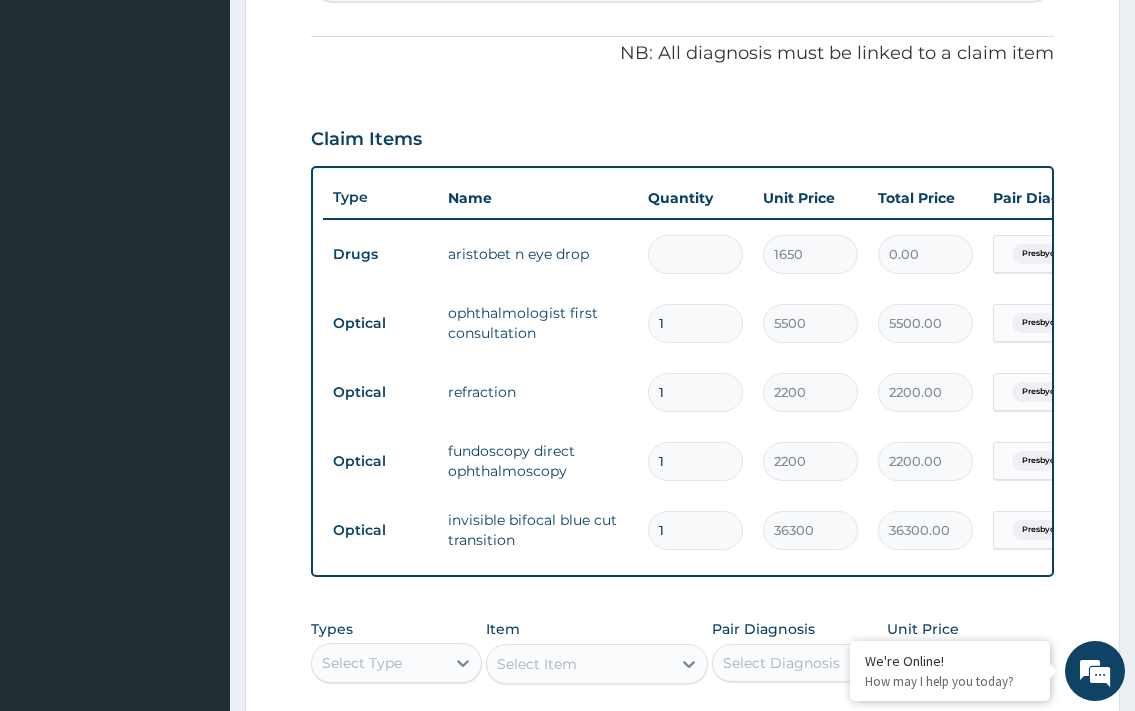 type on "1650.00" 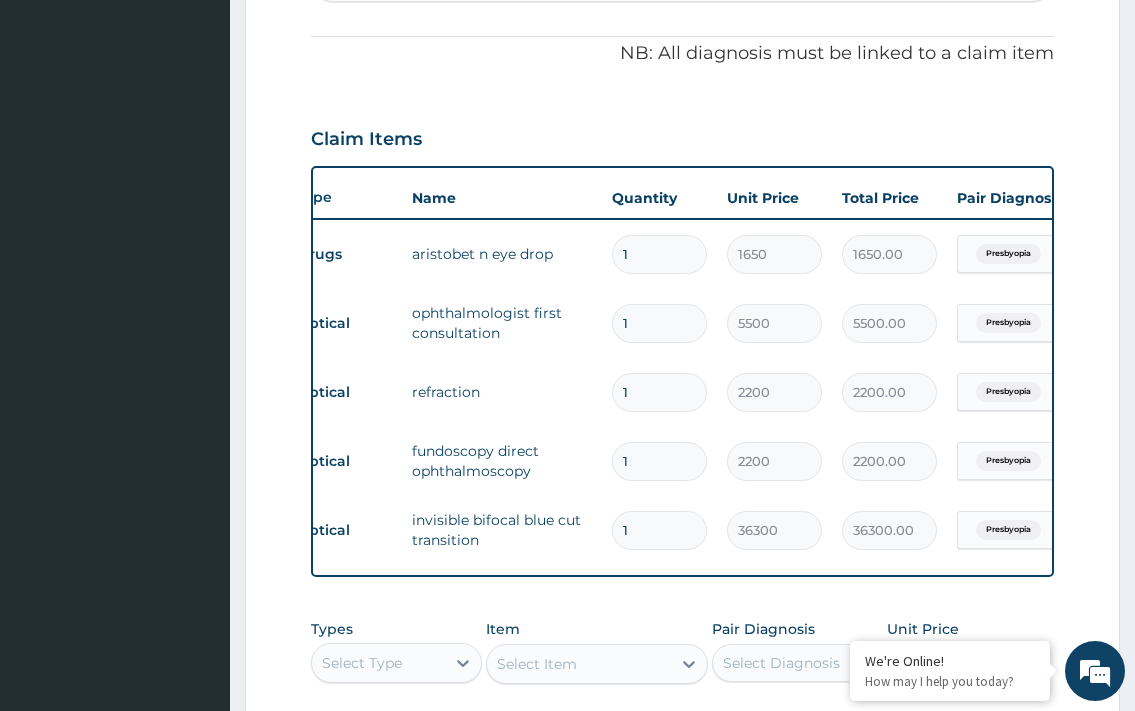 scroll, scrollTop: 0, scrollLeft: 0, axis: both 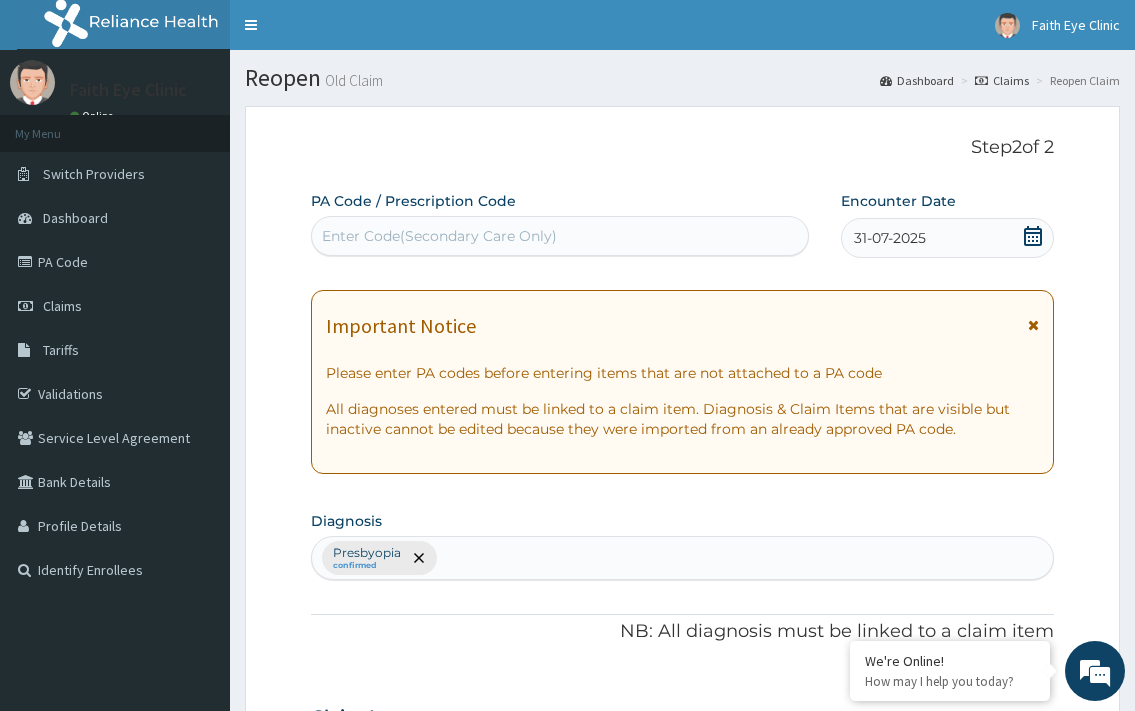 type on "1" 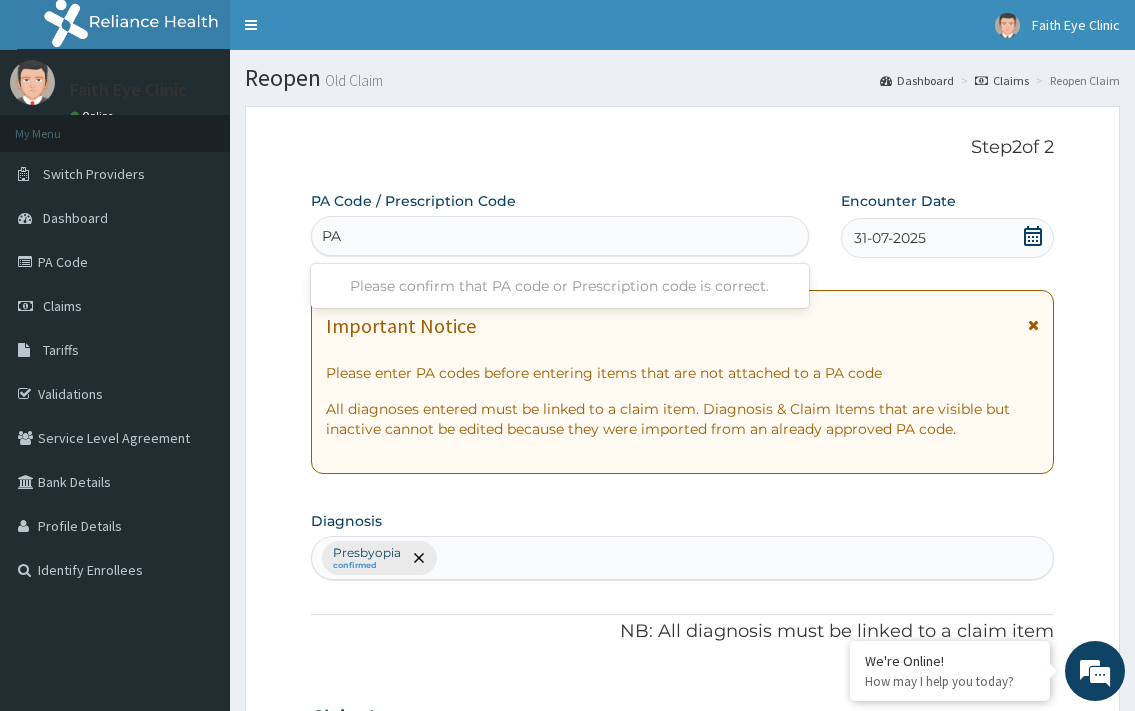 type on "P" 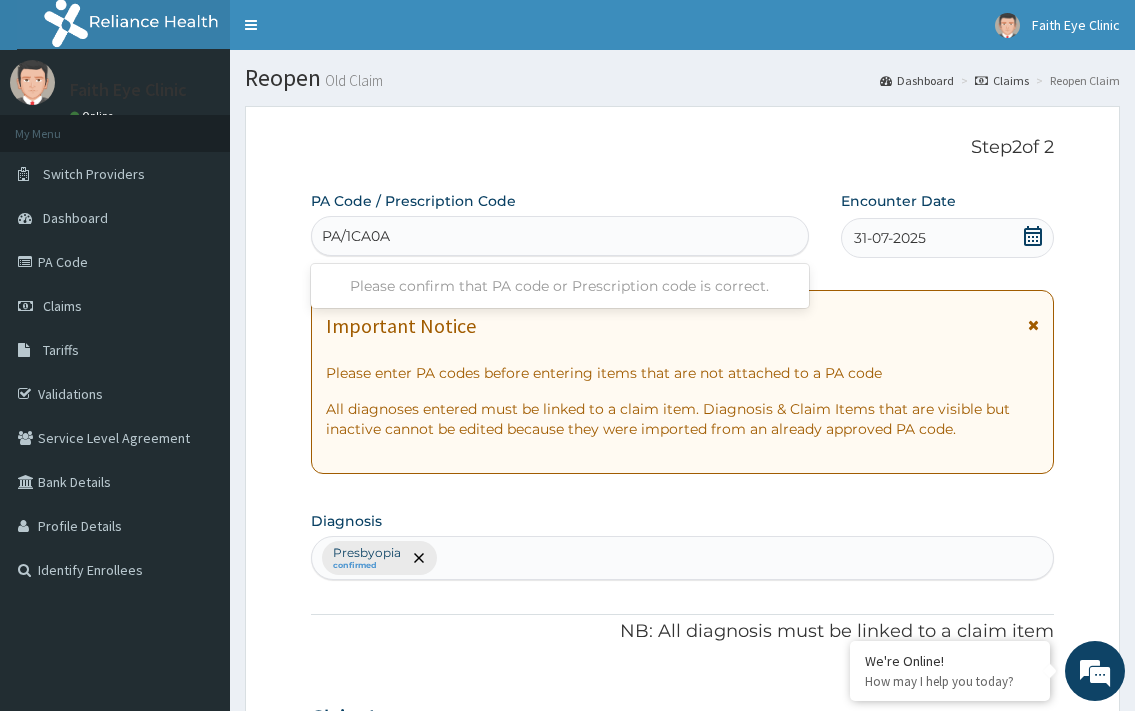 type on "PA/1CA0A9" 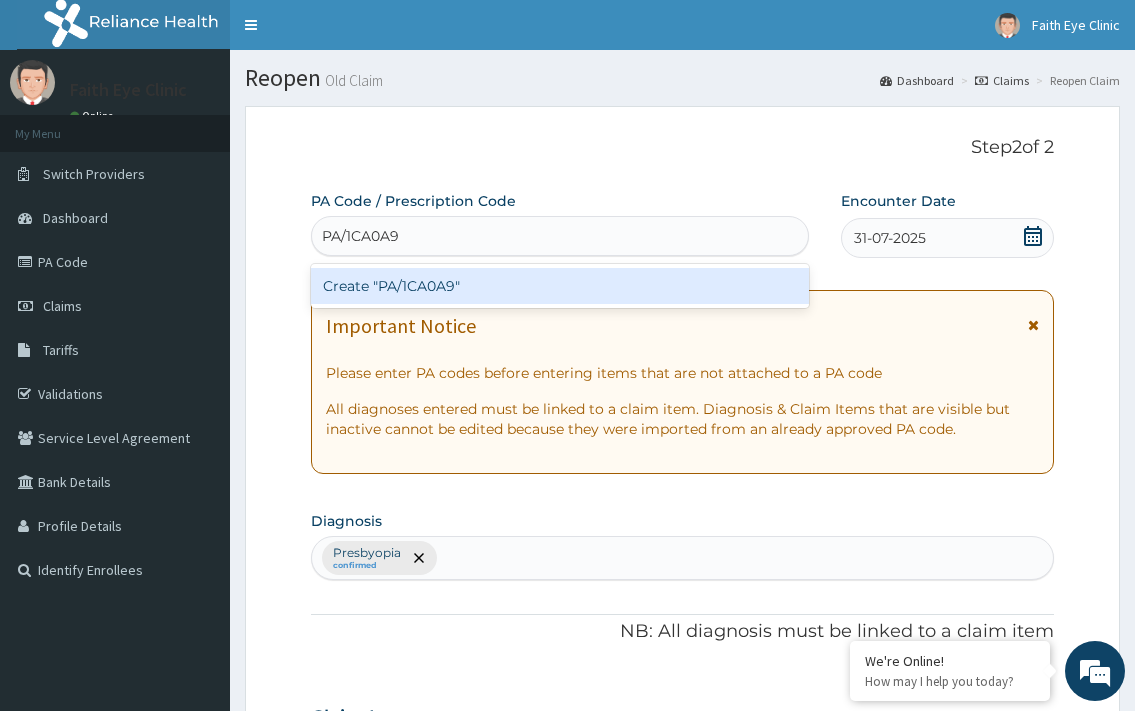 click on "Create "PA/1CA0A9"" at bounding box center (559, 286) 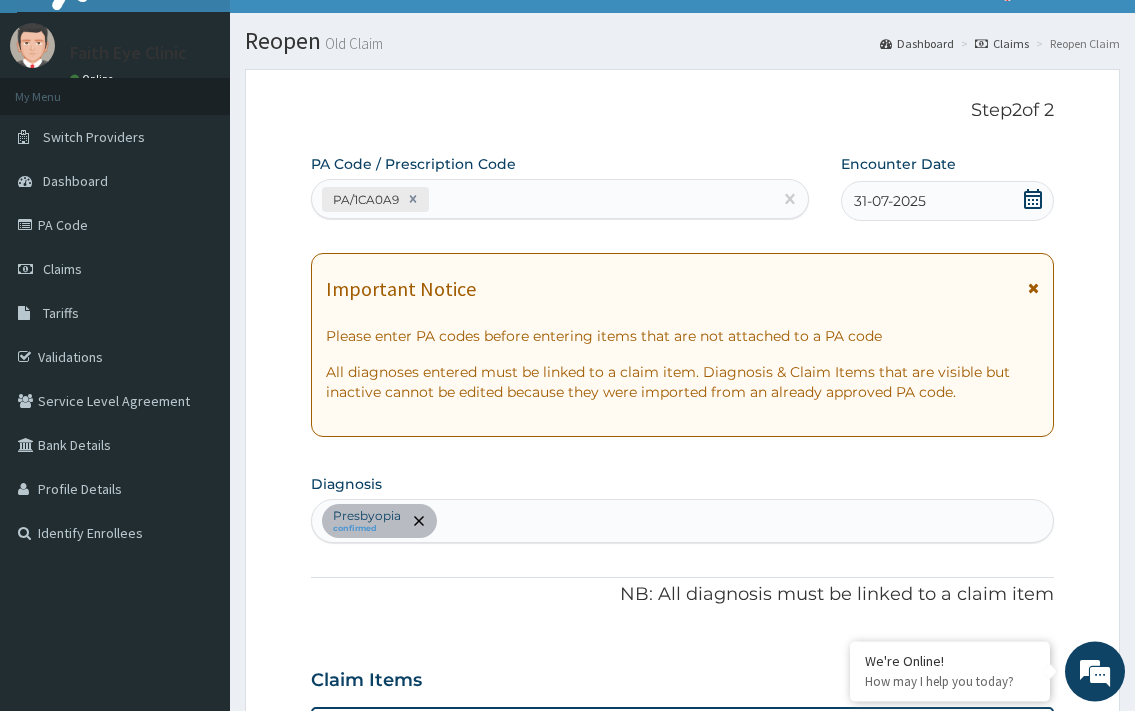 scroll, scrollTop: 0, scrollLeft: 0, axis: both 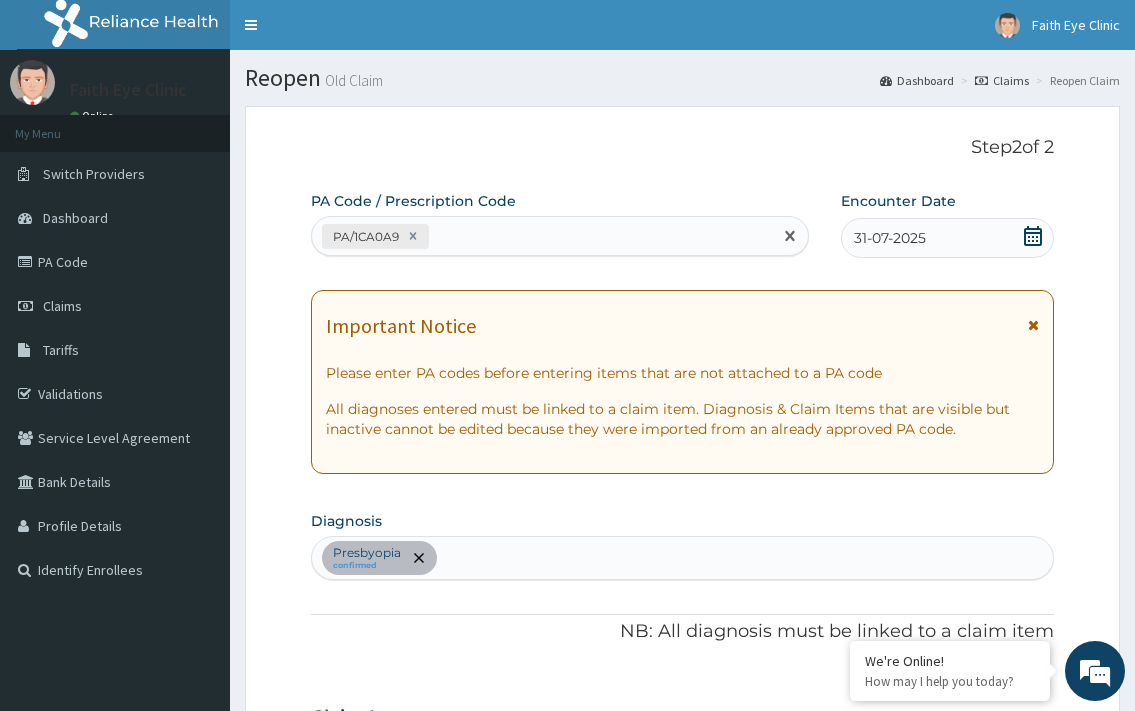 click on "PA/1CA0A9" at bounding box center [541, 236] 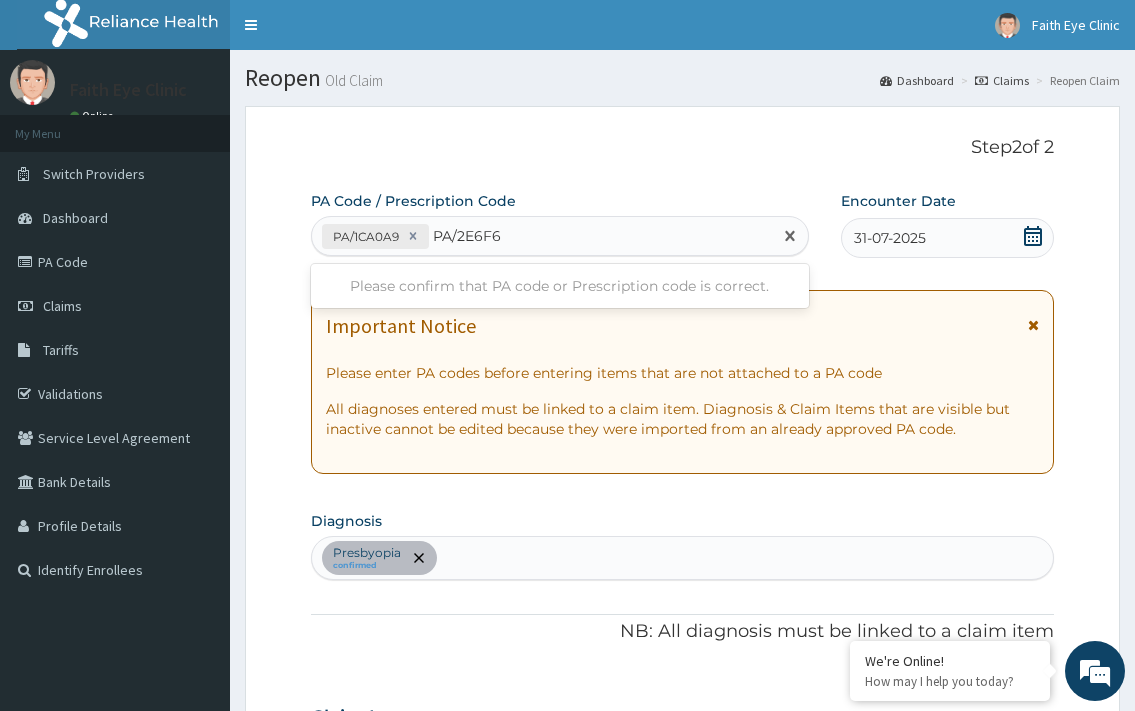 type on "PA/2E6F60" 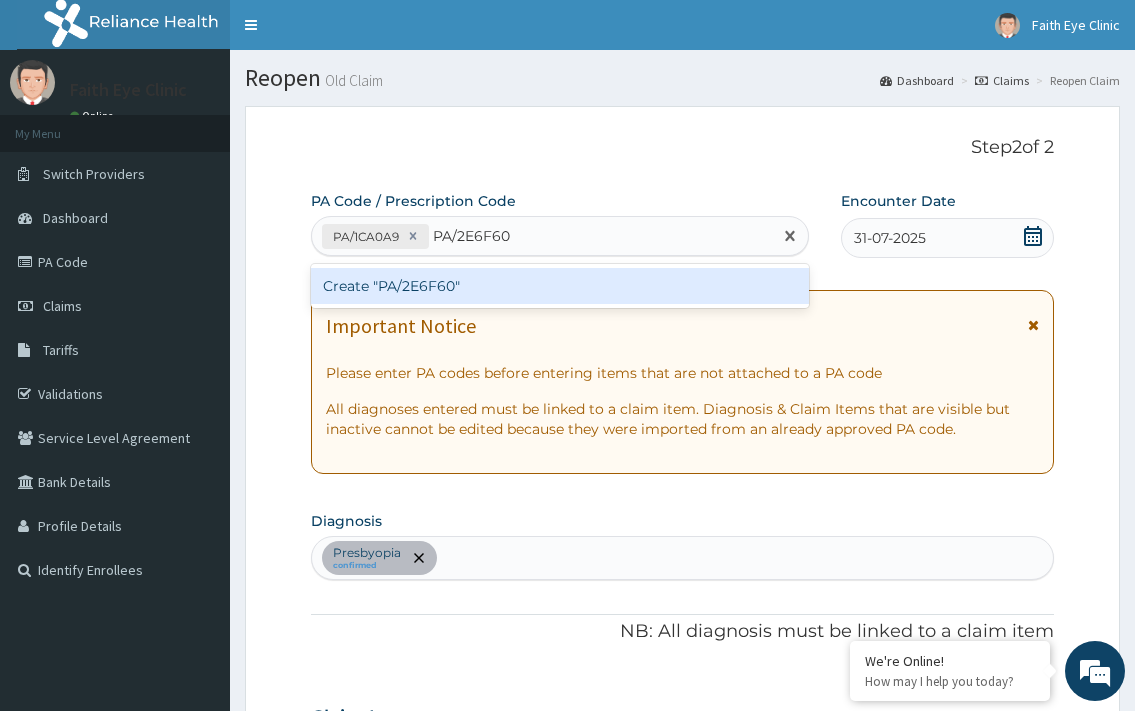 click on "Create "PA/2E6F60"" at bounding box center (559, 286) 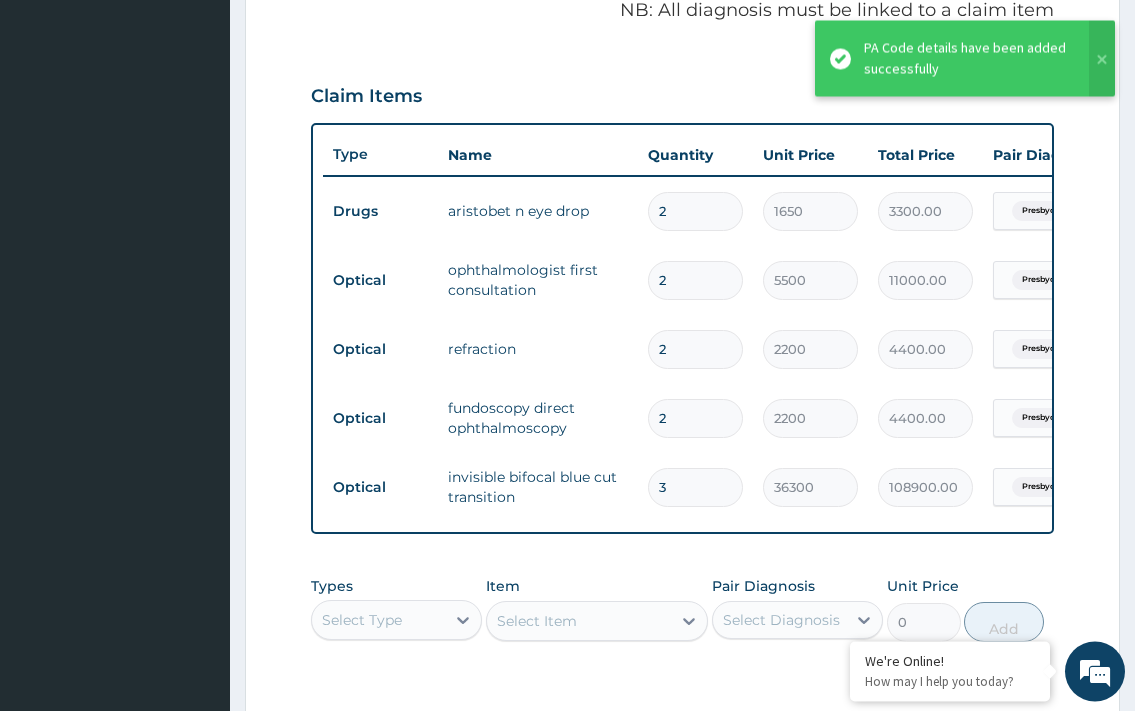 scroll, scrollTop: 723, scrollLeft: 0, axis: vertical 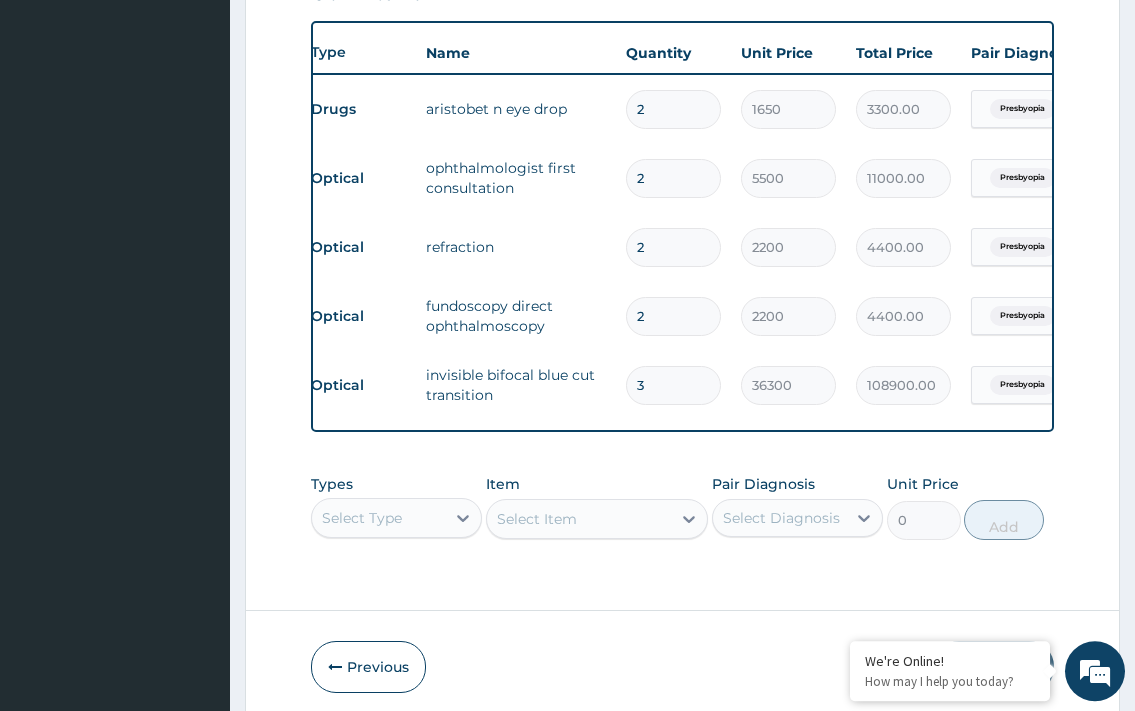 click on "3" at bounding box center [673, 385] 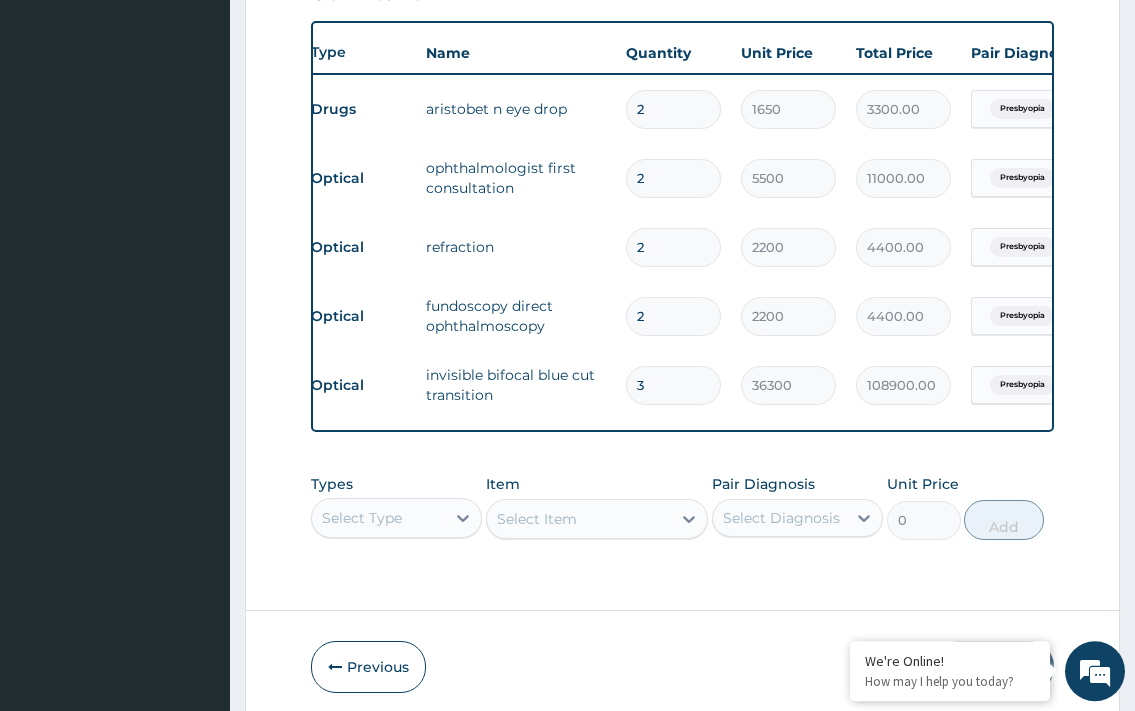 type 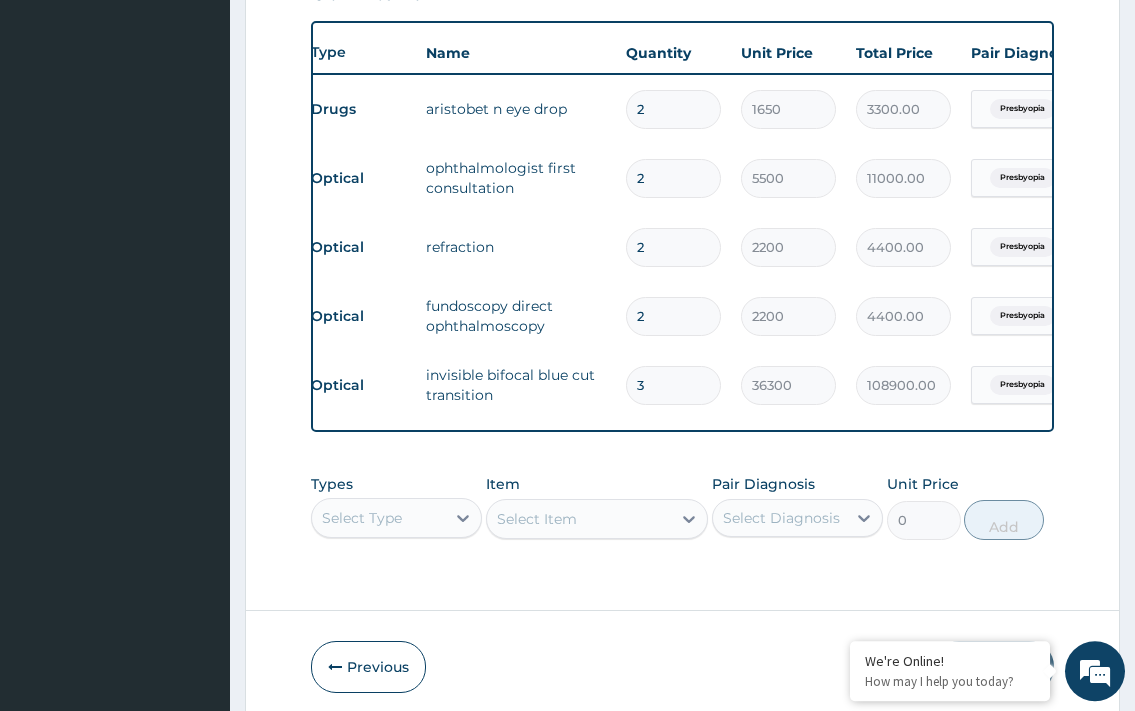 type on "0.00" 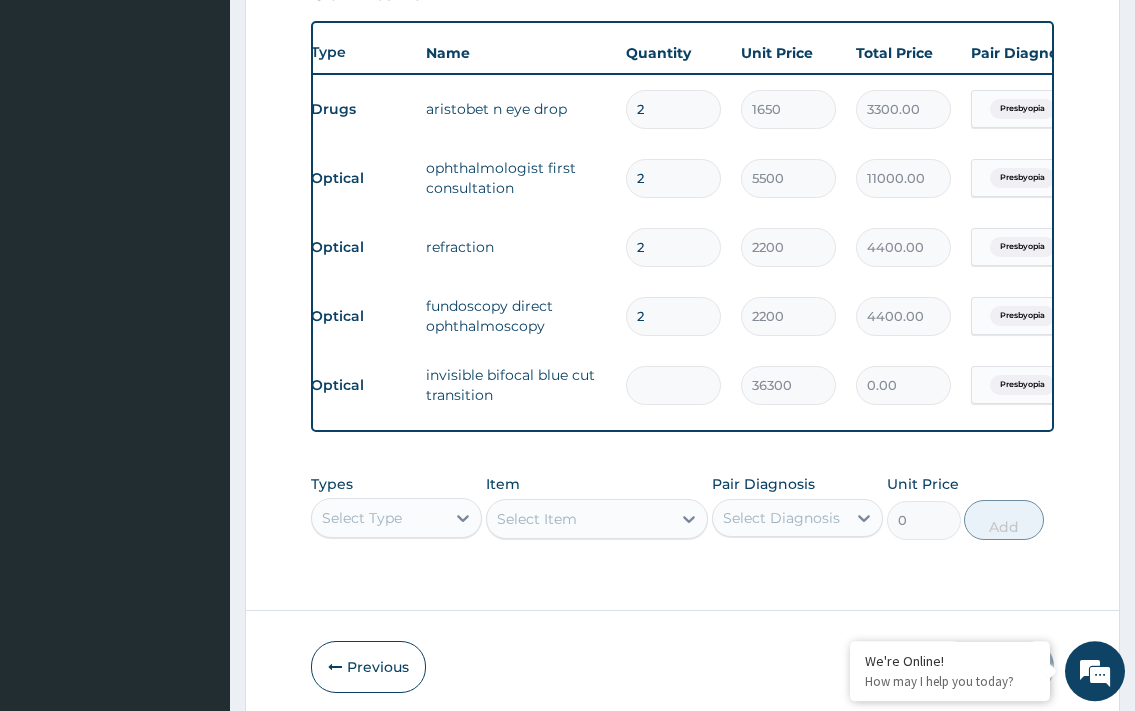 type on "1" 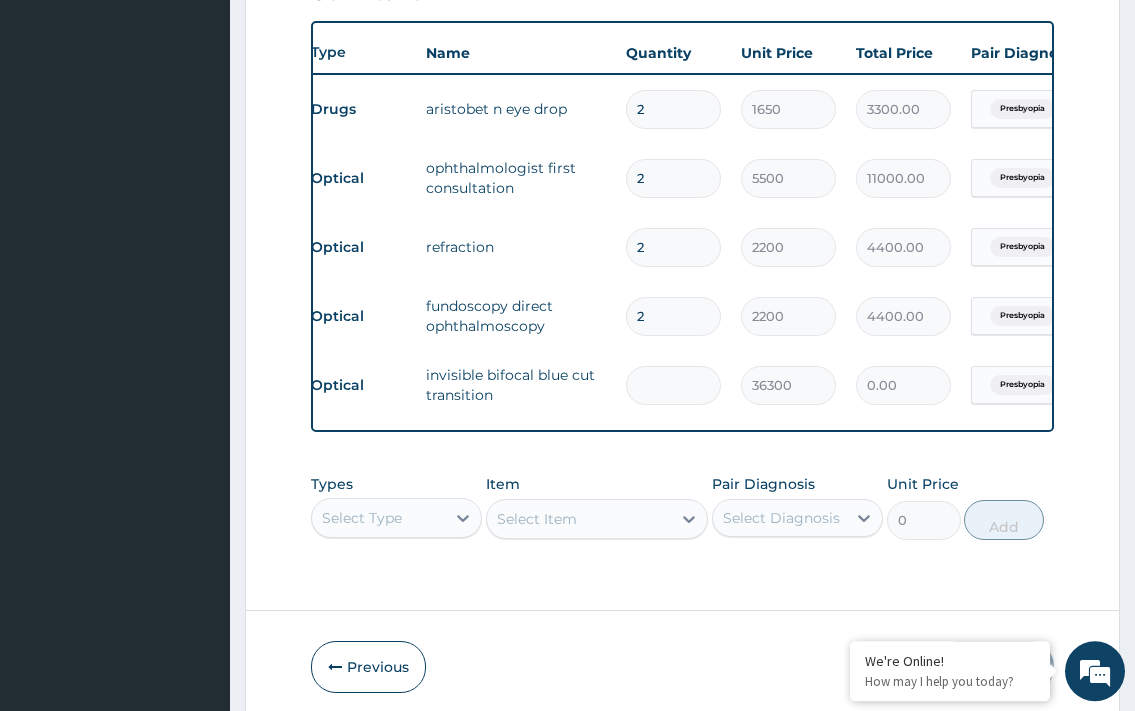 type on "36300.00" 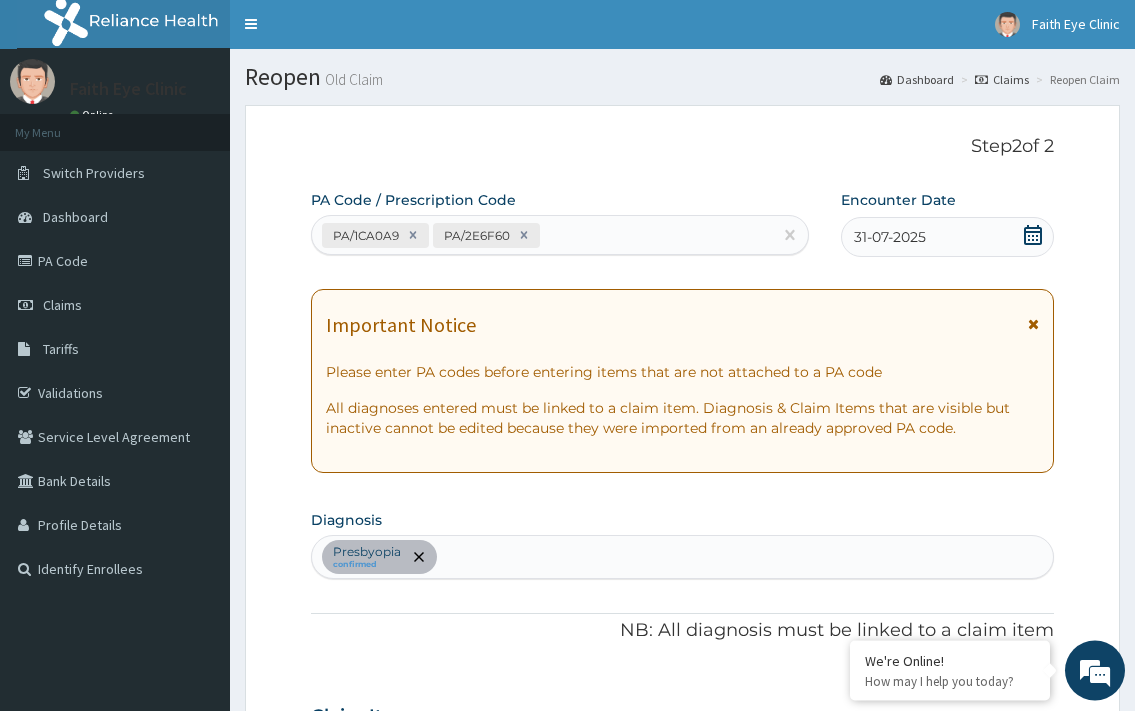 scroll, scrollTop: 0, scrollLeft: 0, axis: both 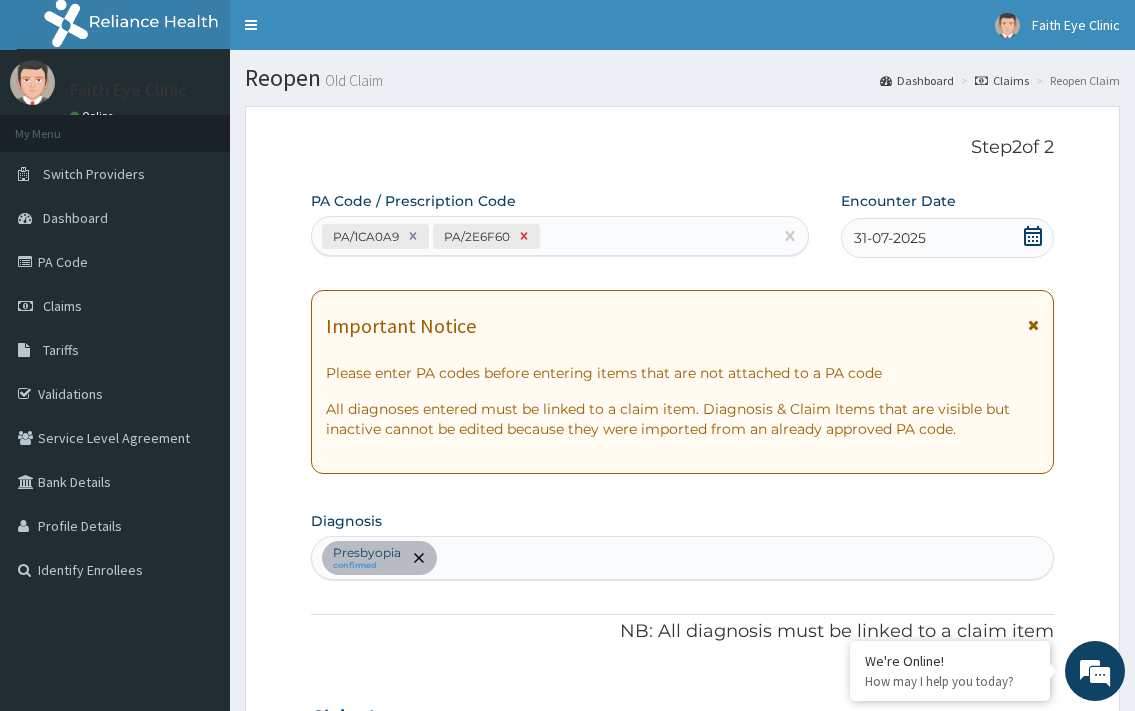 click 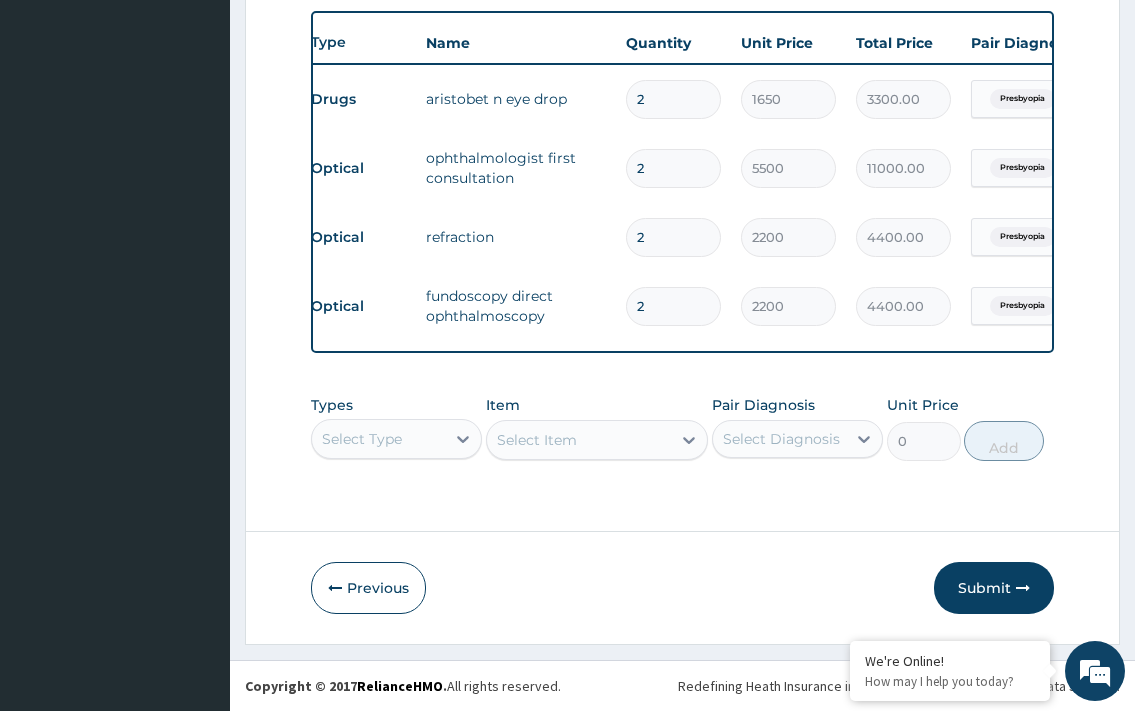 scroll, scrollTop: 648, scrollLeft: 0, axis: vertical 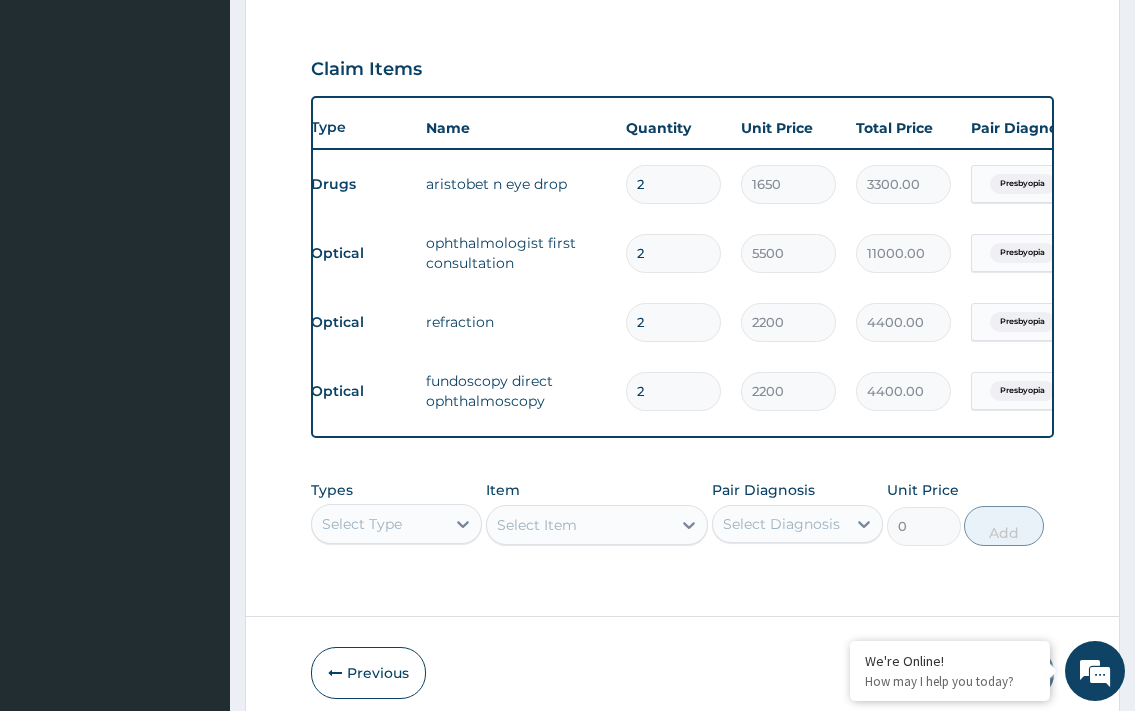 type 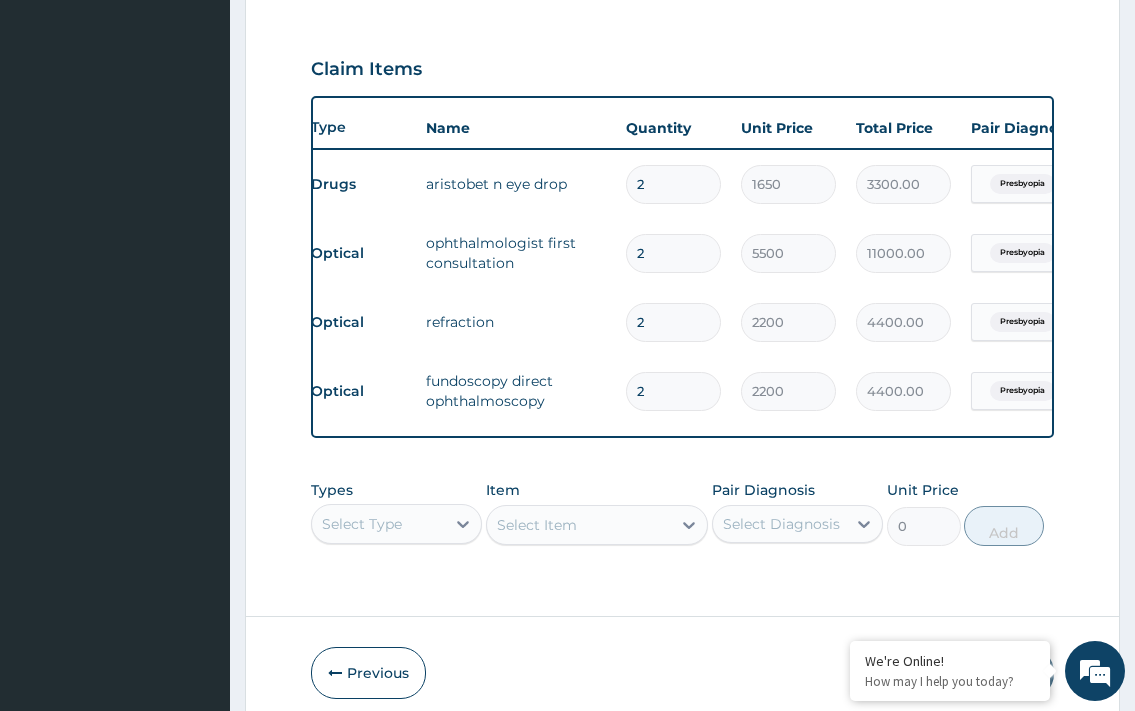 type on "0.00" 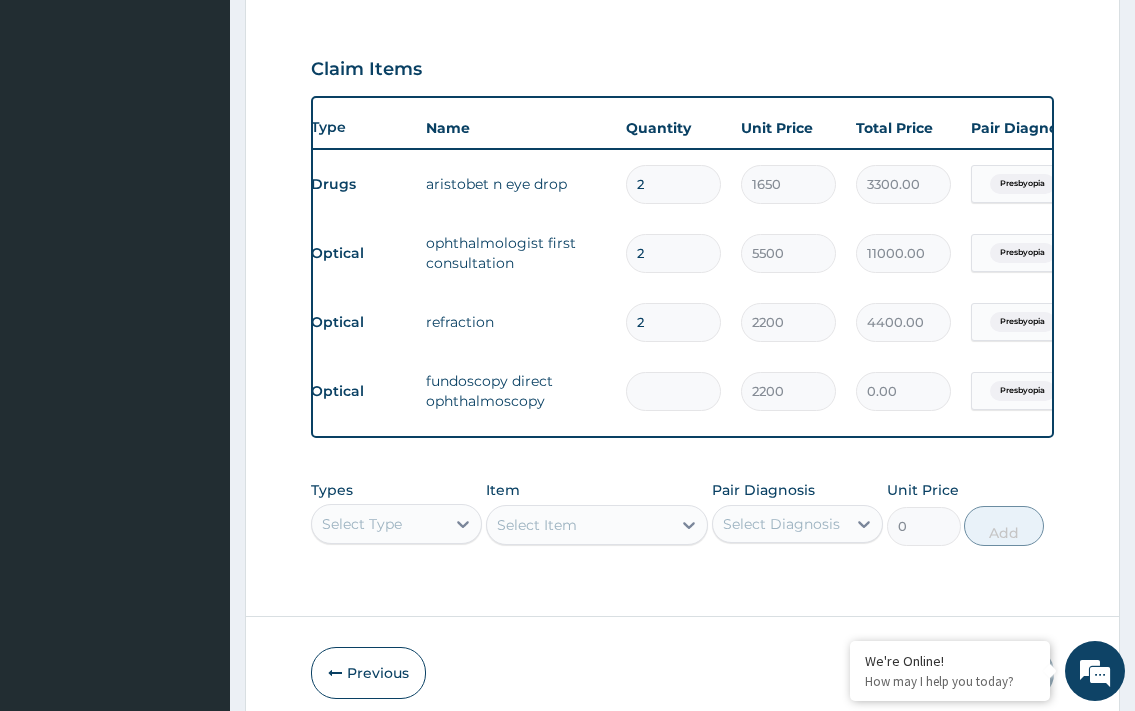 type on "1" 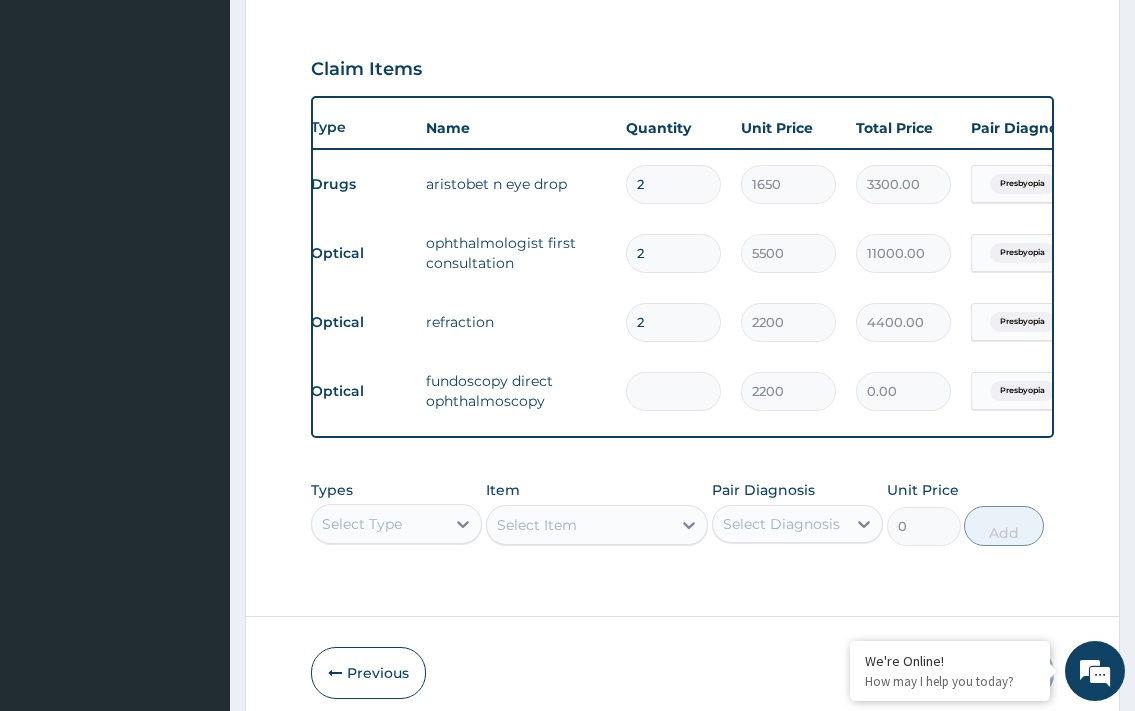 type on "2200.00" 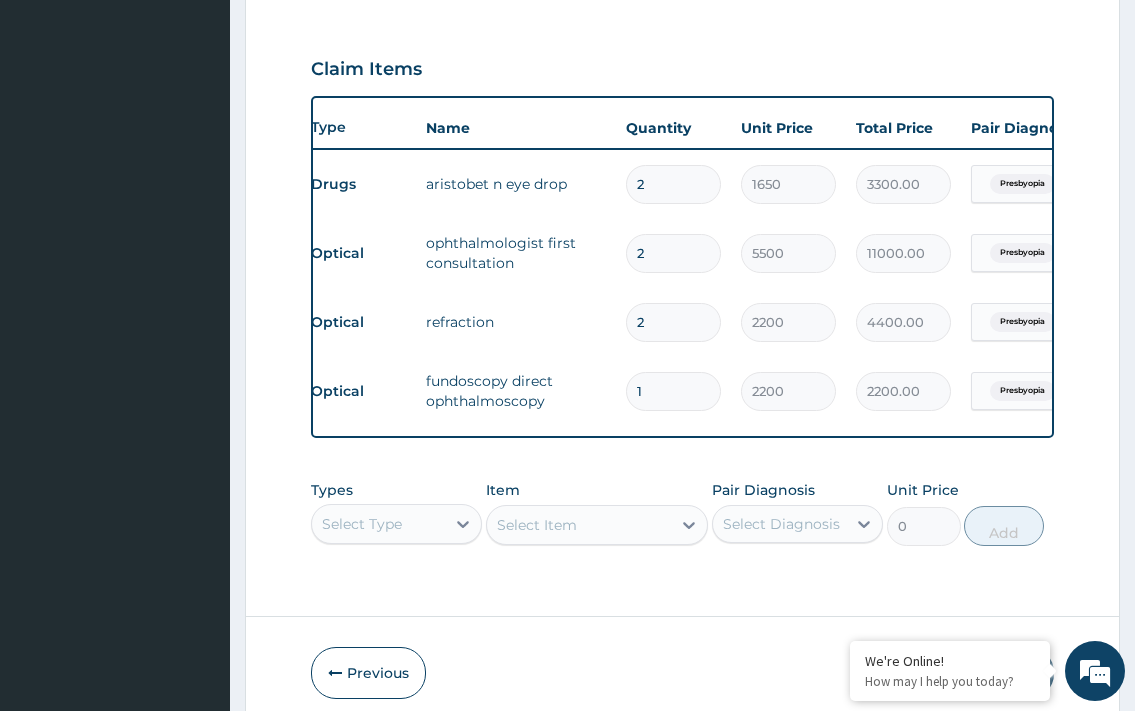 type on "1" 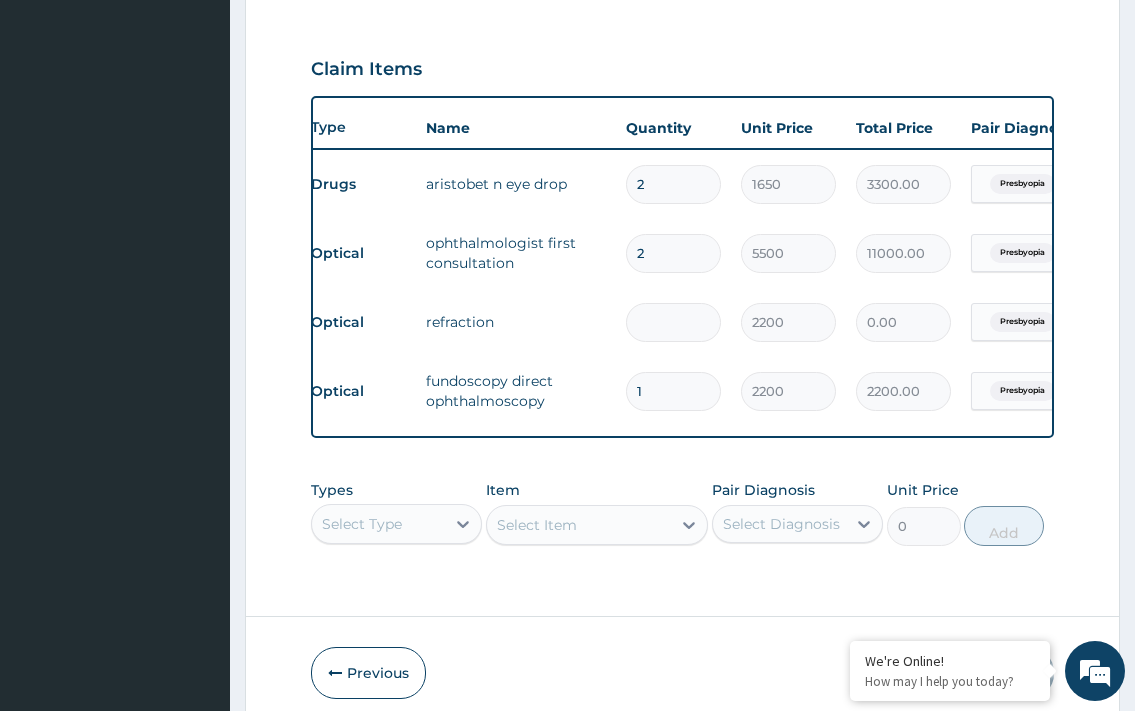 type on "1" 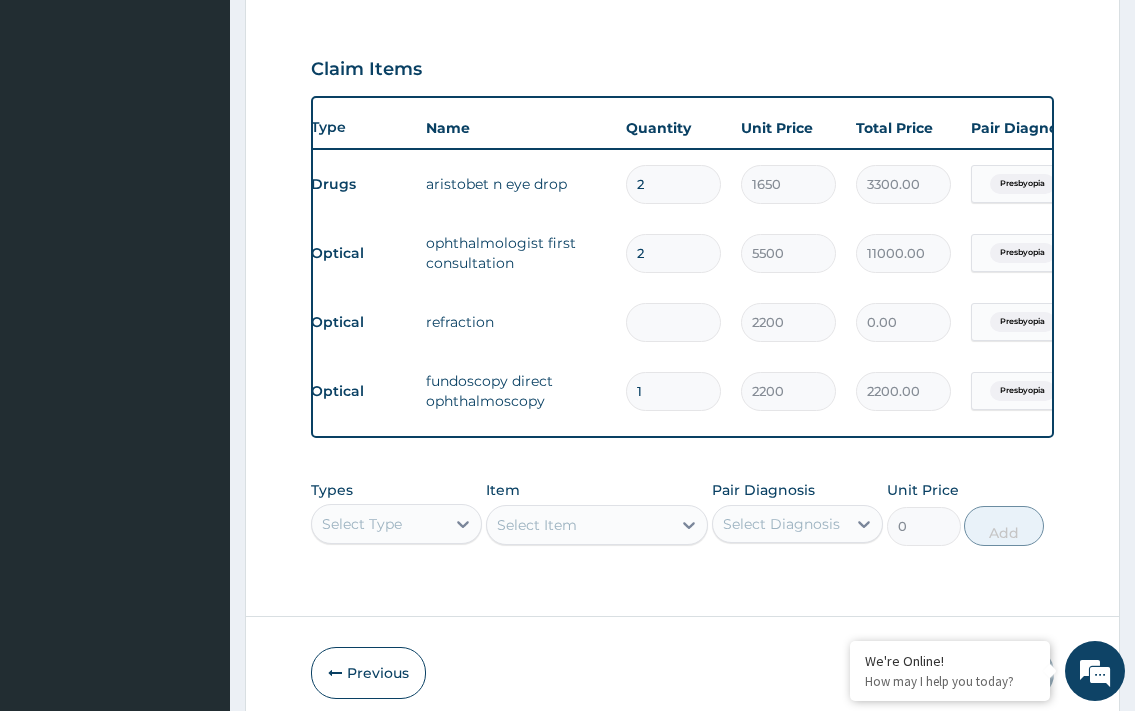 type on "2200.00" 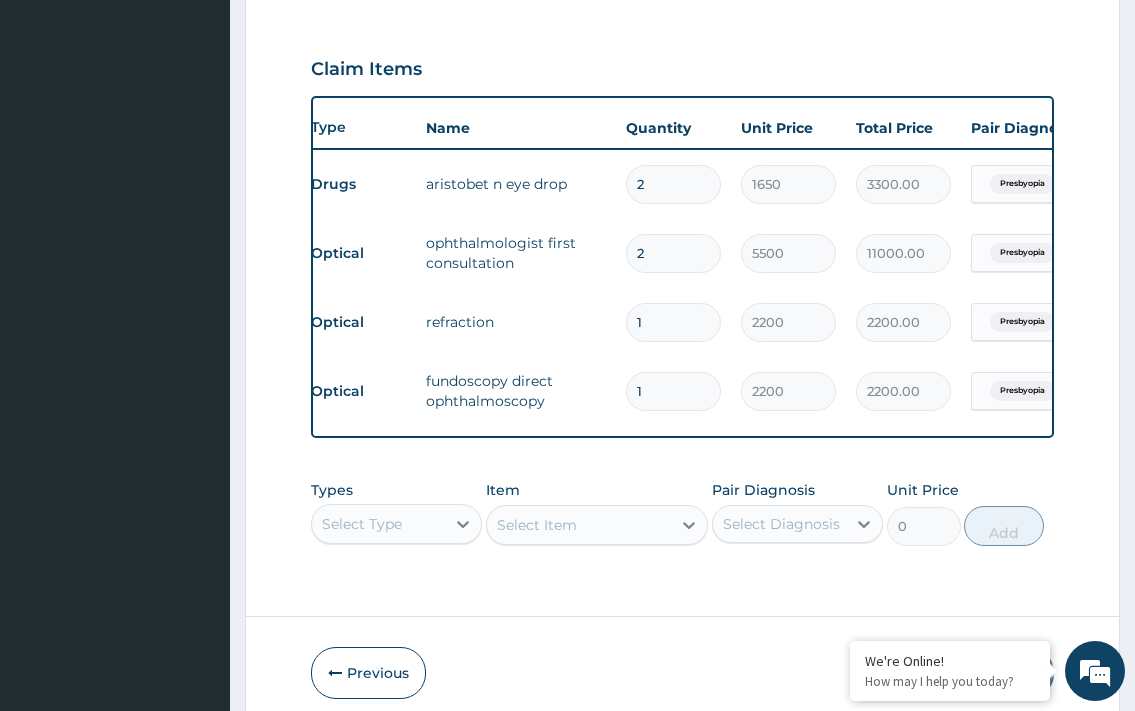 type on "1" 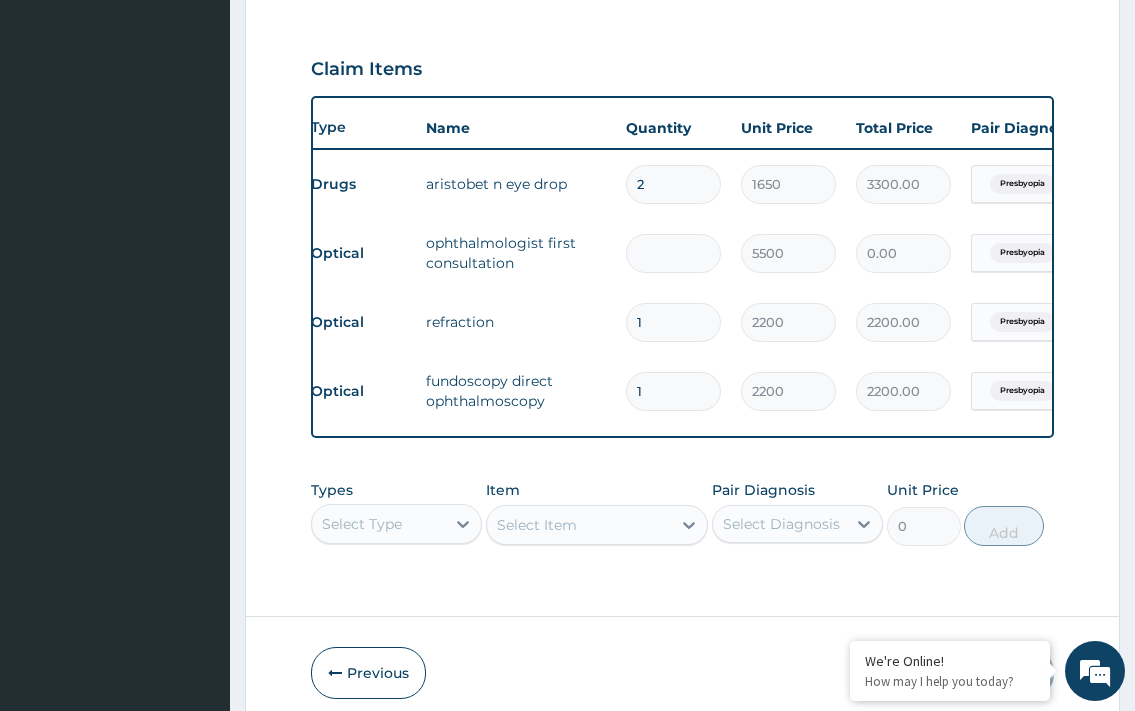 type on "1" 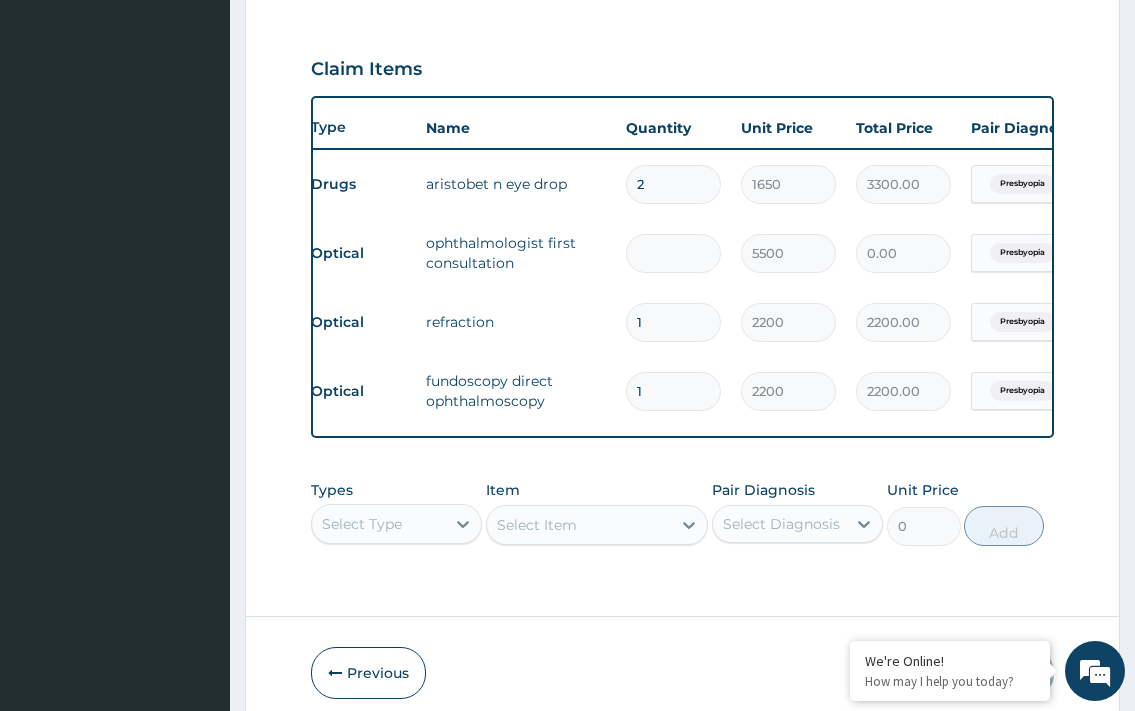type on "5500.00" 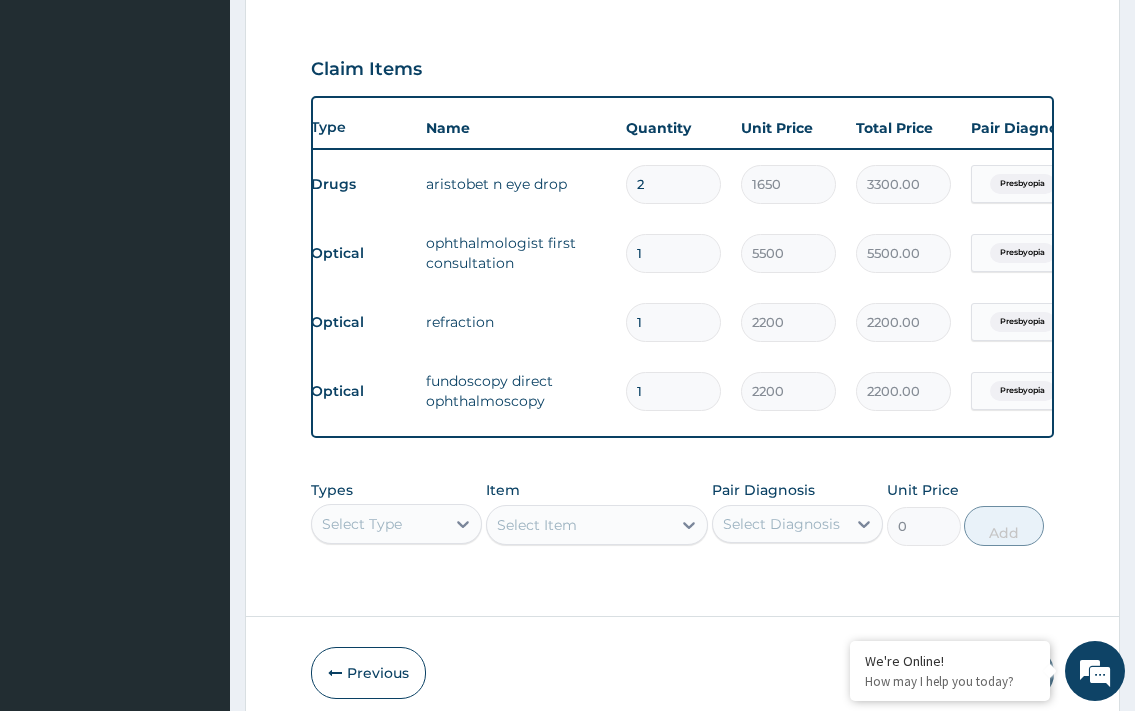 type on "1" 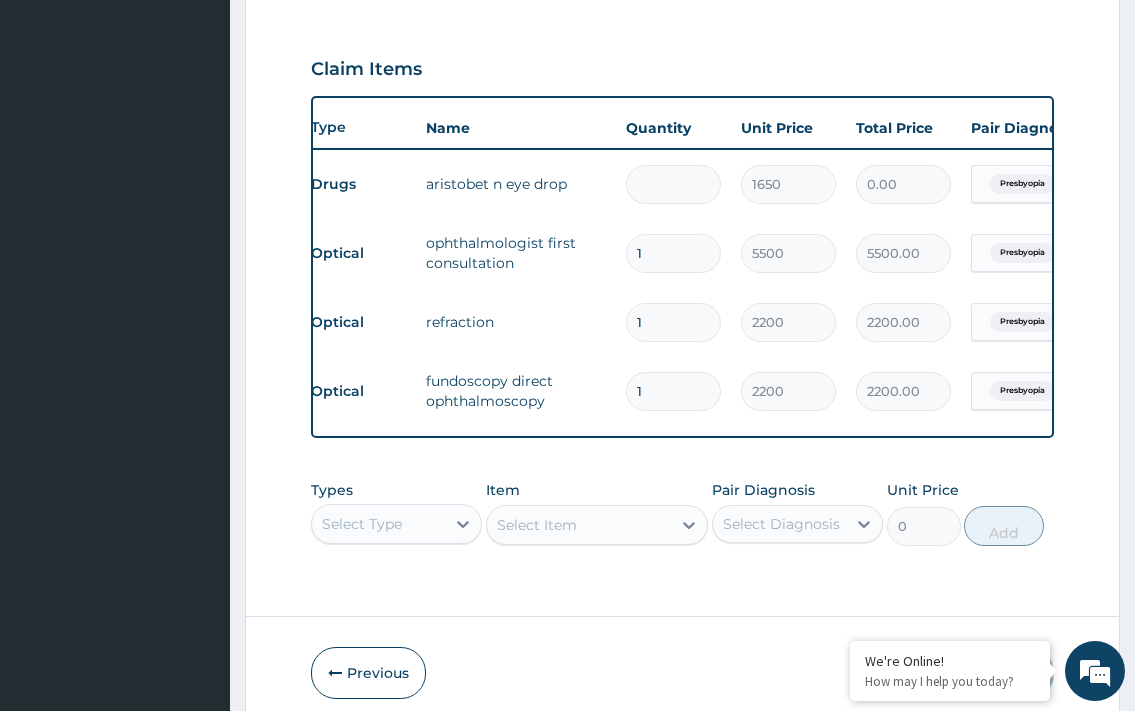 type on "1" 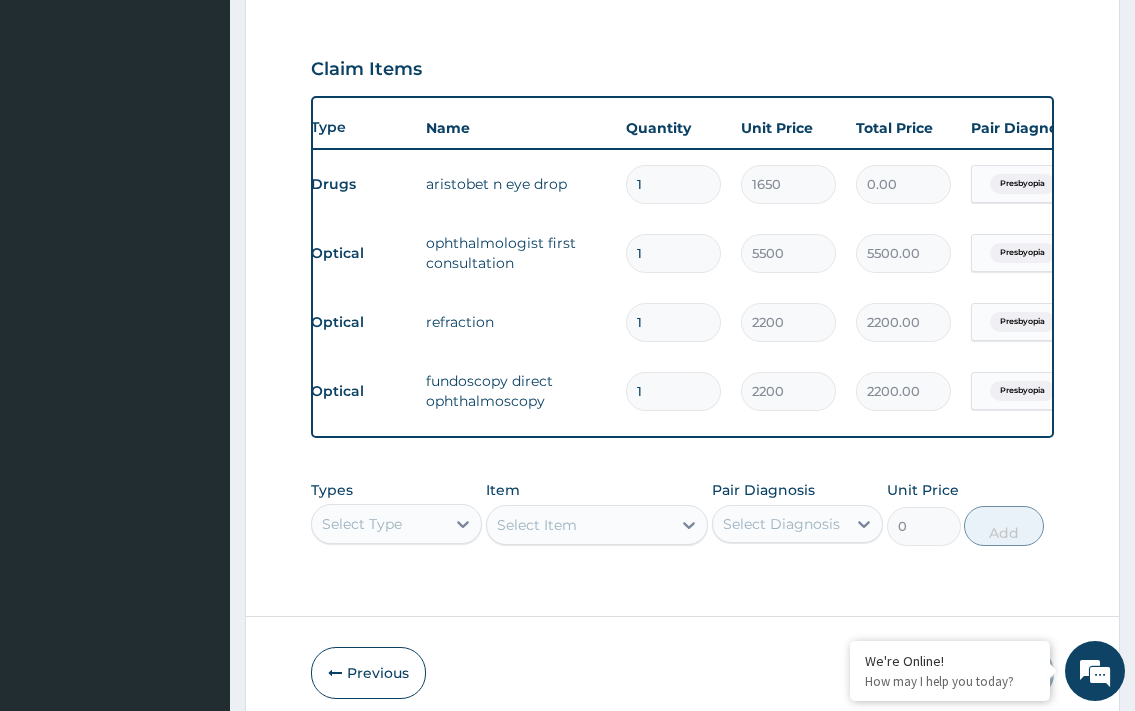 type on "1650.00" 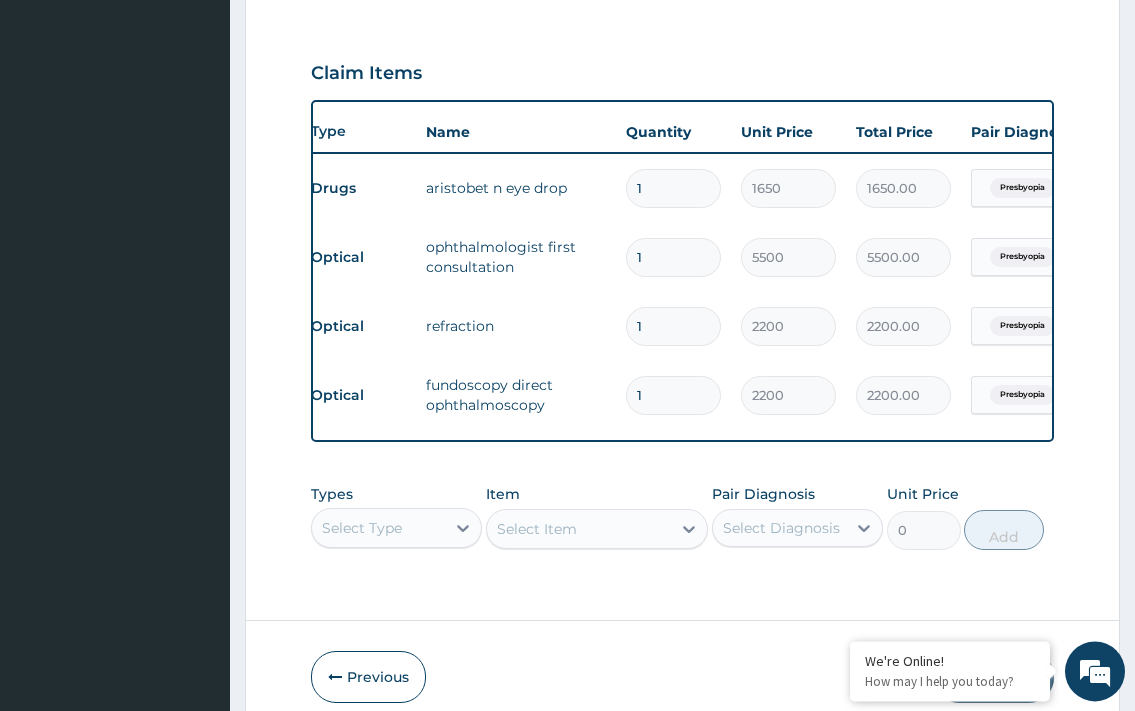scroll, scrollTop: 648, scrollLeft: 0, axis: vertical 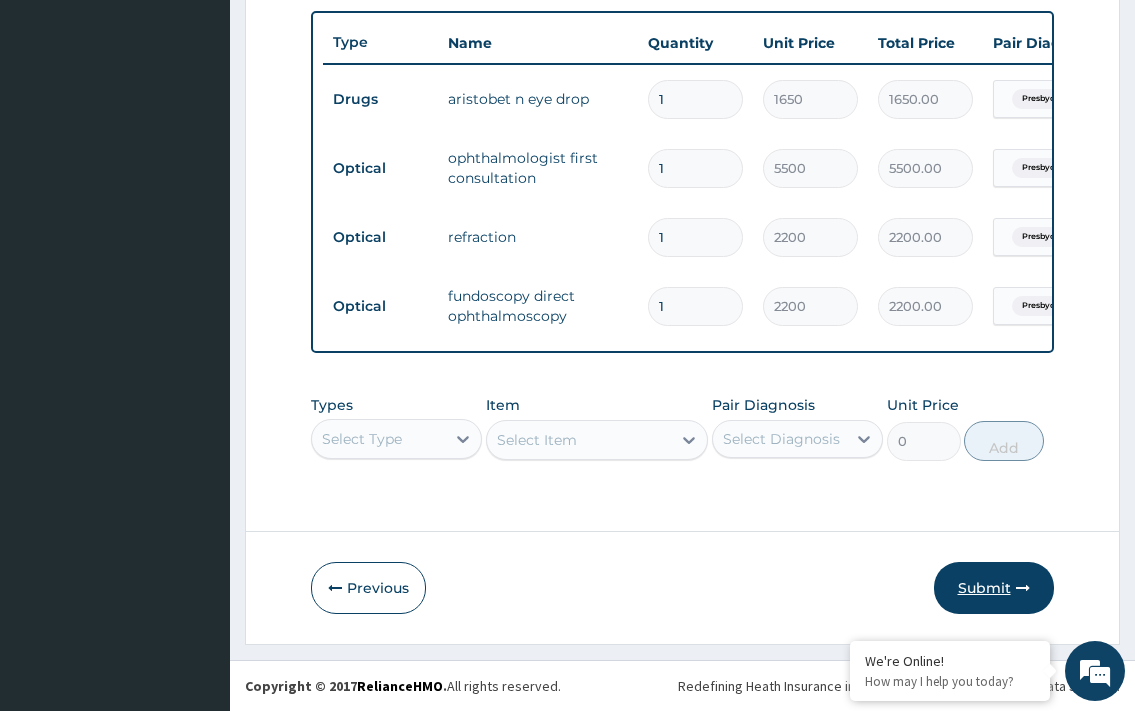type on "1" 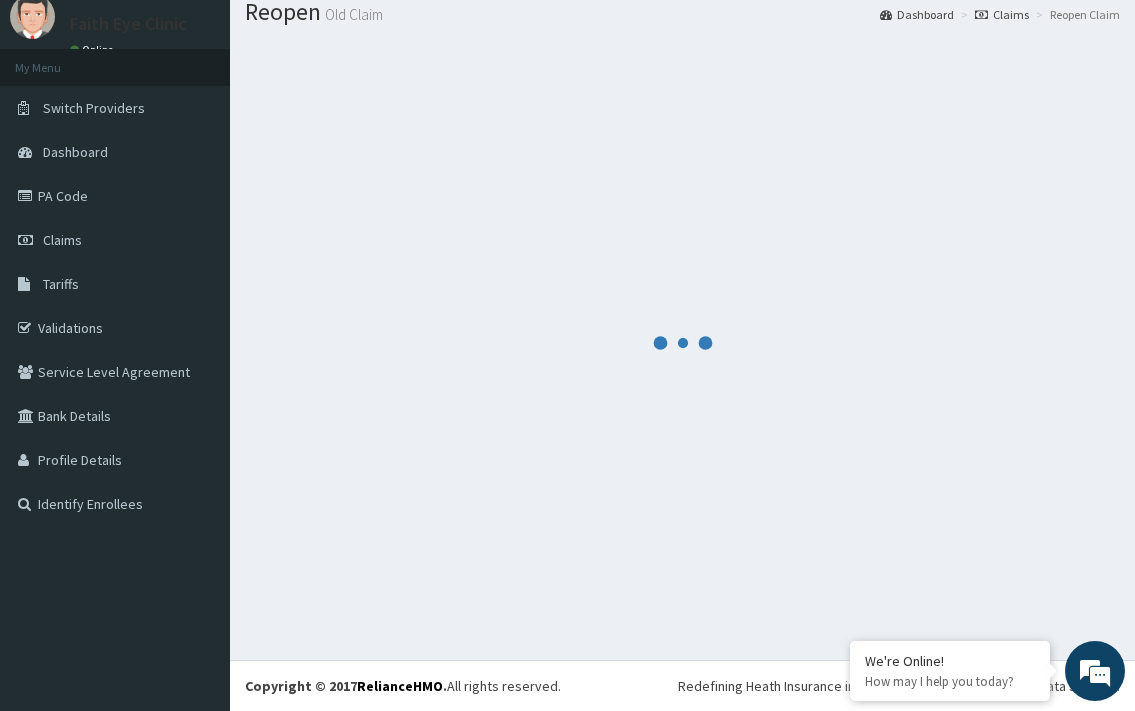 scroll, scrollTop: 66, scrollLeft: 0, axis: vertical 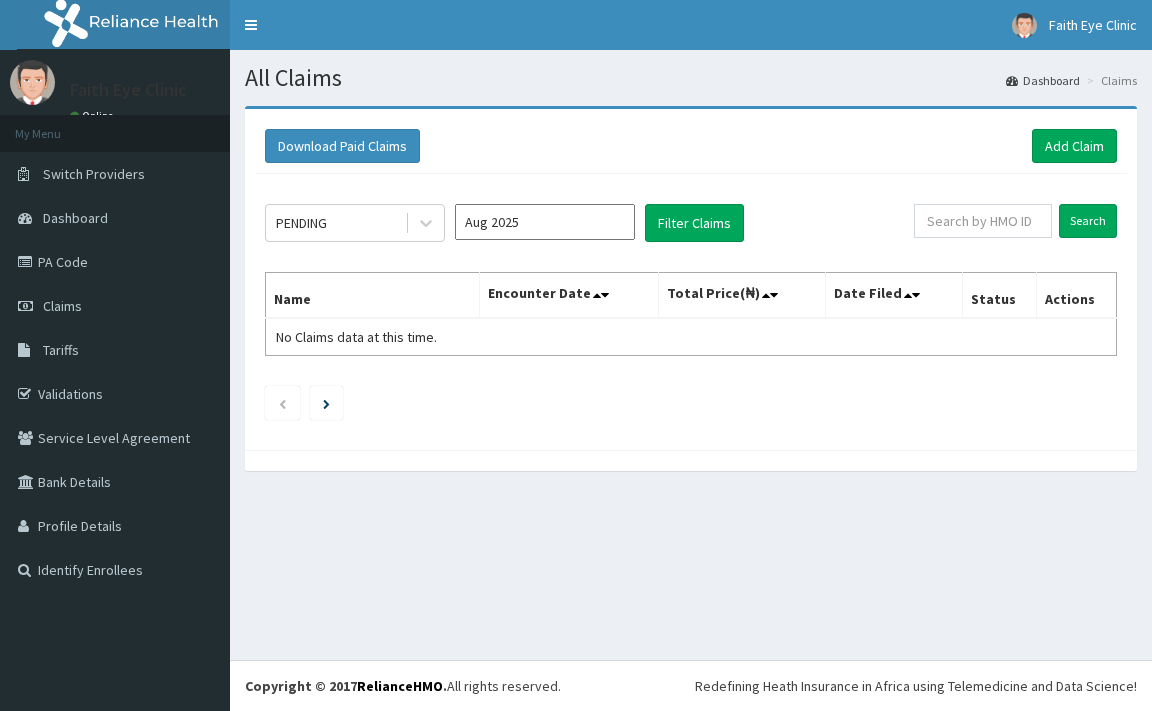 click on "Aug 2025" at bounding box center (545, 222) 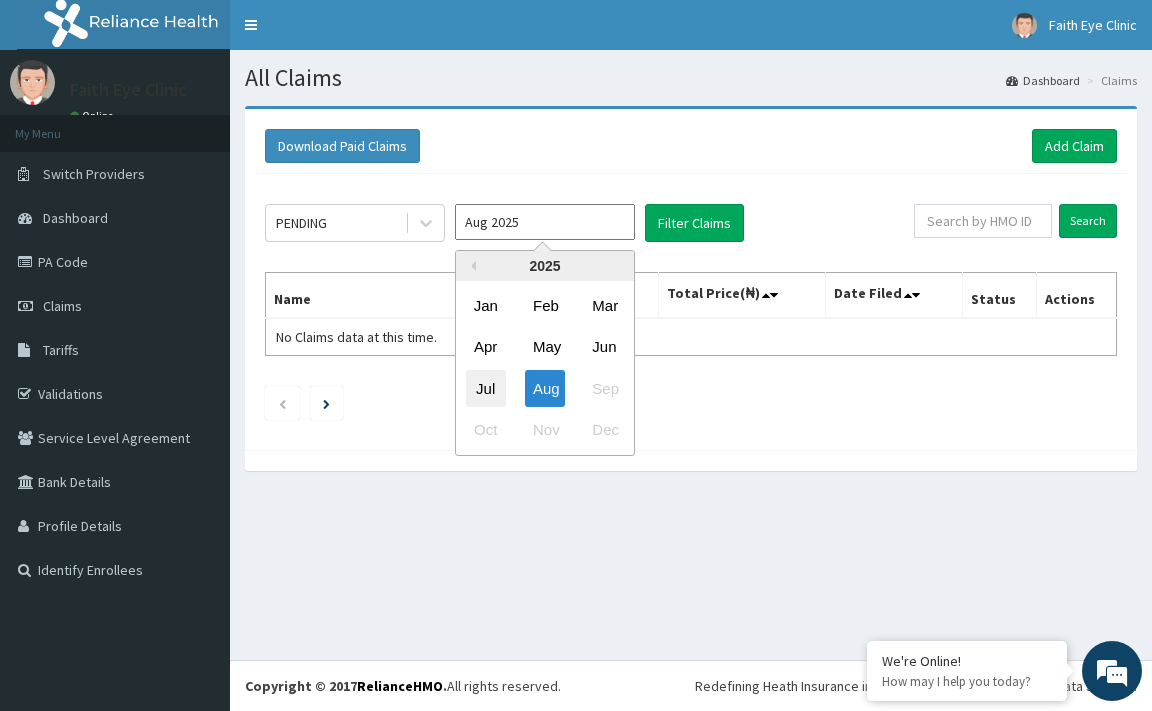 click on "Jul" at bounding box center [486, 388] 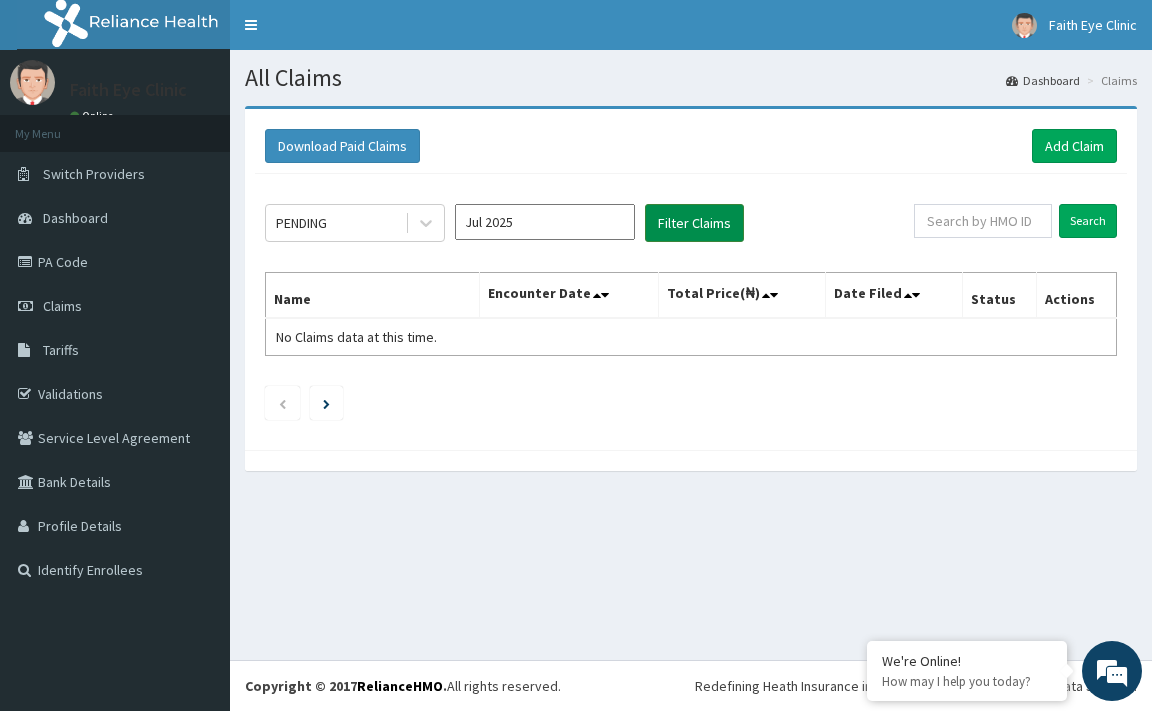 click on "Filter Claims" at bounding box center (694, 223) 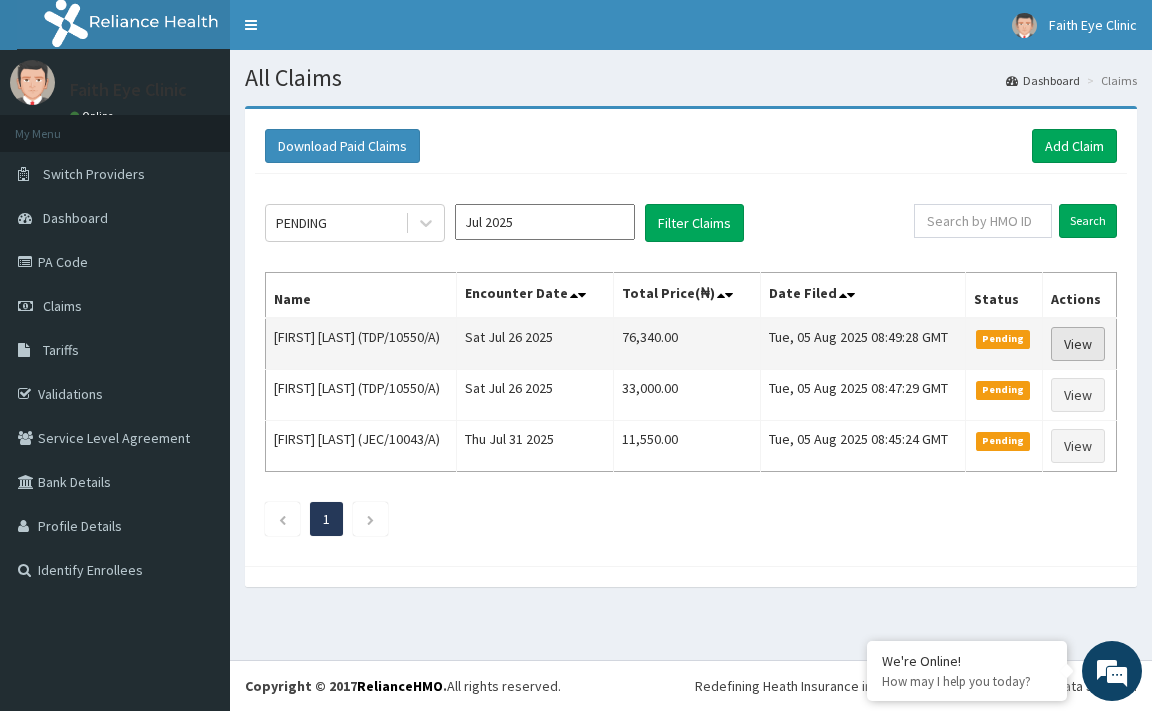 click on "View" at bounding box center (1078, 344) 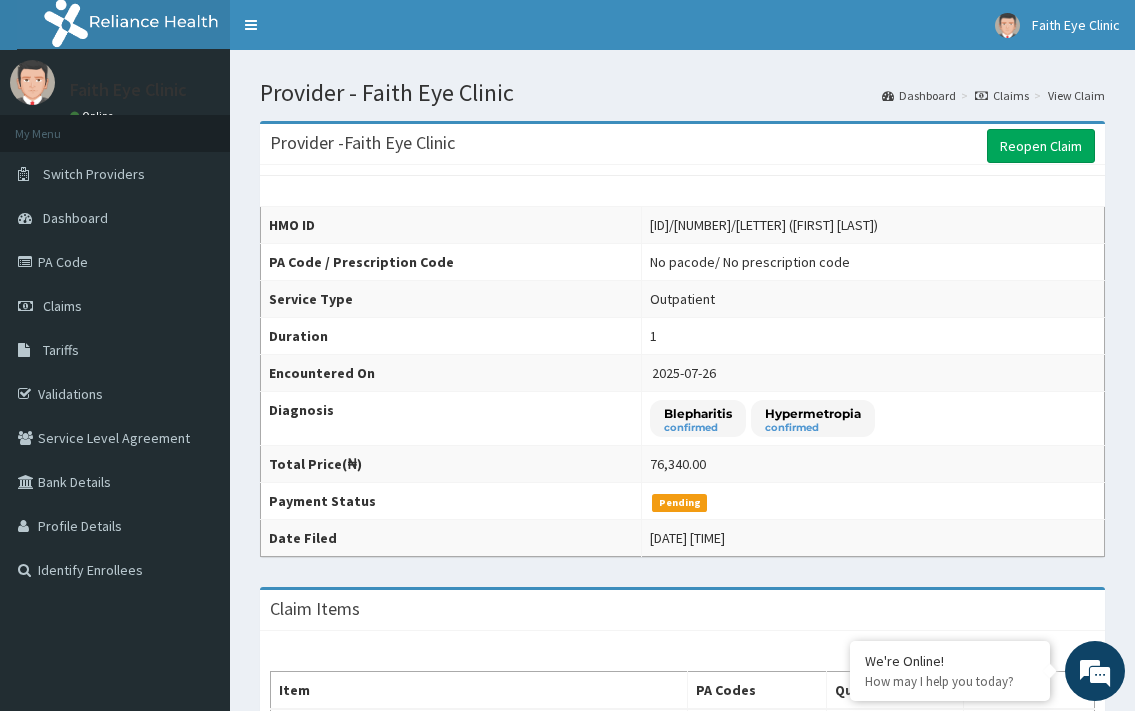 scroll, scrollTop: 0, scrollLeft: 0, axis: both 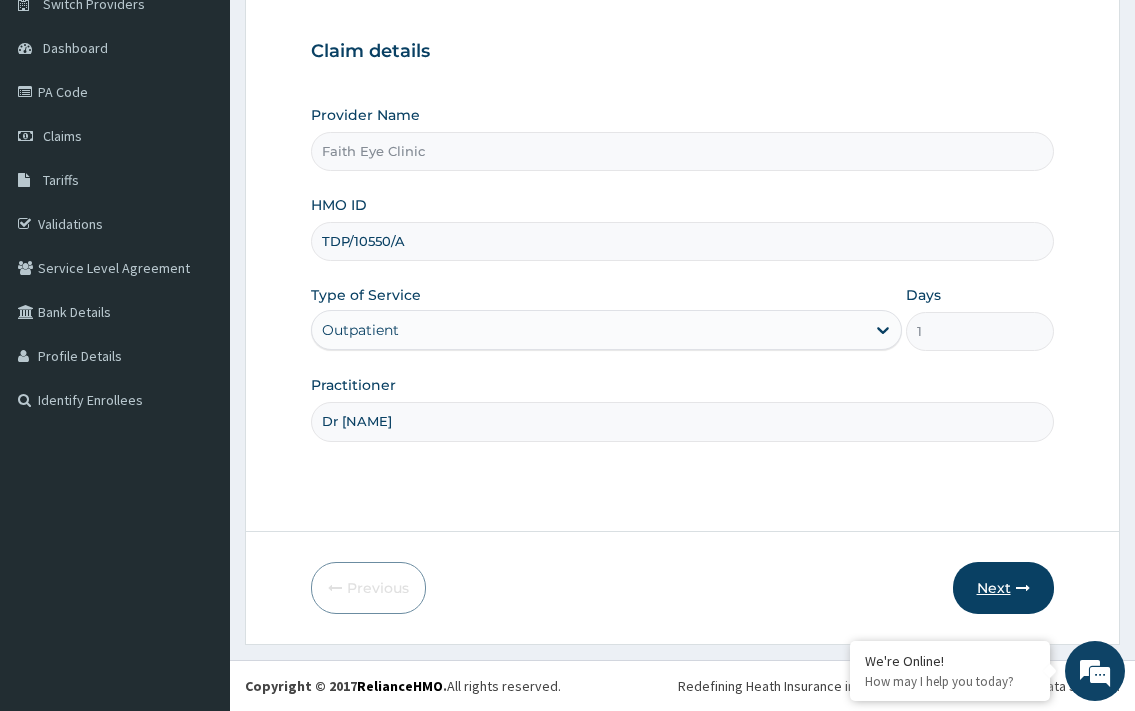 click on "Next" at bounding box center [1003, 588] 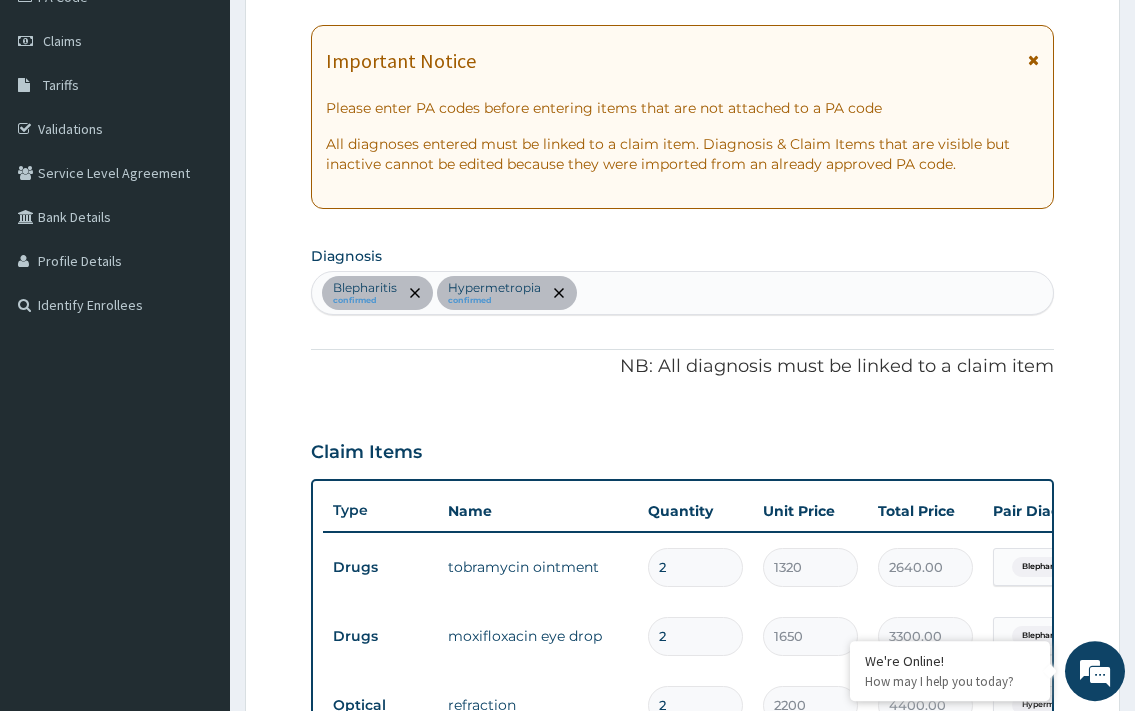 scroll, scrollTop: 374, scrollLeft: 0, axis: vertical 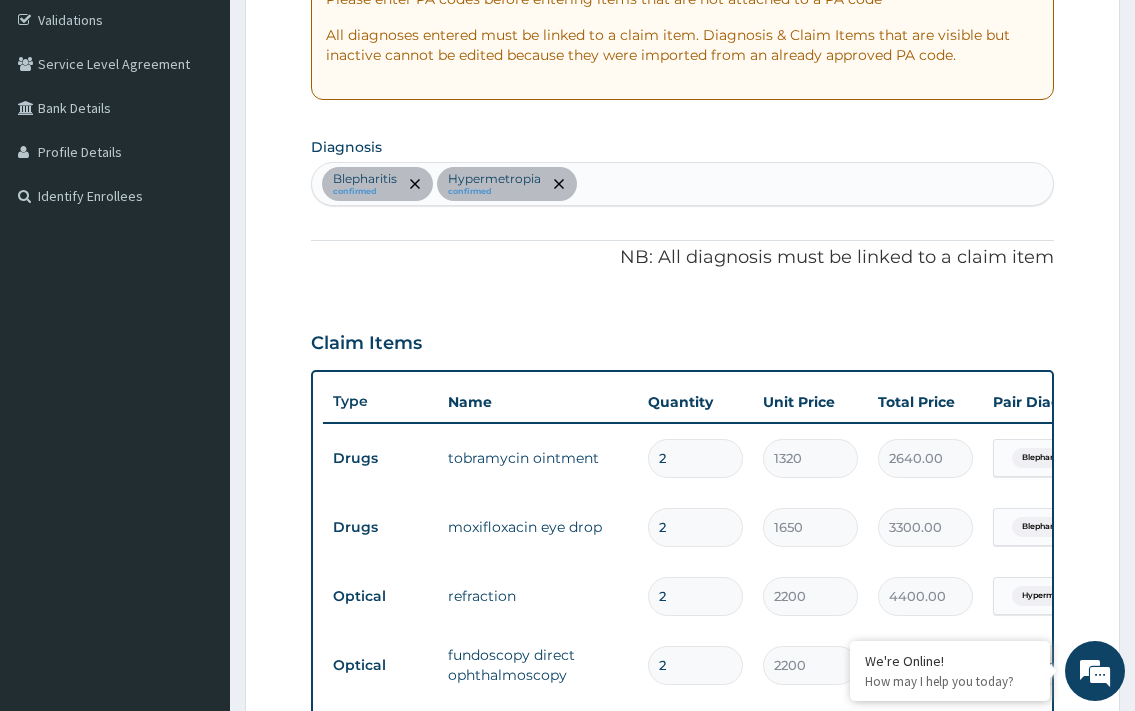 click on "2" at bounding box center (695, 458) 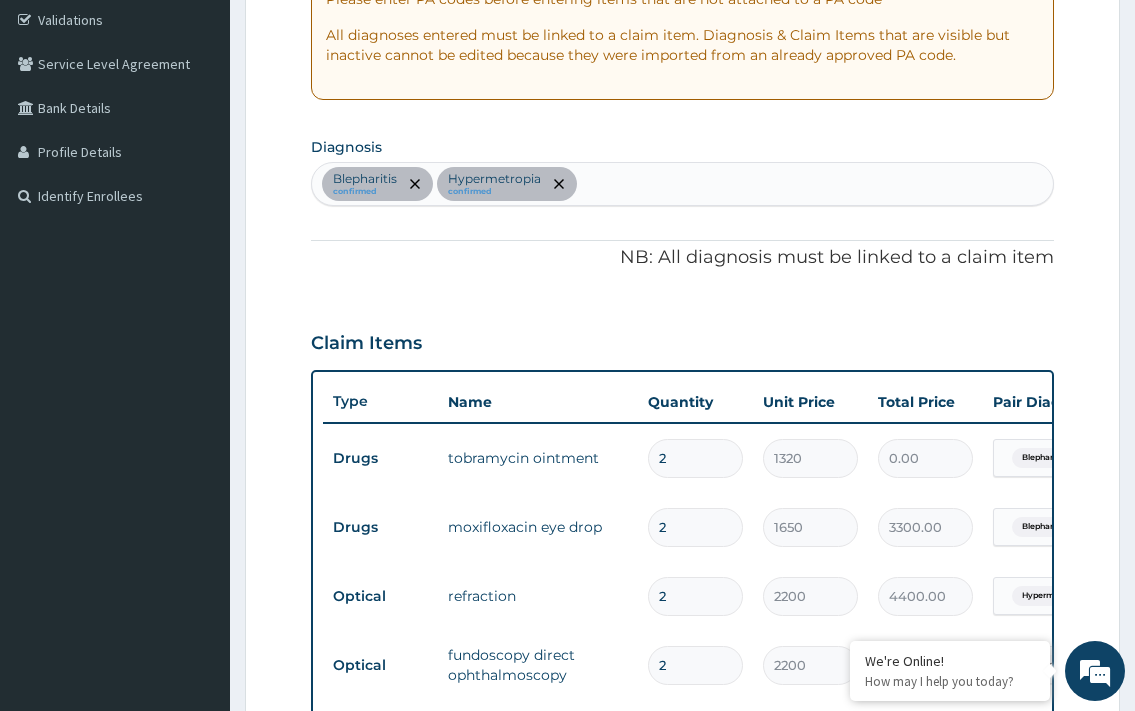 type 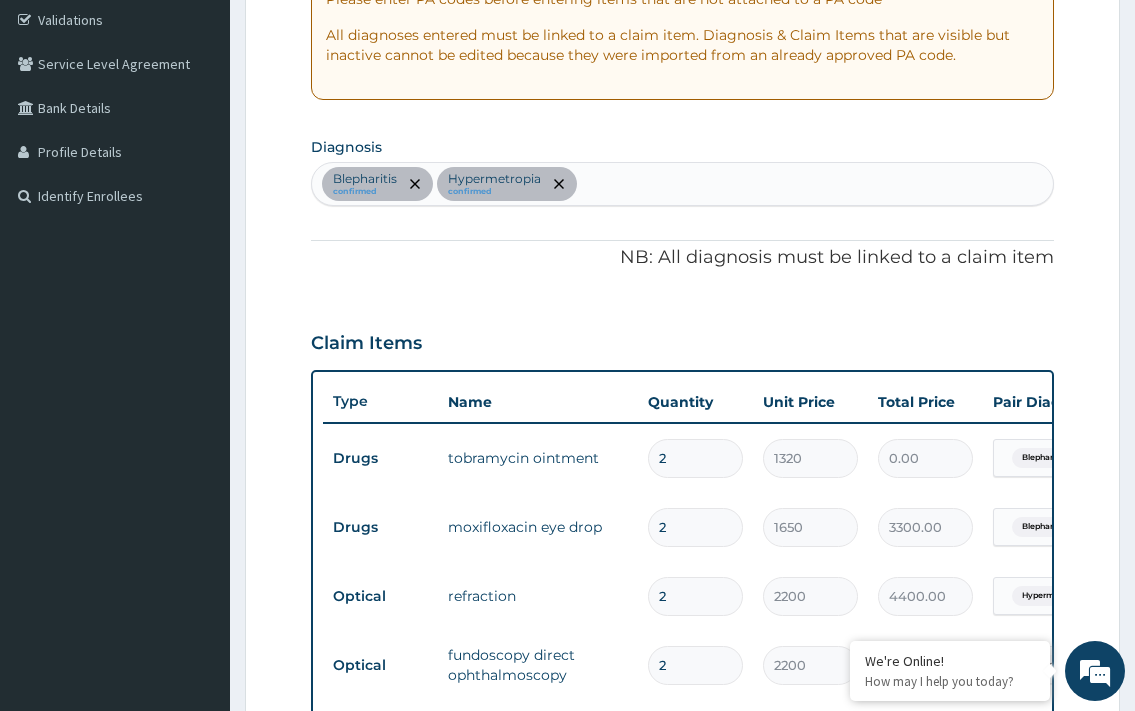 type on "0.00" 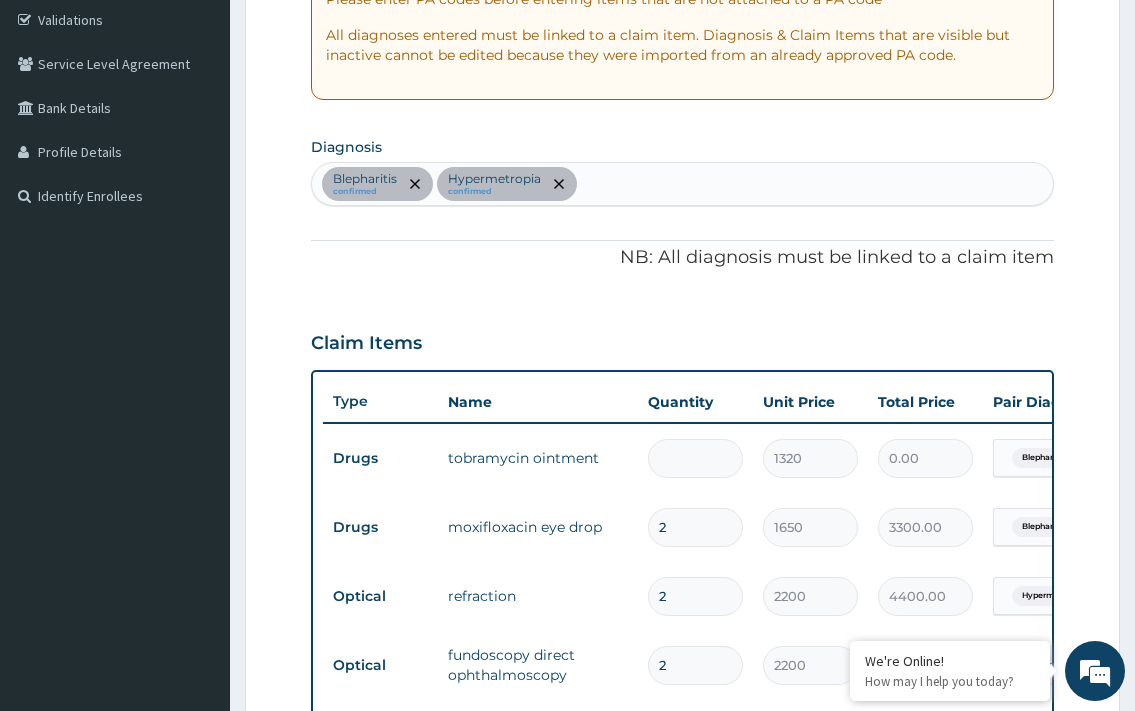 type on "1" 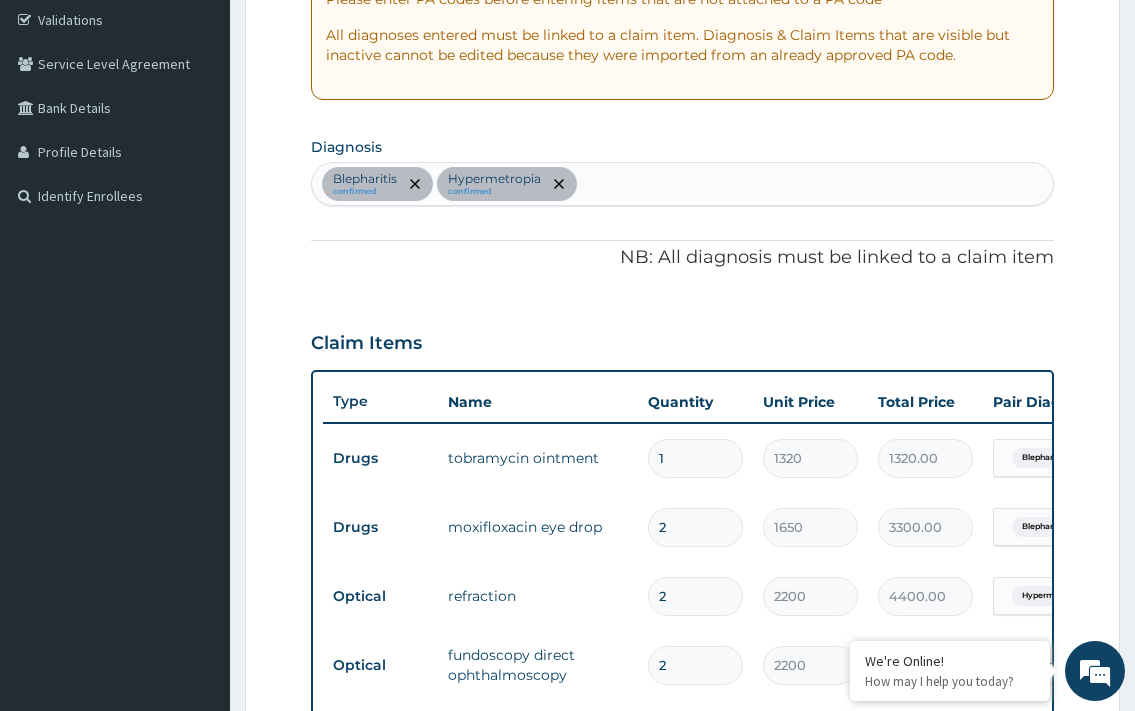 type on "1" 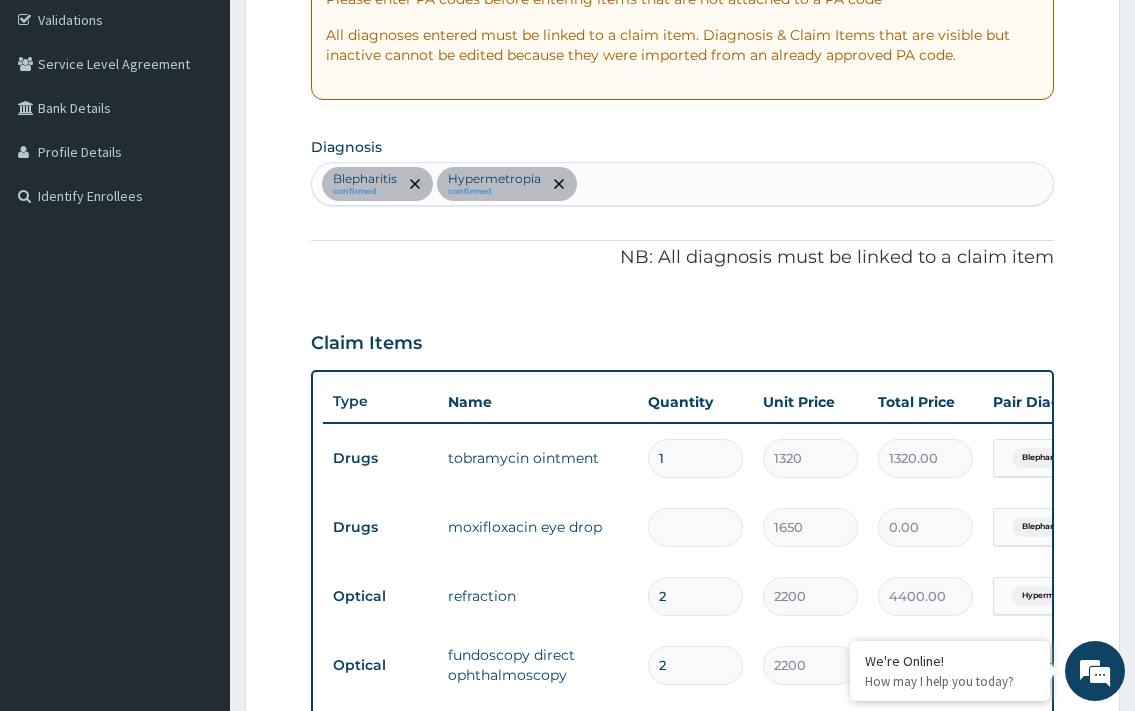 type on "1" 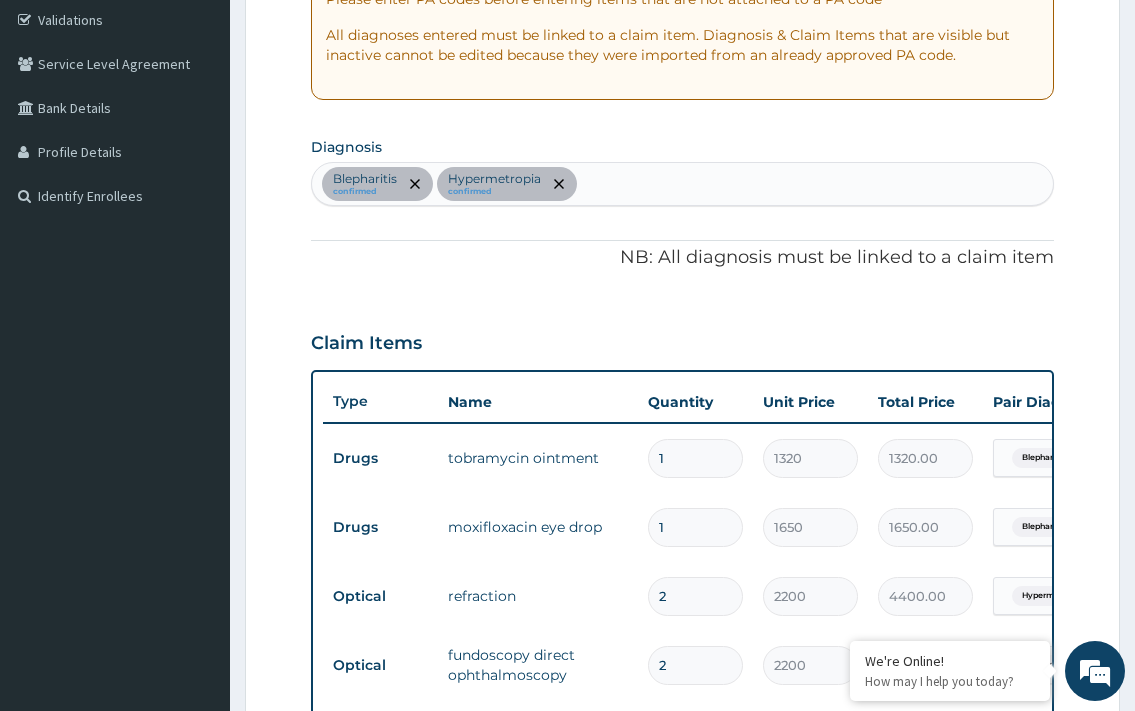 type on "0" 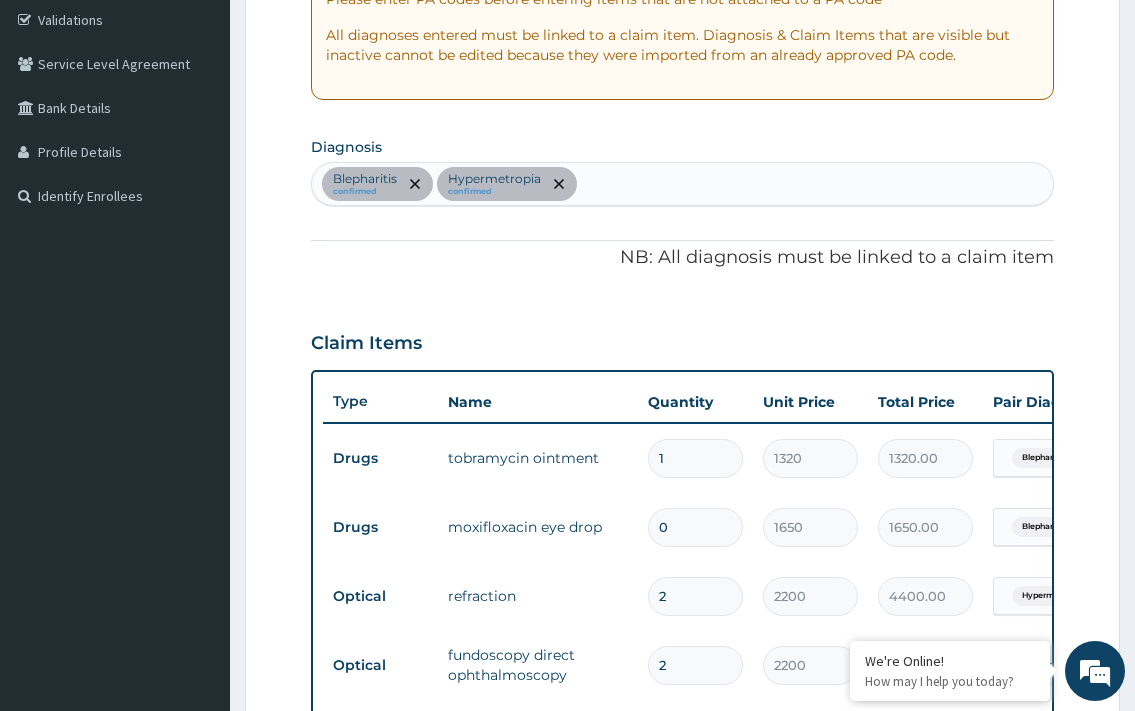 type on "0.00" 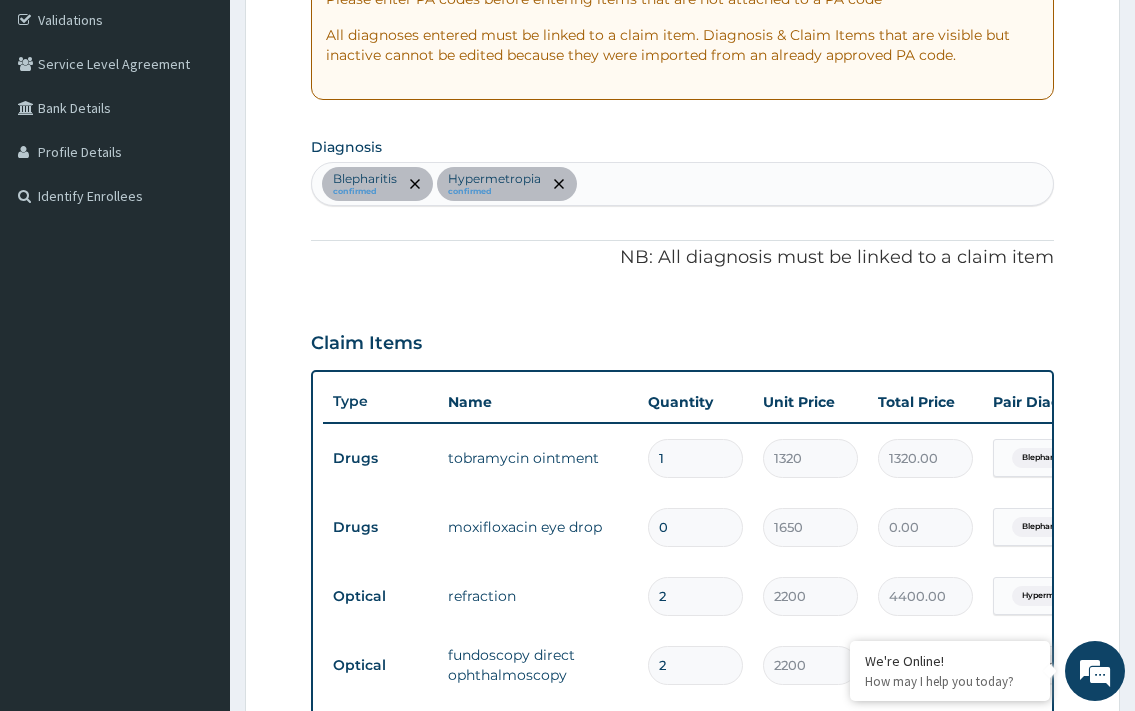 type on "1" 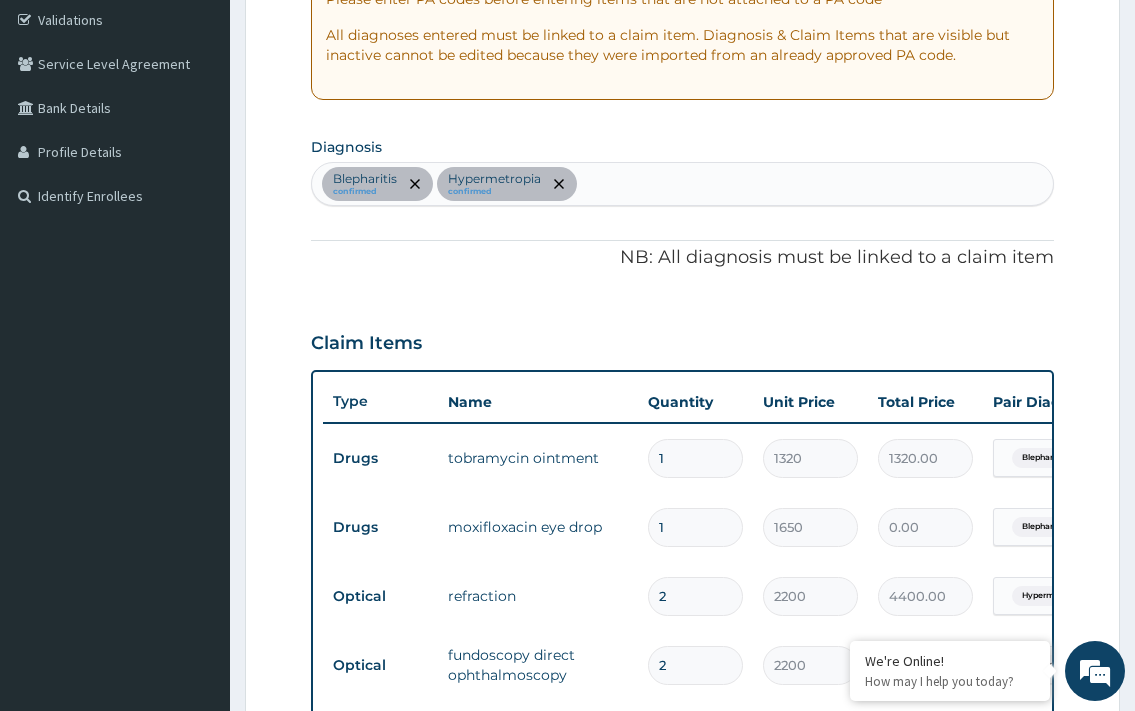 type on "1650.00" 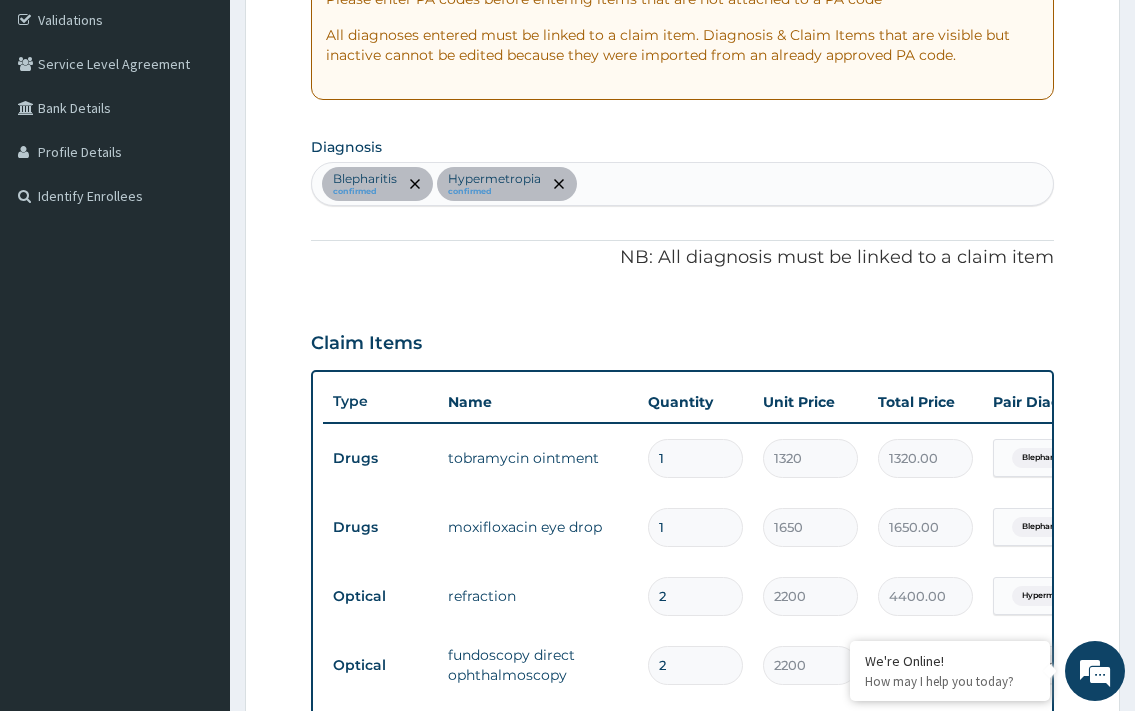 type on "0" 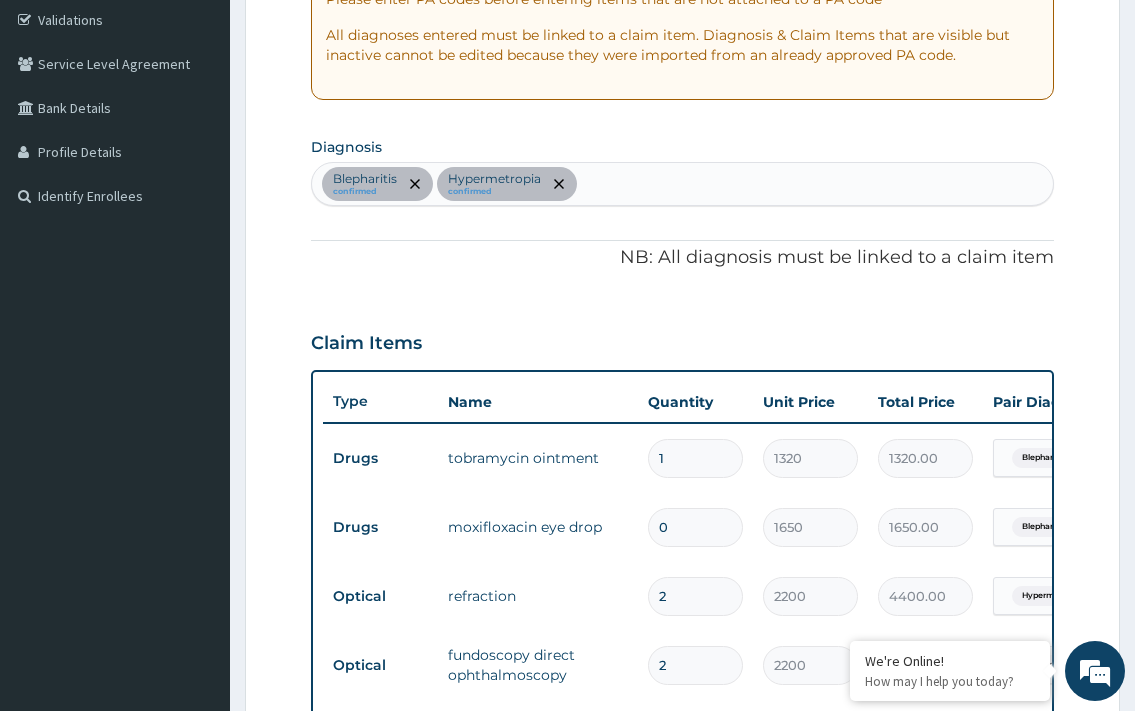 type on "0.00" 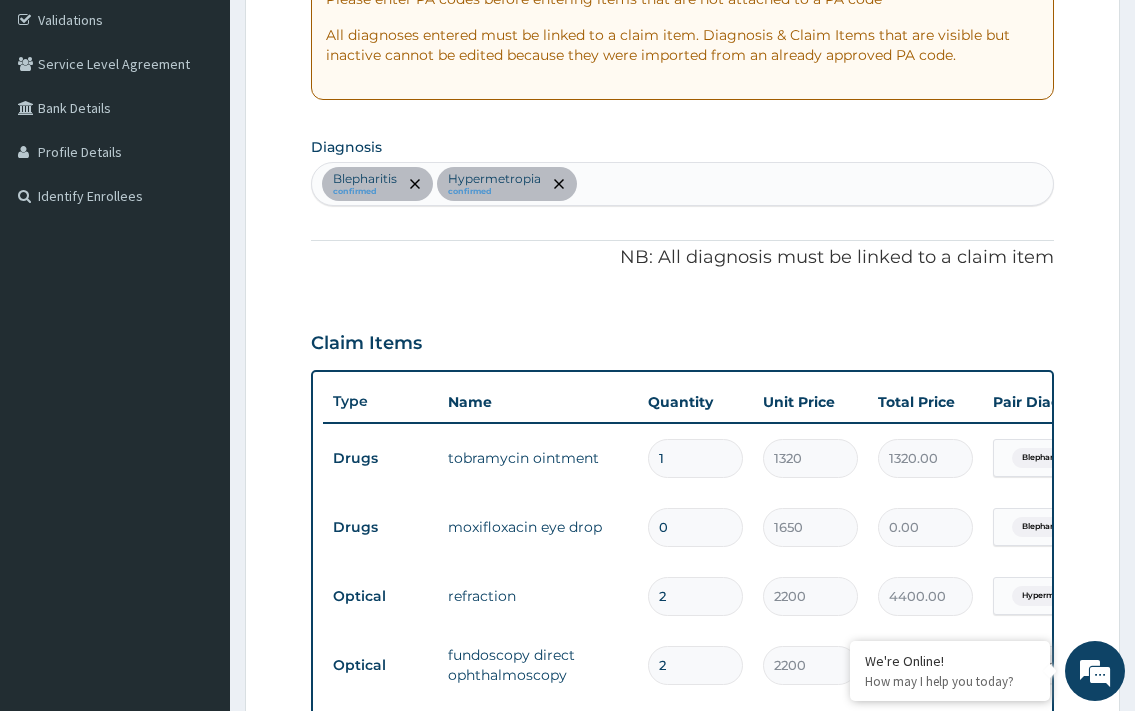 click on "0" at bounding box center (695, 527) 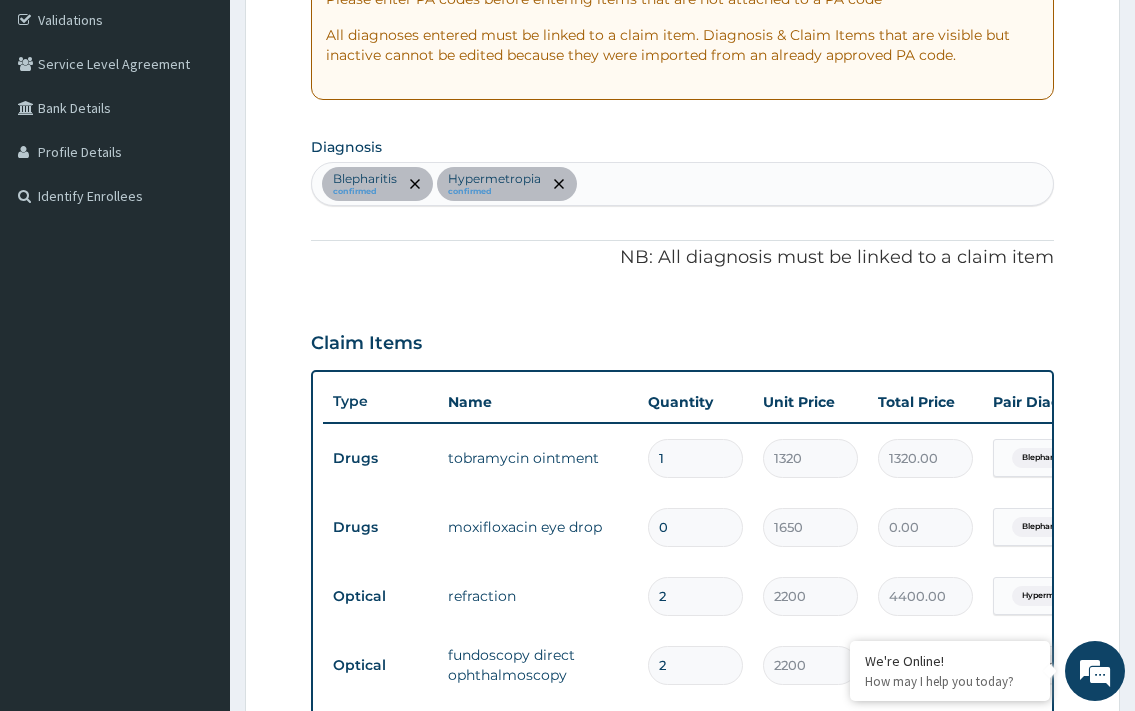 type on "01" 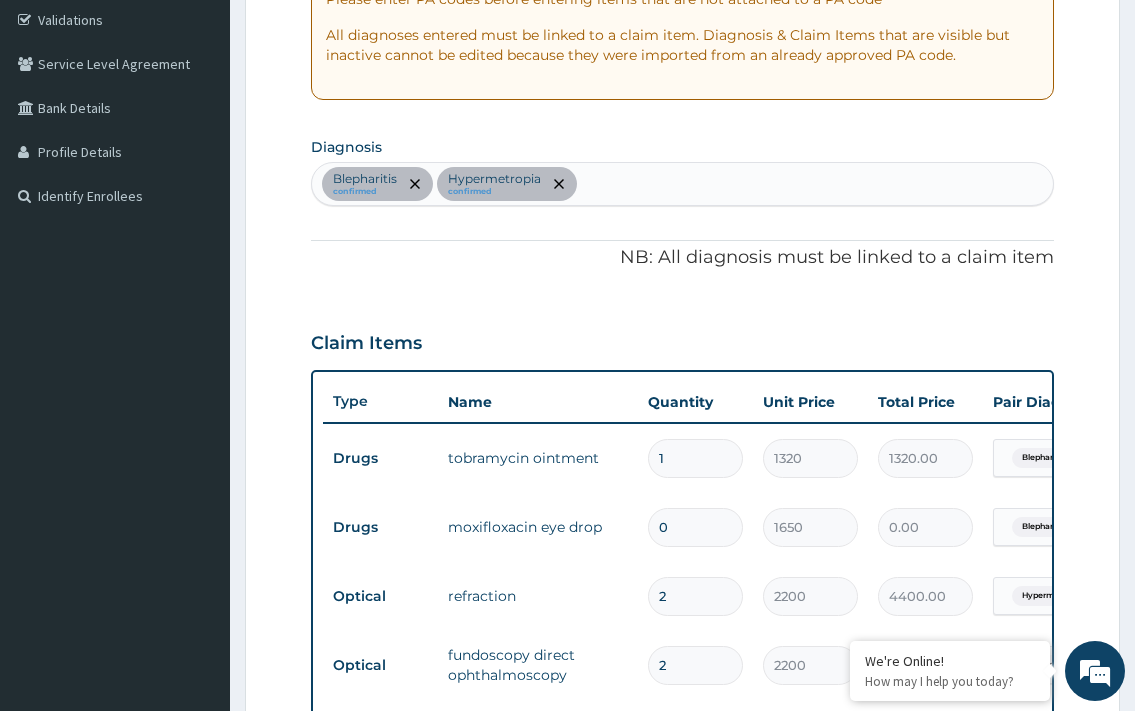 type on "1650.00" 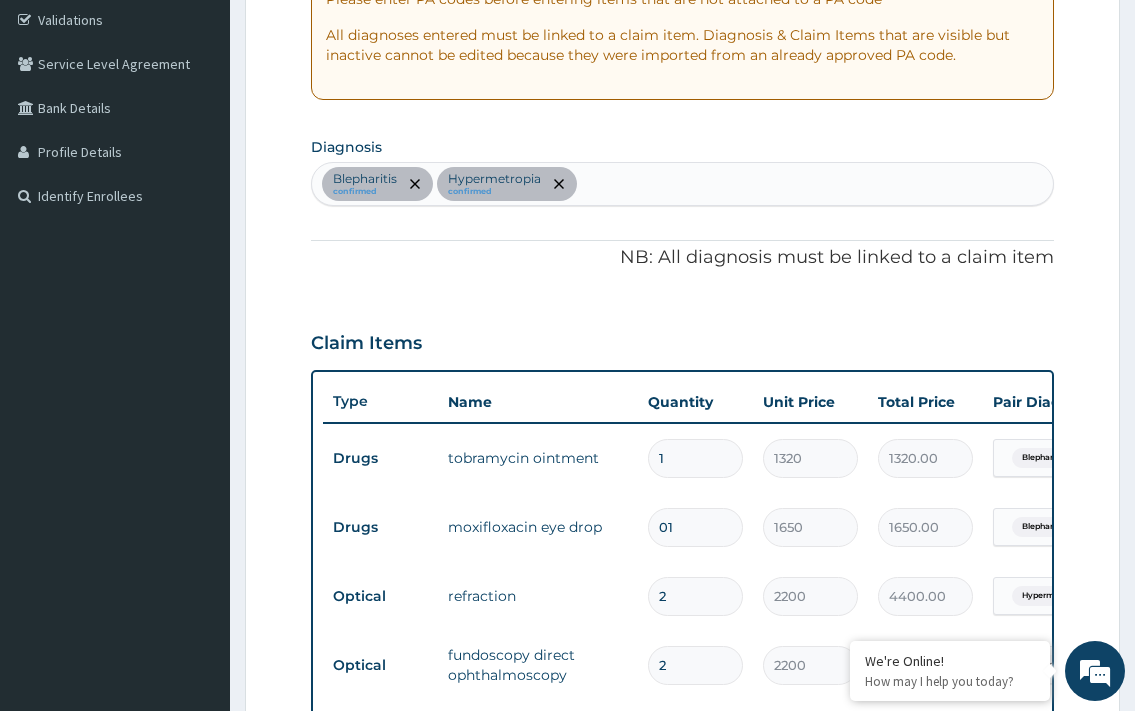 type on "0" 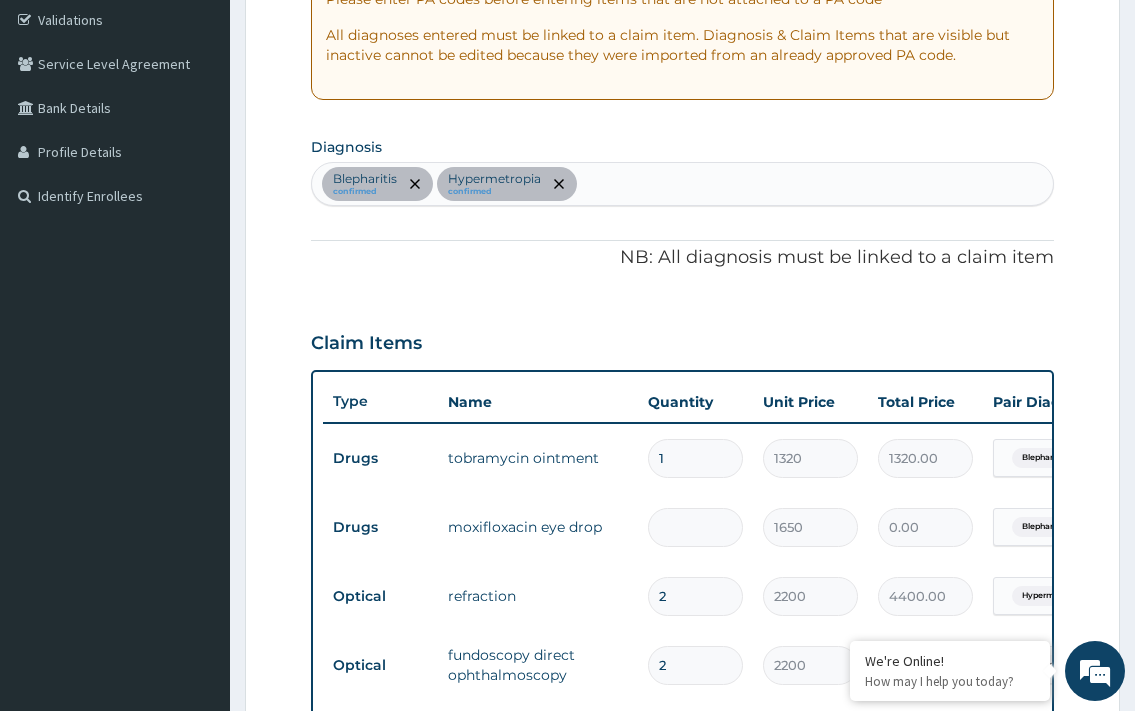 type on "1" 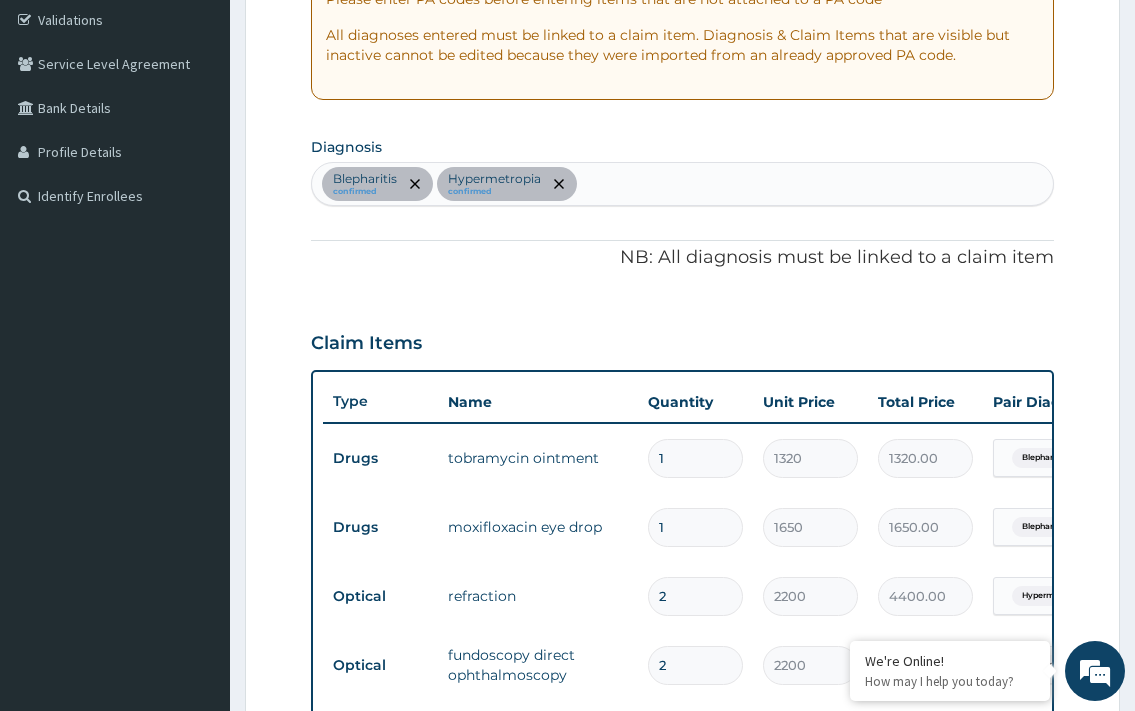 type on "1" 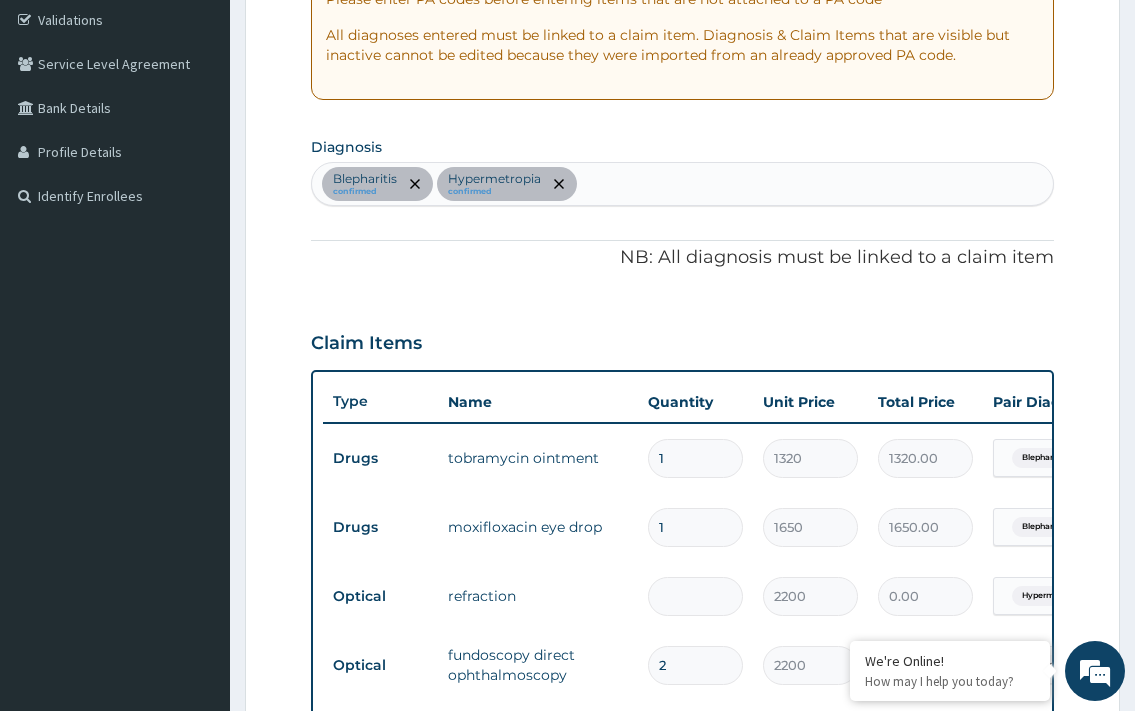 type on "1" 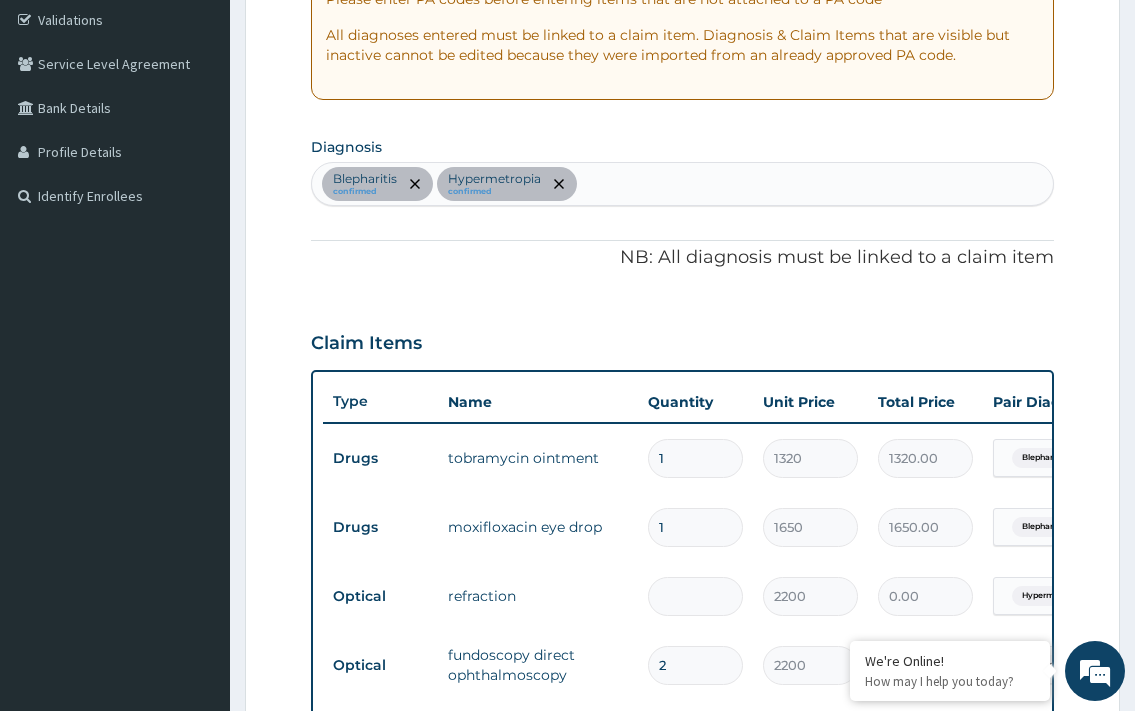 type on "2200.00" 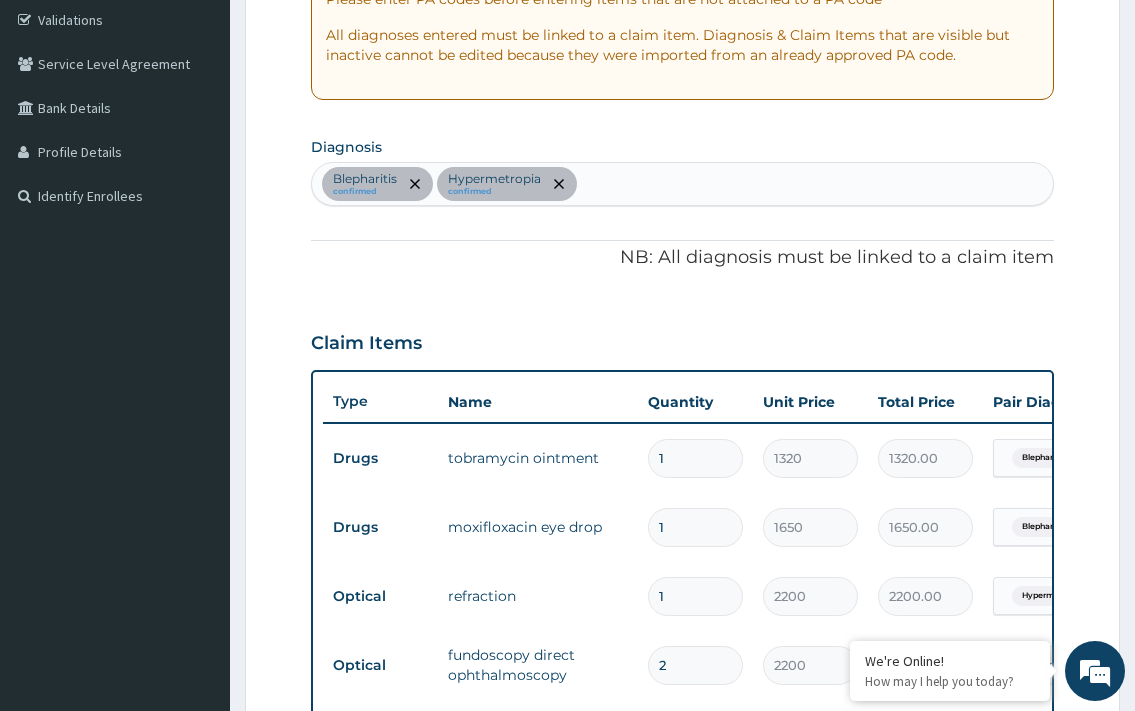 type on "0" 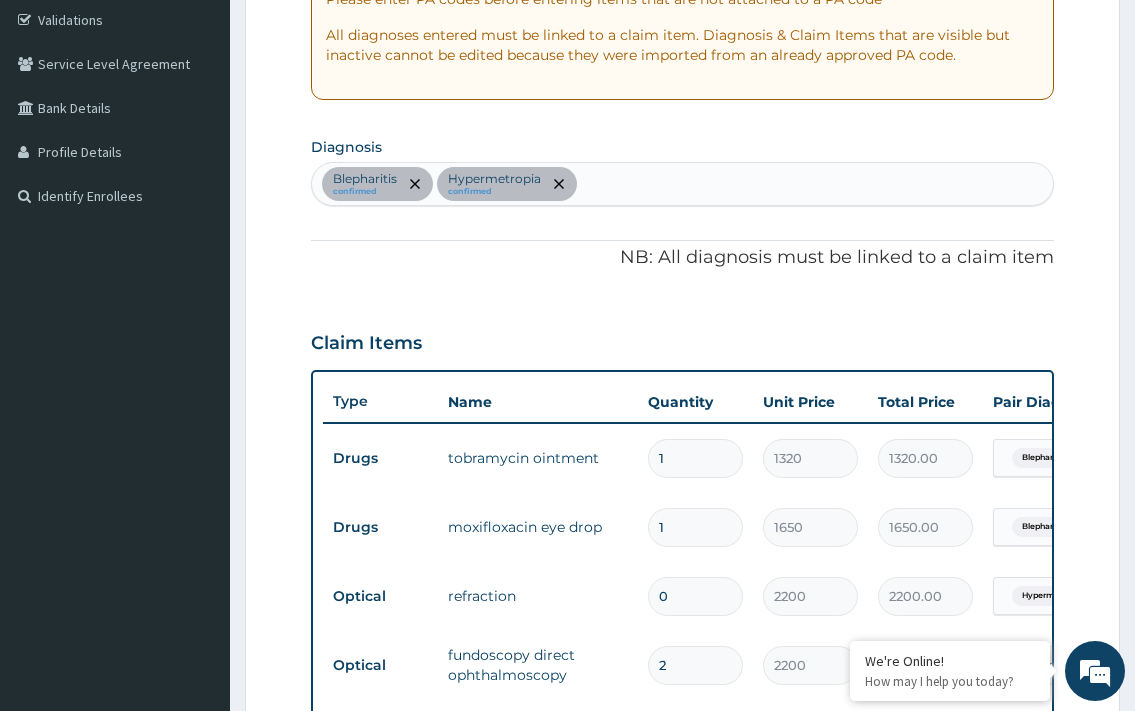 type on "0.00" 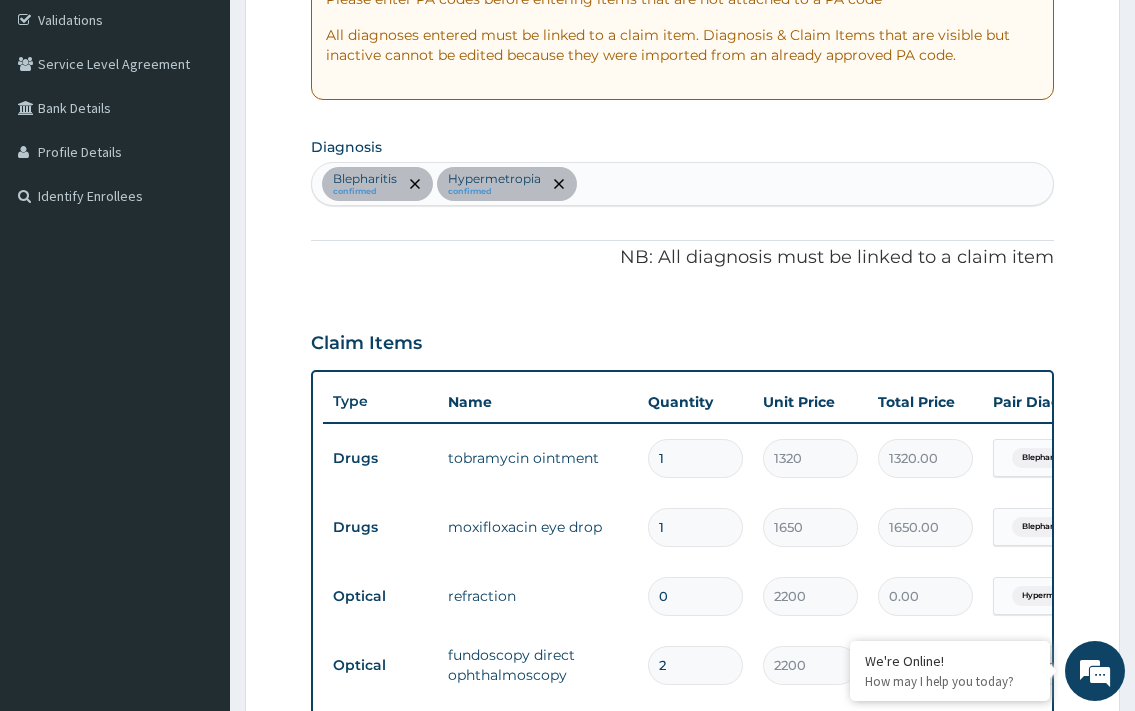 type on "1" 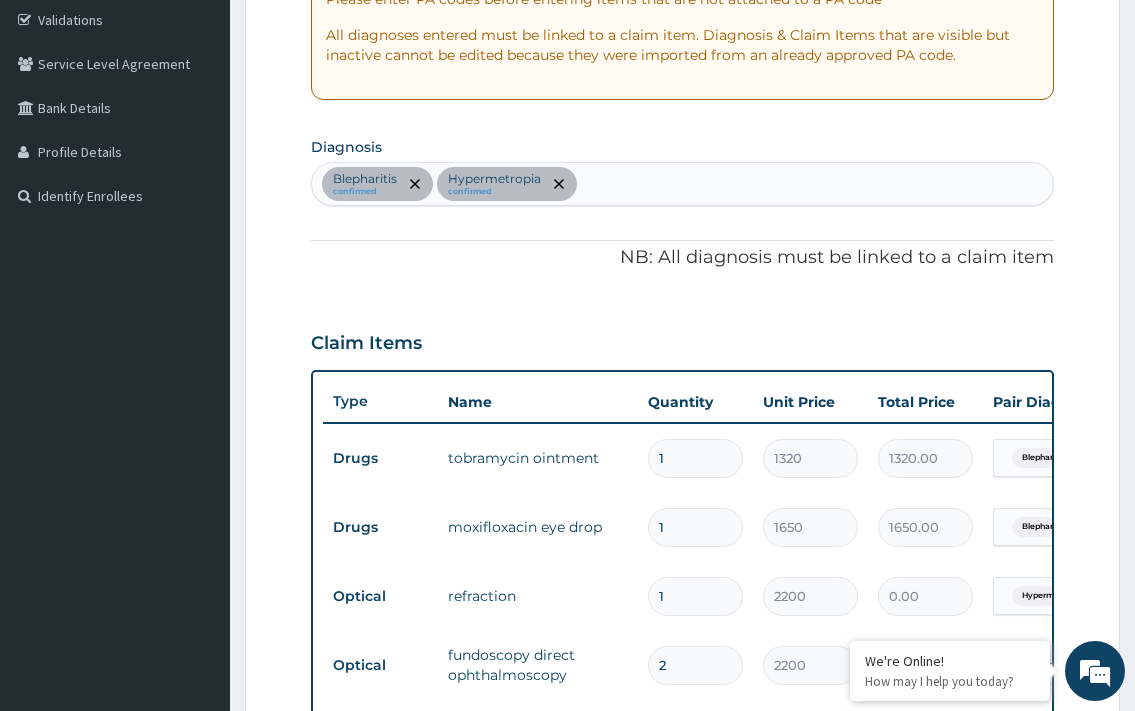 type on "2200.00" 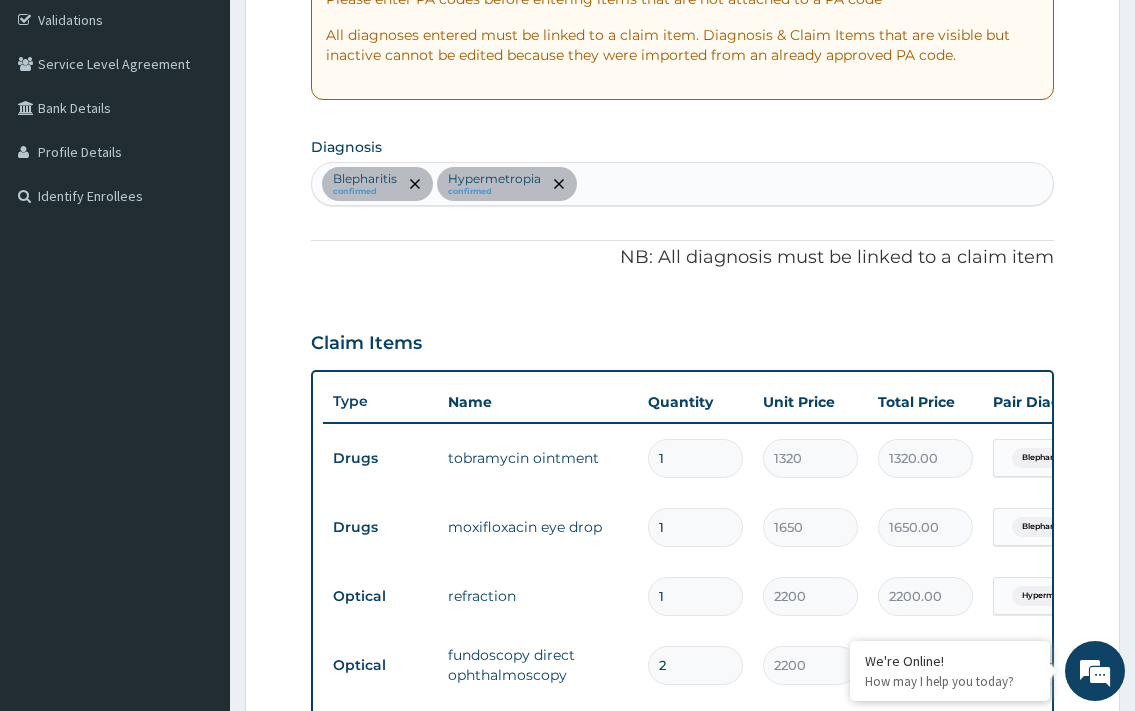 click on "2" at bounding box center [695, 665] 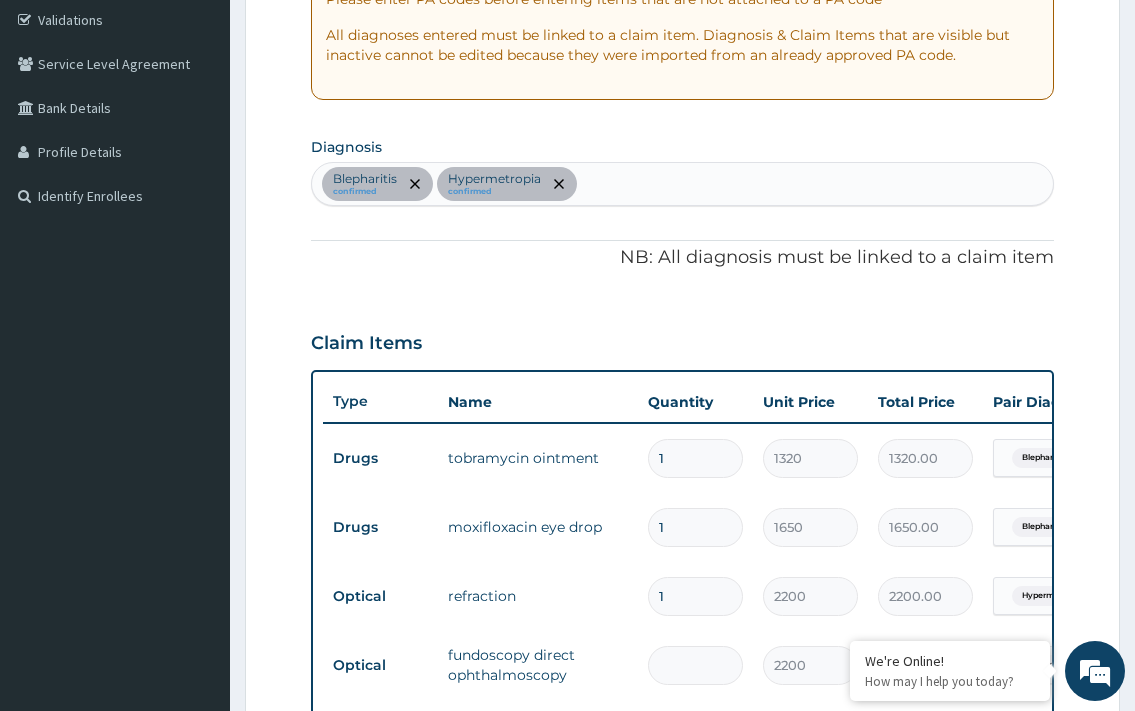 type on "1" 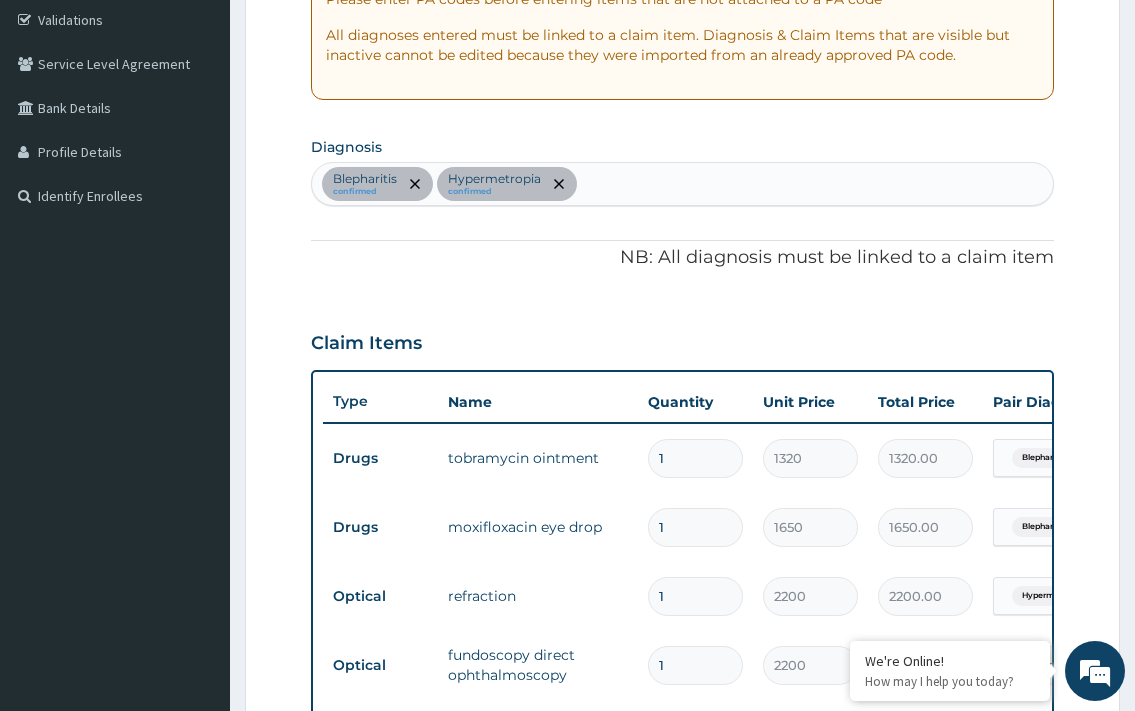 type on "2200.00" 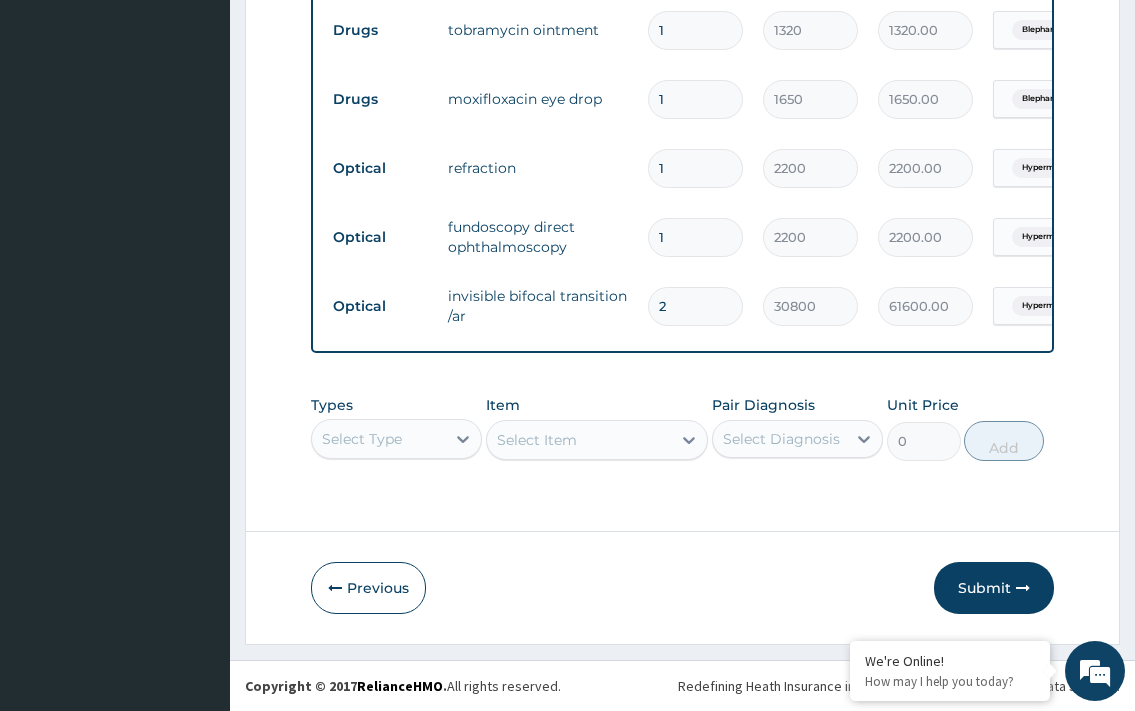 type on "1" 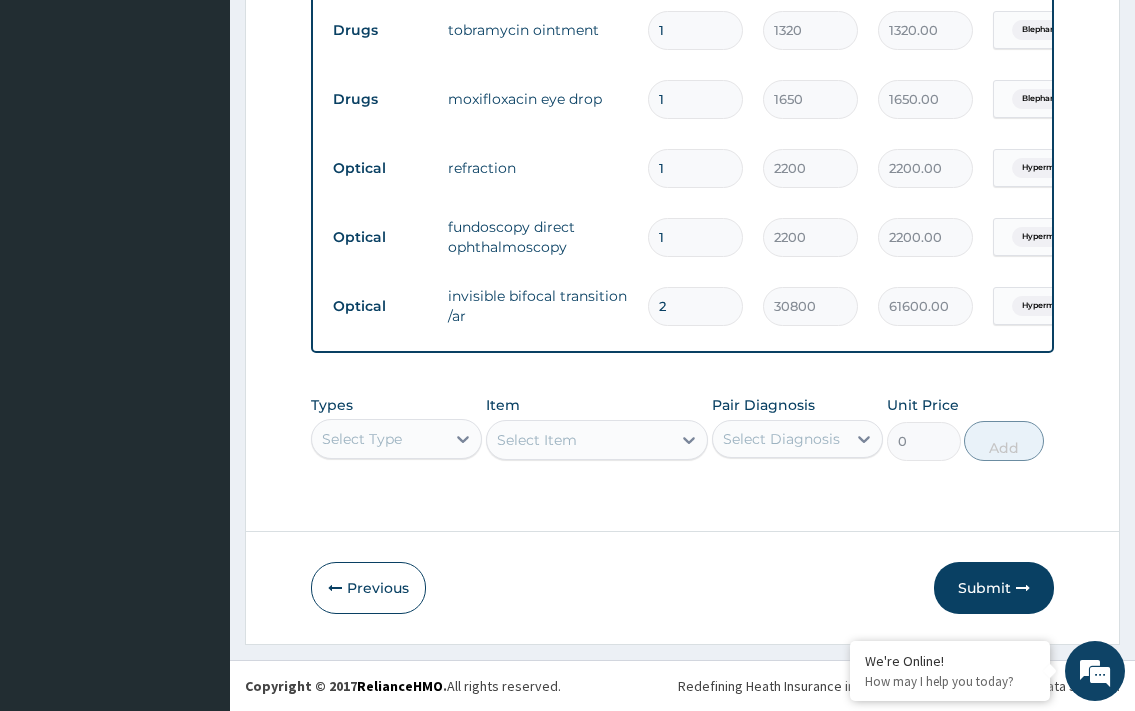 type 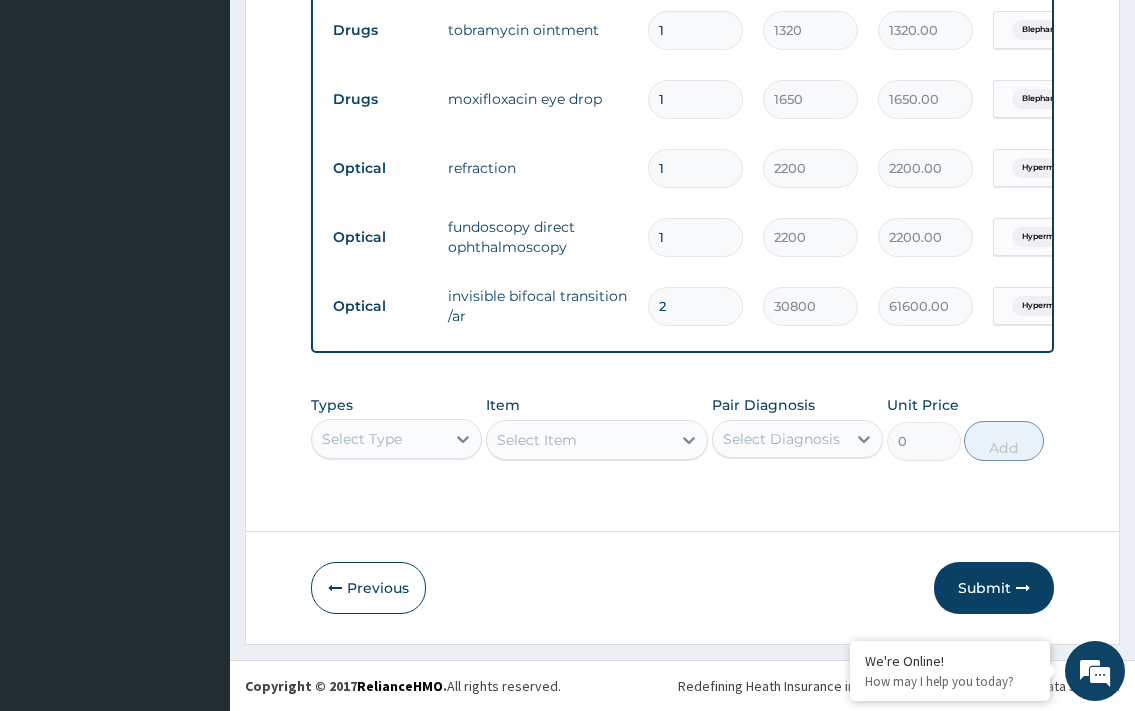 type on "0.00" 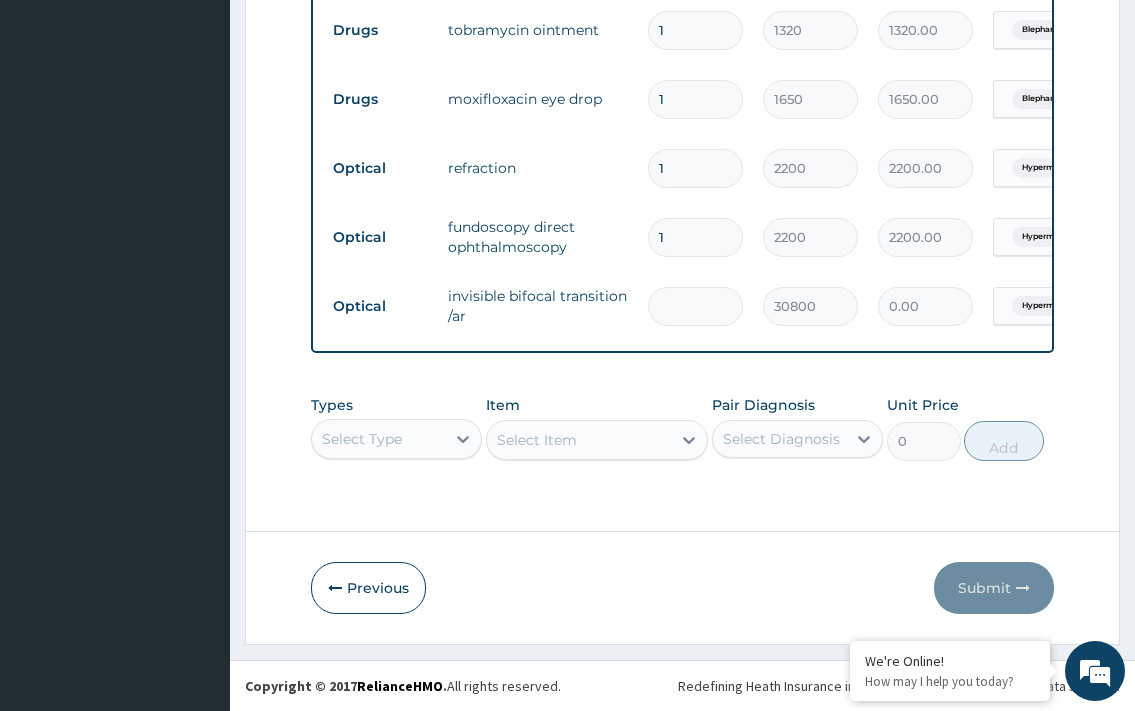 type on "1" 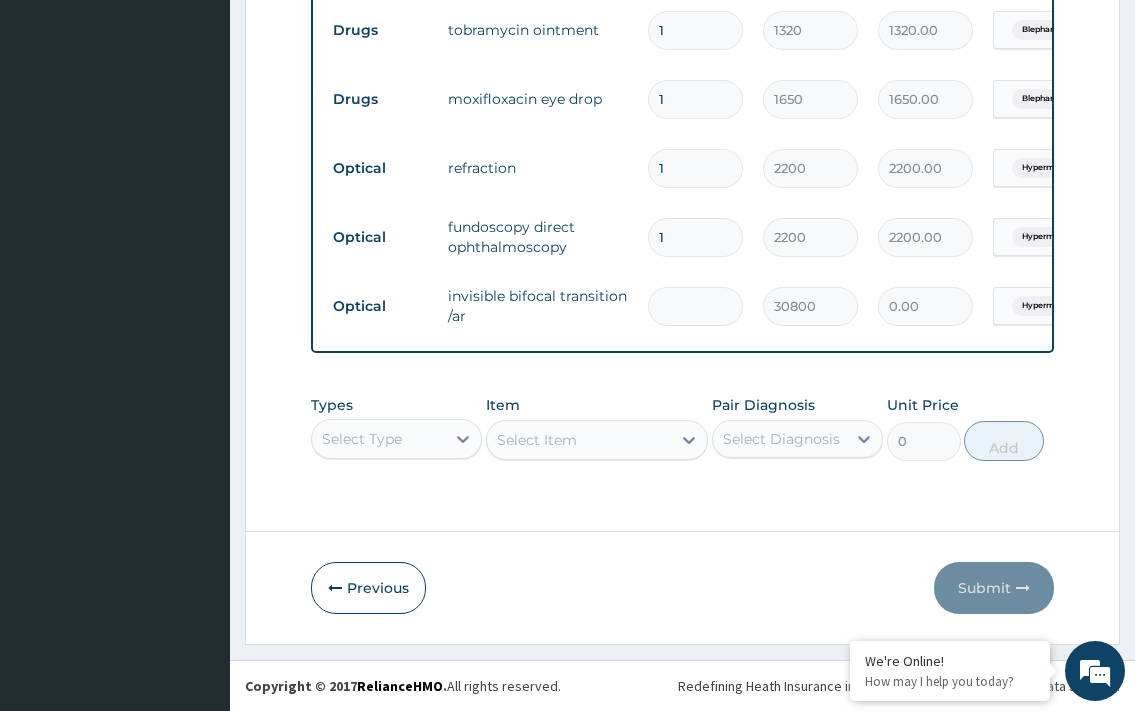 type on "30800.00" 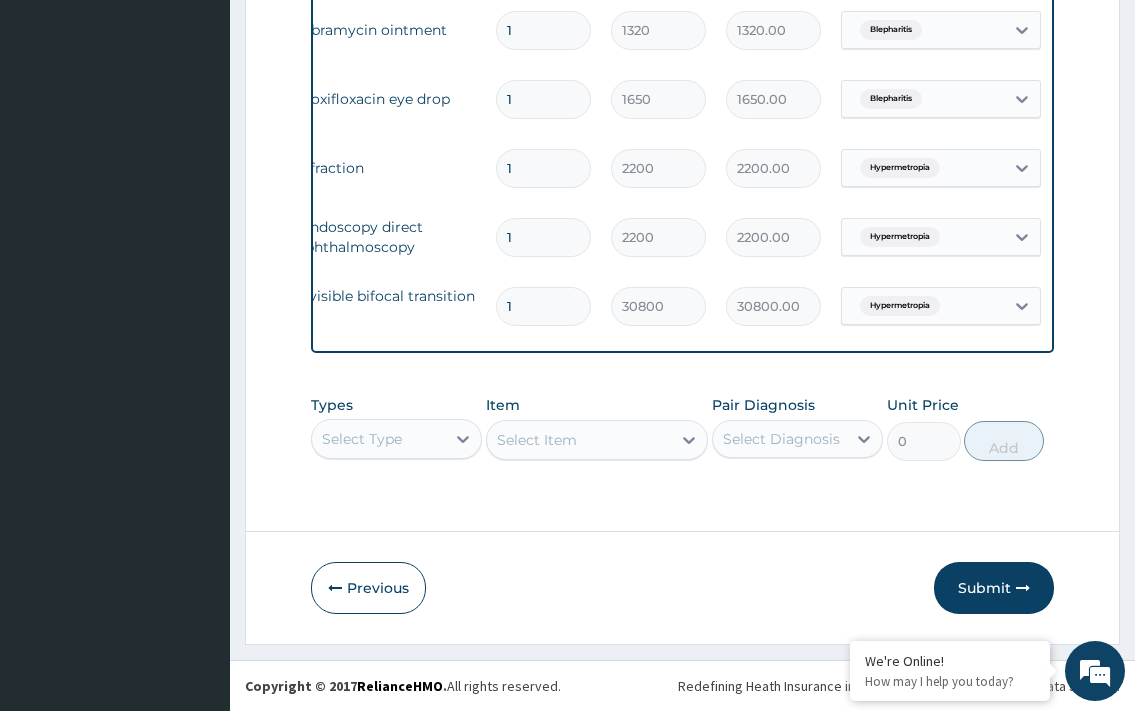 scroll, scrollTop: 0, scrollLeft: 160, axis: horizontal 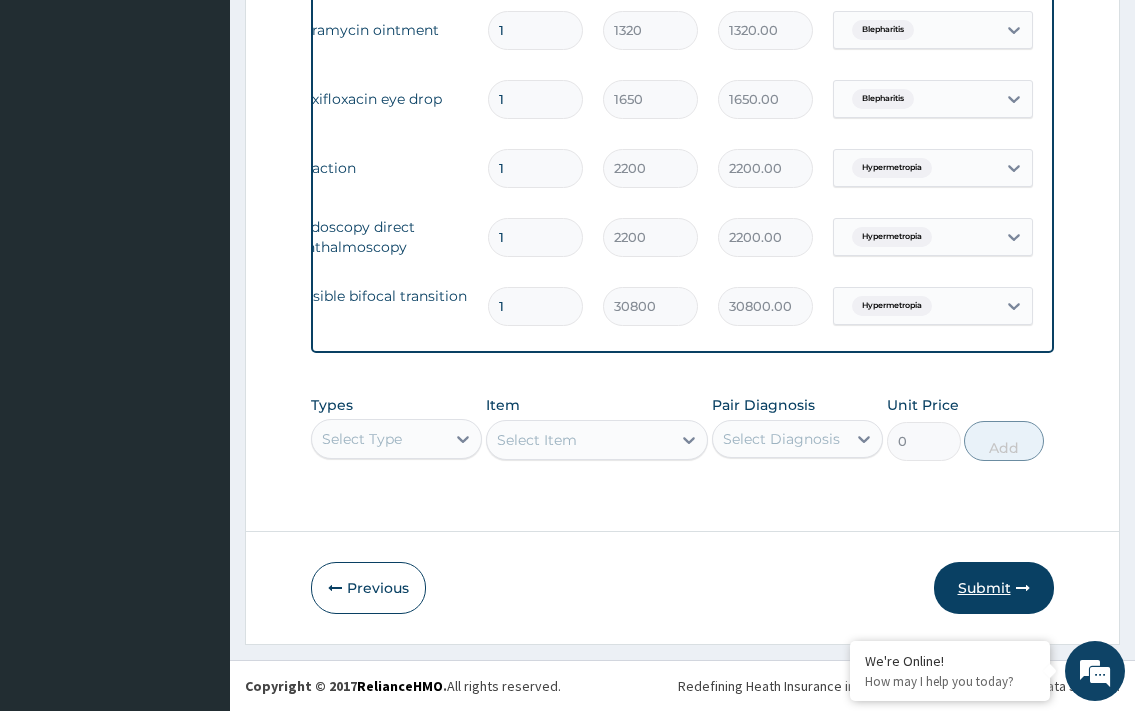 type on "1" 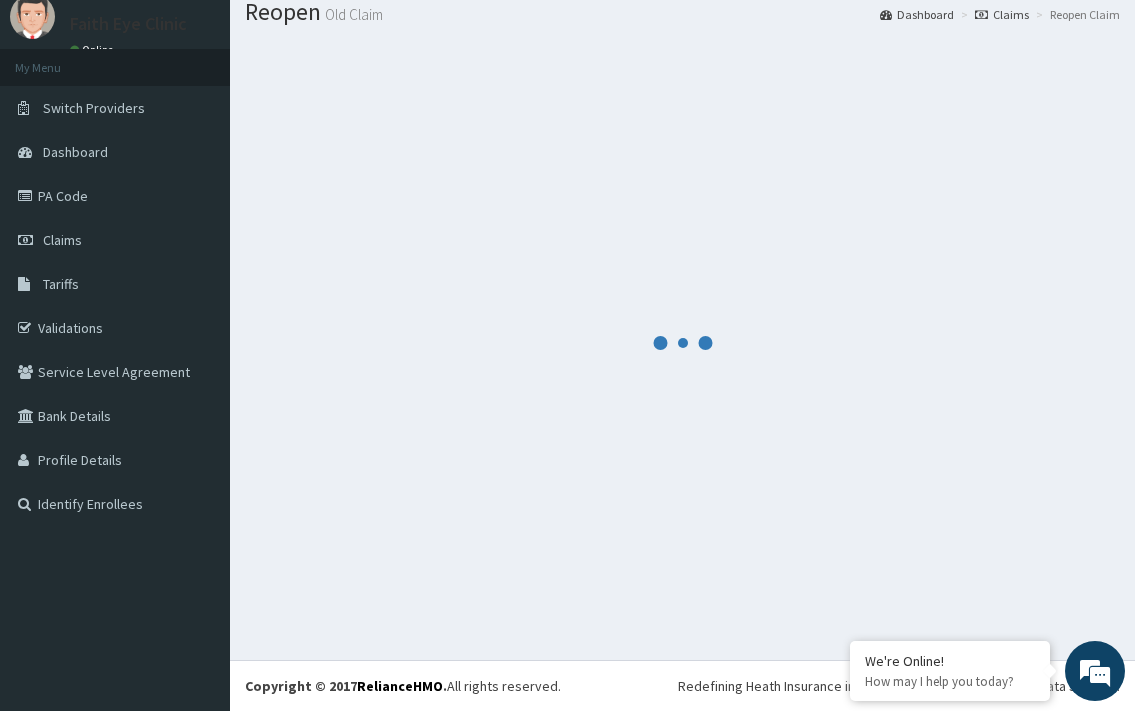 scroll, scrollTop: 66, scrollLeft: 0, axis: vertical 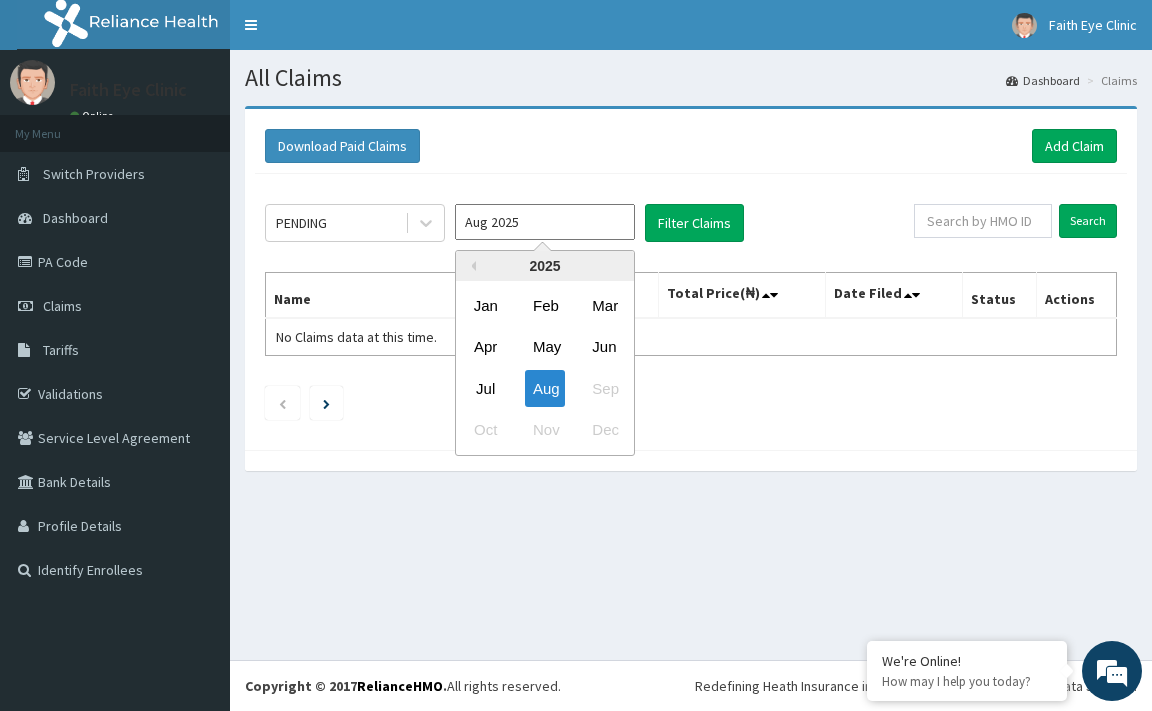click on "Aug 2025" at bounding box center [545, 222] 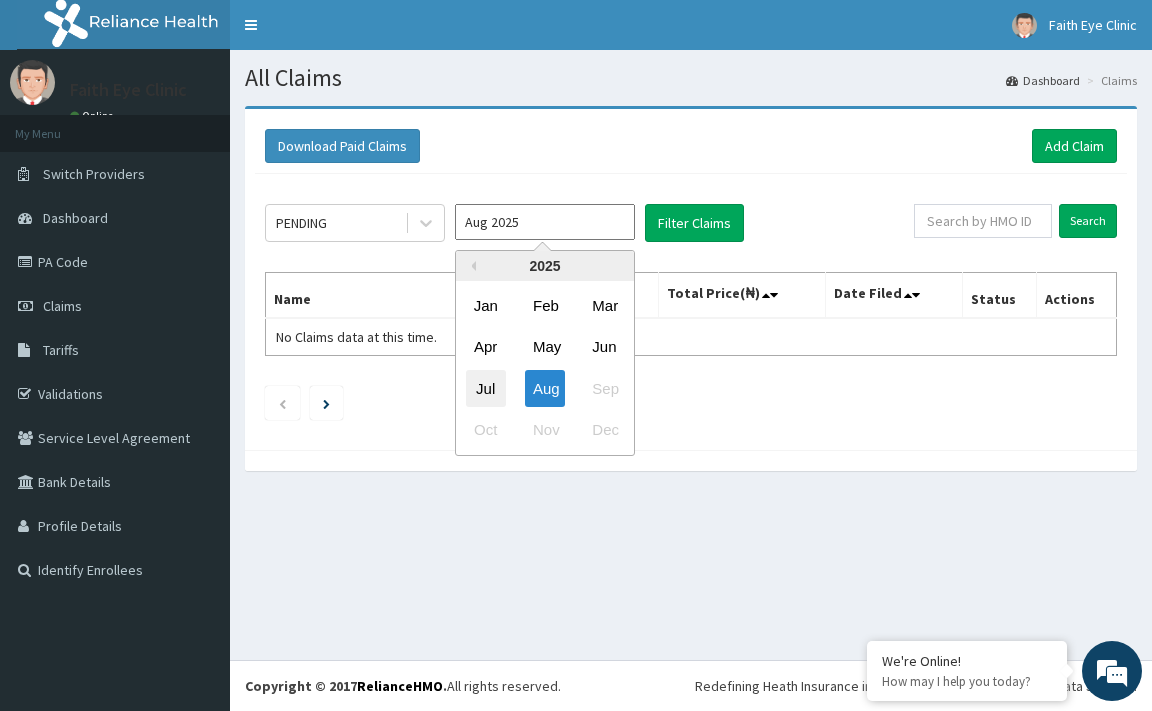 click on "Jul" at bounding box center [486, 388] 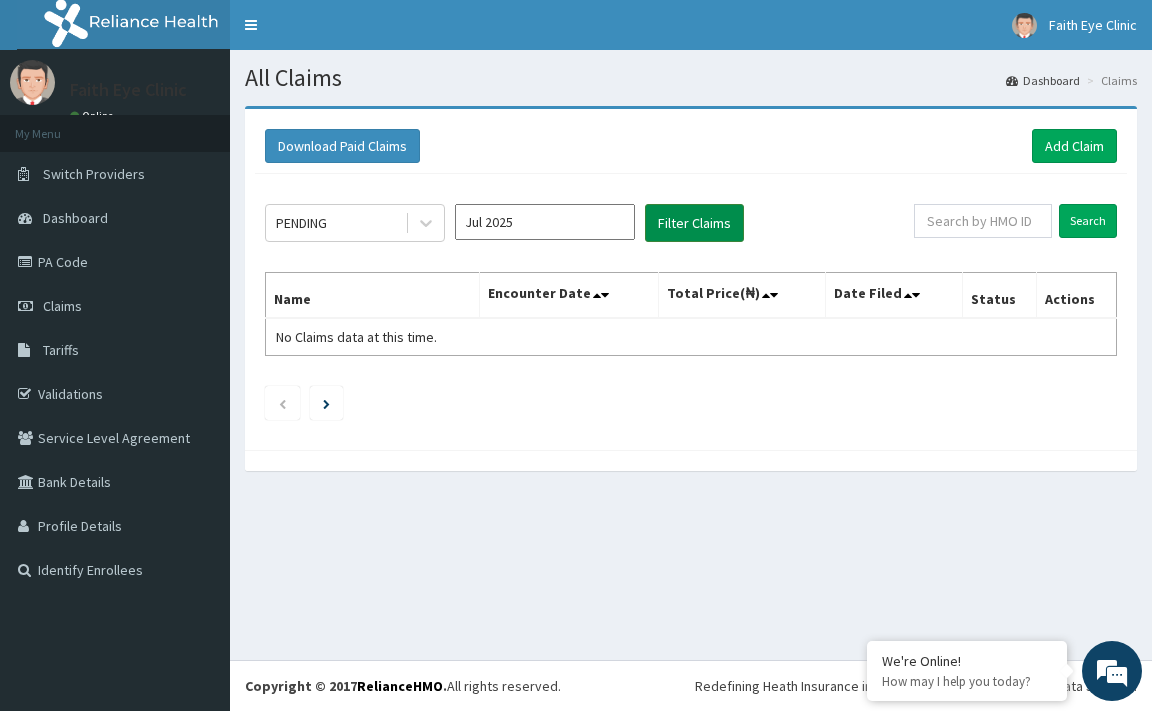 click on "Filter Claims" at bounding box center (694, 223) 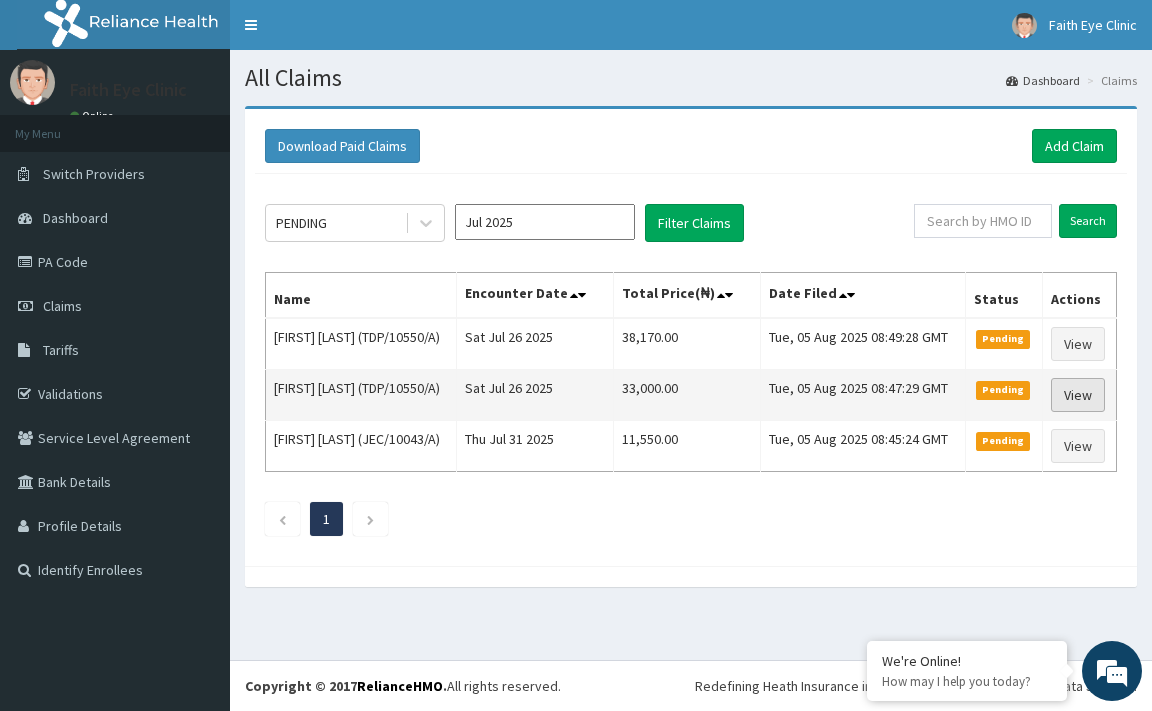 click on "View" at bounding box center (1078, 395) 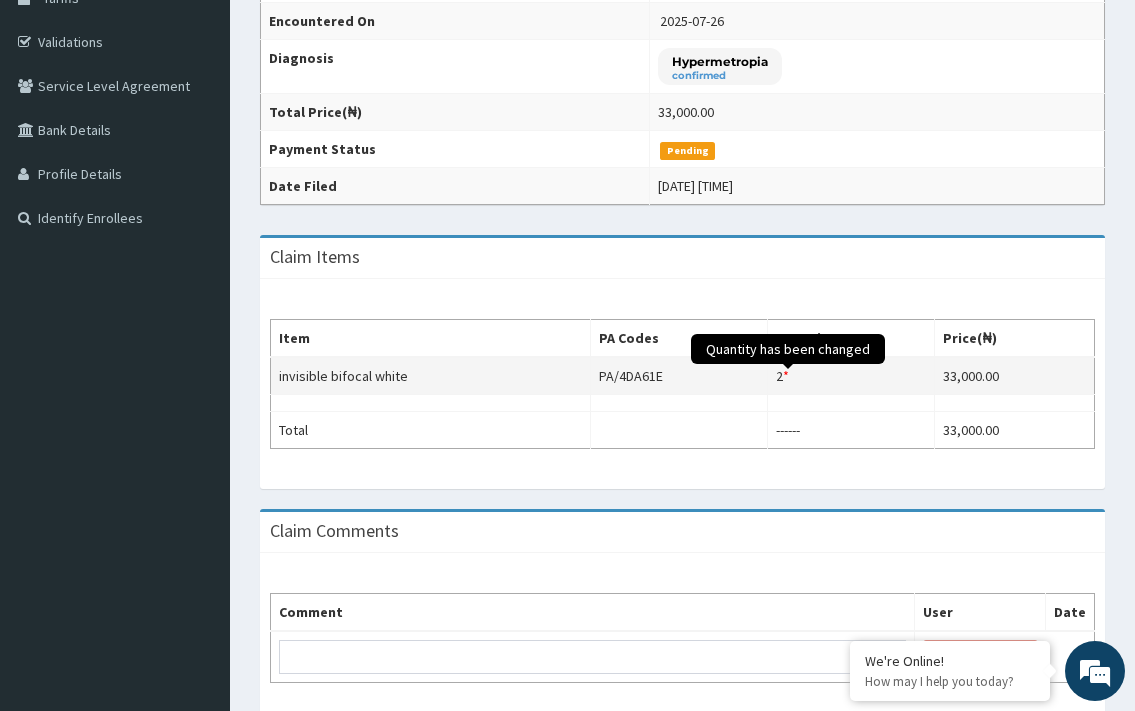 scroll, scrollTop: 0, scrollLeft: 0, axis: both 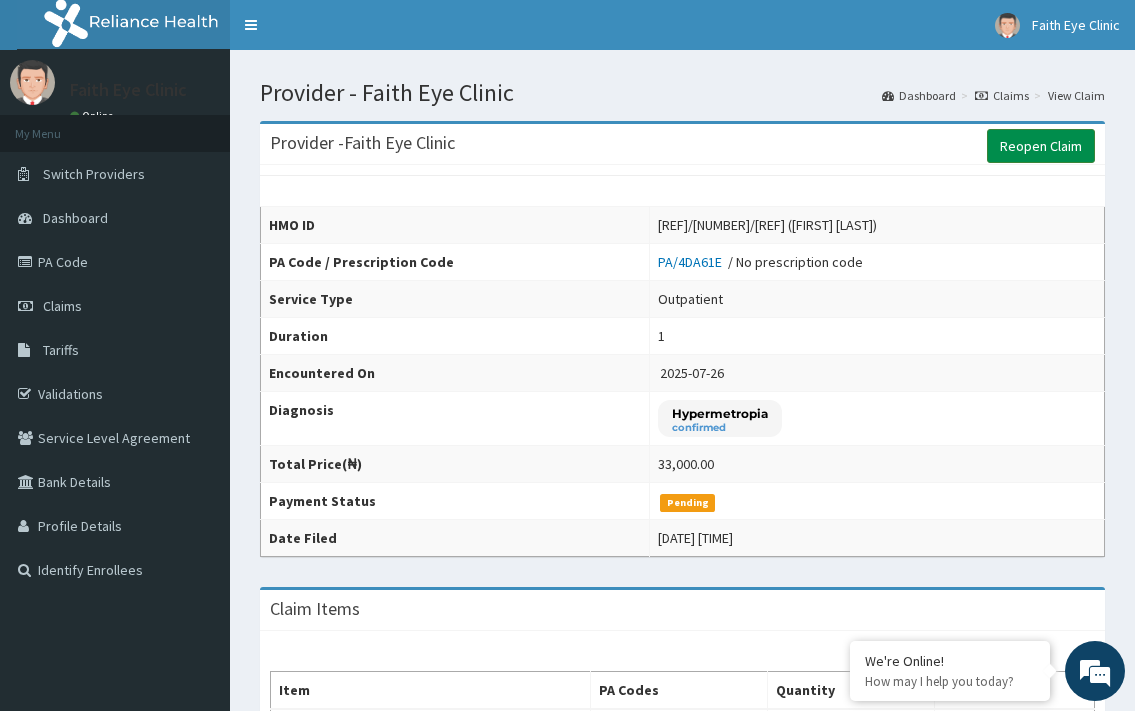 click on "Reopen Claim" at bounding box center (1041, 146) 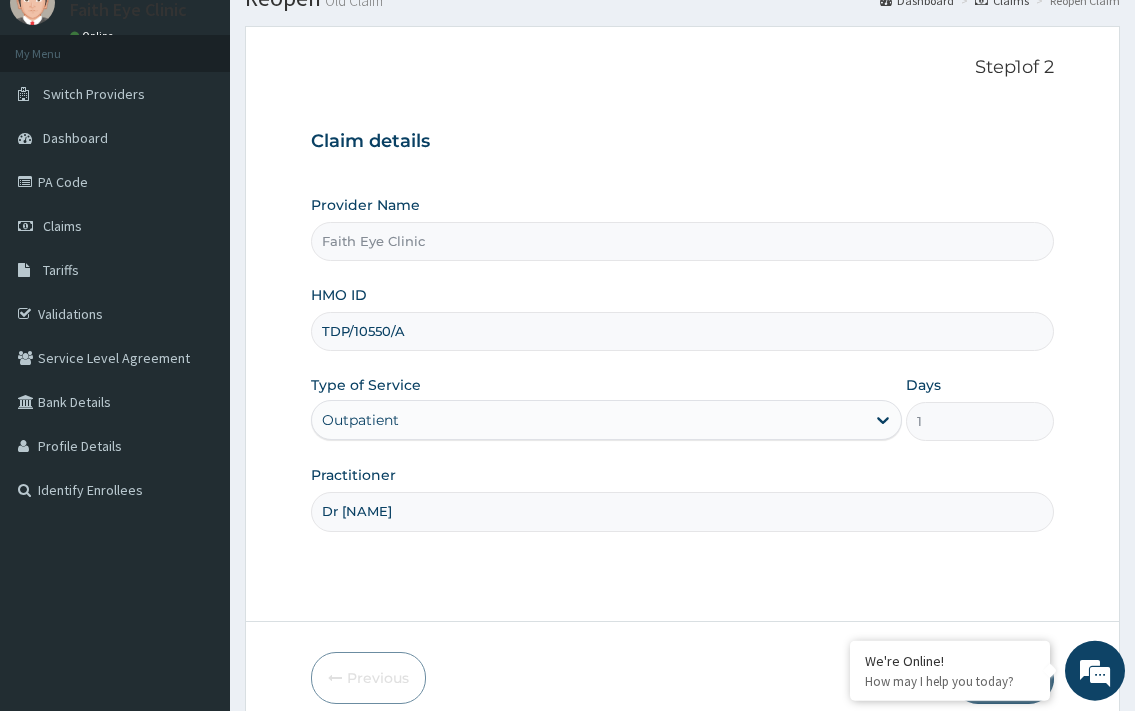 scroll, scrollTop: 170, scrollLeft: 0, axis: vertical 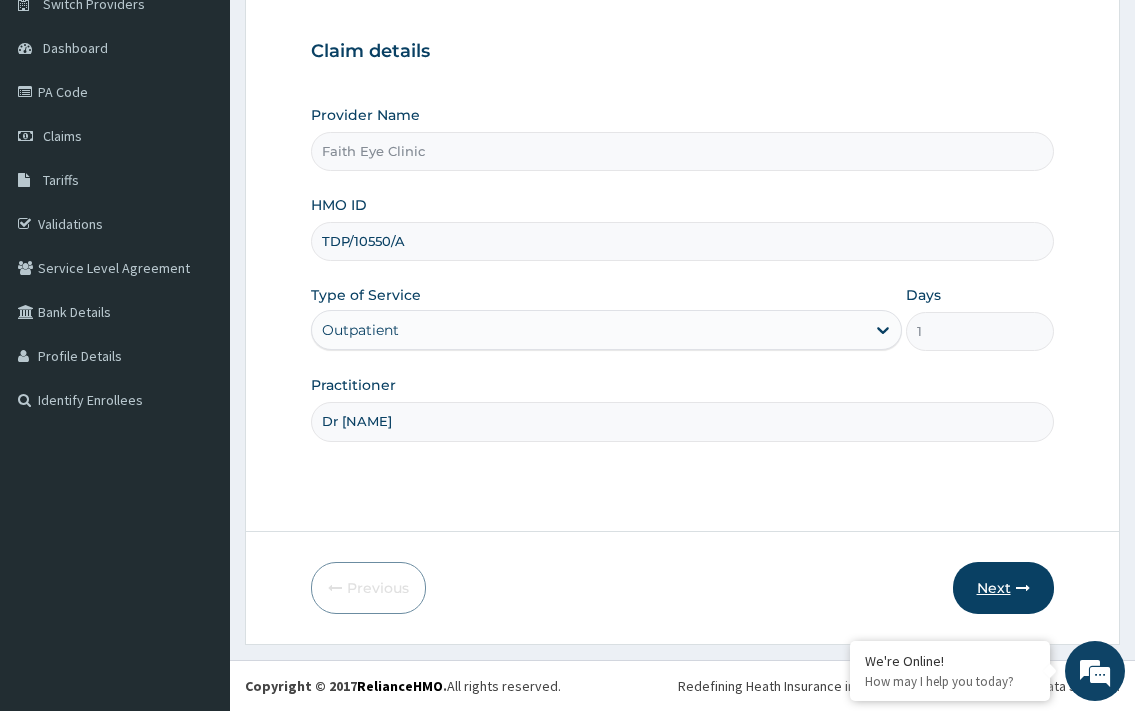 click on "Next" at bounding box center (1003, 588) 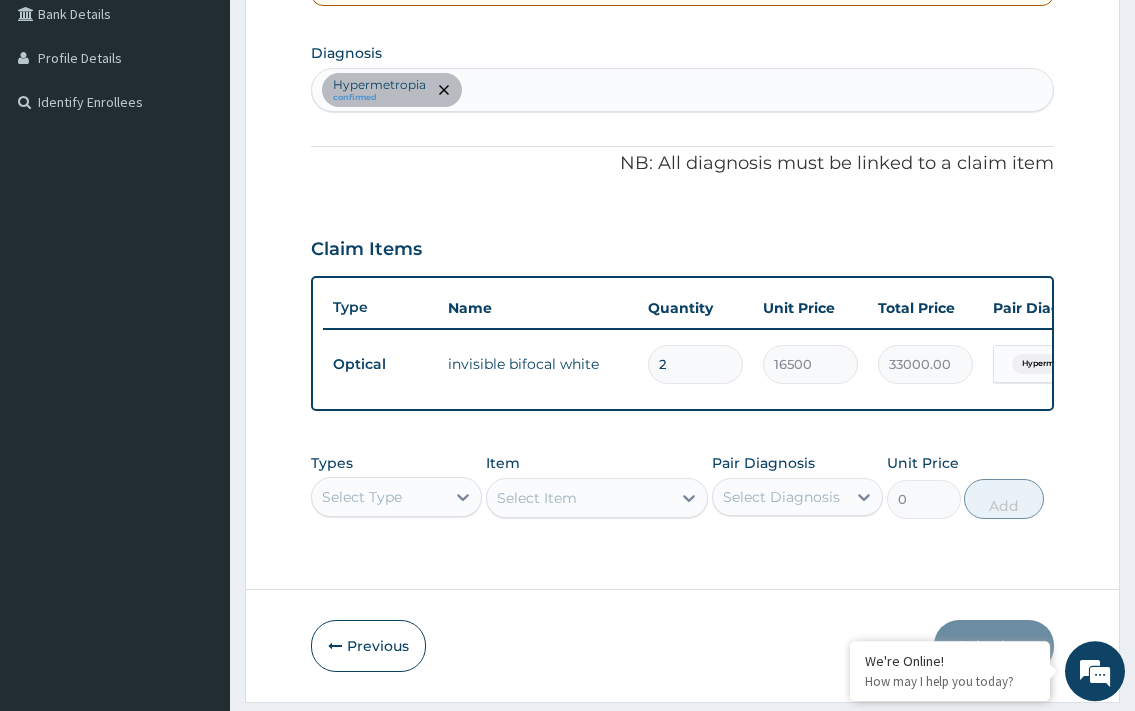 scroll, scrollTop: 476, scrollLeft: 0, axis: vertical 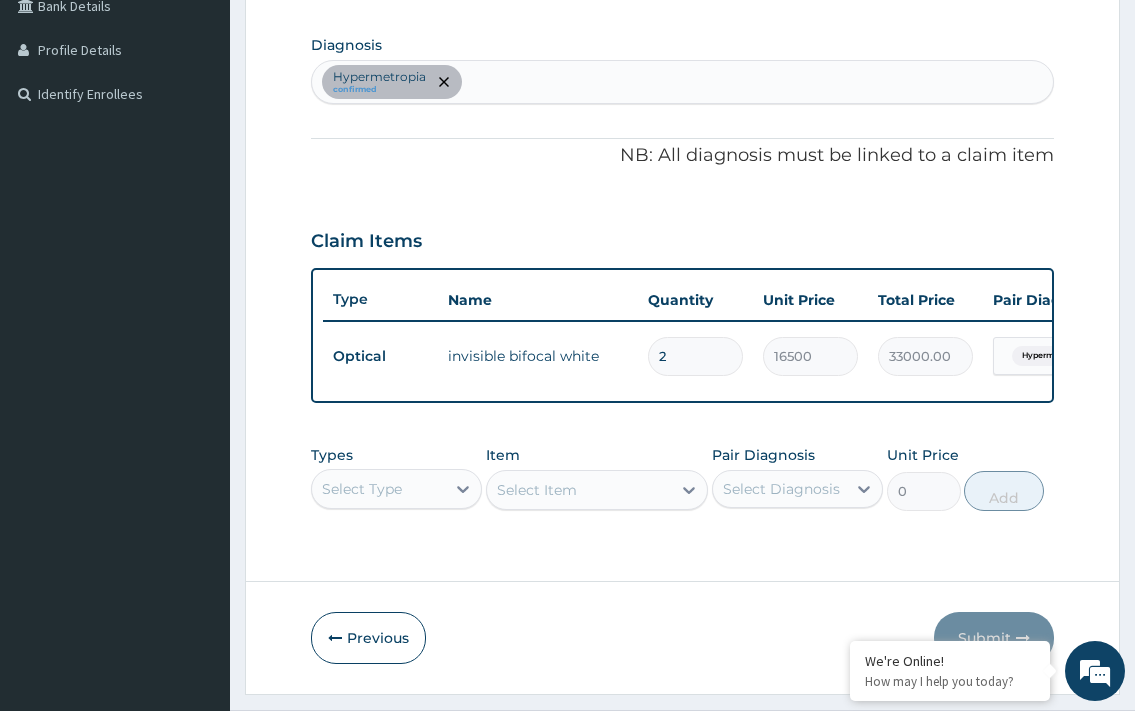 click on "2" at bounding box center (695, 356) 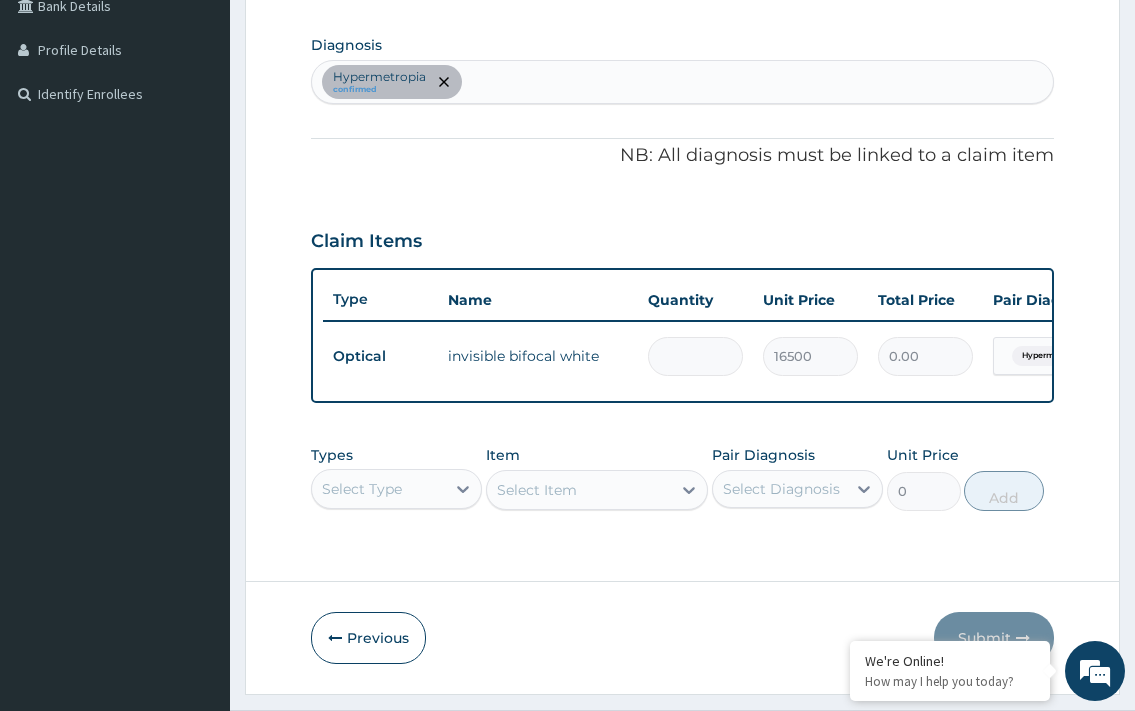 type on "1" 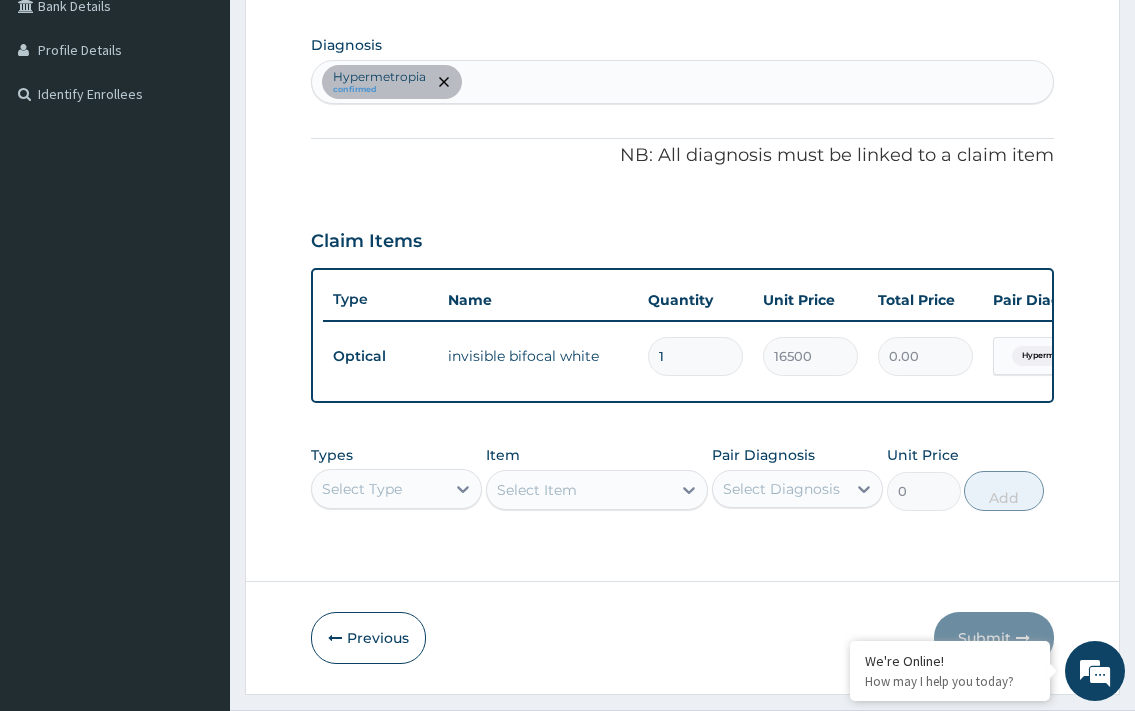 type on "16500.00" 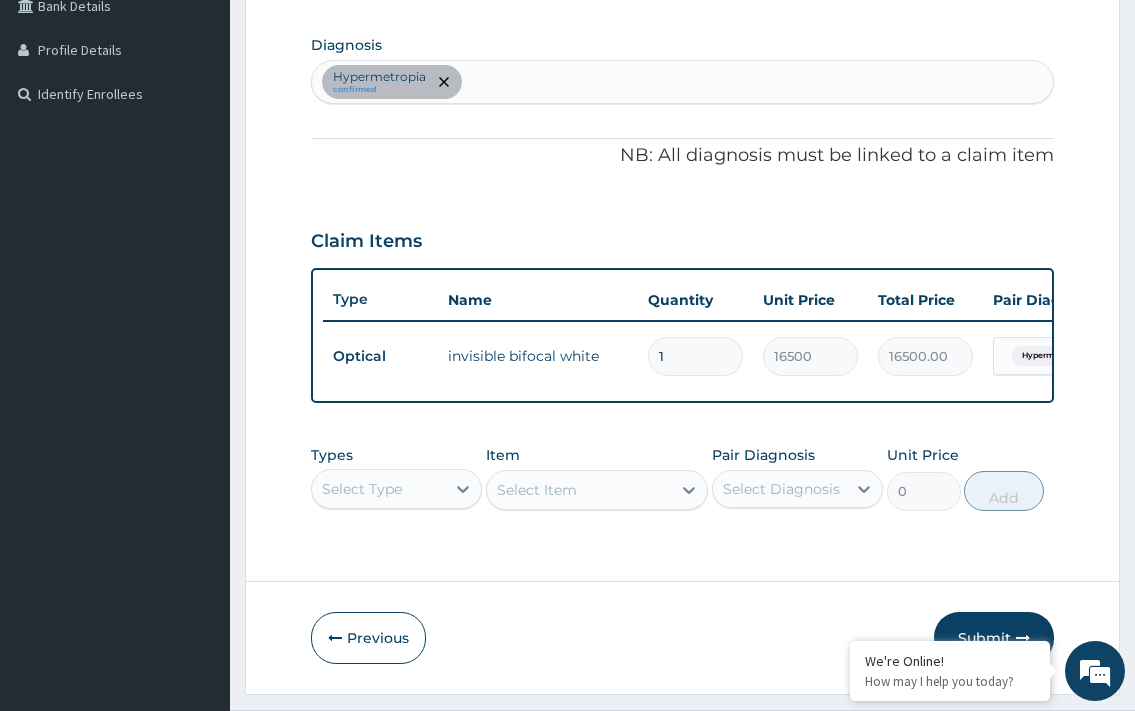 scroll, scrollTop: 0, scrollLeft: 0, axis: both 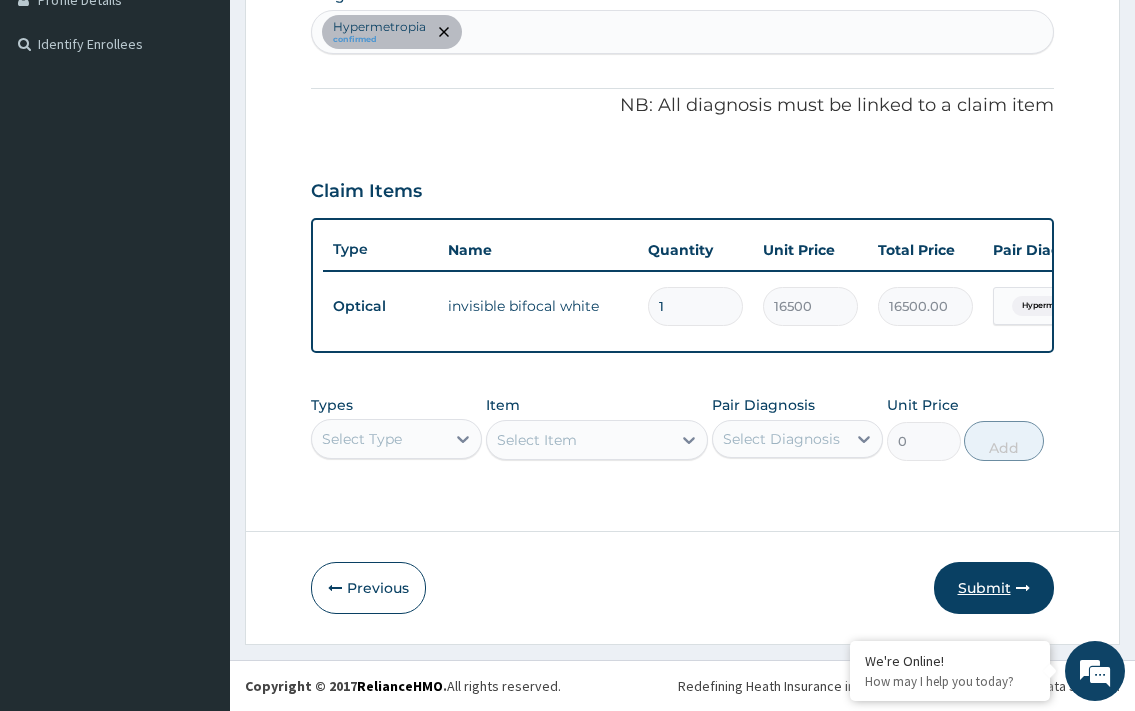 type on "1" 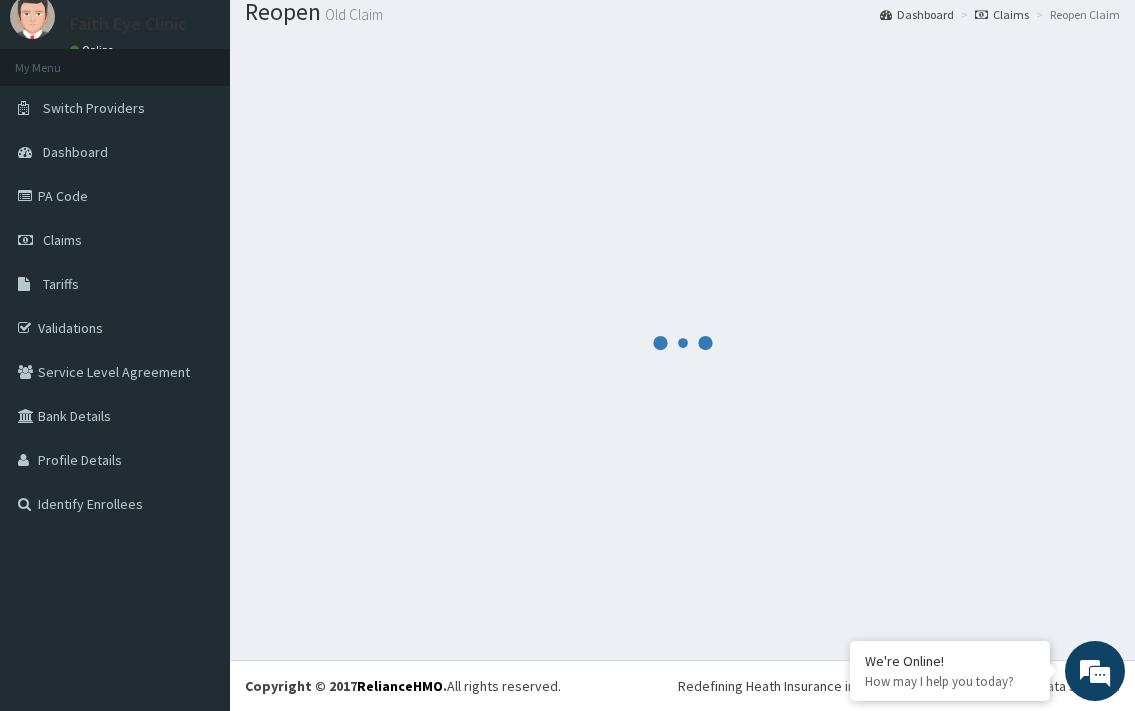 scroll, scrollTop: 66, scrollLeft: 0, axis: vertical 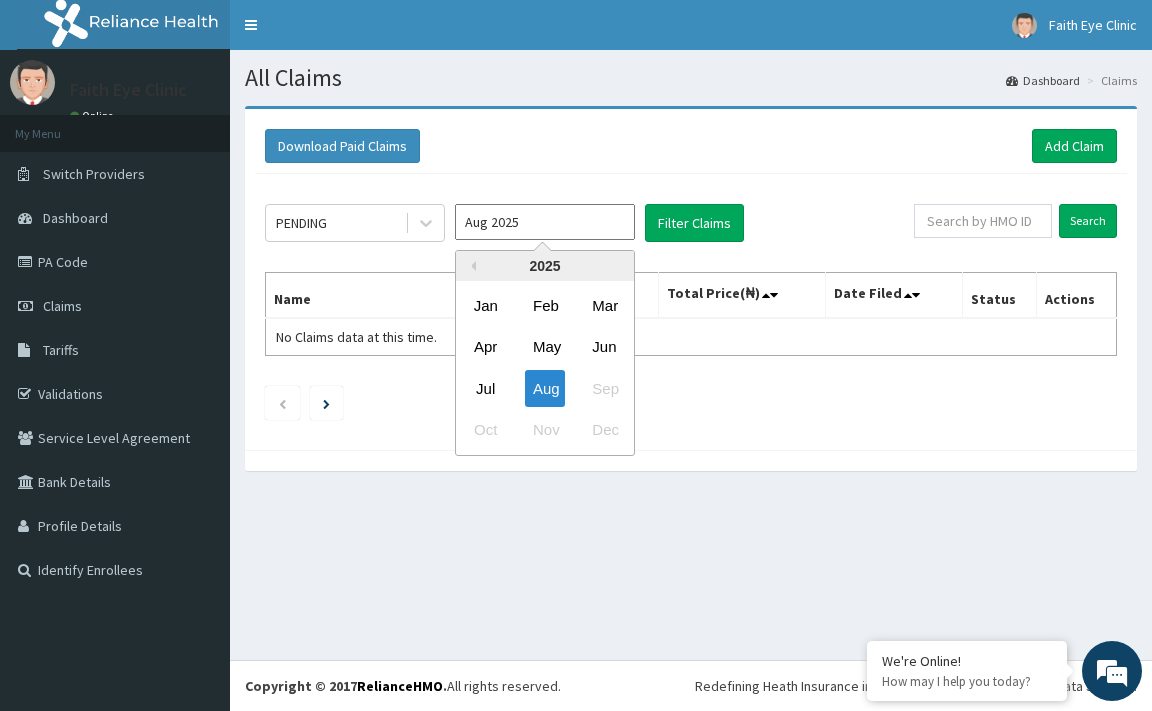 click on "Aug 2025" at bounding box center (545, 222) 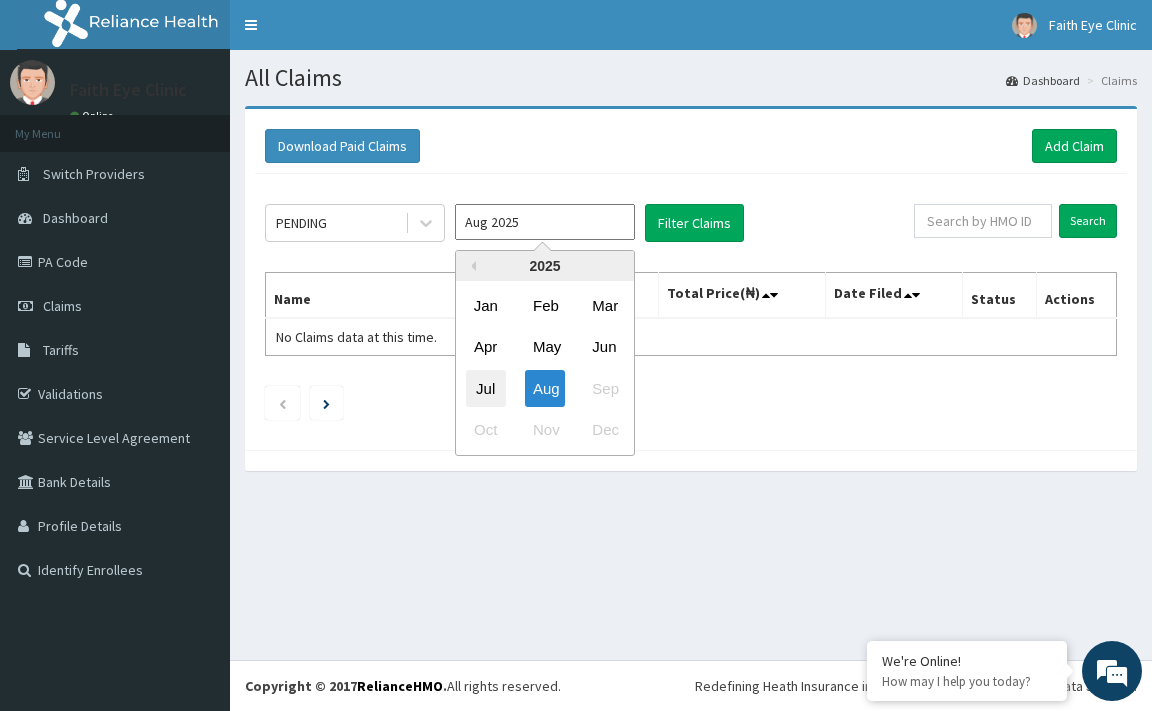 click on "Jul" at bounding box center (486, 388) 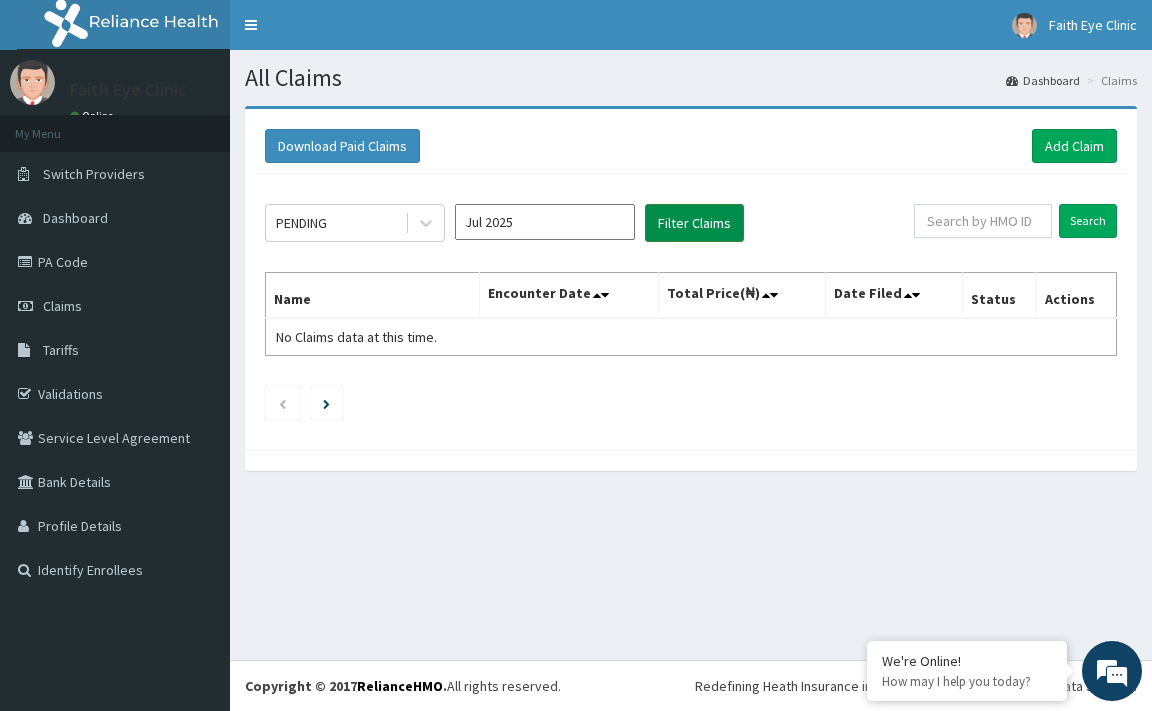 click on "Filter Claims" at bounding box center (694, 223) 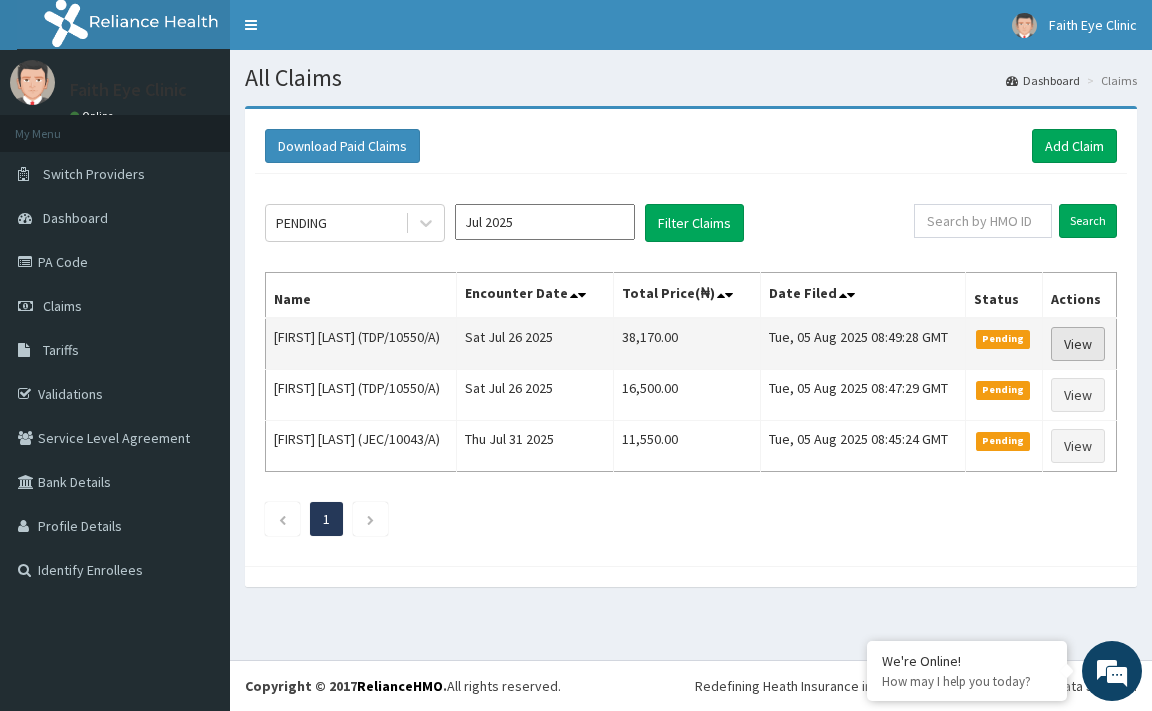 click on "View" at bounding box center (1078, 344) 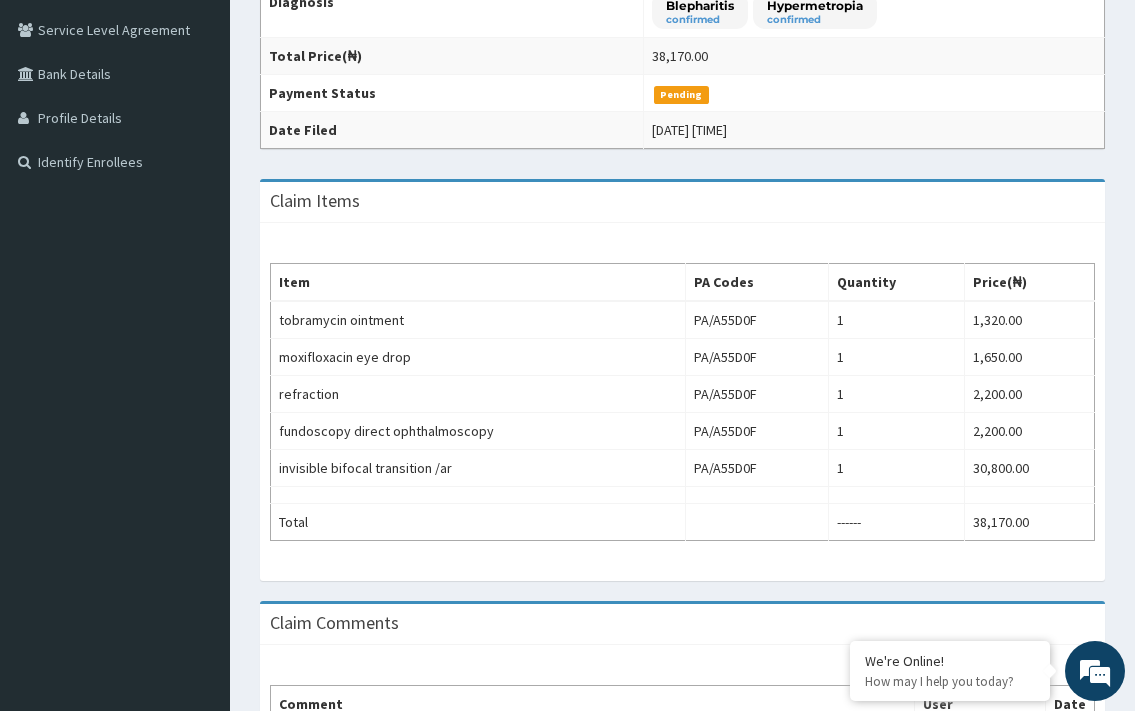 scroll, scrollTop: 306, scrollLeft: 0, axis: vertical 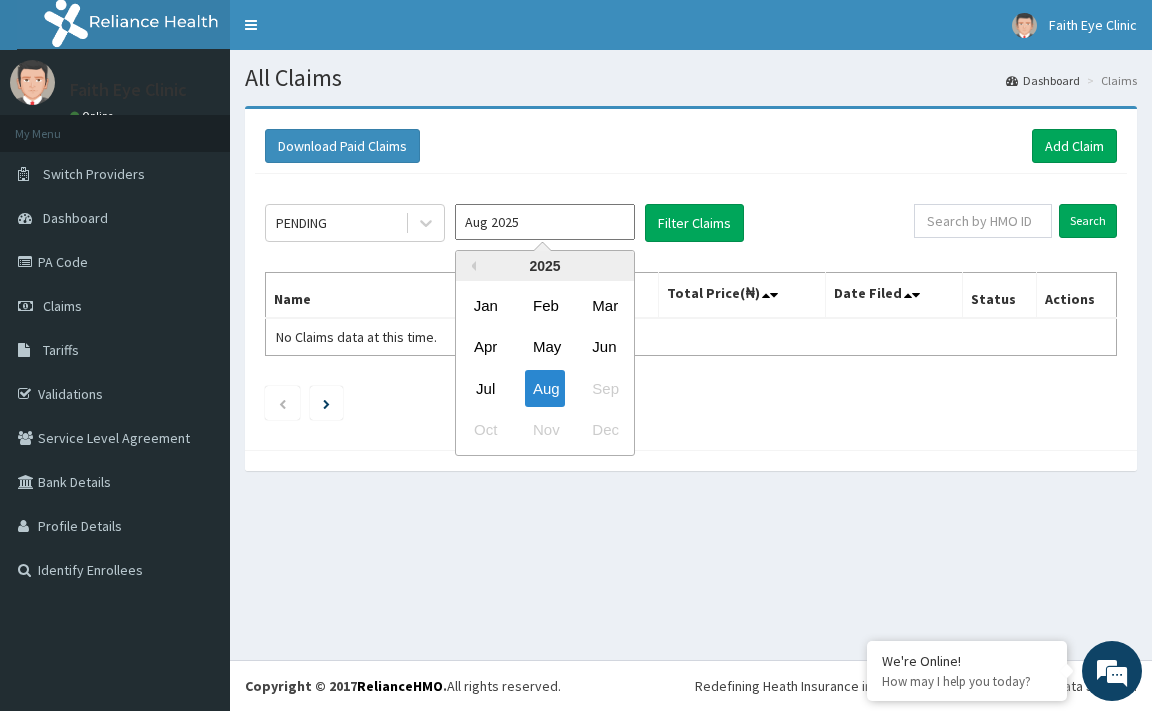 click on "Aug 2025" at bounding box center (545, 222) 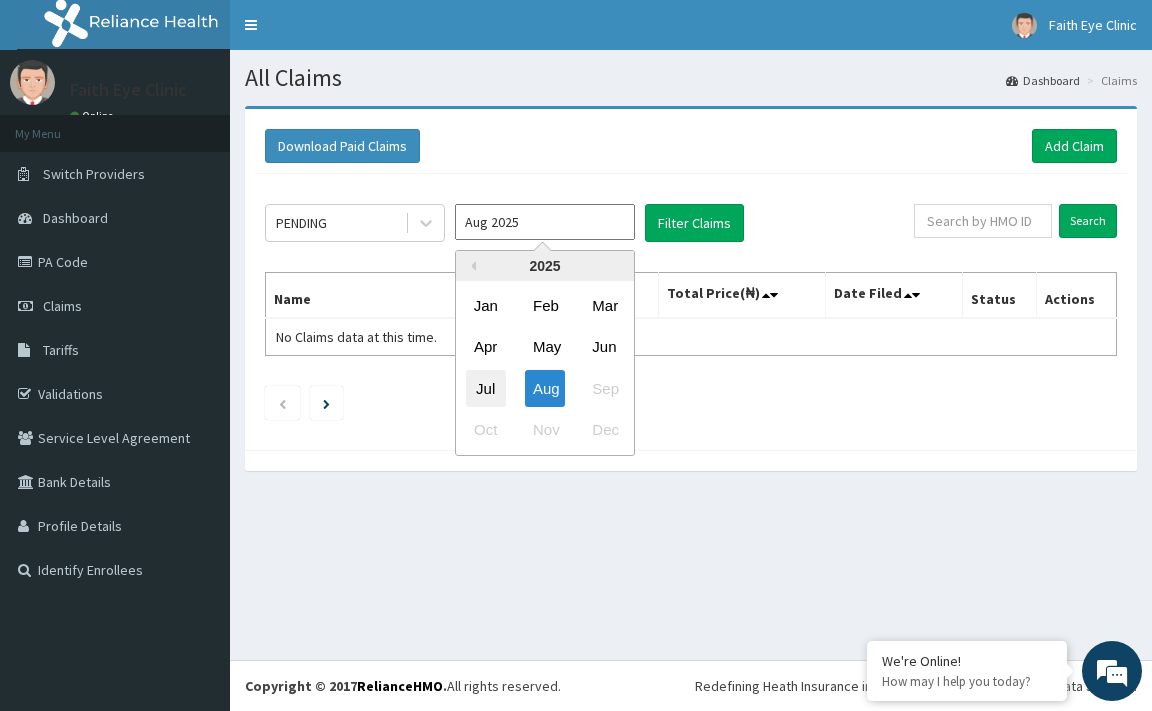 click on "Jul" at bounding box center (486, 388) 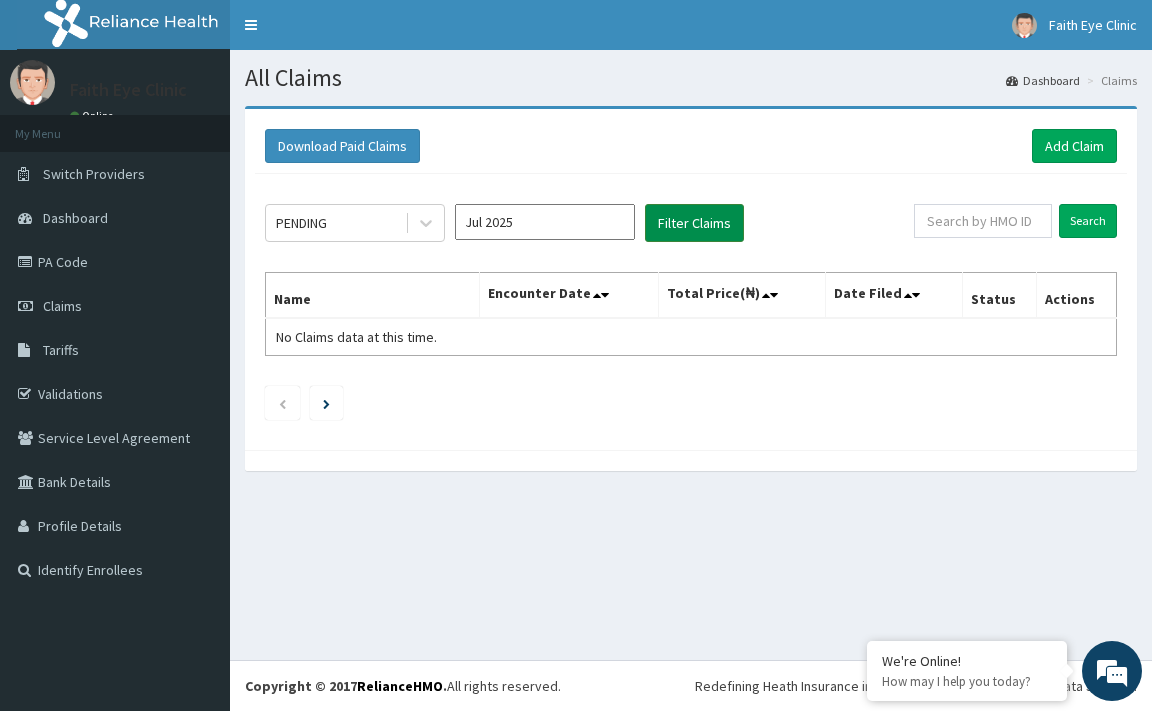 click on "Filter Claims" at bounding box center (694, 223) 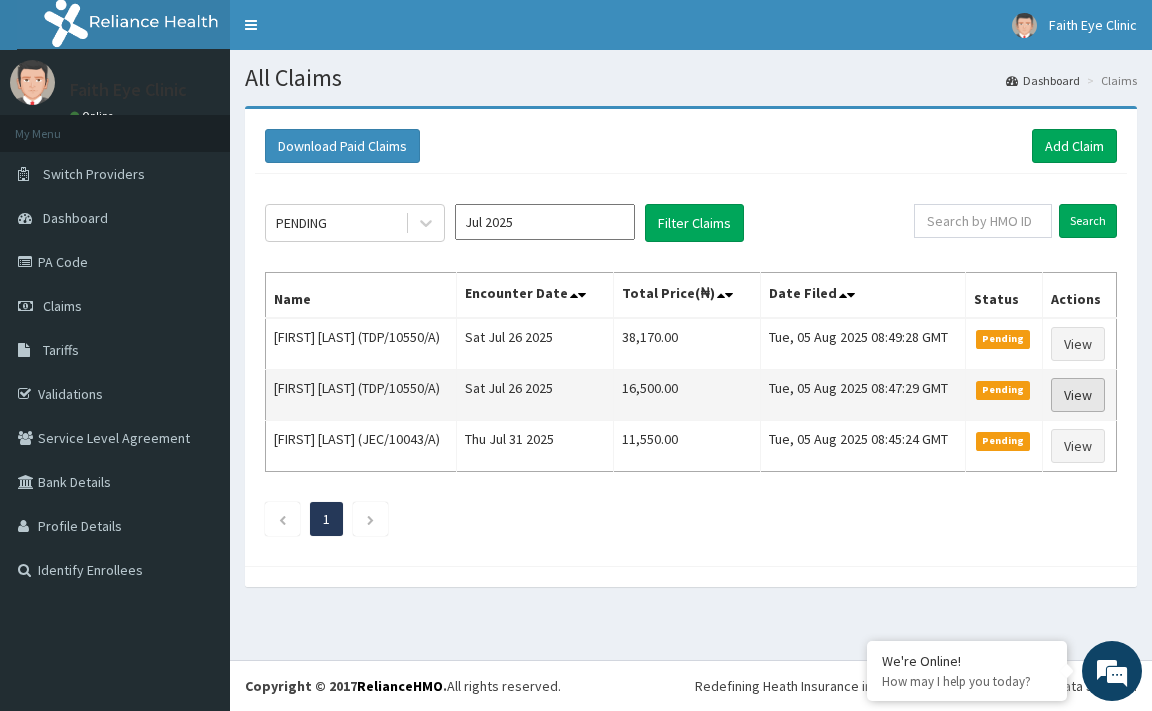 click on "View" at bounding box center (1078, 395) 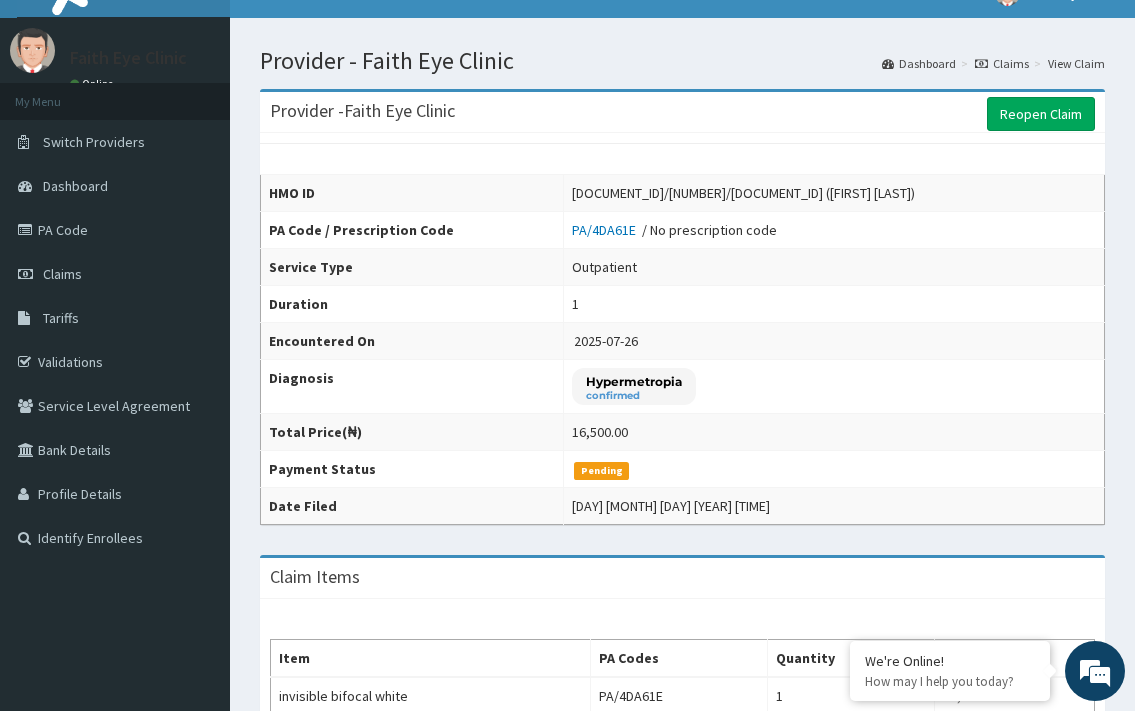scroll, scrollTop: 0, scrollLeft: 0, axis: both 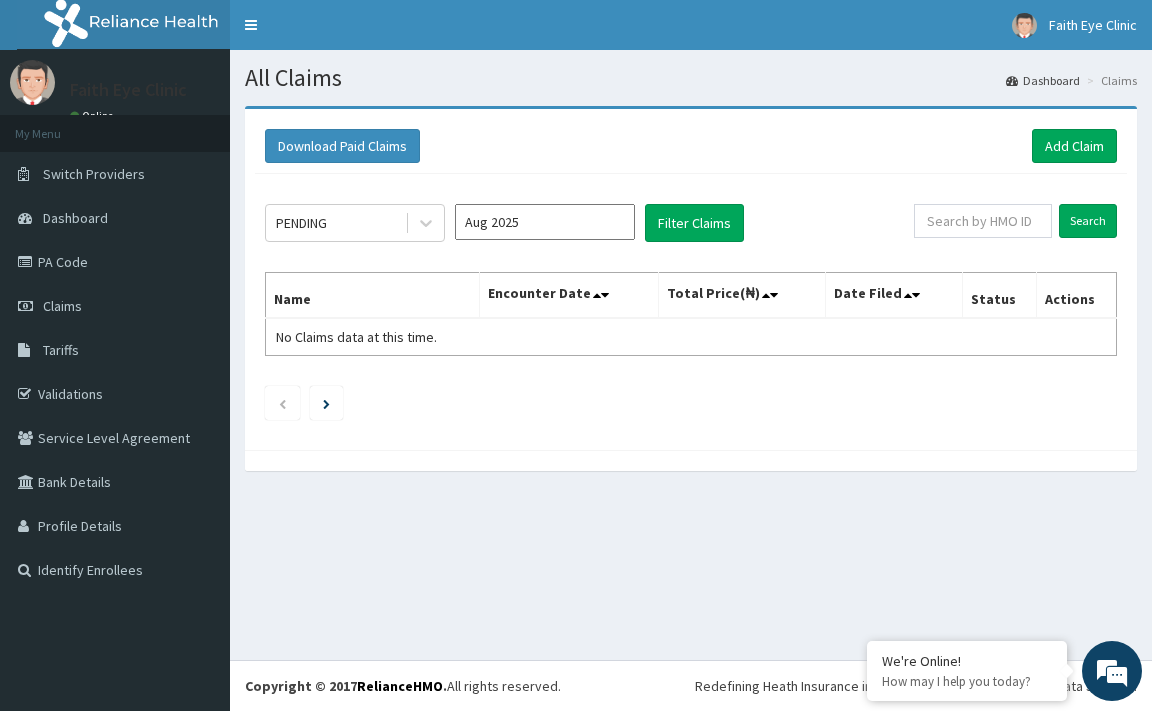 click on "Aug 2025" at bounding box center (545, 222) 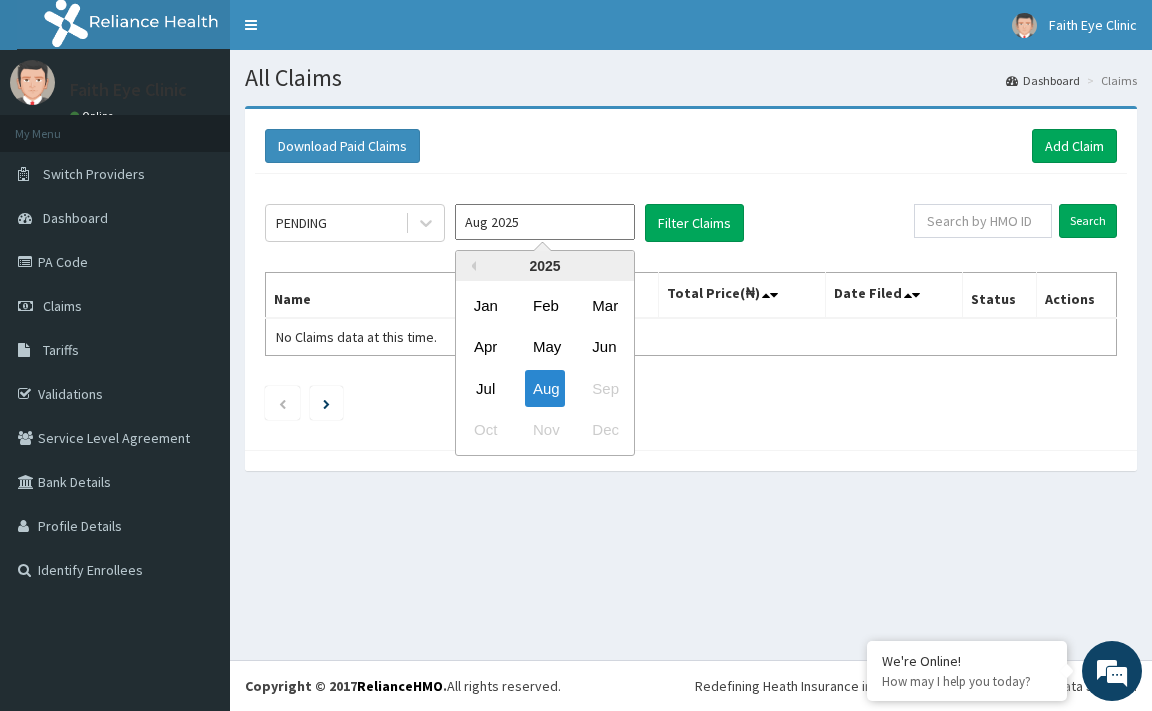 click on "Jul Aug Sep" at bounding box center (545, 388) 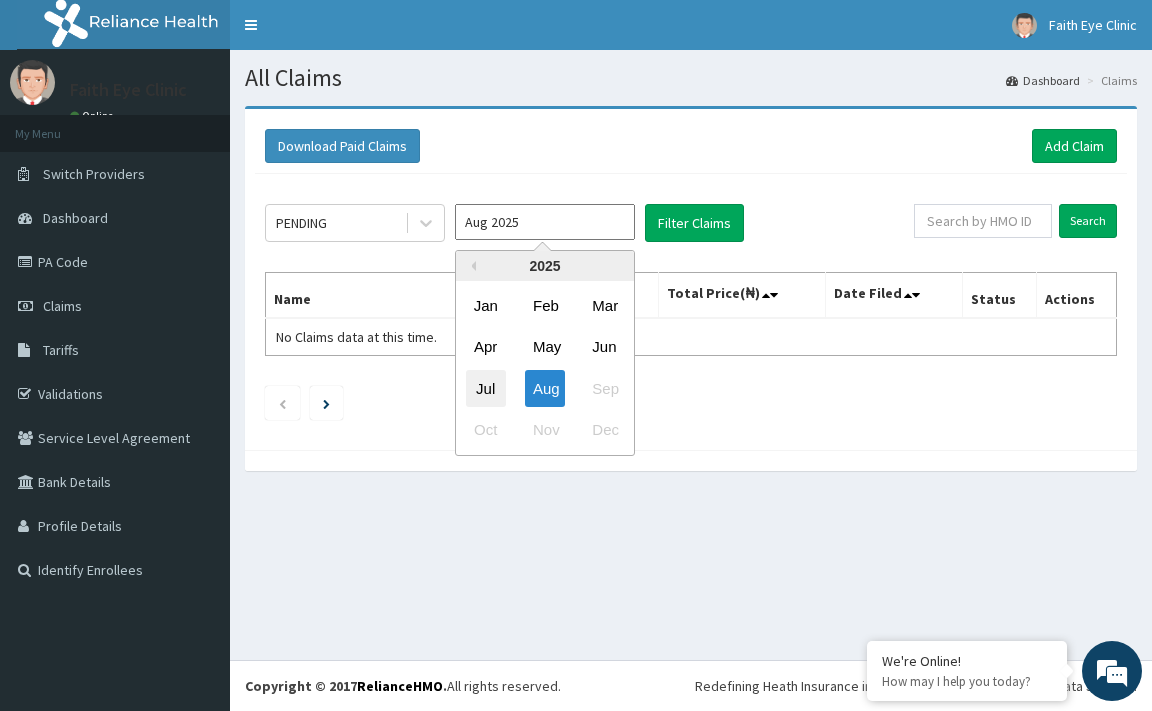 click on "Jul" at bounding box center (486, 388) 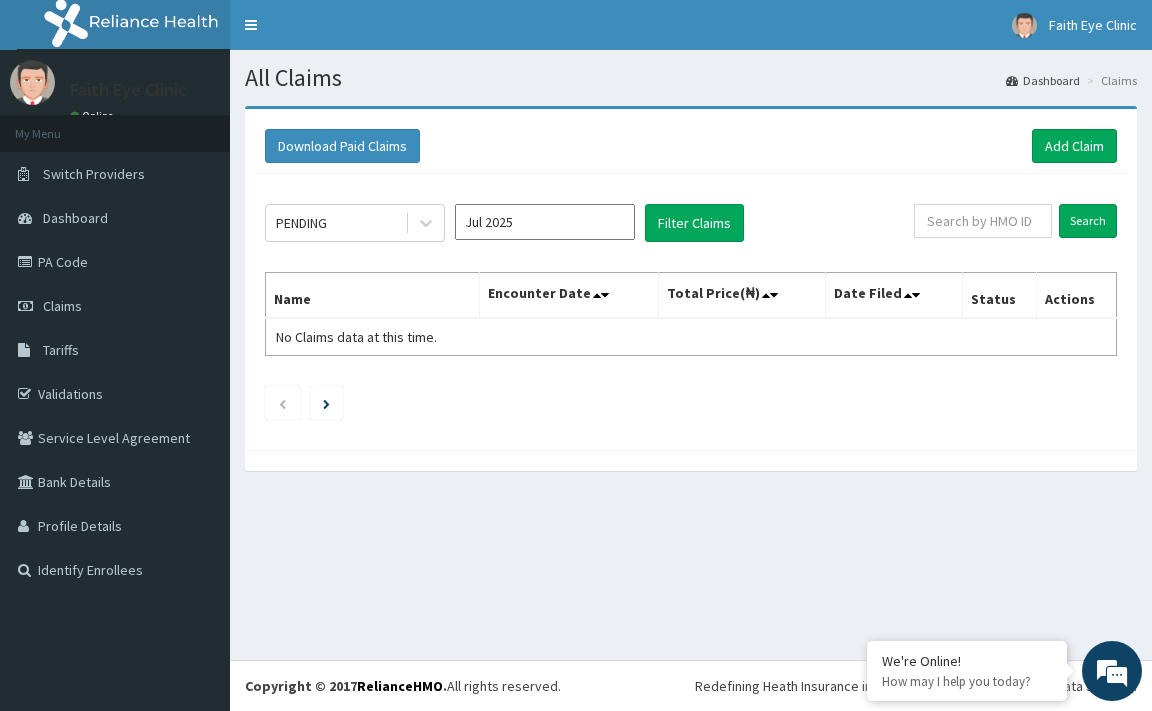 scroll, scrollTop: 0, scrollLeft: 0, axis: both 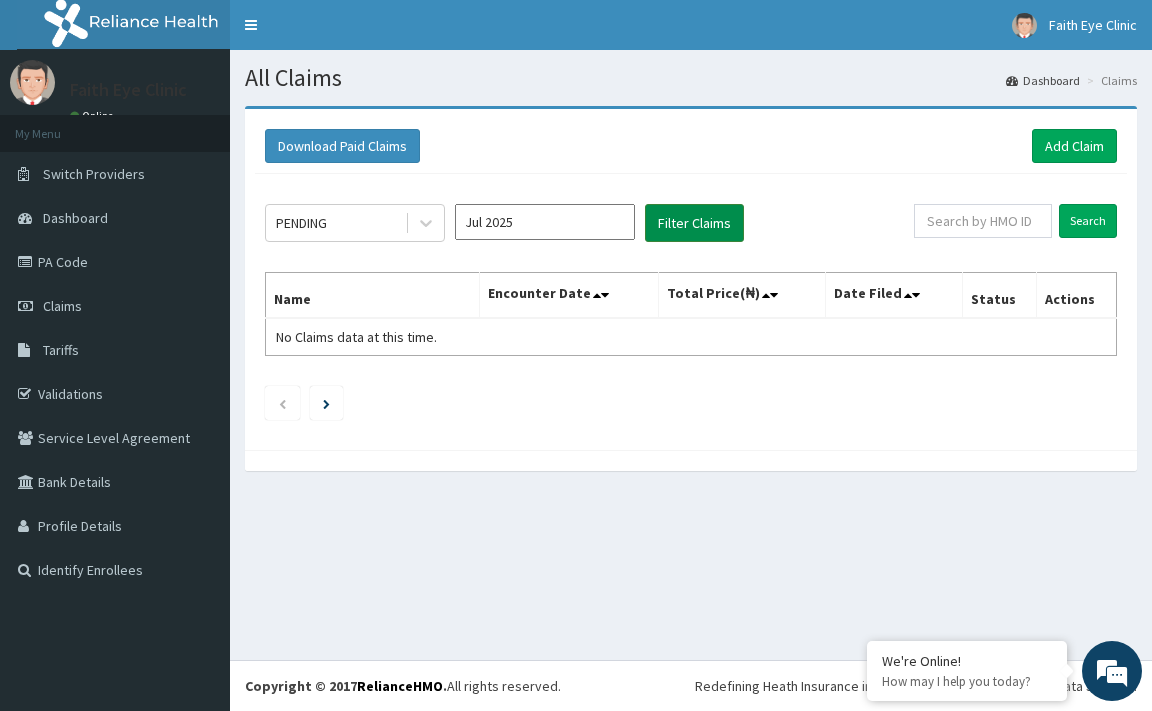 click on "Filter Claims" at bounding box center [694, 223] 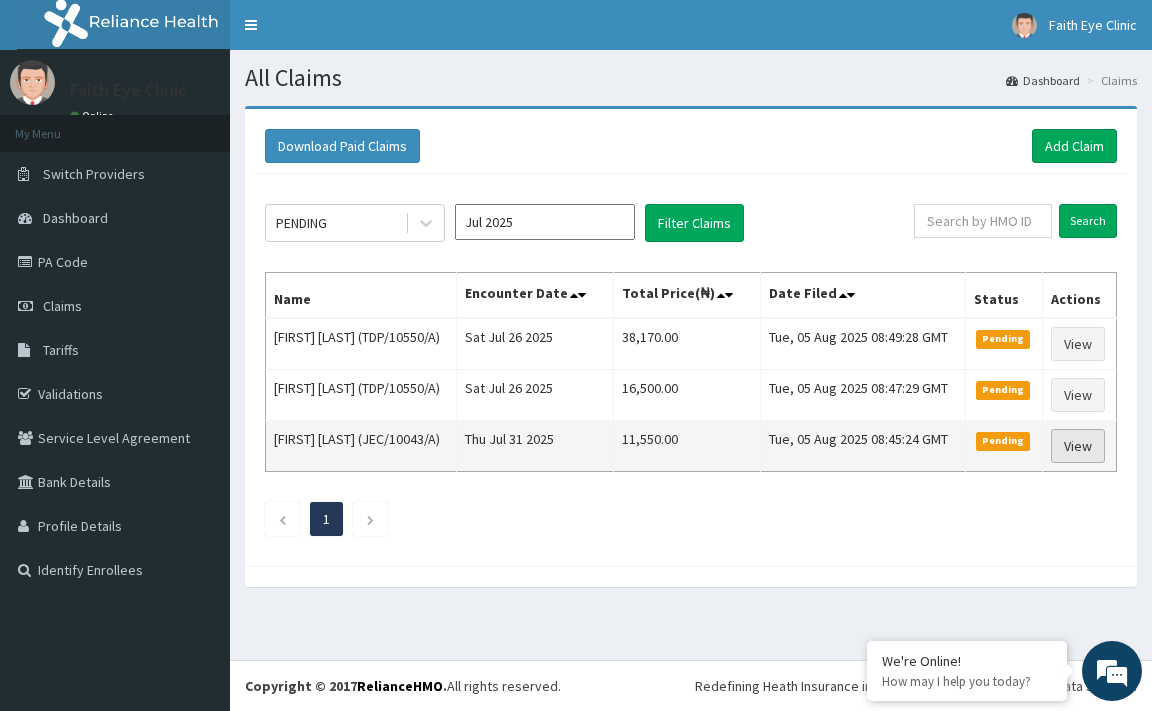click on "View" at bounding box center [1078, 446] 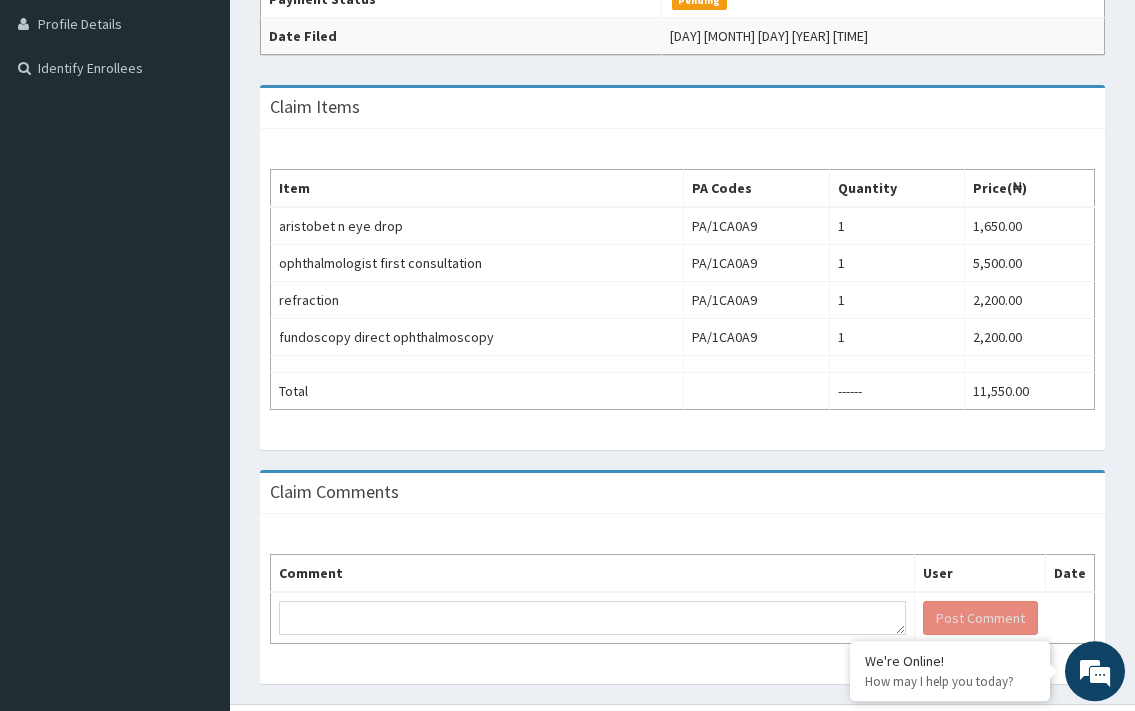 scroll, scrollTop: 463, scrollLeft: 0, axis: vertical 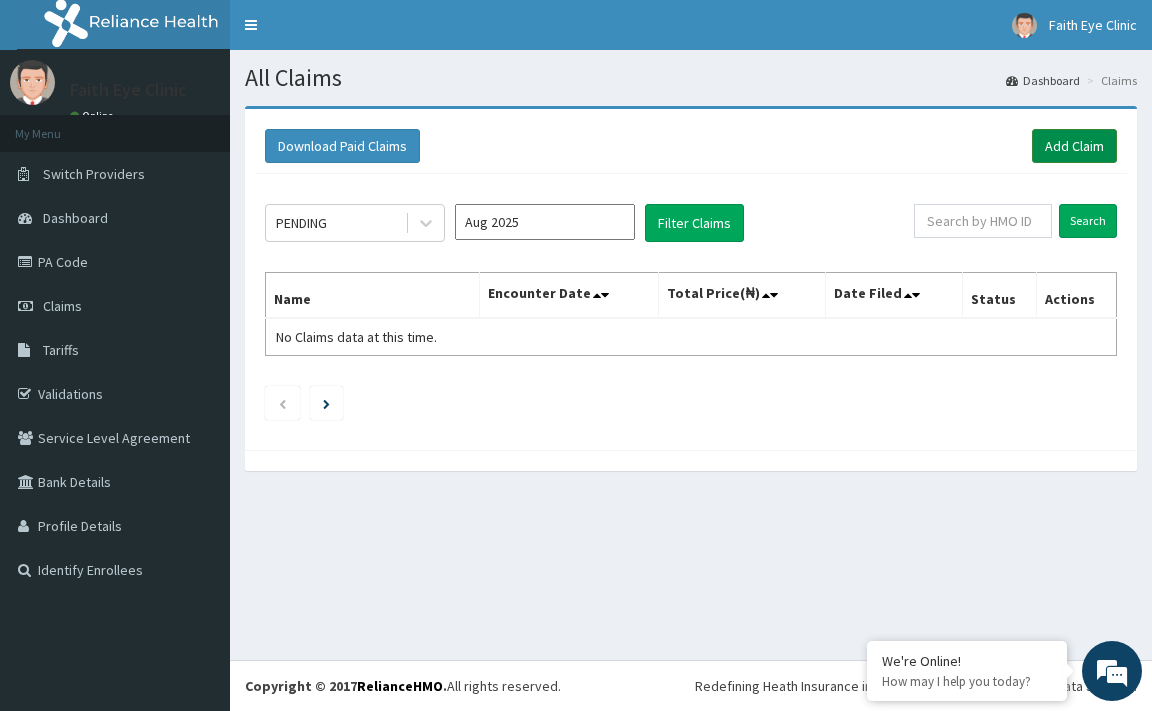 click on "Add Claim" at bounding box center (1074, 146) 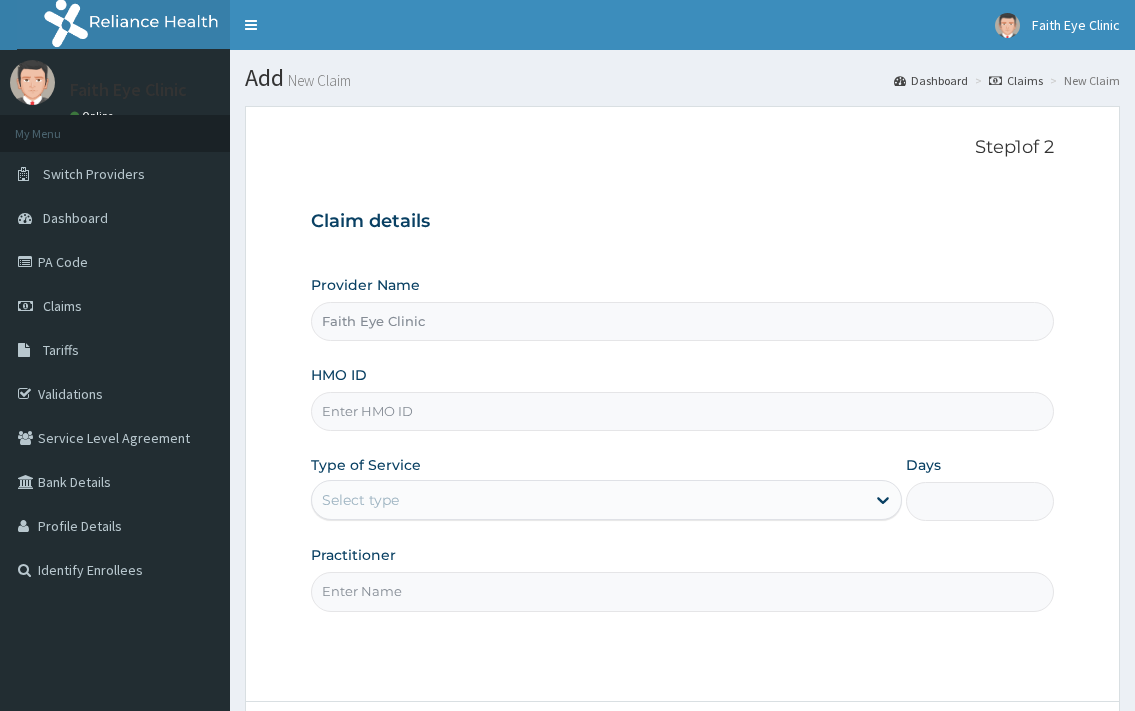 scroll, scrollTop: 0, scrollLeft: 0, axis: both 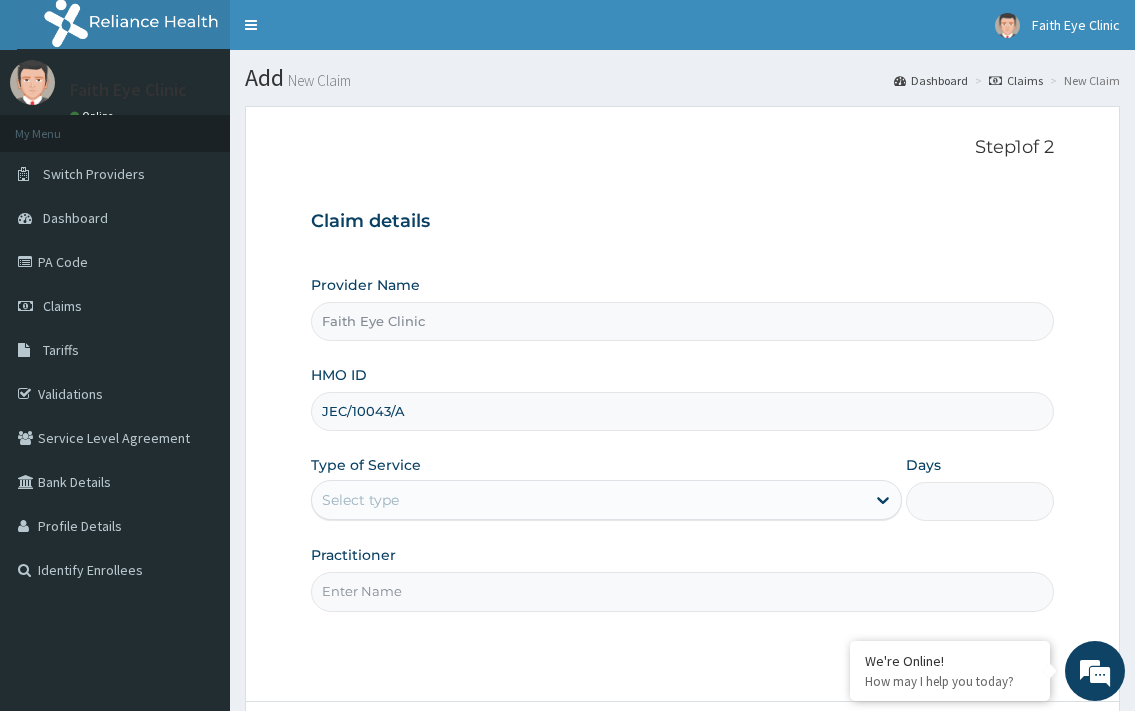 type on "JEC/10043/A" 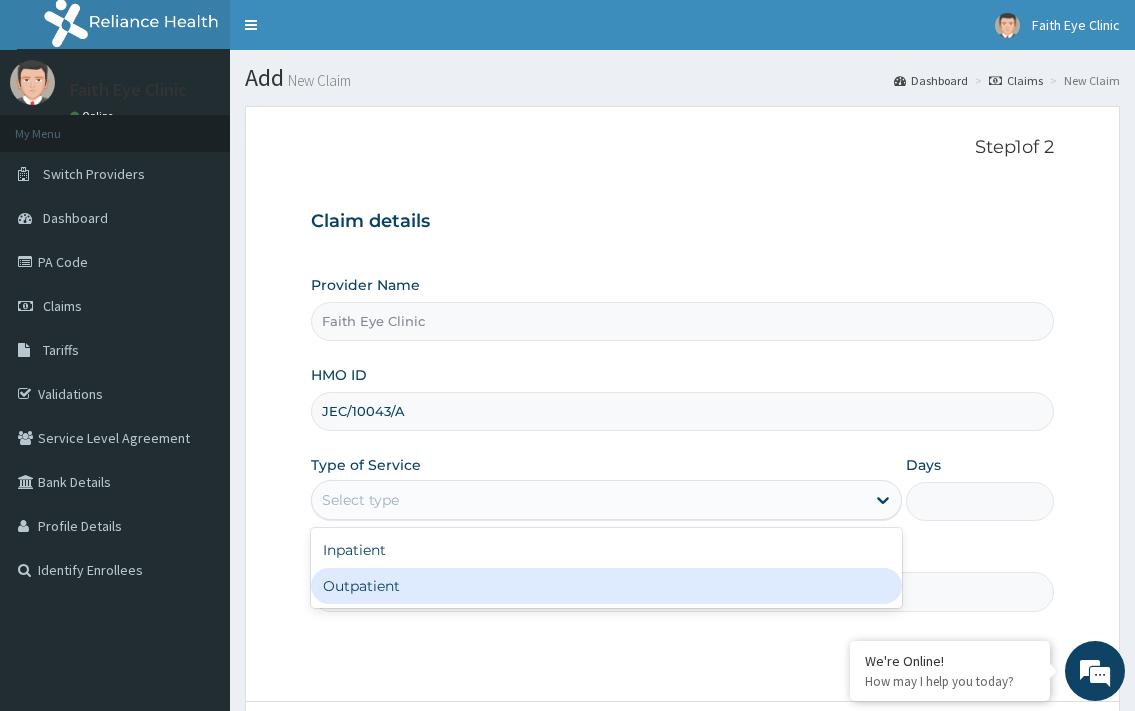 click on "Outpatient" at bounding box center [606, 586] 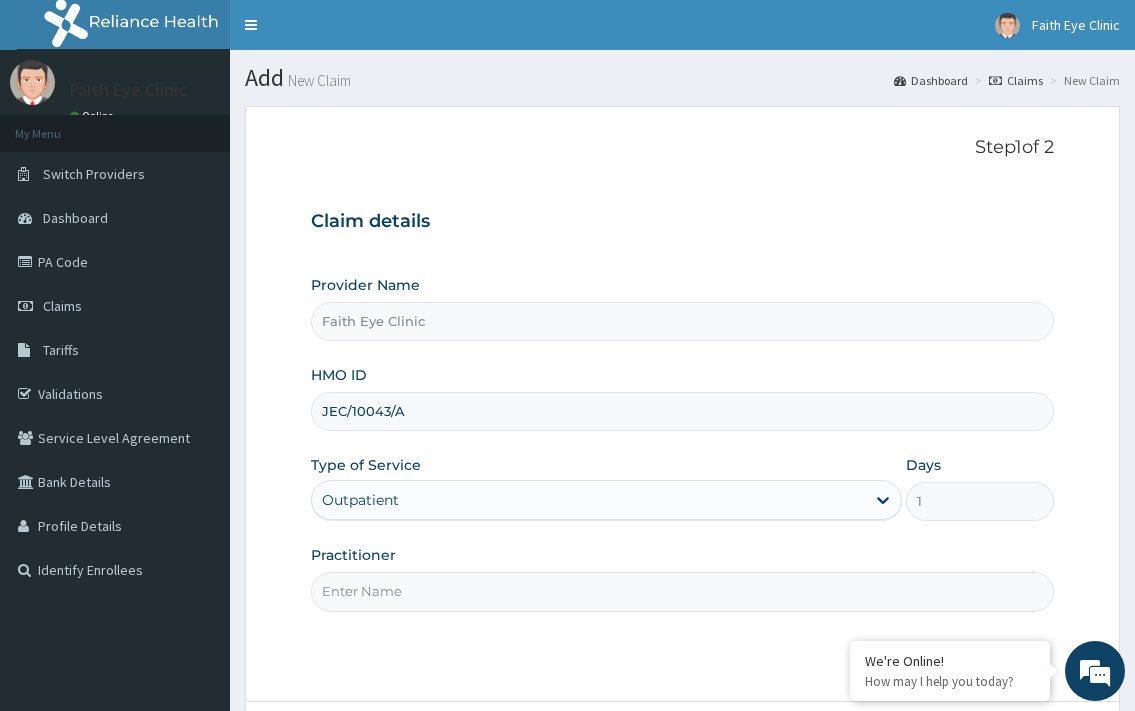 click on "Practitioner" at bounding box center [682, 591] 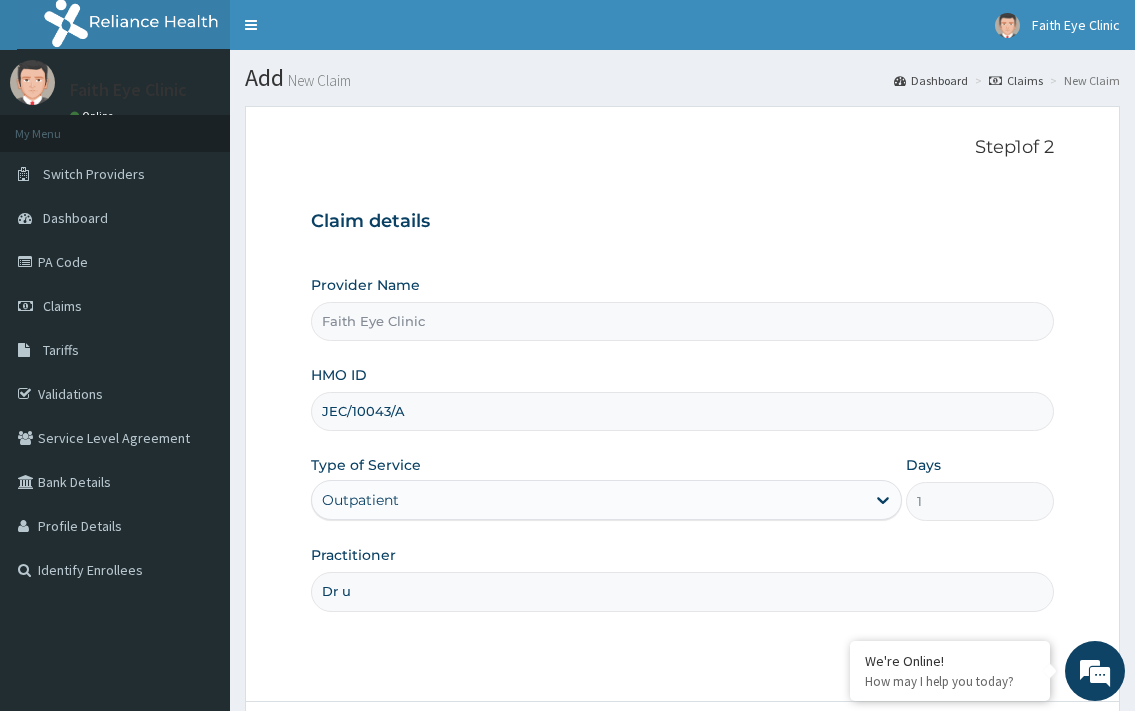 scroll, scrollTop: 0, scrollLeft: 0, axis: both 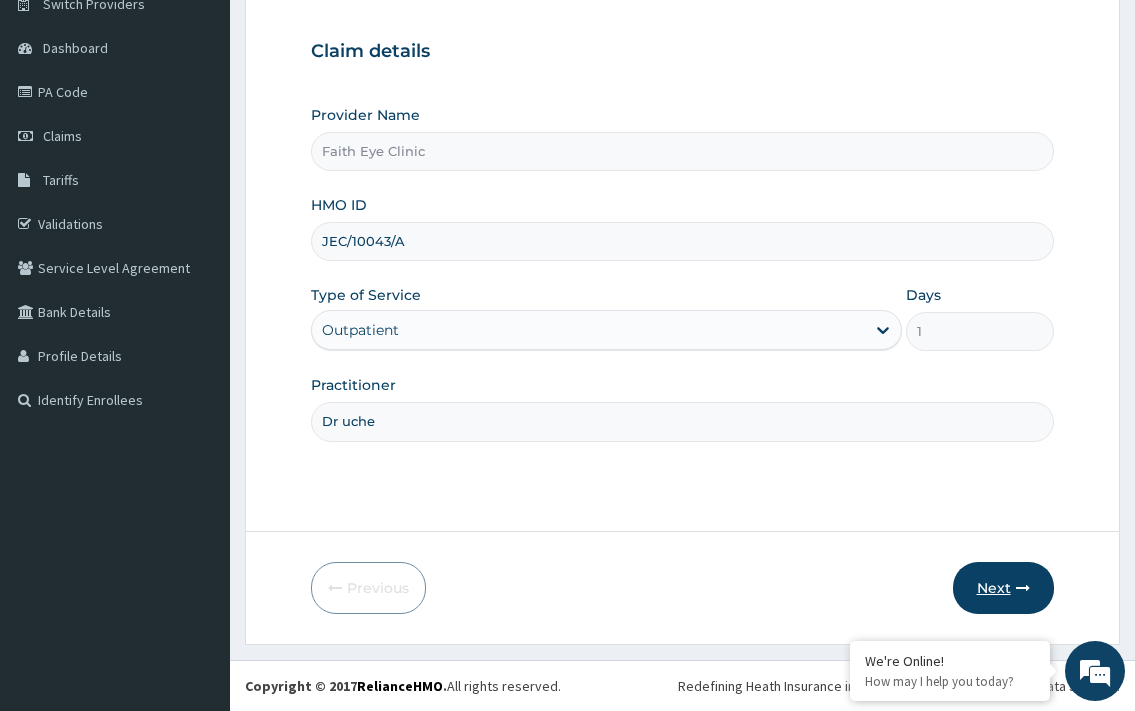 type on "Dr uche" 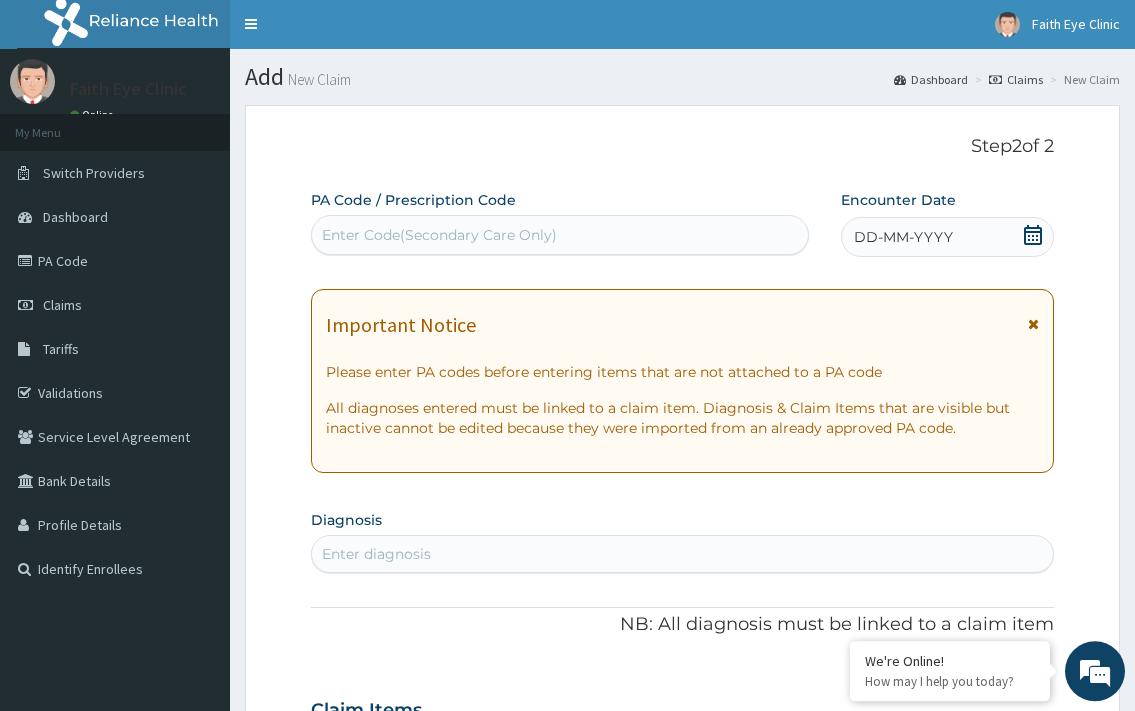 scroll, scrollTop: 0, scrollLeft: 0, axis: both 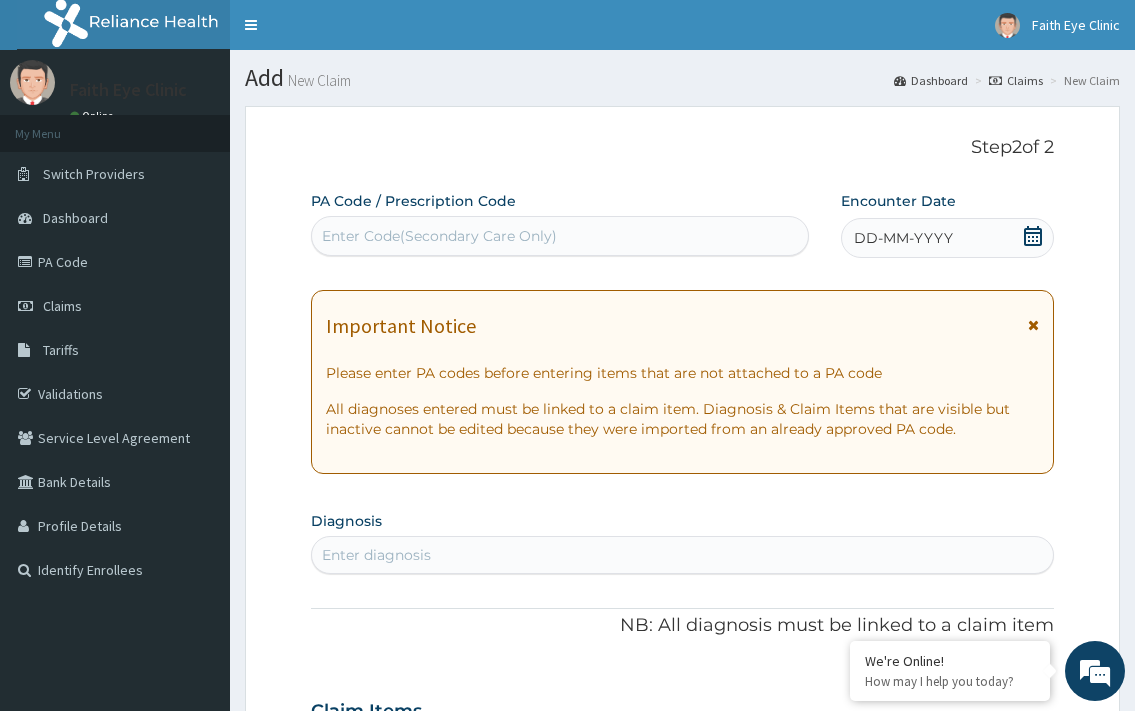 click on "Enter Code(Secondary Care Only)" at bounding box center [439, 236] 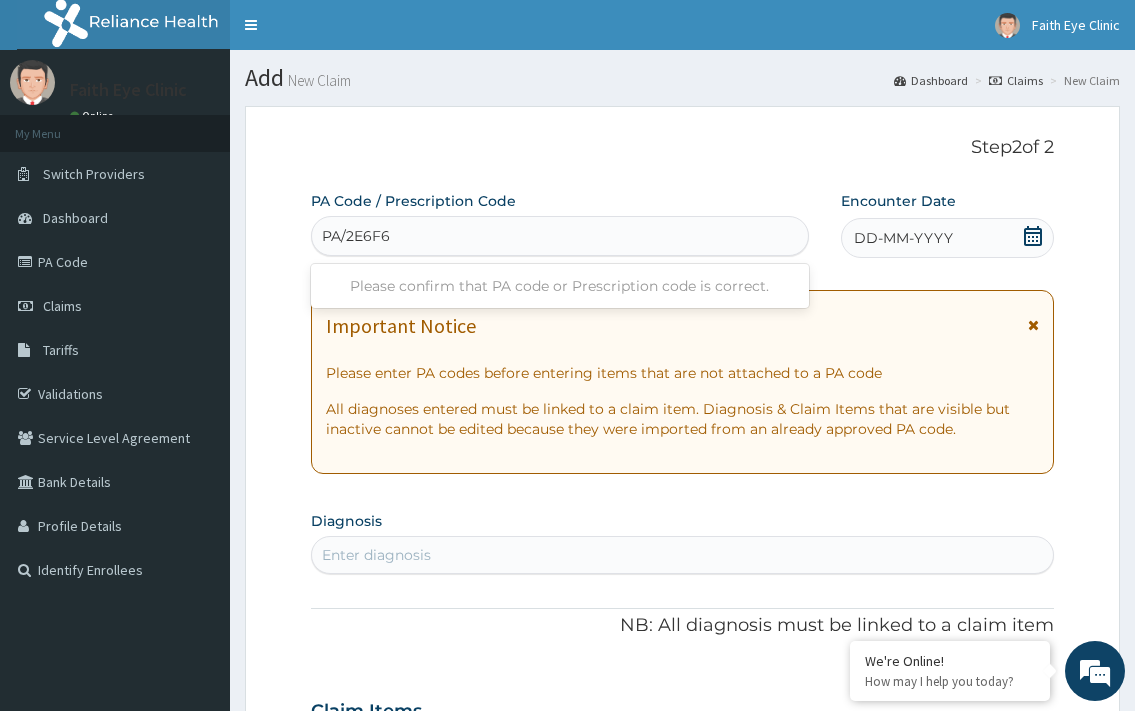 type on "PA/2E6F60" 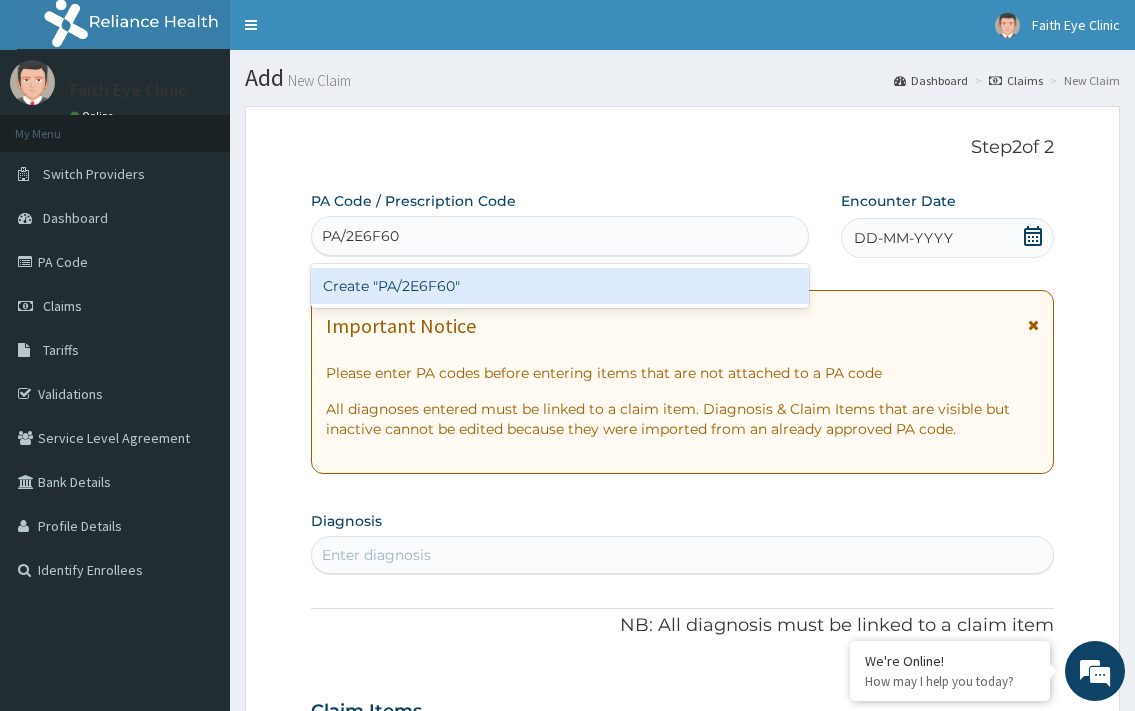click on "Create "PA/2E6F60"" at bounding box center (559, 286) 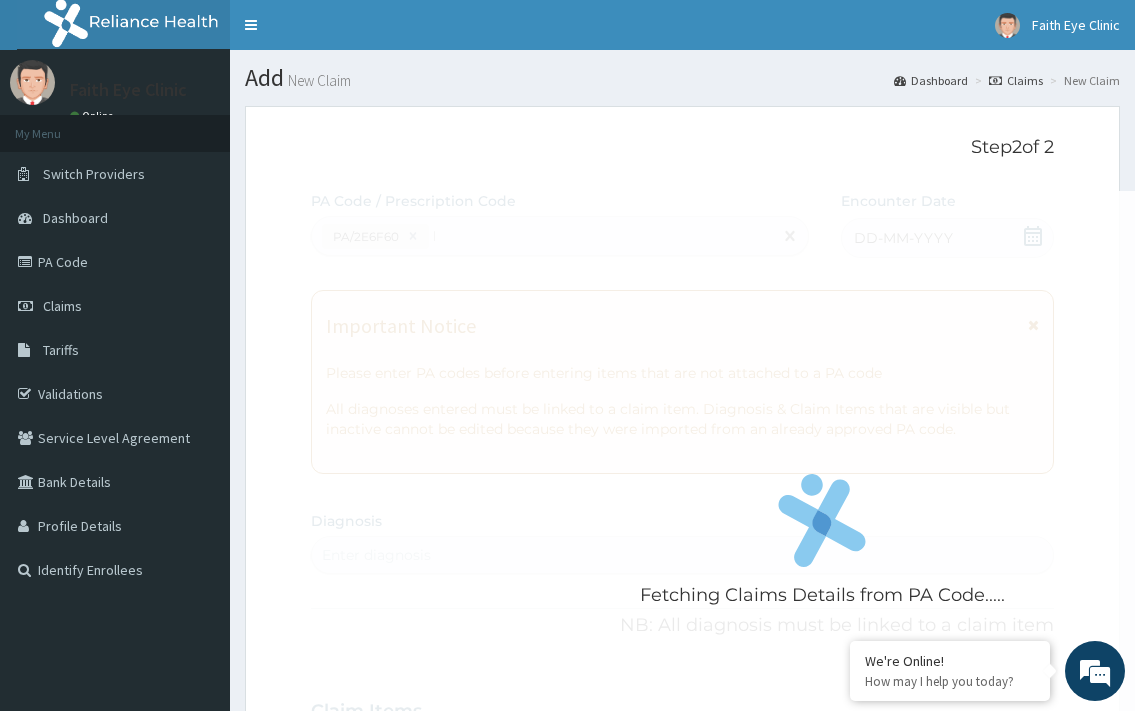 type 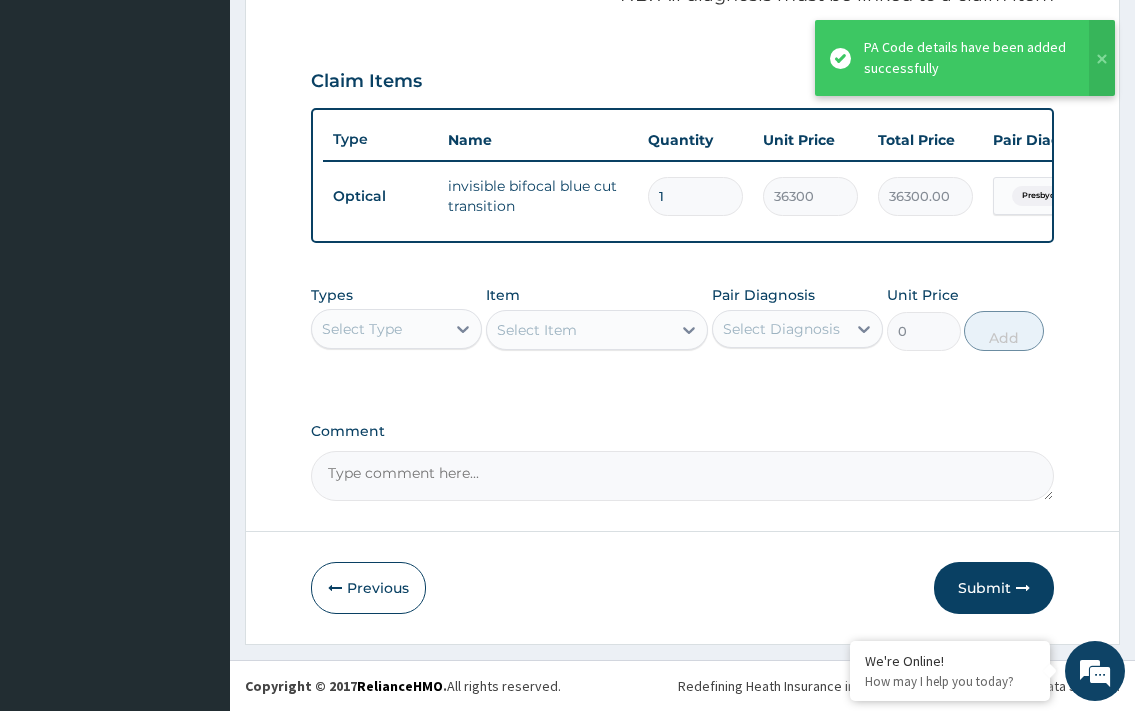 scroll, scrollTop: 651, scrollLeft: 0, axis: vertical 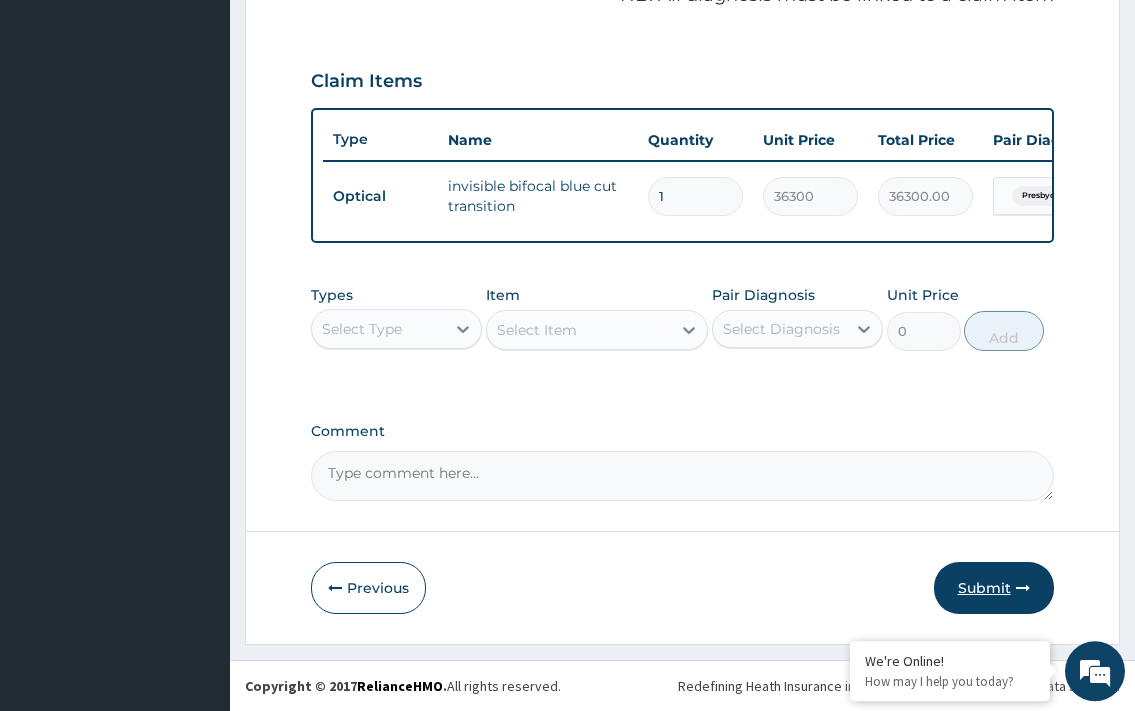 click on "Submit" at bounding box center (994, 588) 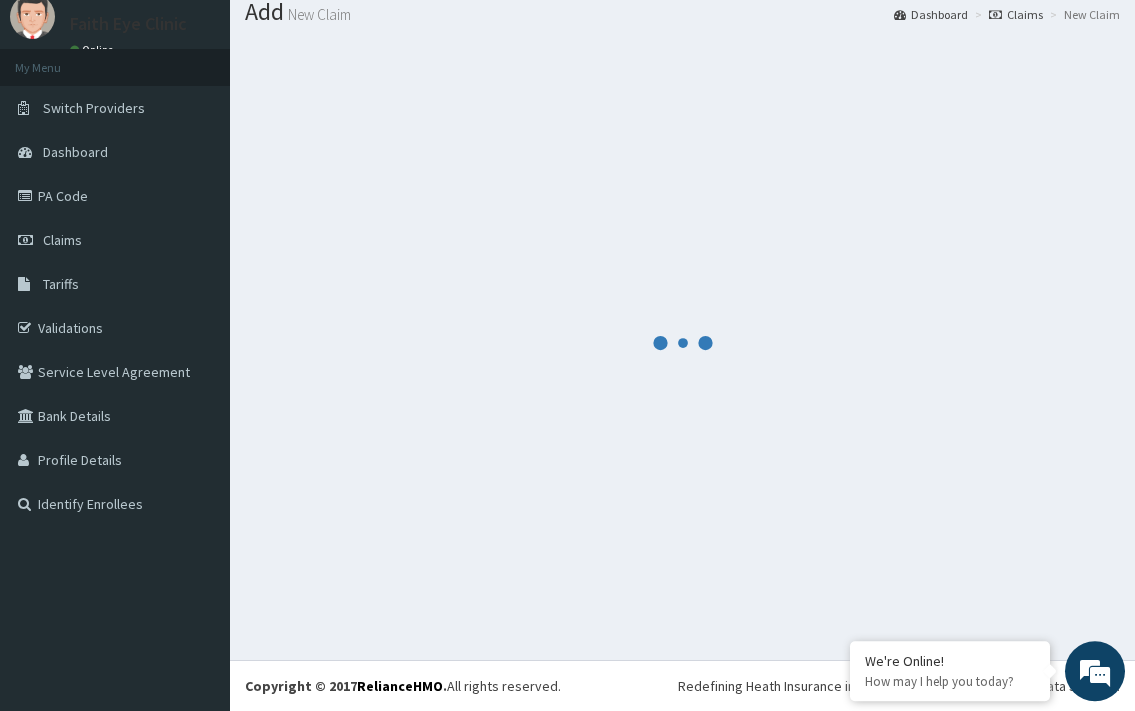 scroll, scrollTop: 66, scrollLeft: 0, axis: vertical 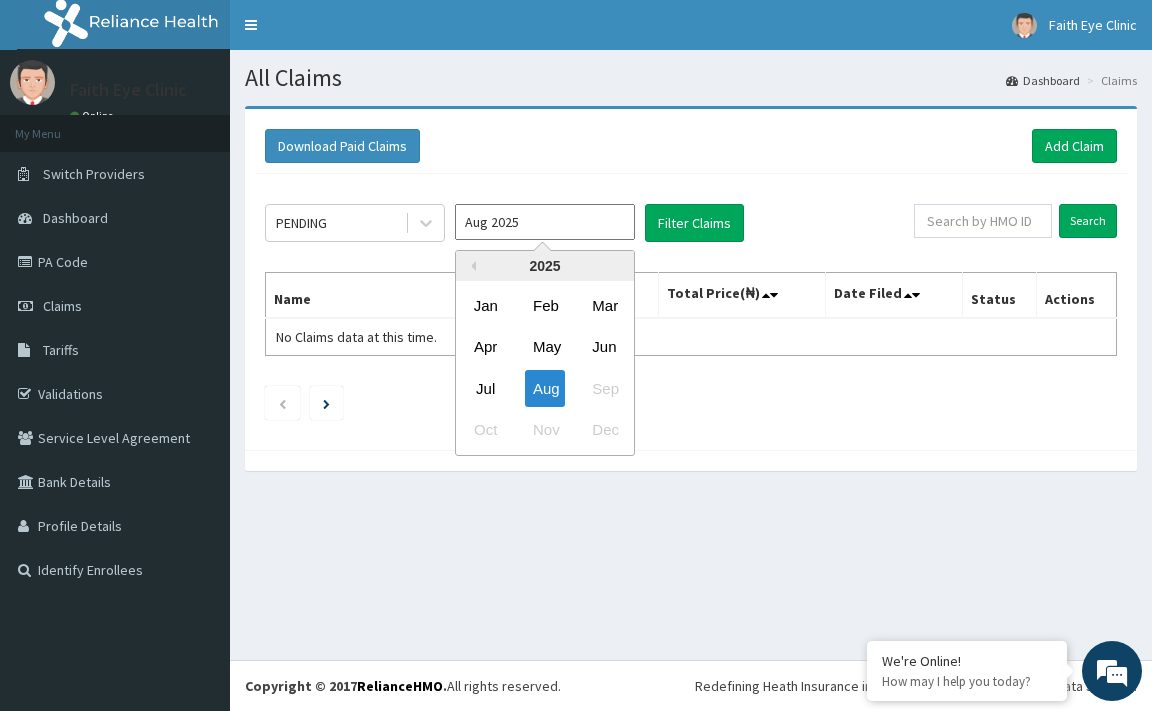 click on "Aug 2025" at bounding box center (545, 222) 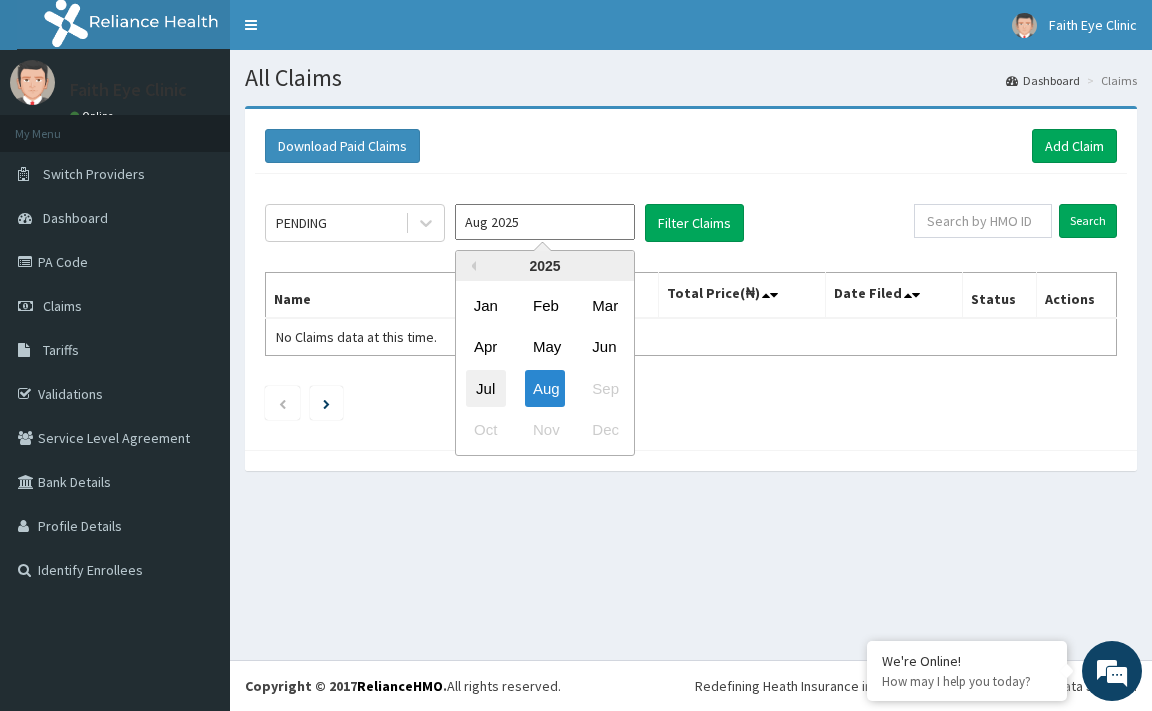 click on "Jul" at bounding box center (486, 388) 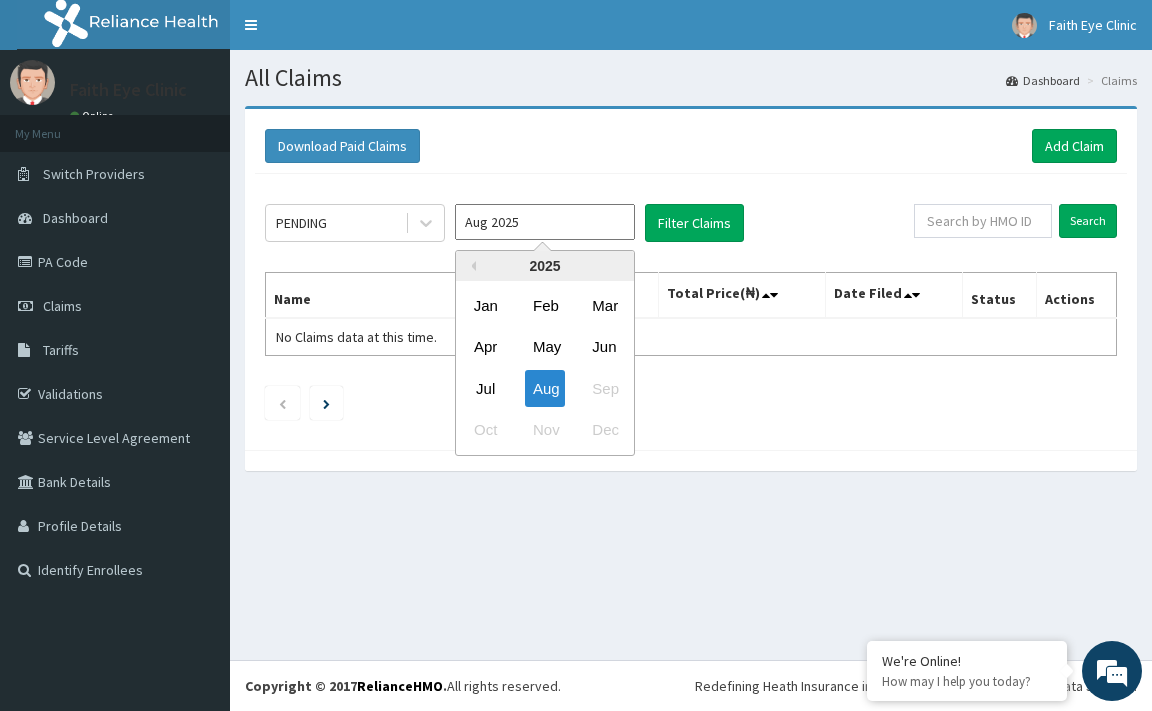 type on "Jul 2025" 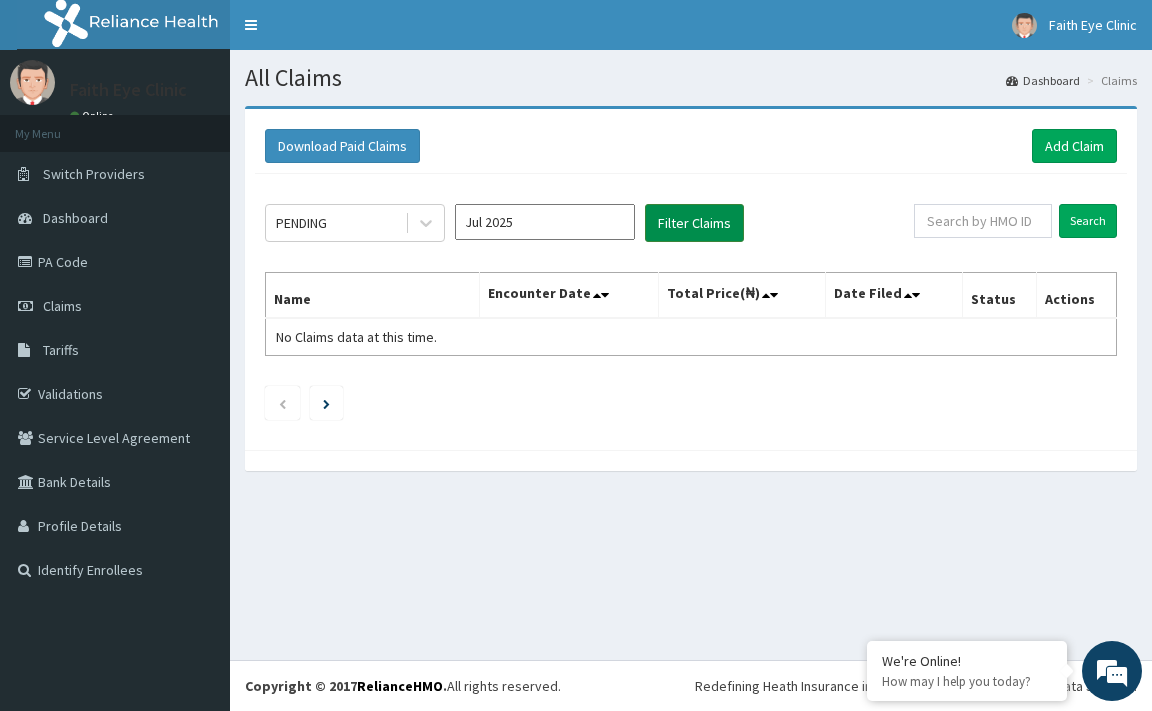 click on "Filter Claims" at bounding box center [694, 223] 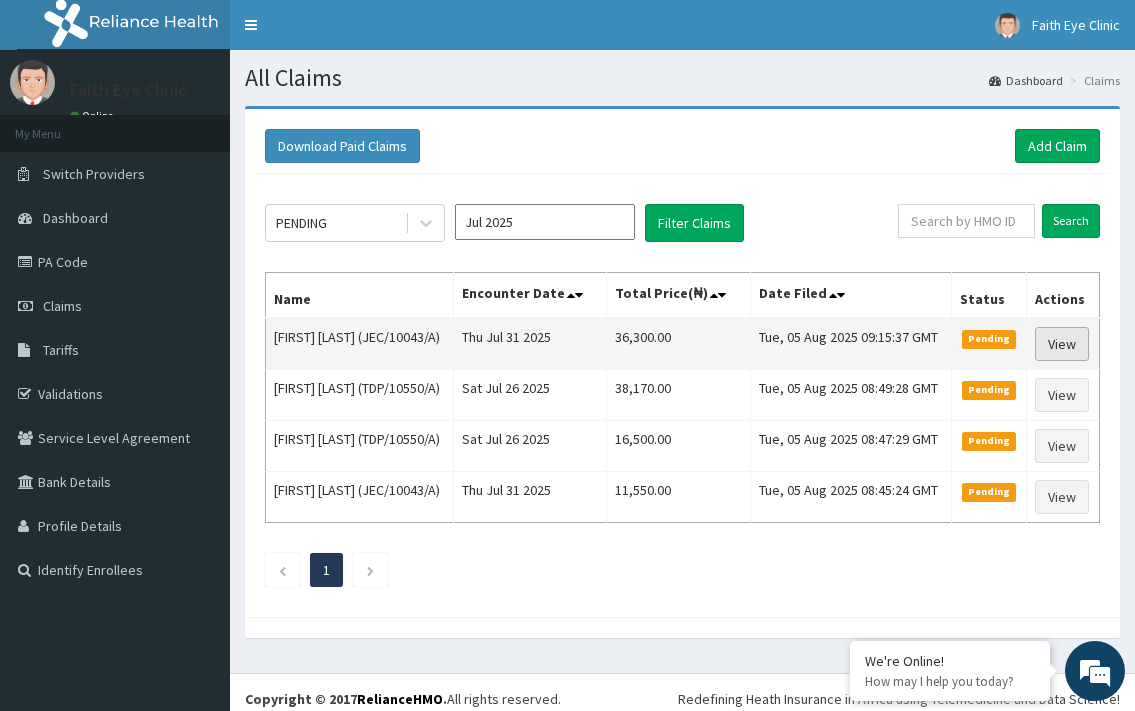 click on "View" at bounding box center (1062, 344) 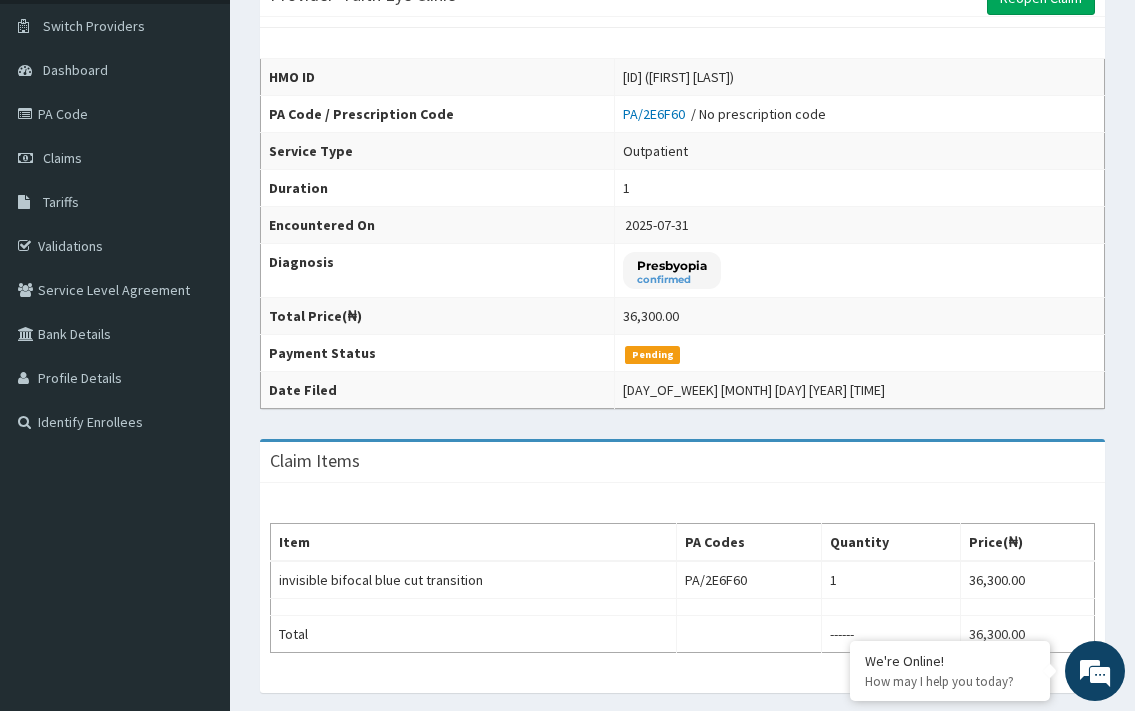 scroll, scrollTop: 0, scrollLeft: 0, axis: both 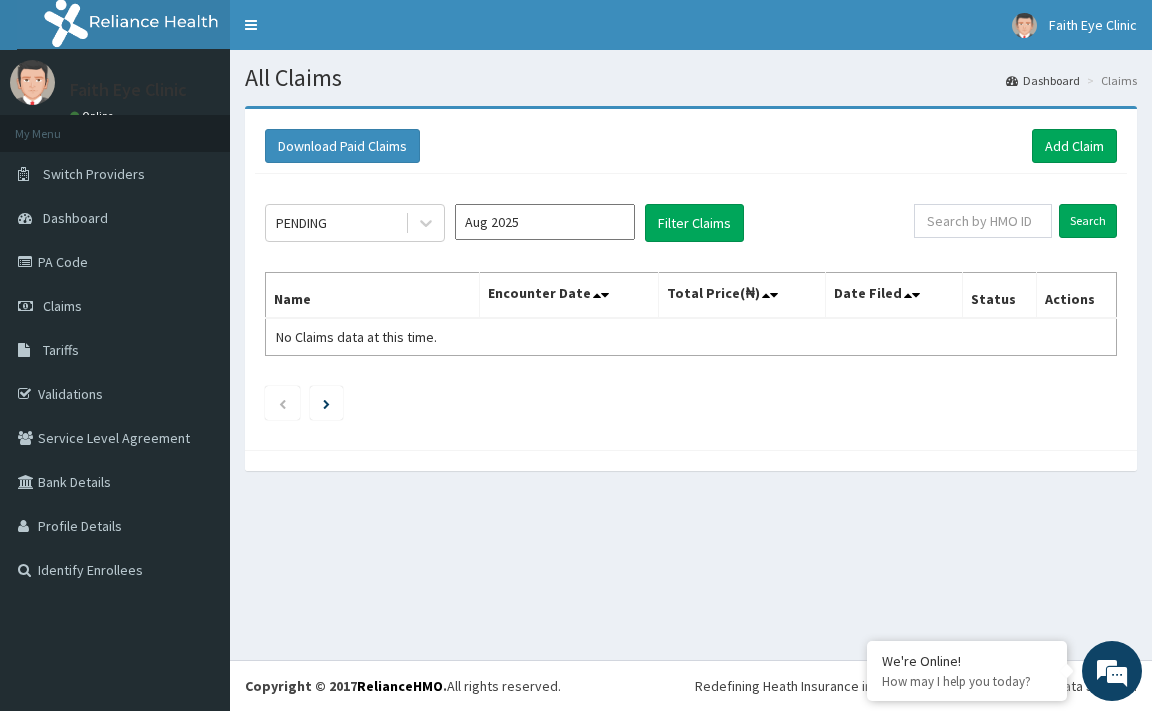 click on "Aug 2025" at bounding box center [545, 222] 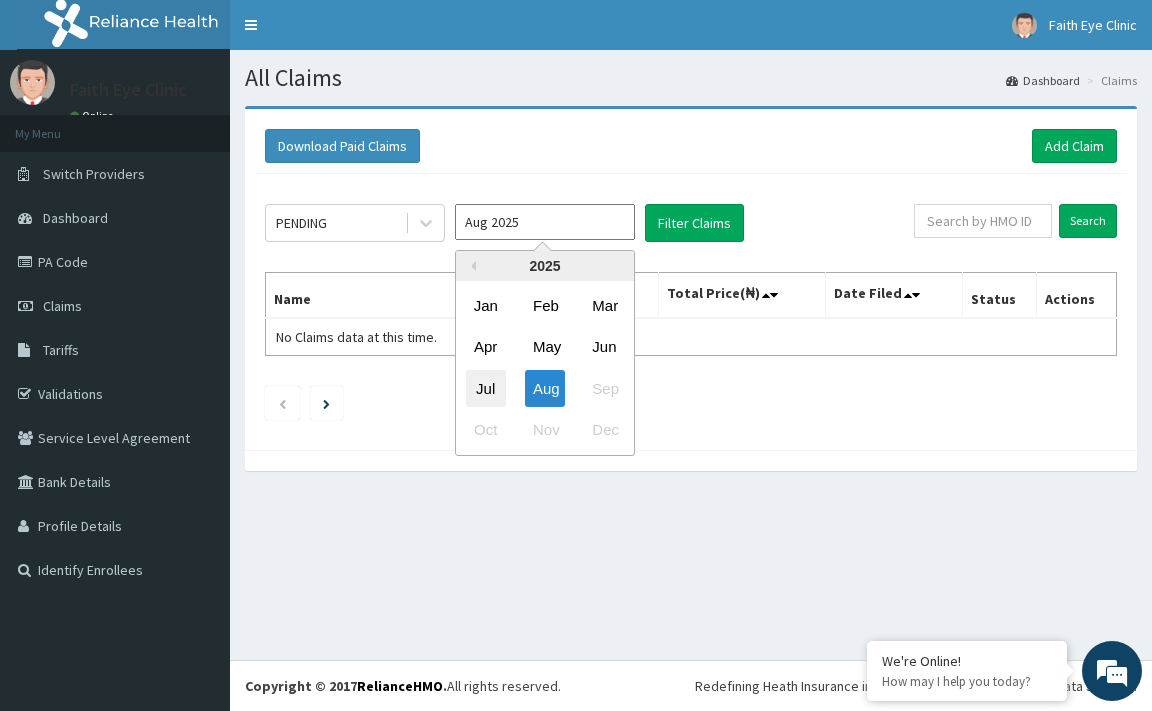 click on "Jul" at bounding box center (486, 388) 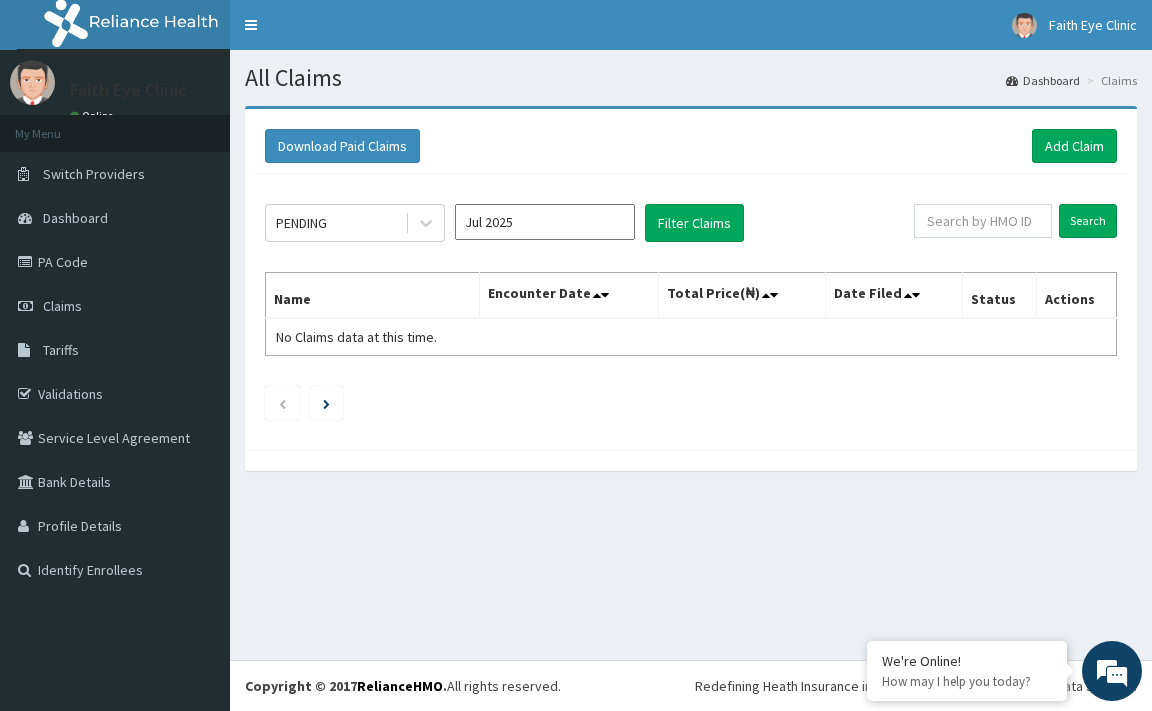 type on "Jul 2025" 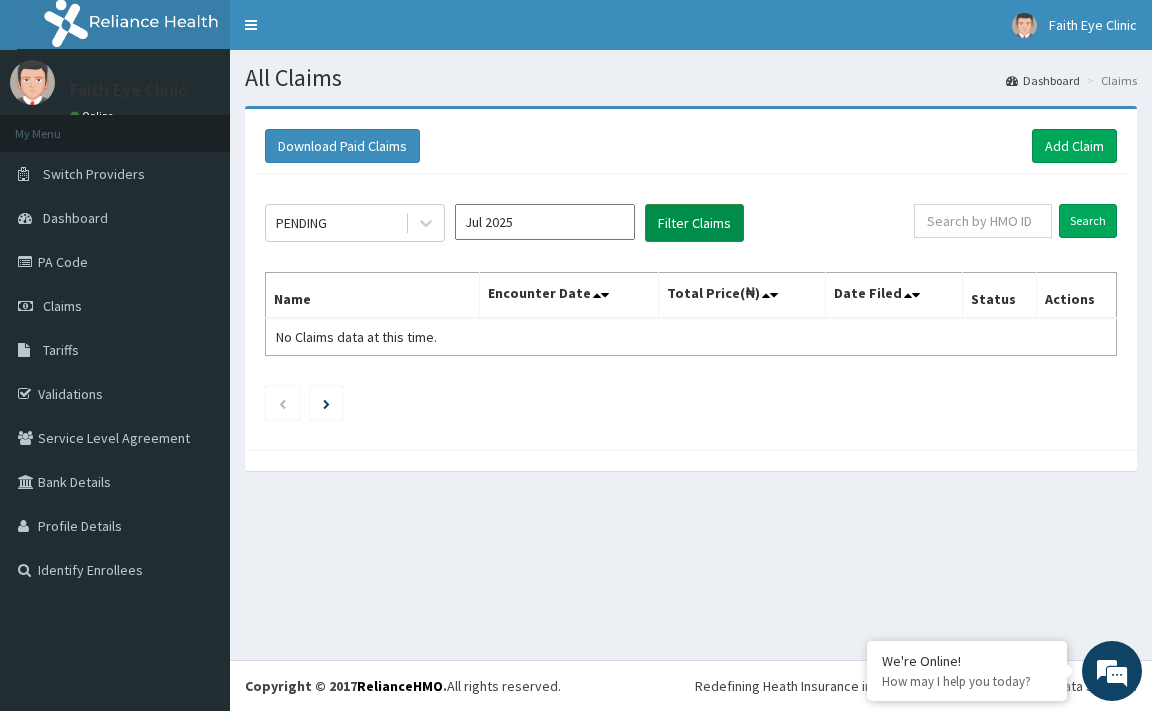 click on "Filter Claims" at bounding box center [694, 223] 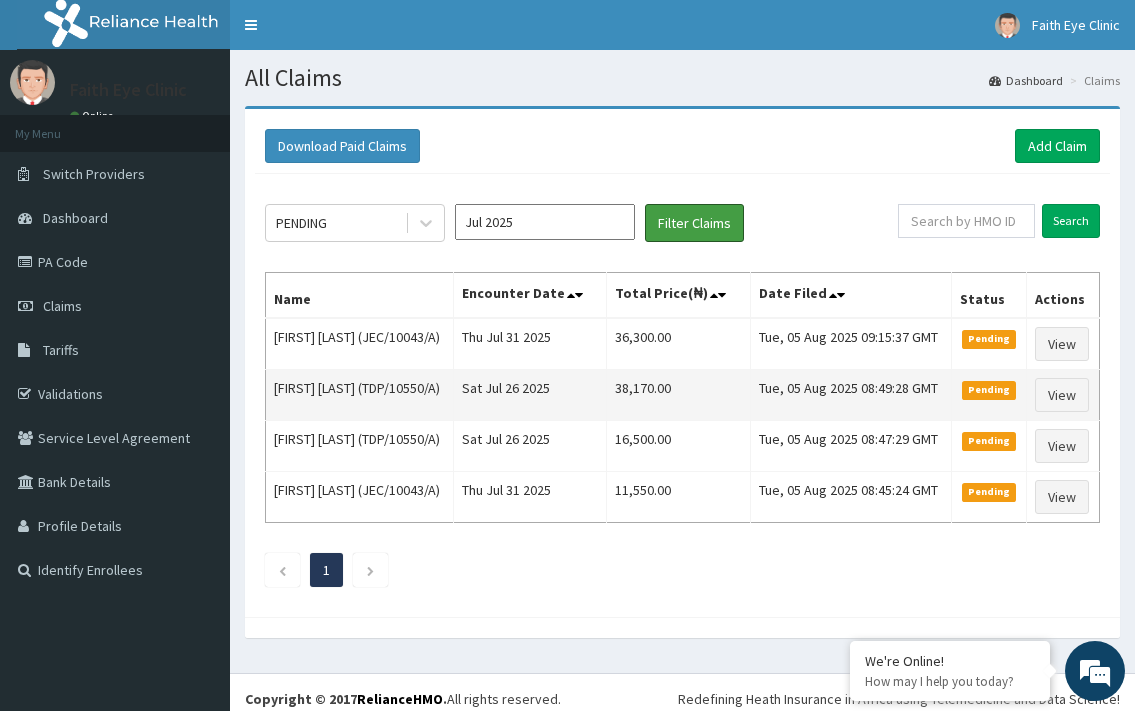 scroll, scrollTop: 0, scrollLeft: 0, axis: both 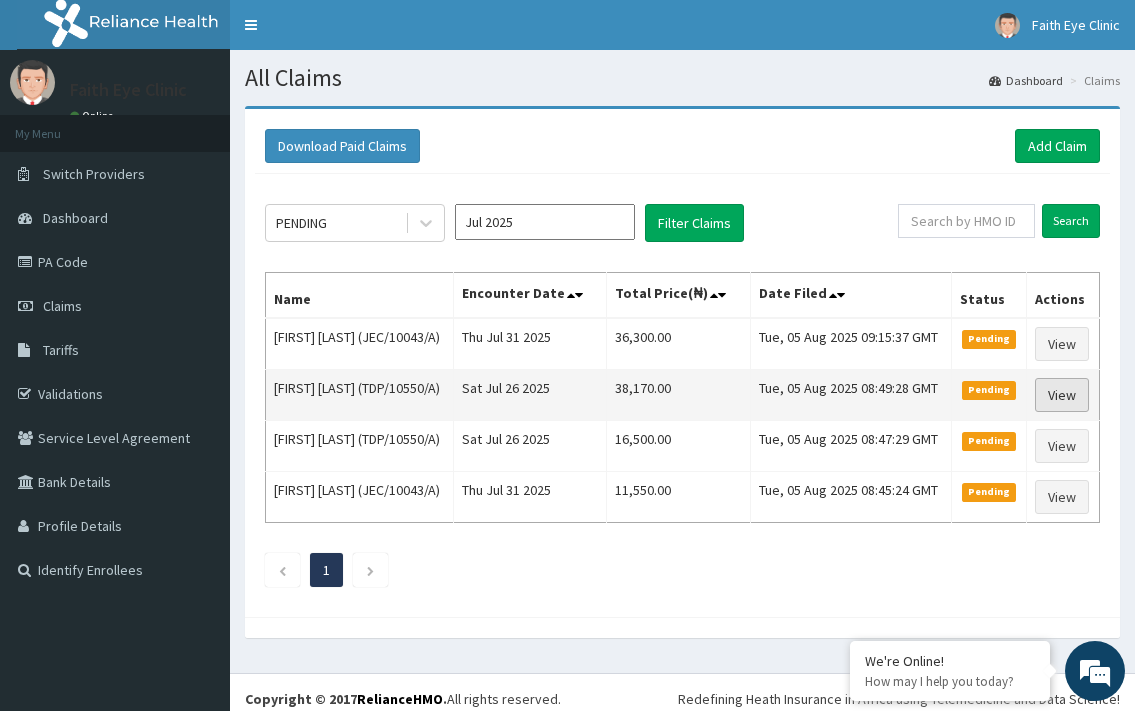click on "View" at bounding box center [1062, 395] 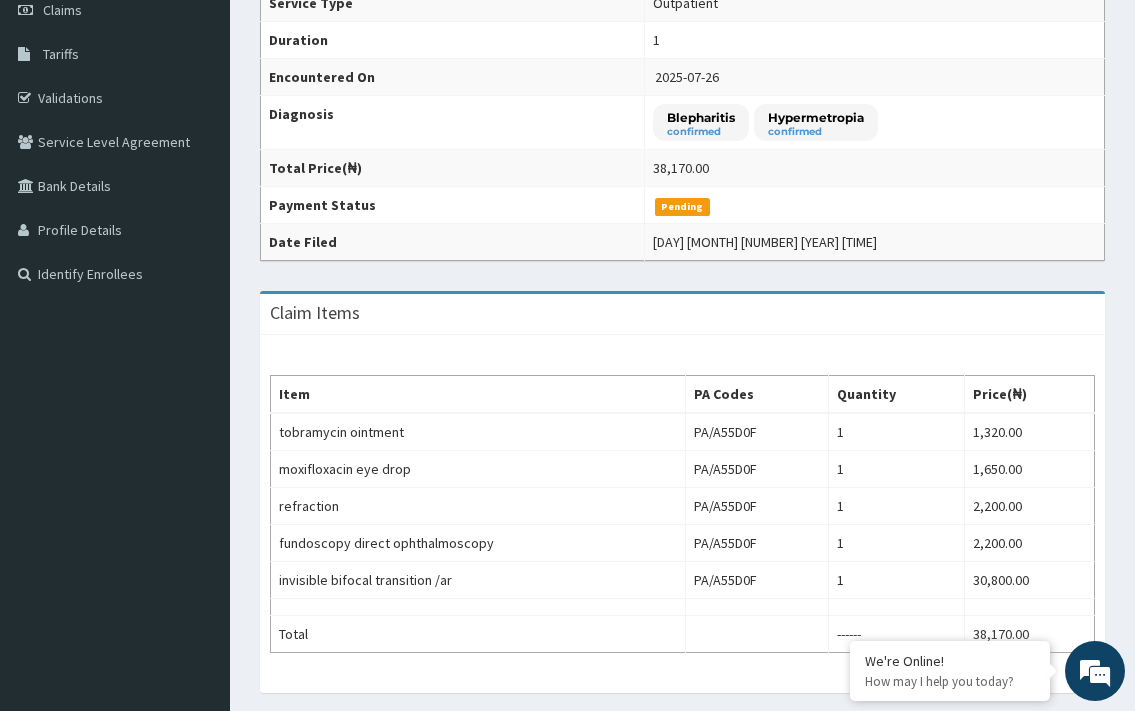 scroll, scrollTop: 0, scrollLeft: 0, axis: both 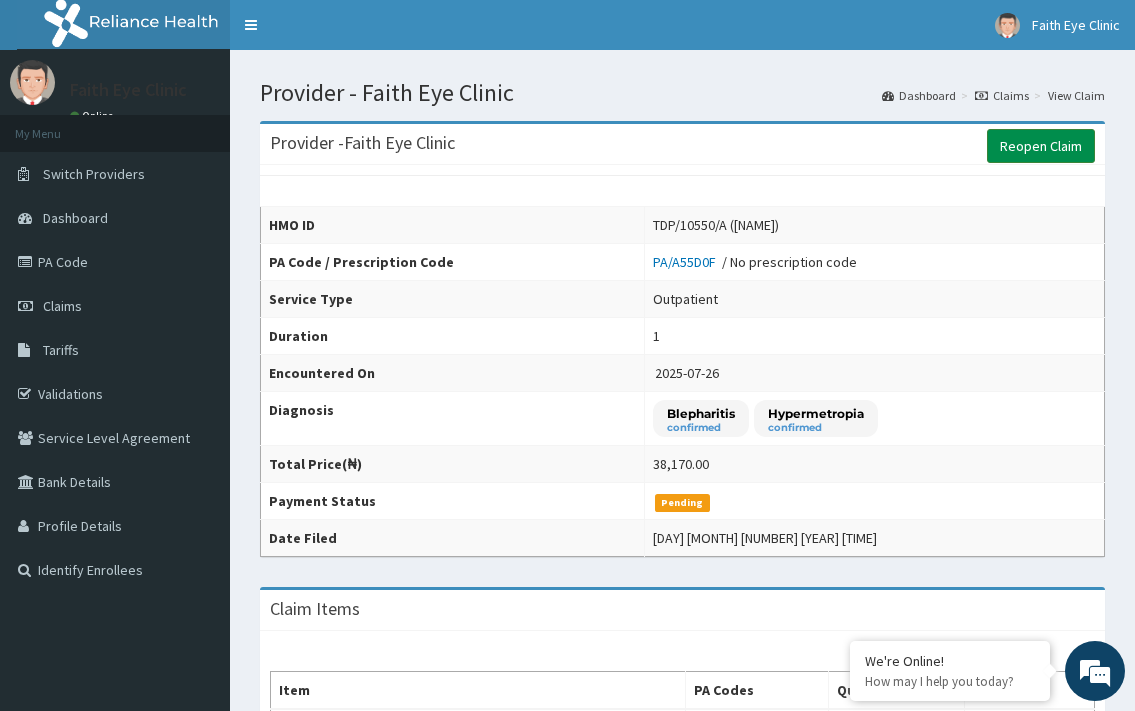 click on "Reopen Claim" at bounding box center [1041, 146] 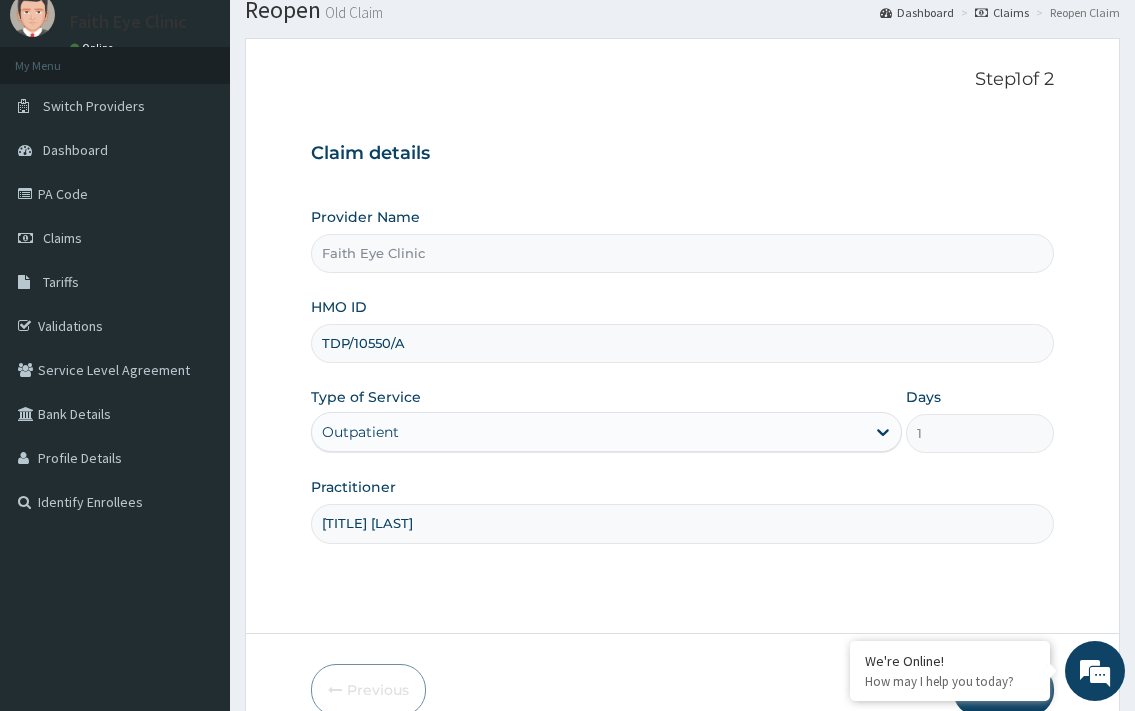 scroll, scrollTop: 170, scrollLeft: 0, axis: vertical 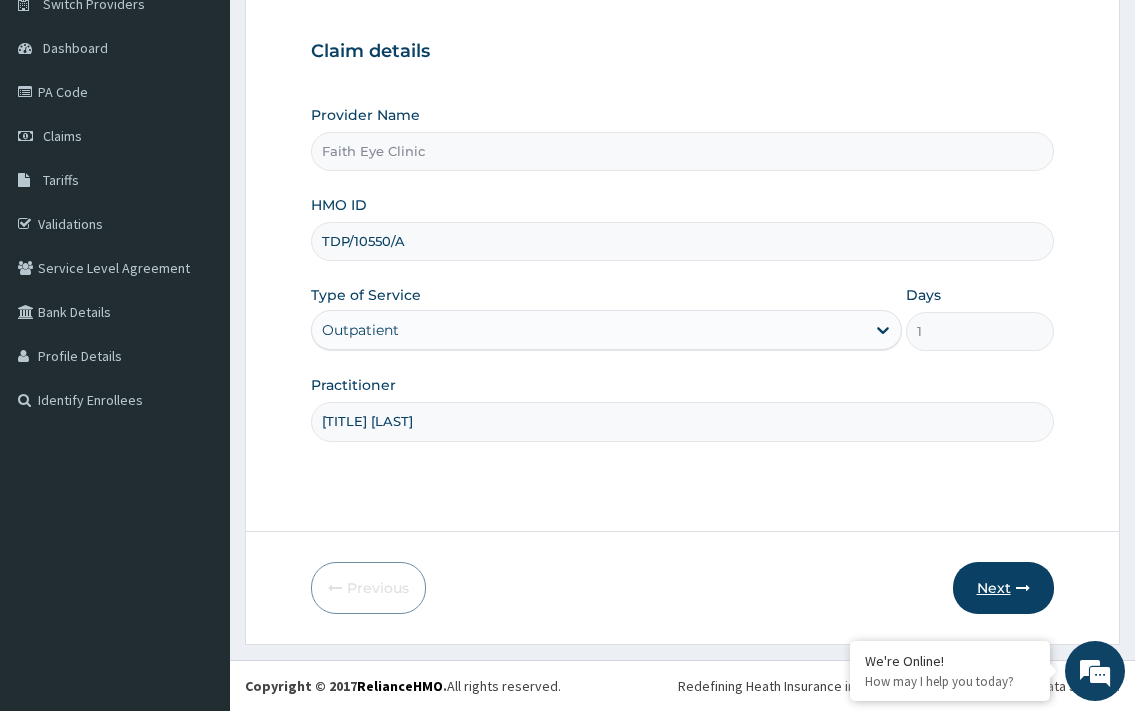 click on "Next" at bounding box center (1003, 588) 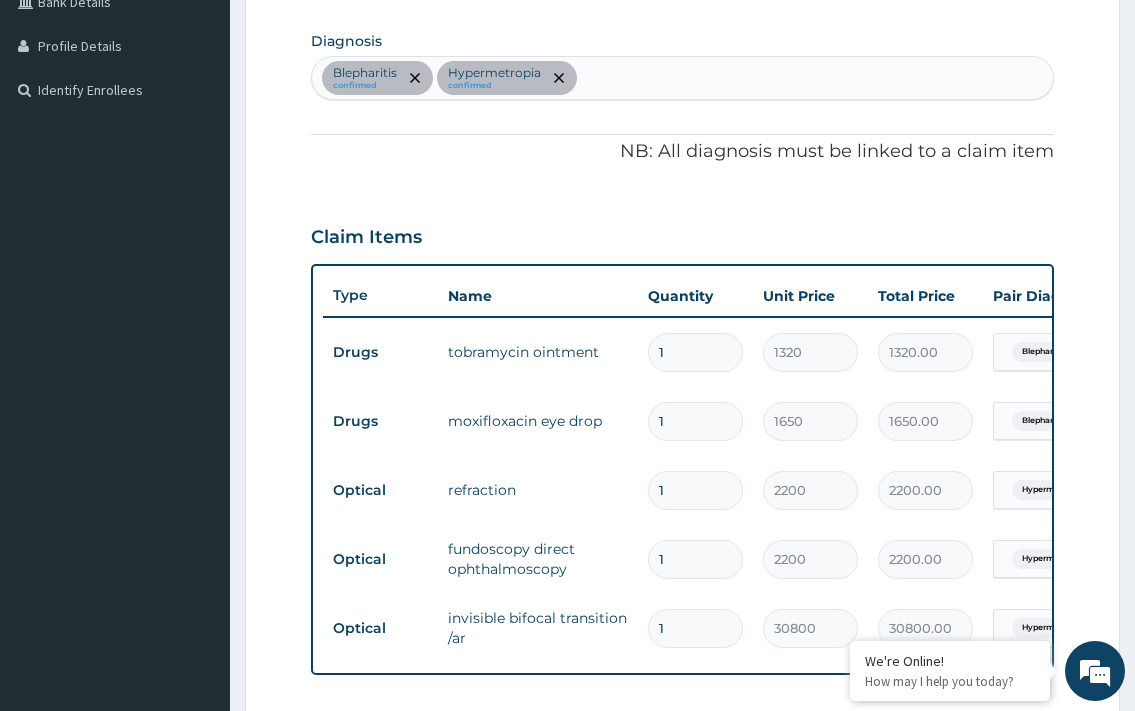 scroll, scrollTop: 578, scrollLeft: 0, axis: vertical 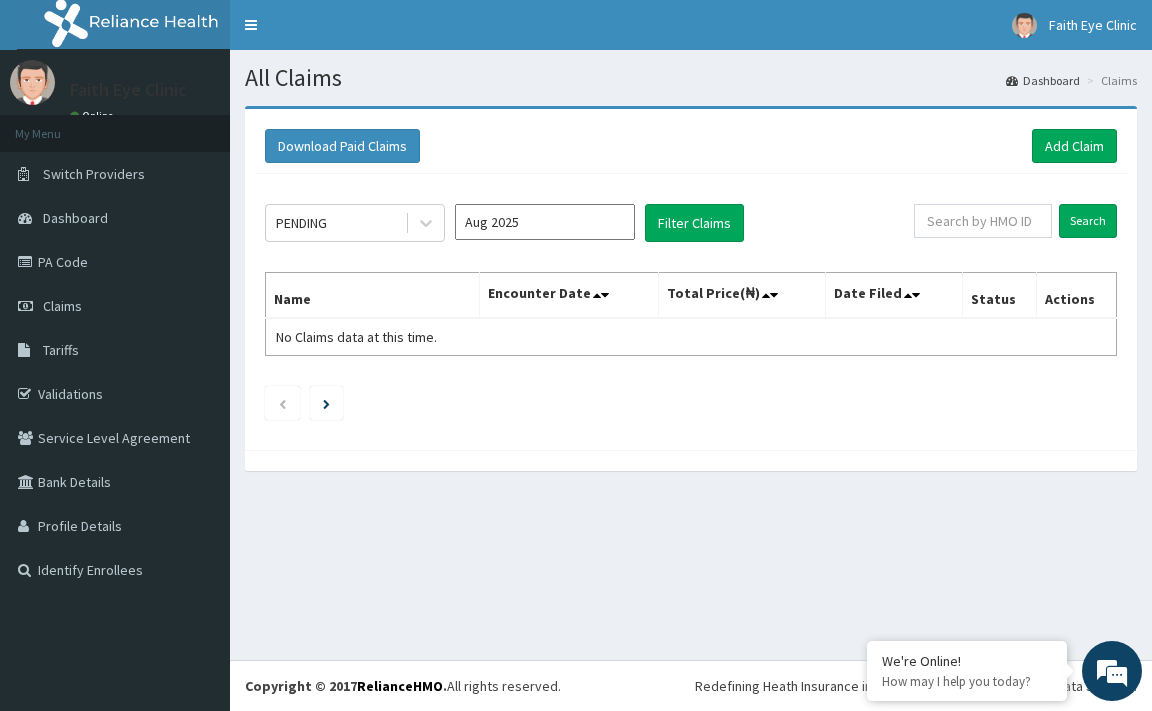 click on "Aug 2025" at bounding box center (545, 222) 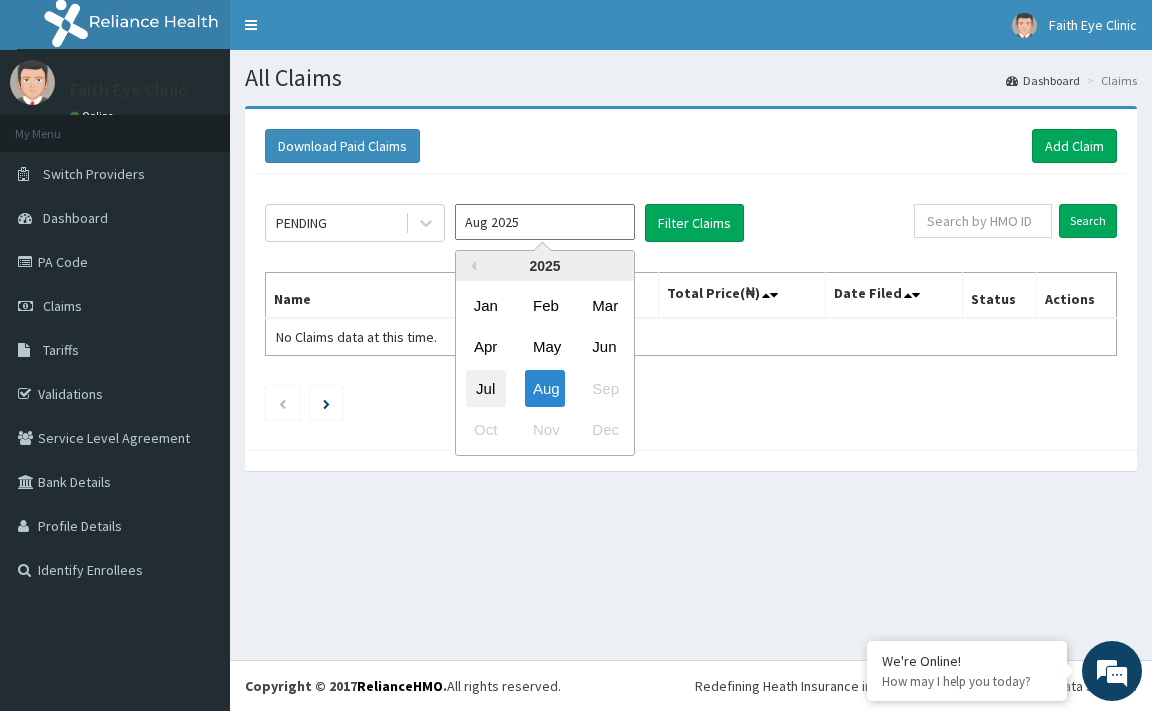 click on "Jul" at bounding box center [486, 388] 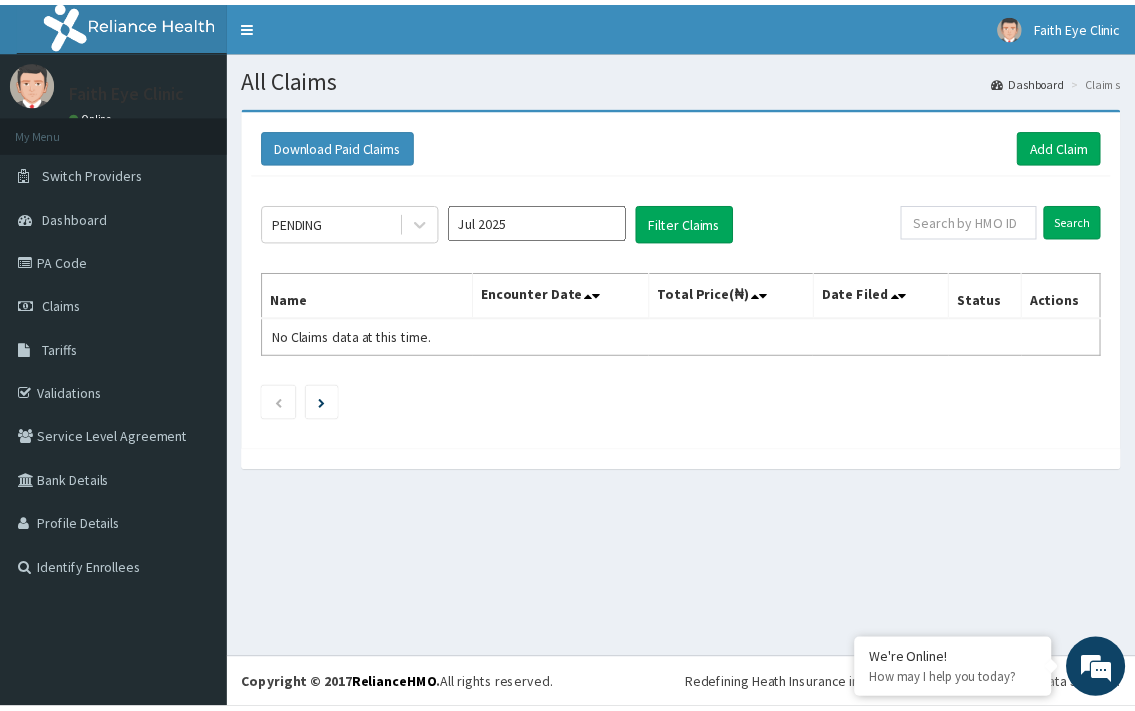 scroll, scrollTop: 0, scrollLeft: 0, axis: both 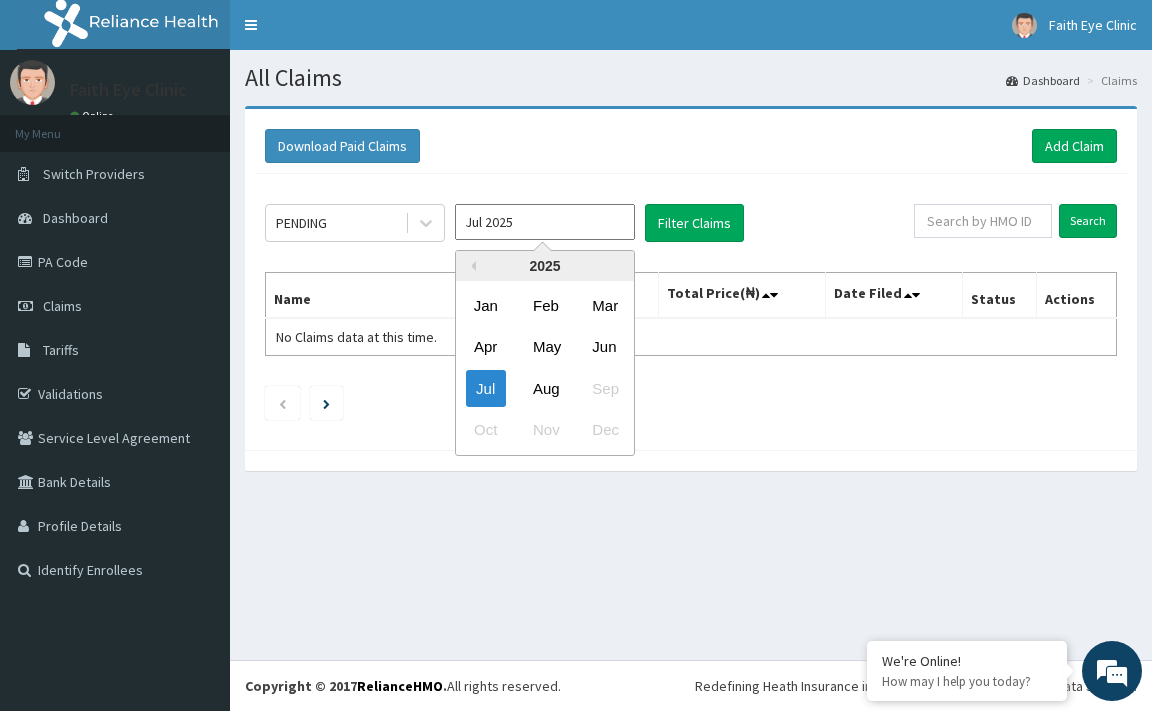 click on "Jul 2025" at bounding box center (545, 222) 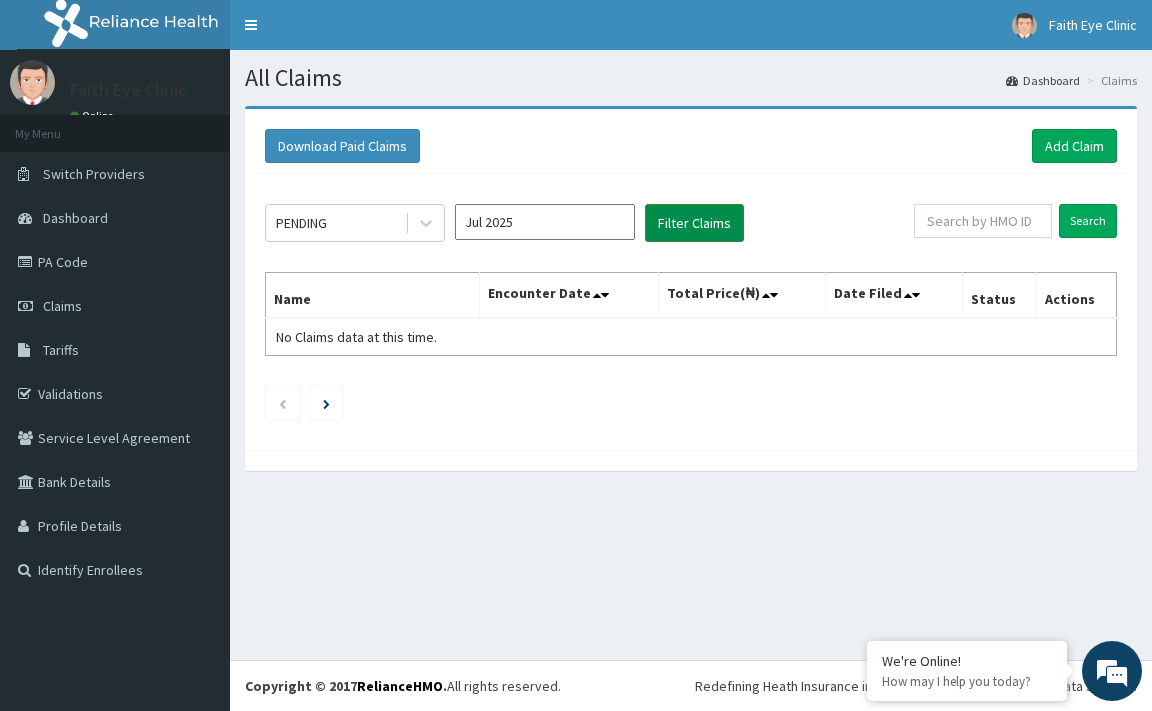 click on "Filter Claims" at bounding box center (694, 223) 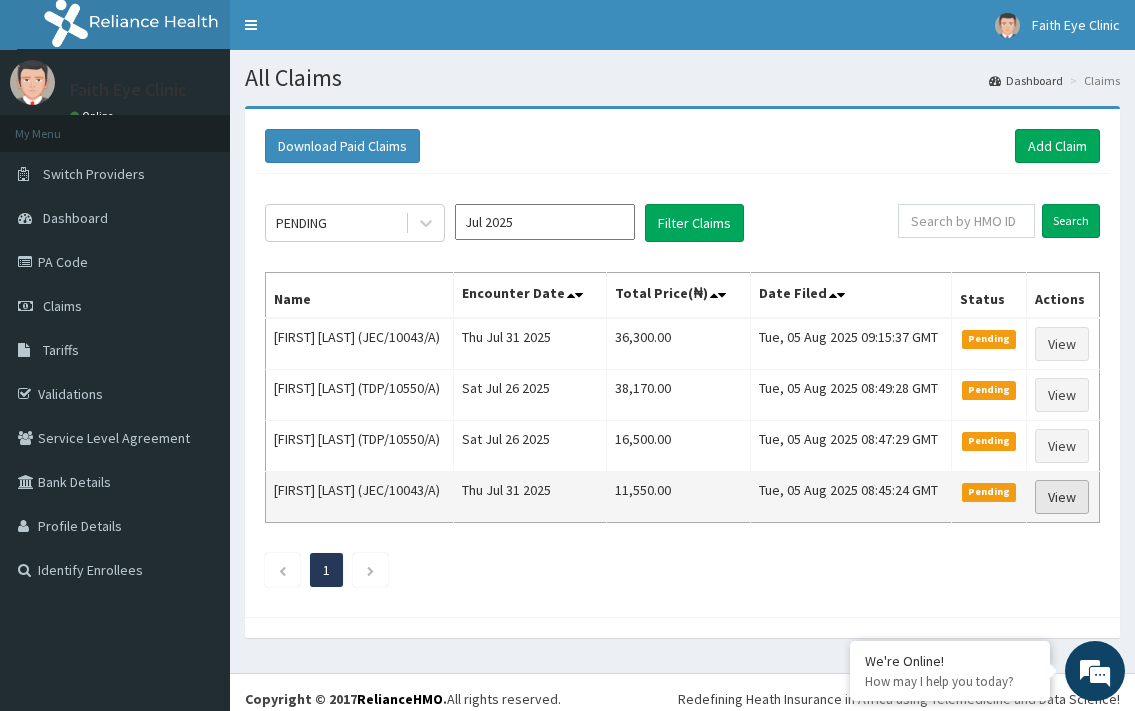 click on "View" at bounding box center [1062, 497] 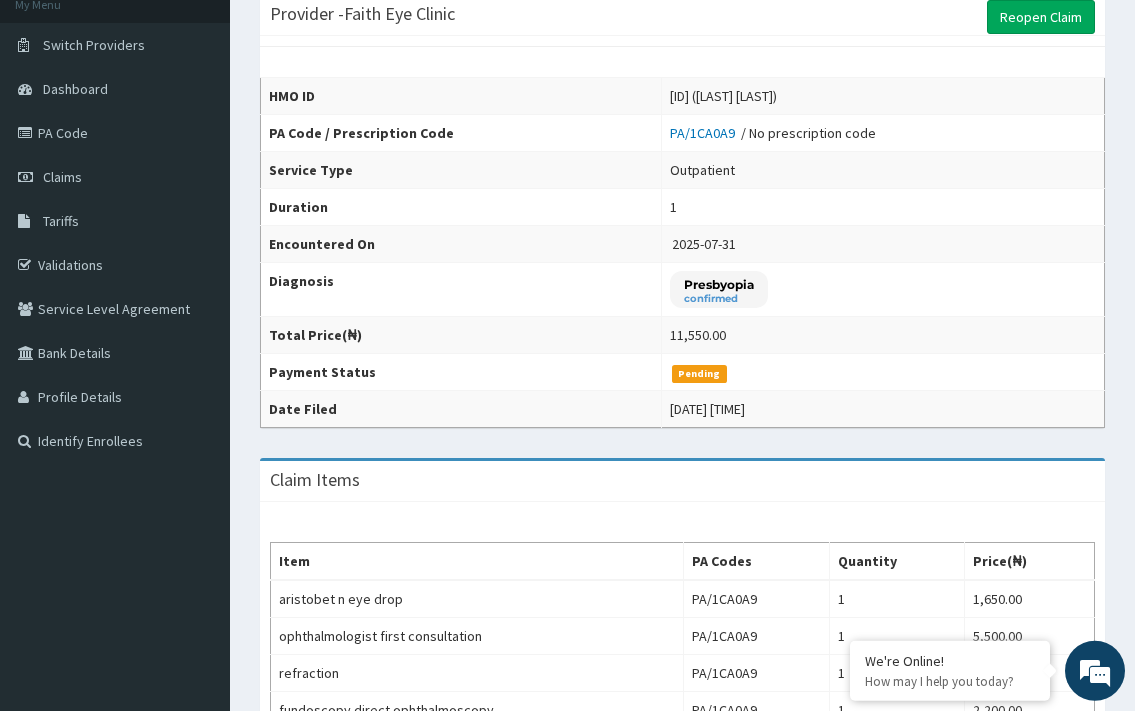 scroll, scrollTop: 102, scrollLeft: 0, axis: vertical 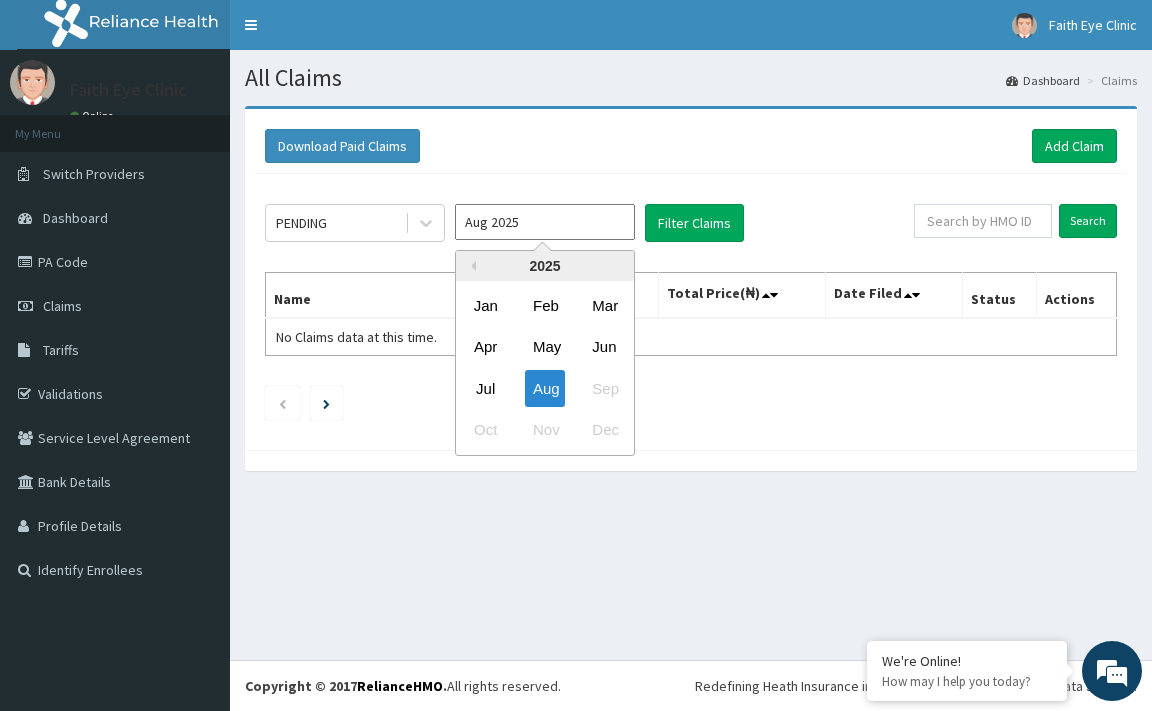 click on "Aug 2025" at bounding box center (545, 222) 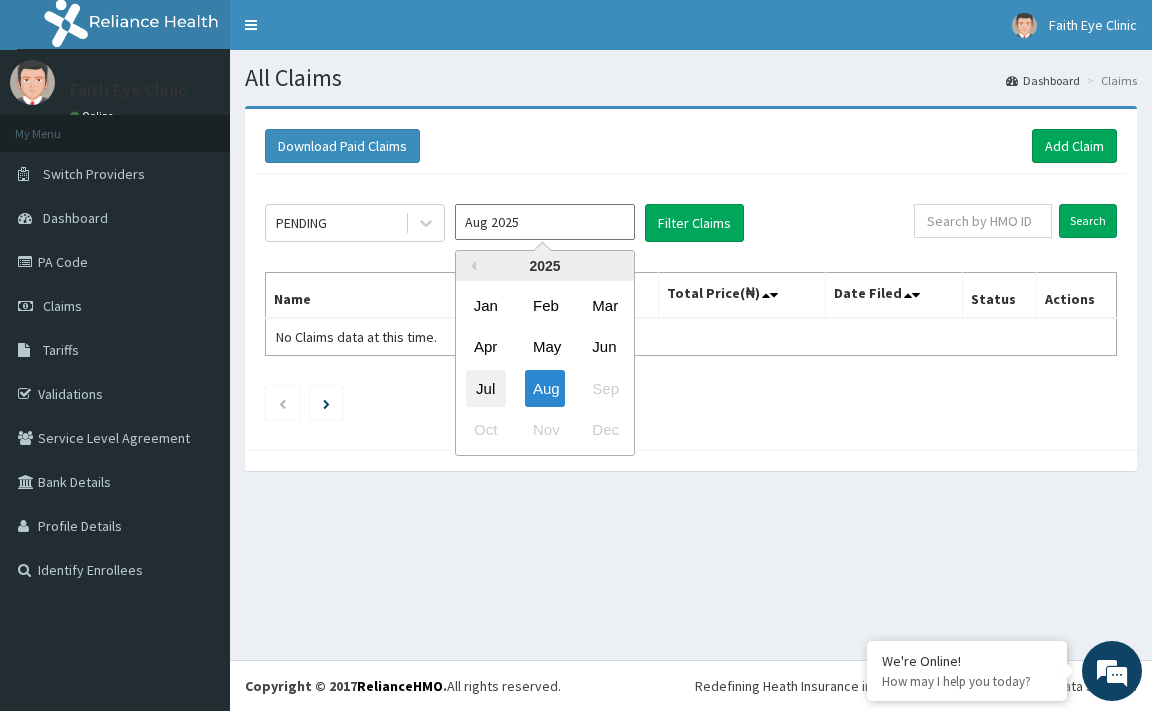 click on "Jul" at bounding box center (486, 388) 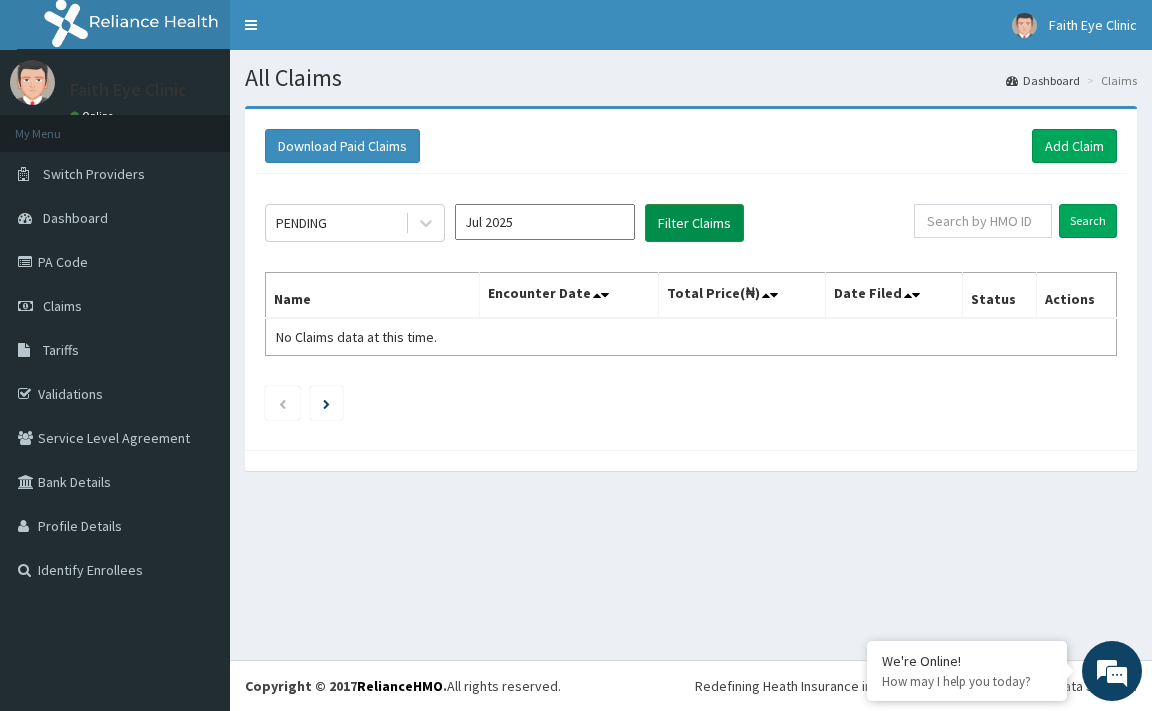 click on "Filter Claims" at bounding box center [694, 223] 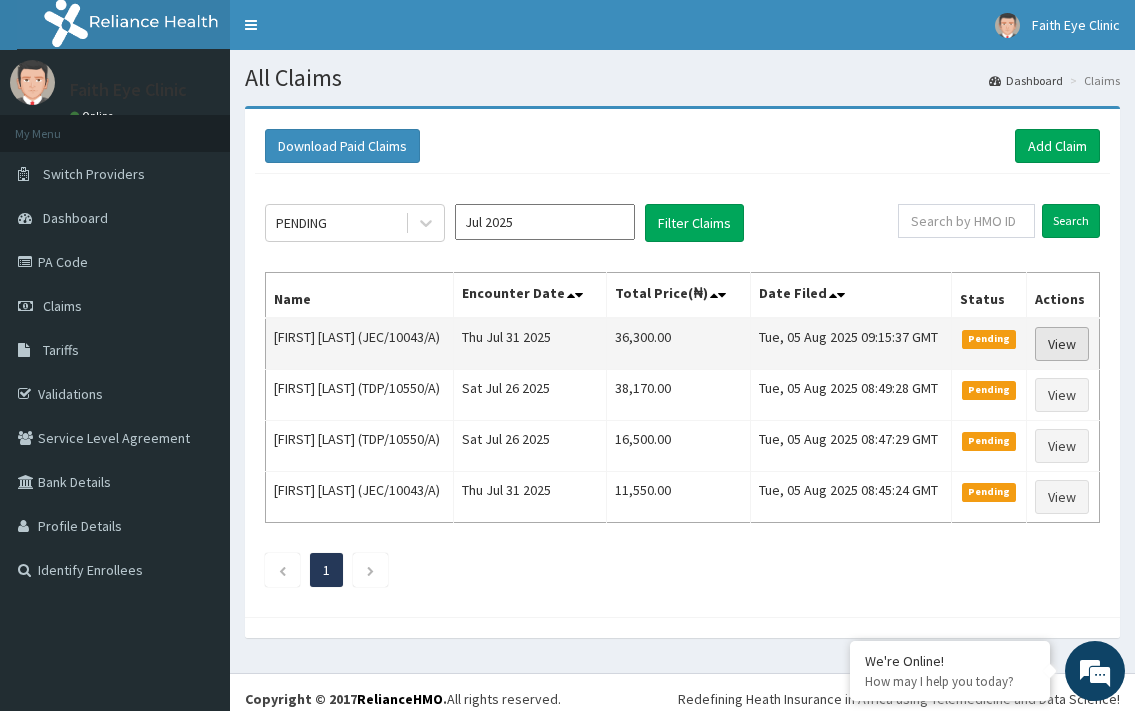scroll, scrollTop: 0, scrollLeft: 0, axis: both 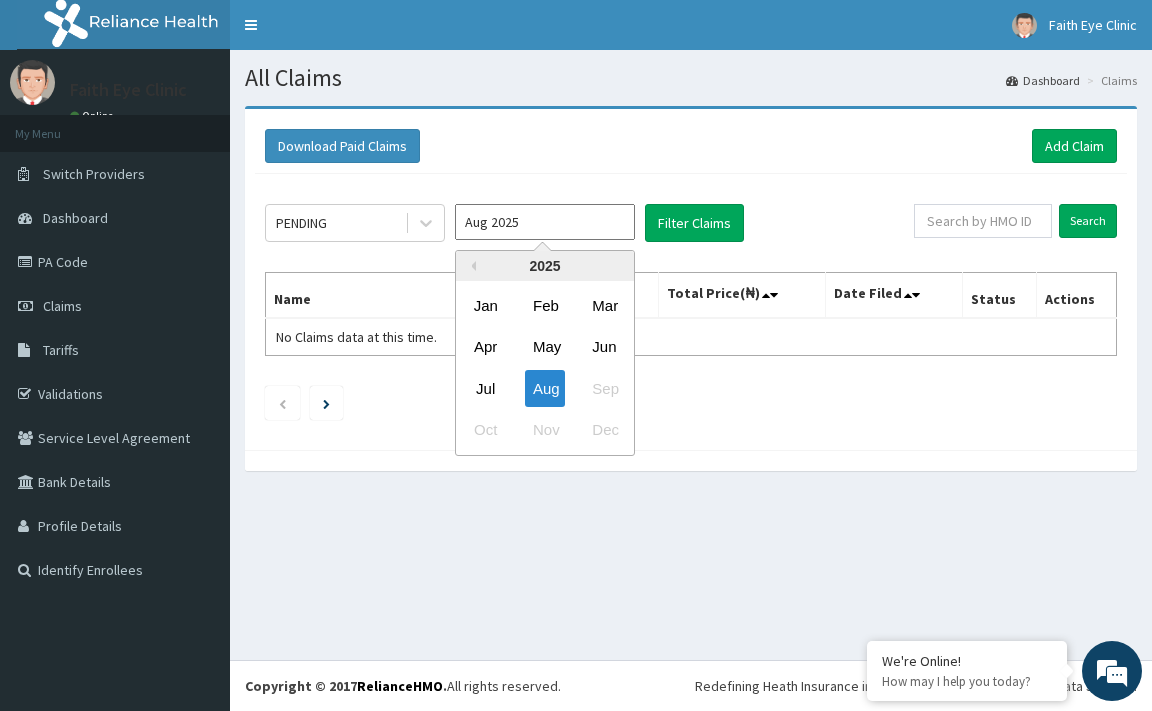 click on "Aug 2025" at bounding box center (545, 222) 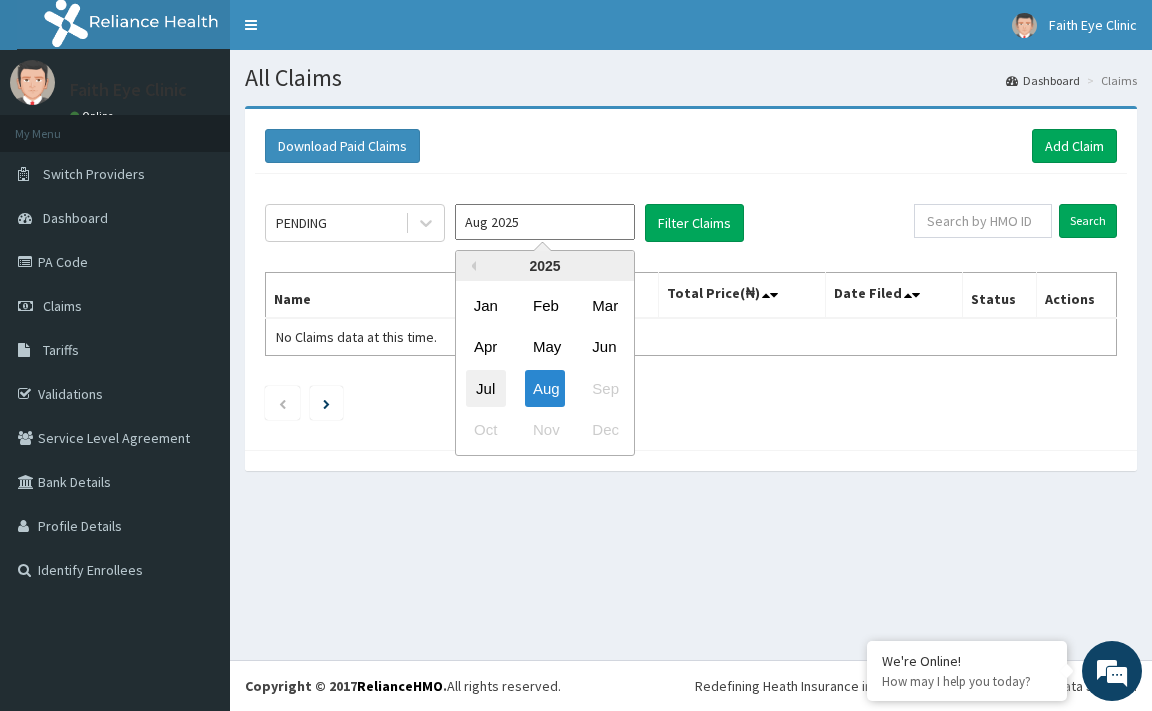click on "Jul" at bounding box center [486, 388] 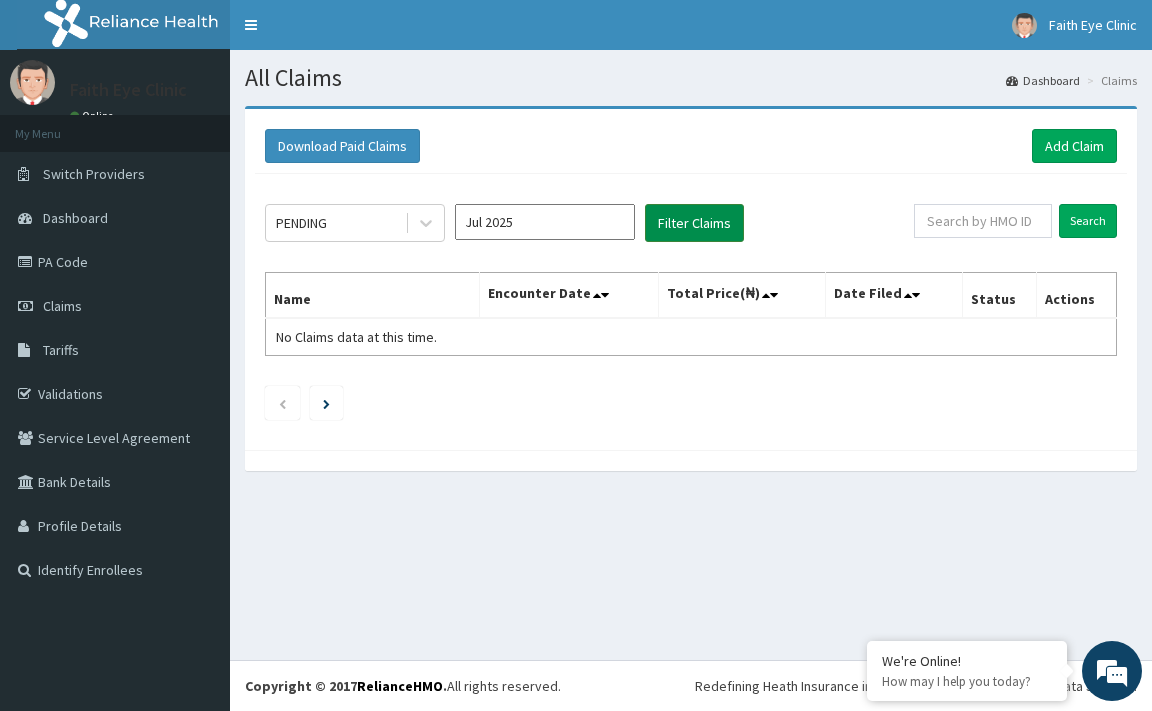 click on "Filter Claims" at bounding box center [694, 223] 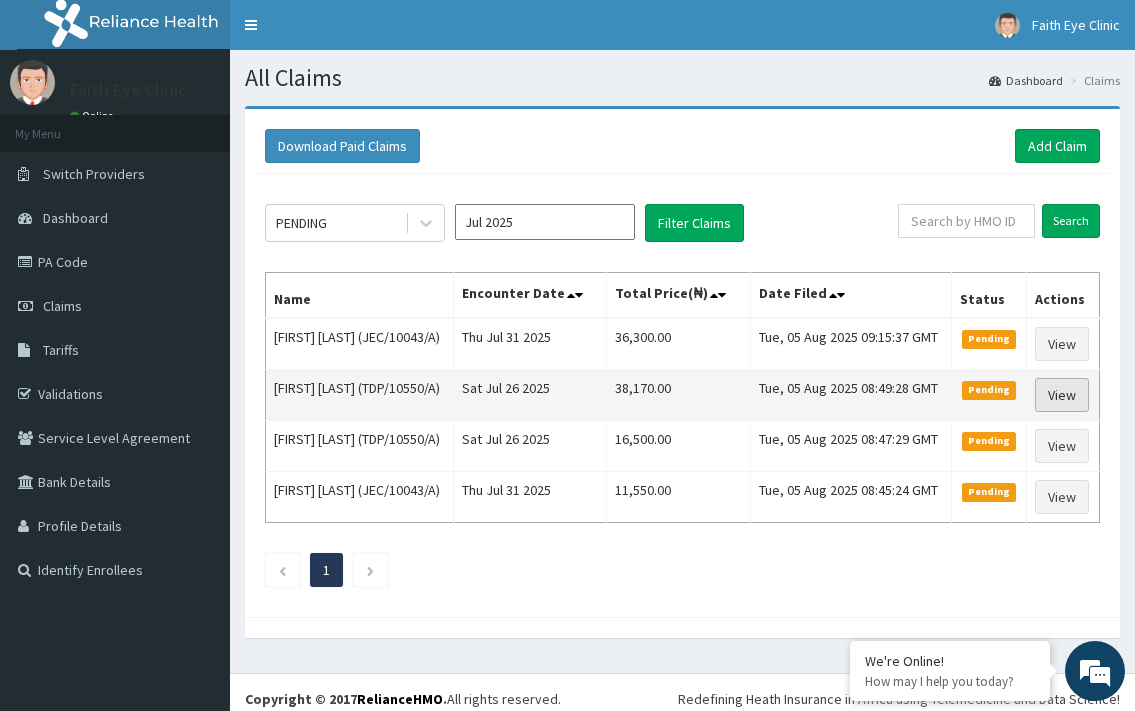click on "View" at bounding box center [1062, 395] 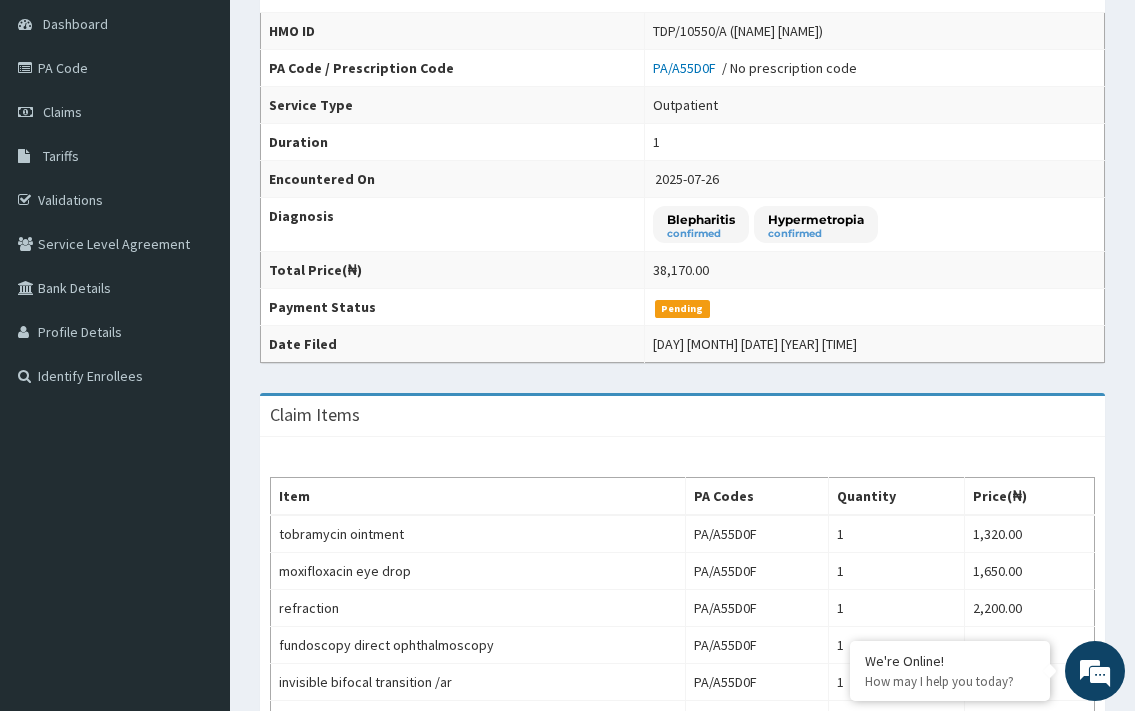 scroll, scrollTop: 0, scrollLeft: 0, axis: both 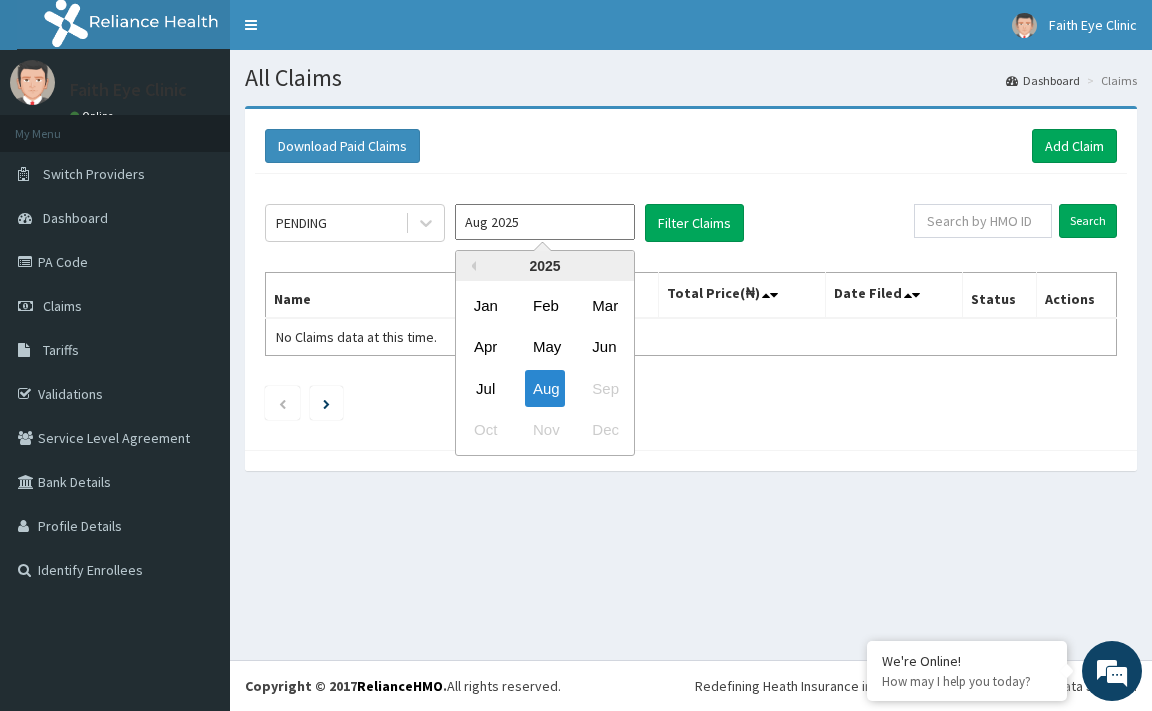 click on "Aug 2025" at bounding box center (545, 222) 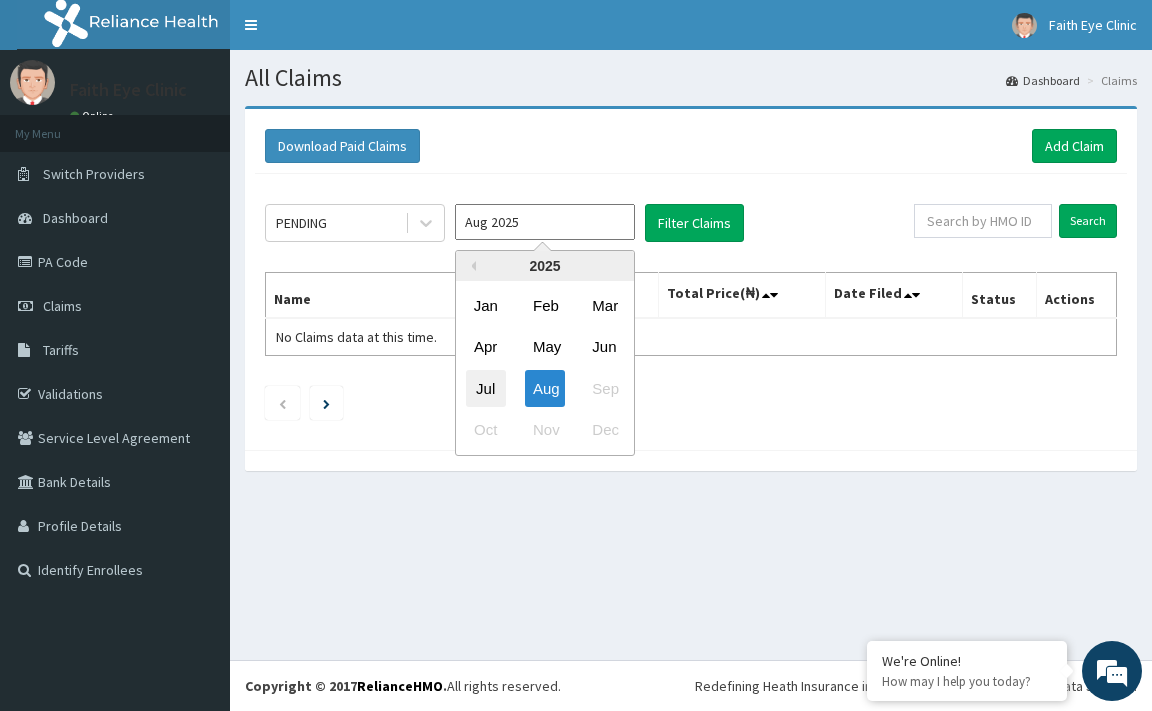 click on "Jul" at bounding box center [486, 388] 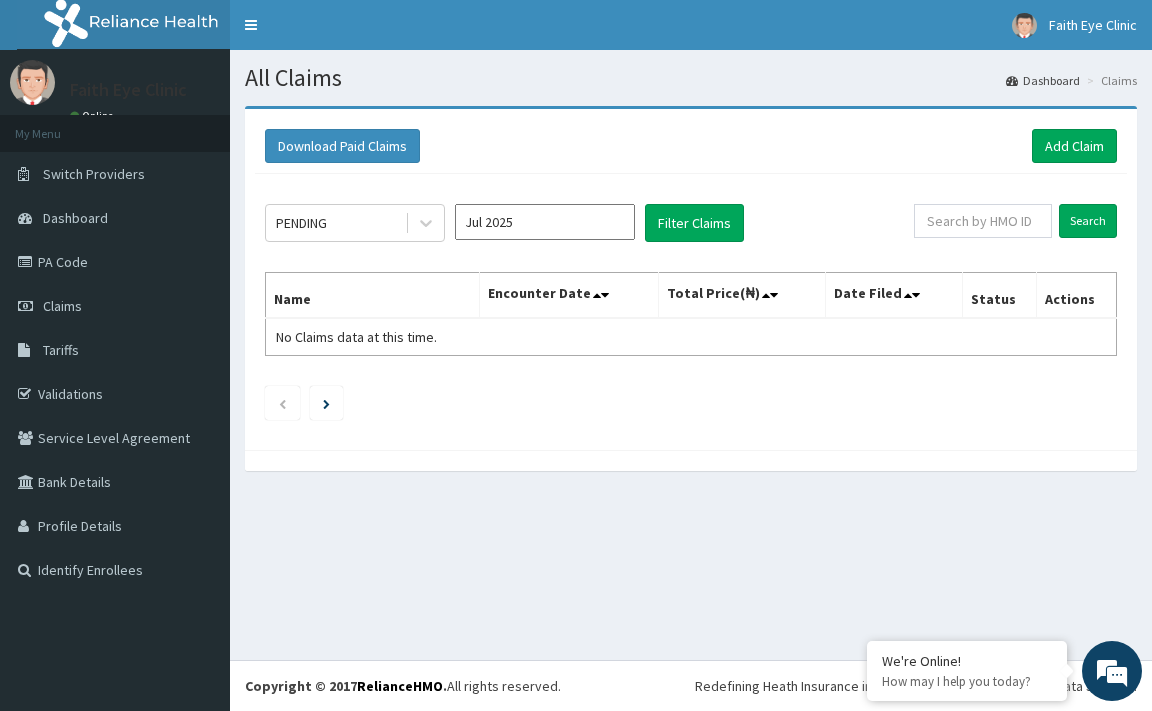 type on "Jul 2025" 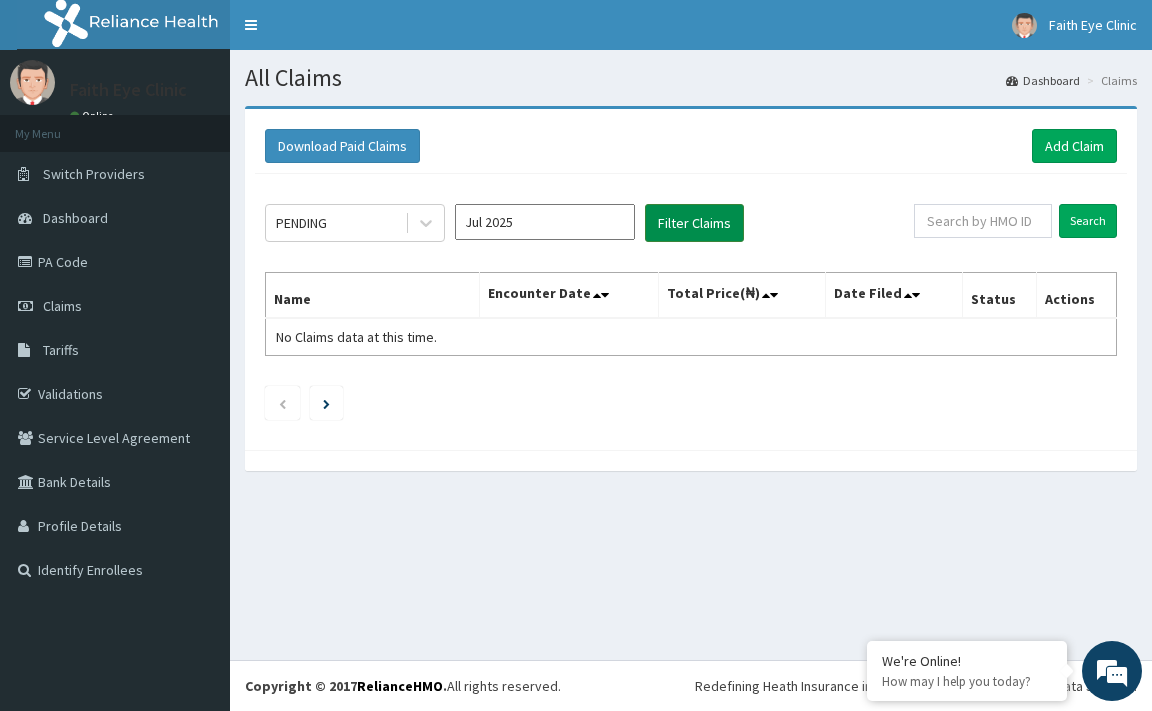 click on "Filter Claims" at bounding box center [694, 223] 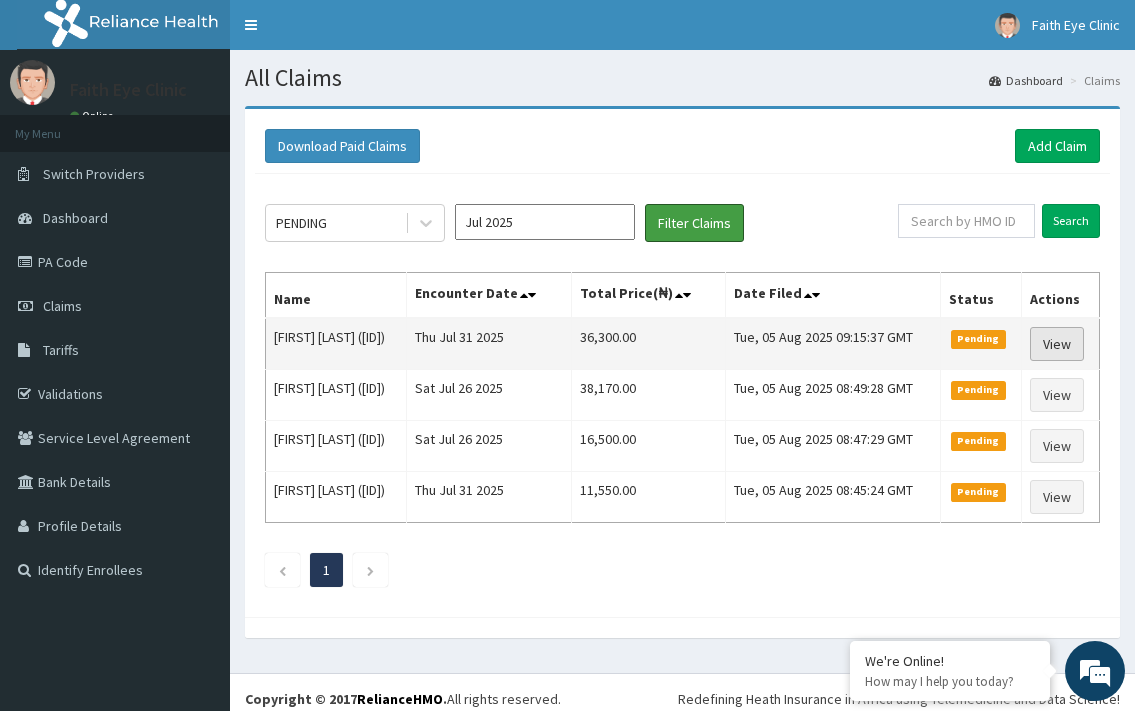 scroll, scrollTop: 0, scrollLeft: 0, axis: both 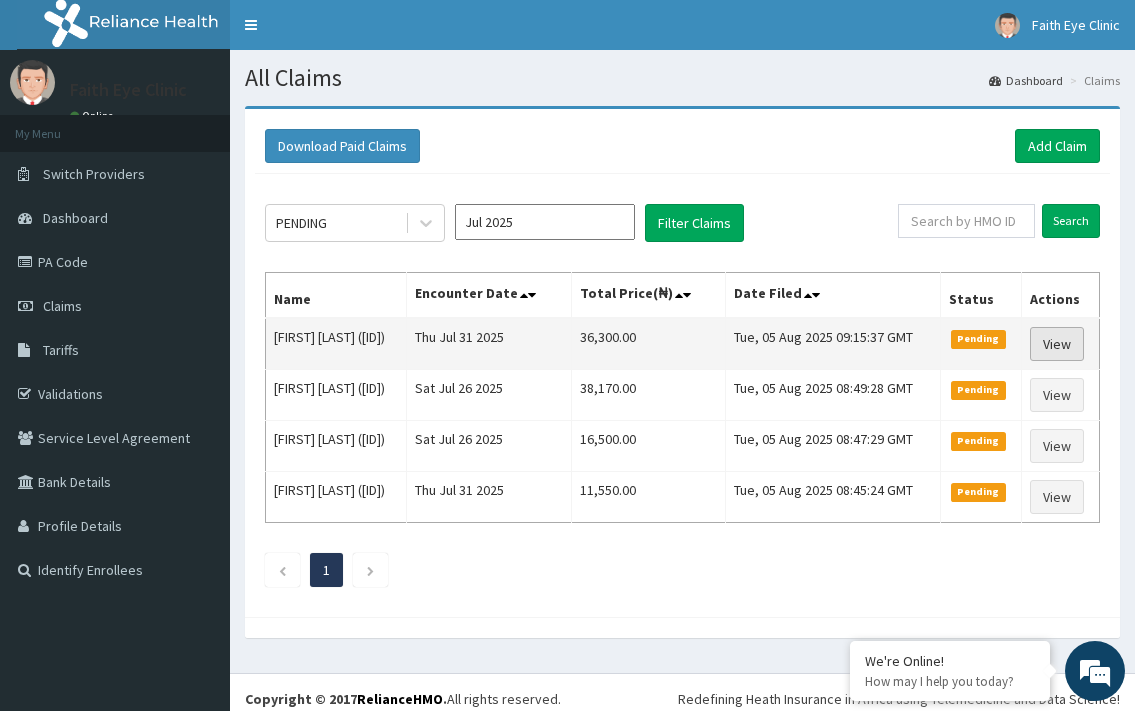 click on "View" at bounding box center [1057, 344] 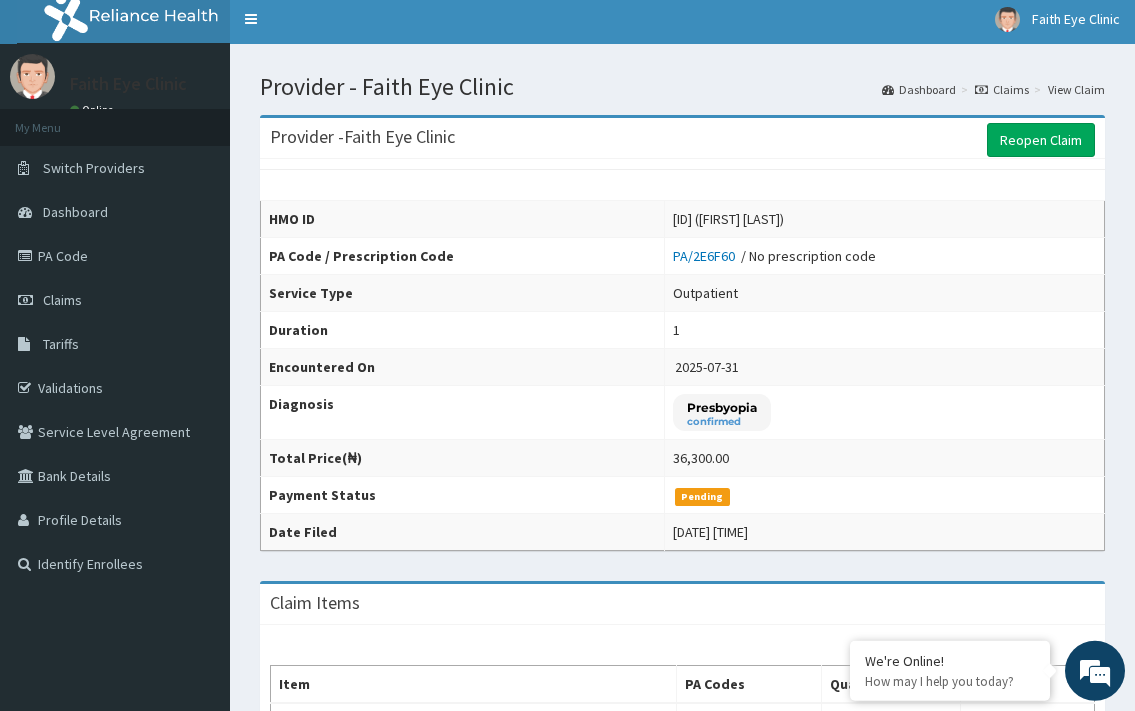 scroll, scrollTop: 0, scrollLeft: 0, axis: both 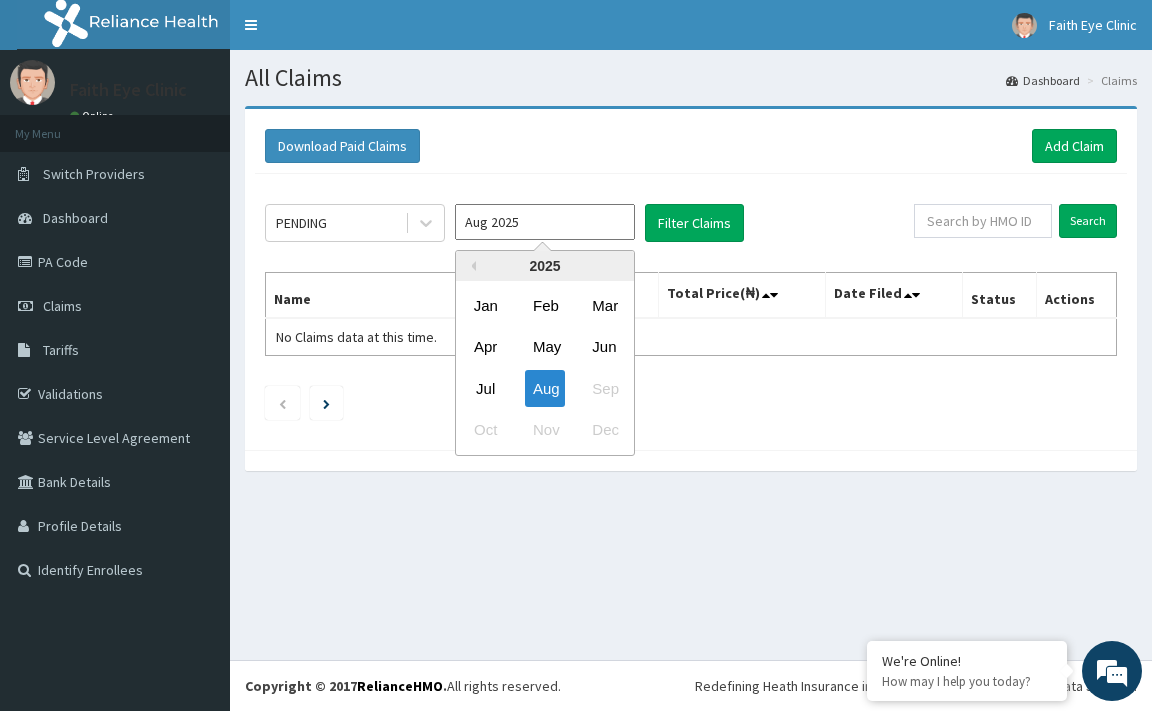 drag, startPoint x: 548, startPoint y: 206, endPoint x: 545, endPoint y: 218, distance: 12.369317 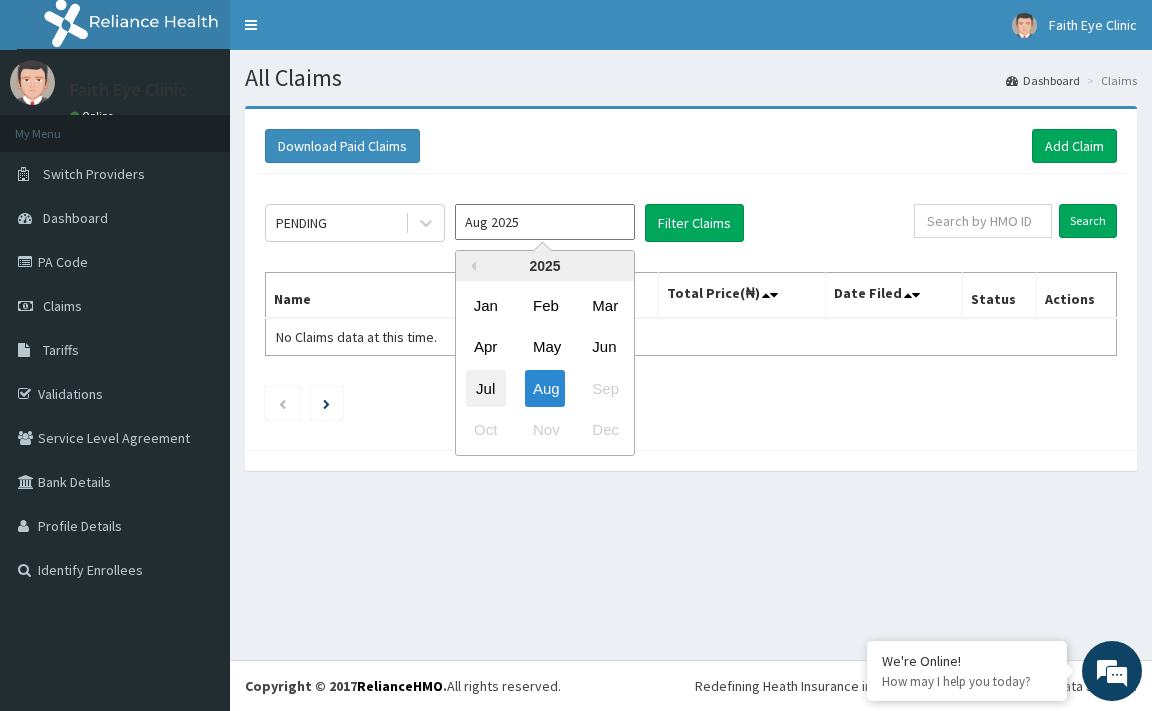 click on "Jul" at bounding box center (486, 388) 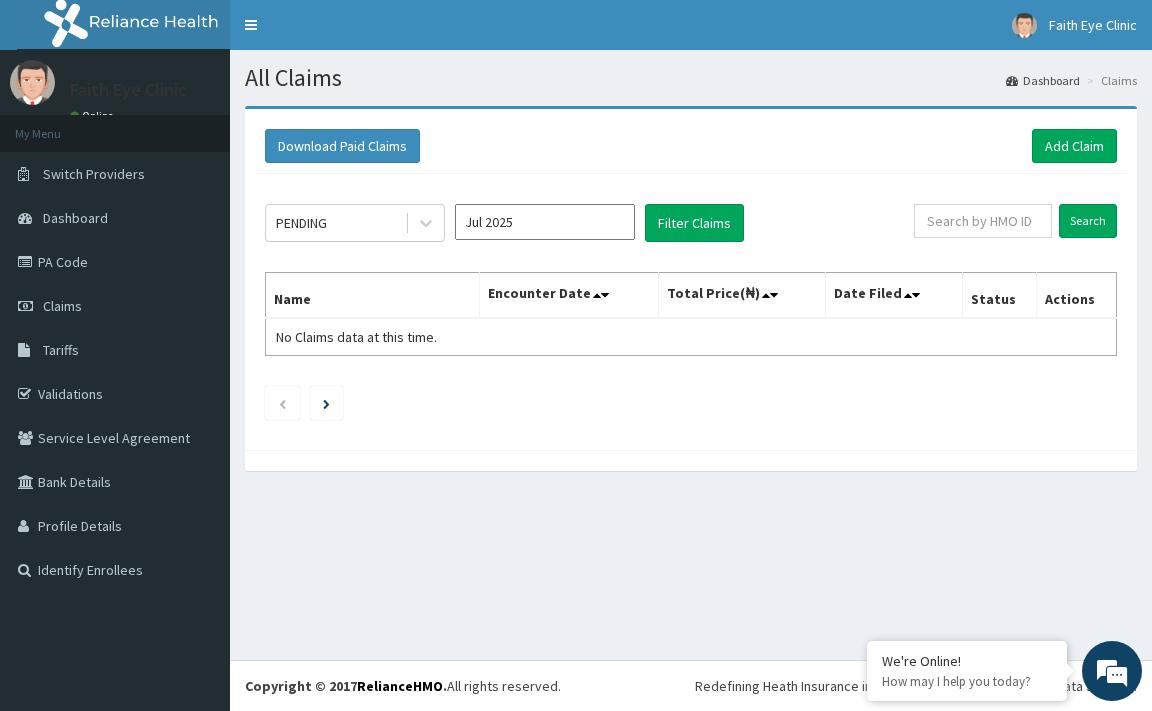 type on "Jul 2025" 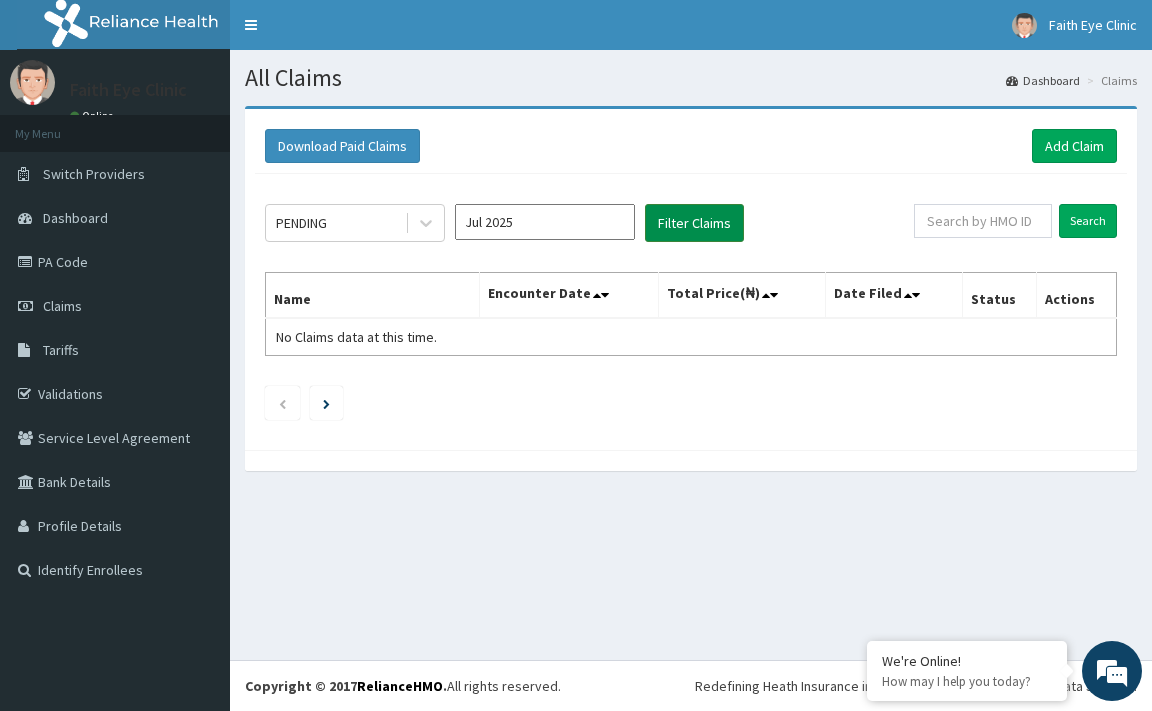 click on "Filter Claims" at bounding box center (694, 223) 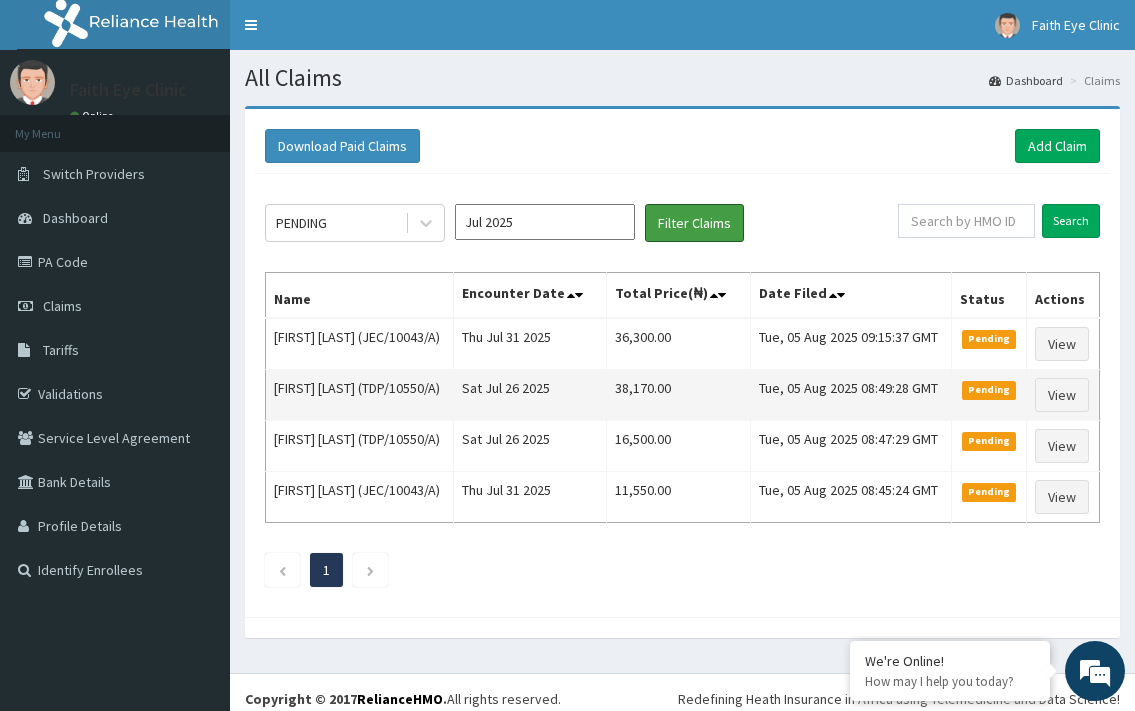 scroll, scrollTop: 0, scrollLeft: 0, axis: both 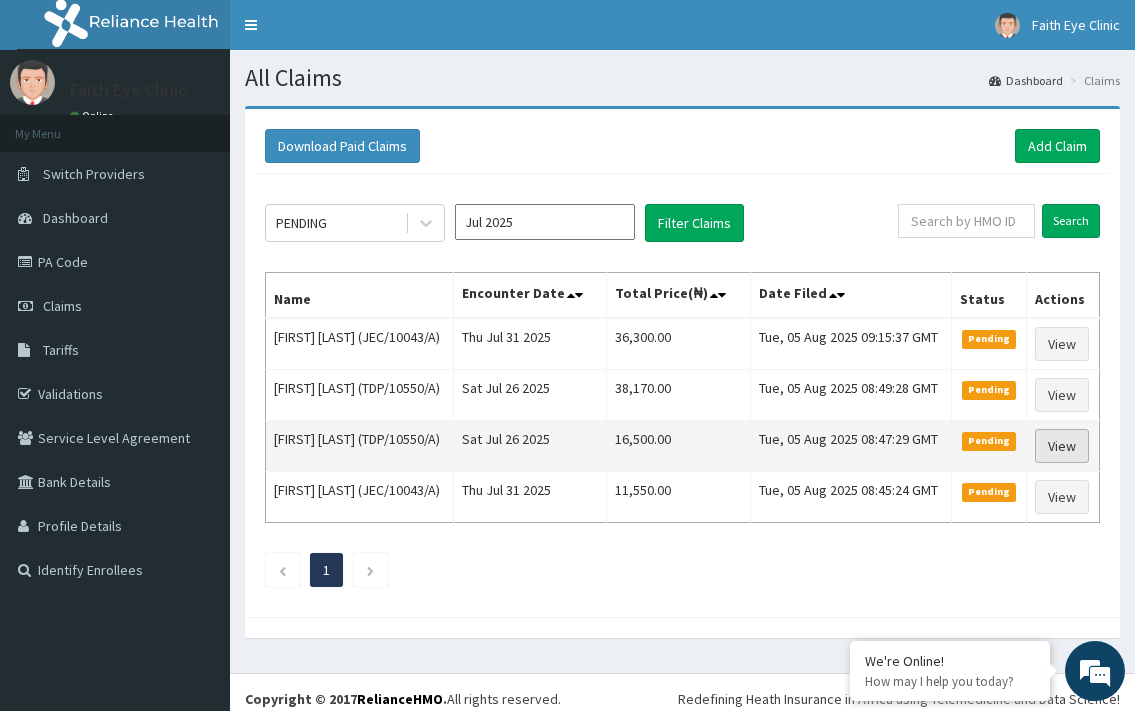 click on "View" at bounding box center [1062, 446] 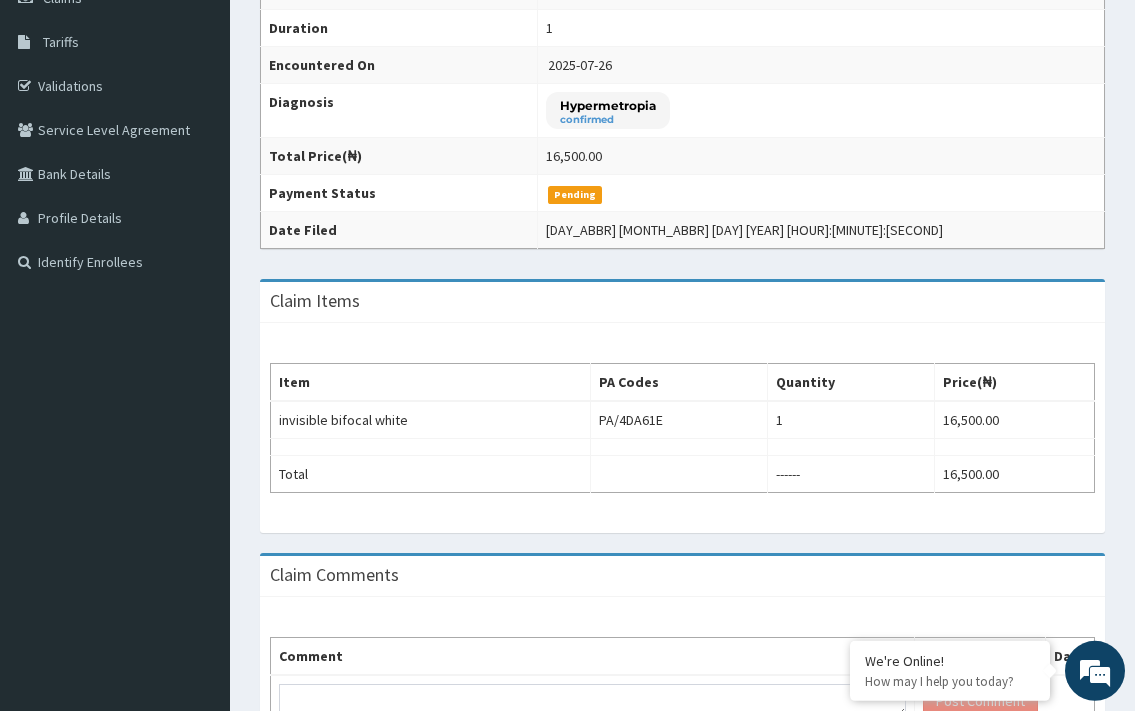scroll, scrollTop: 46, scrollLeft: 0, axis: vertical 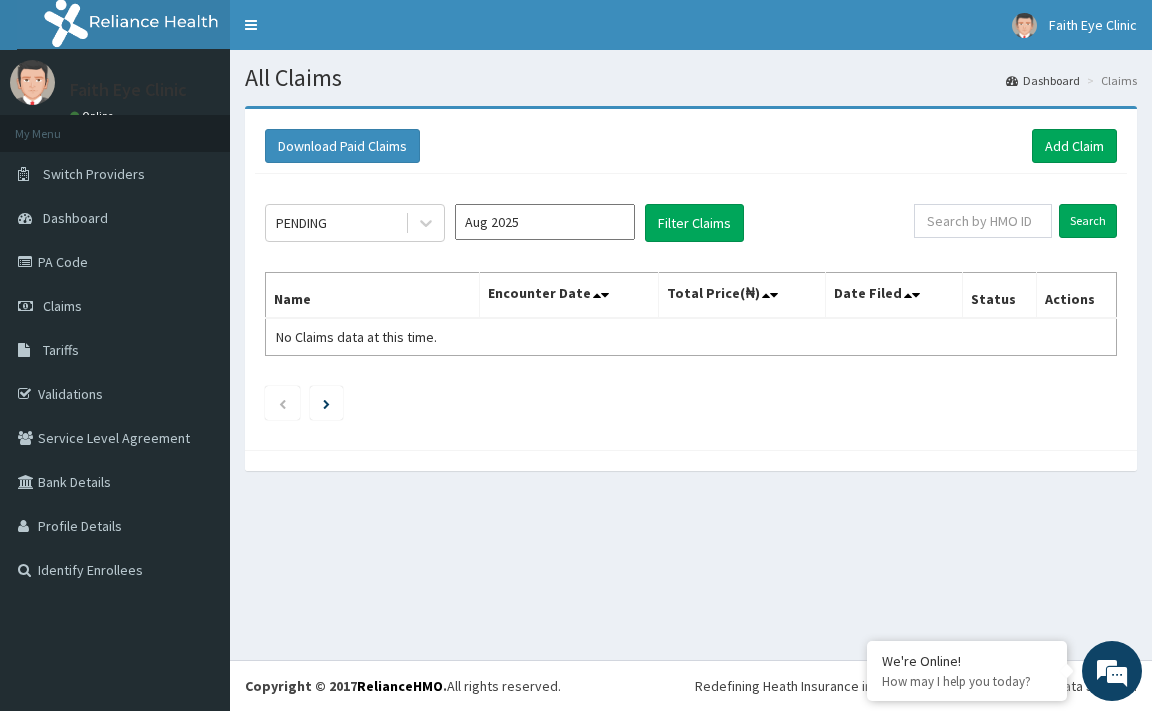 click on "Aug 2025" at bounding box center [545, 222] 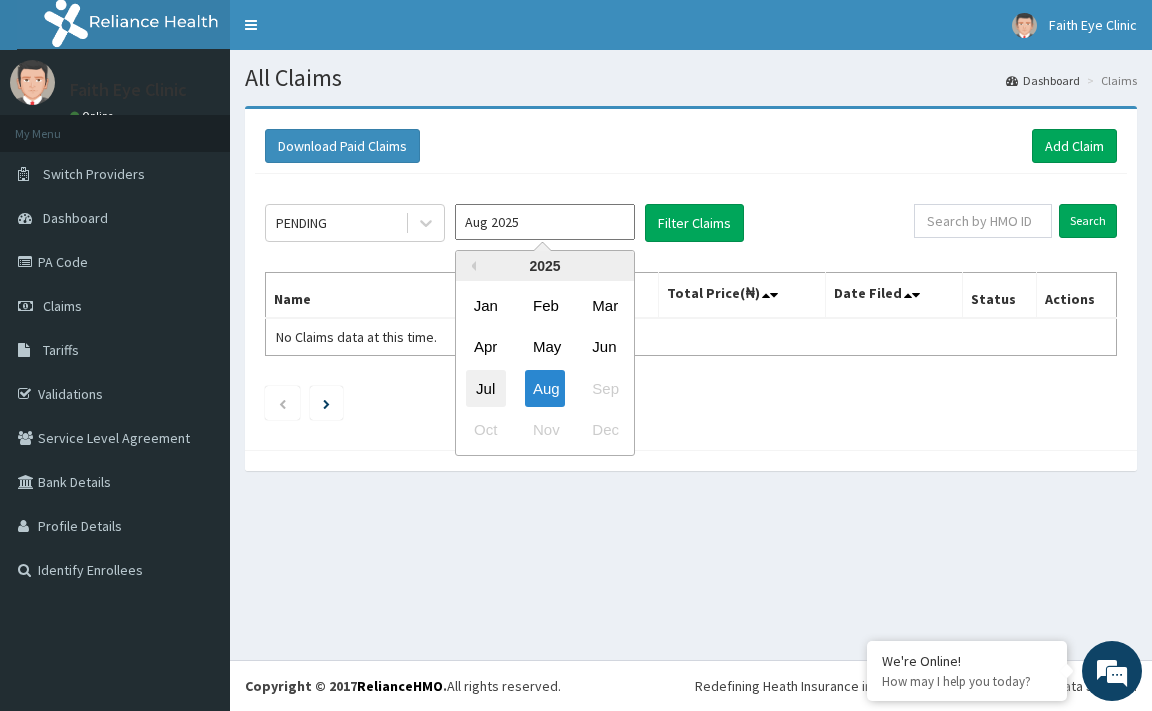click on "Jul" at bounding box center [486, 388] 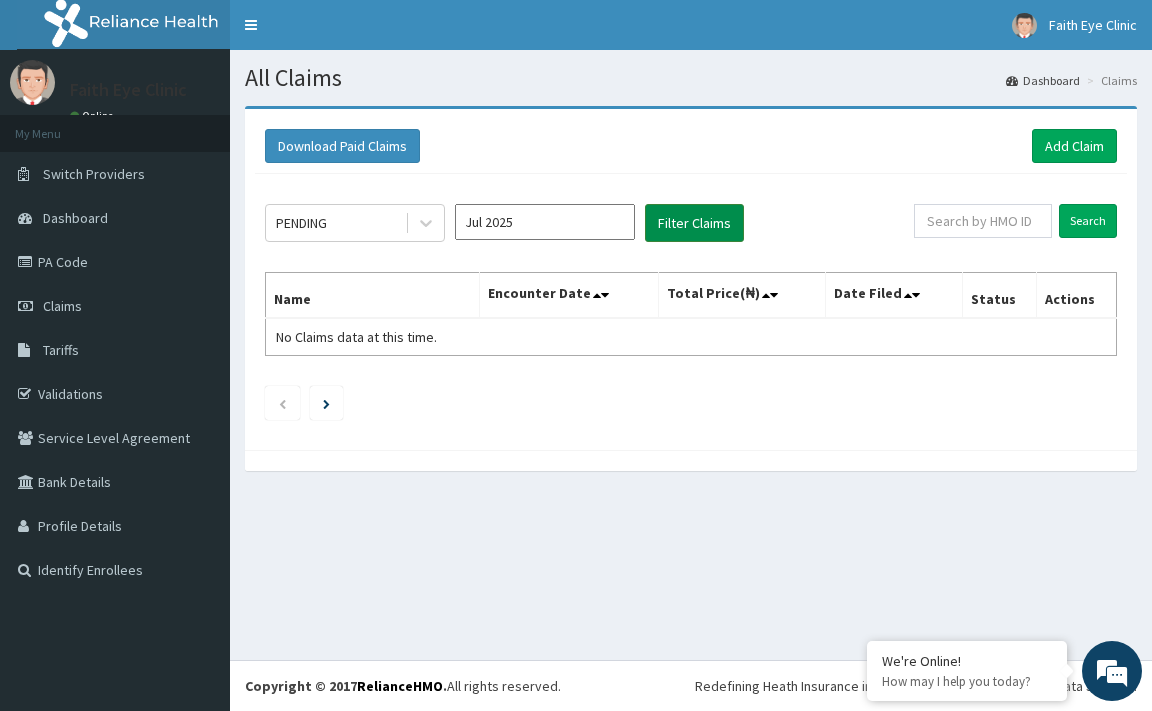 click on "Filter Claims" at bounding box center (694, 223) 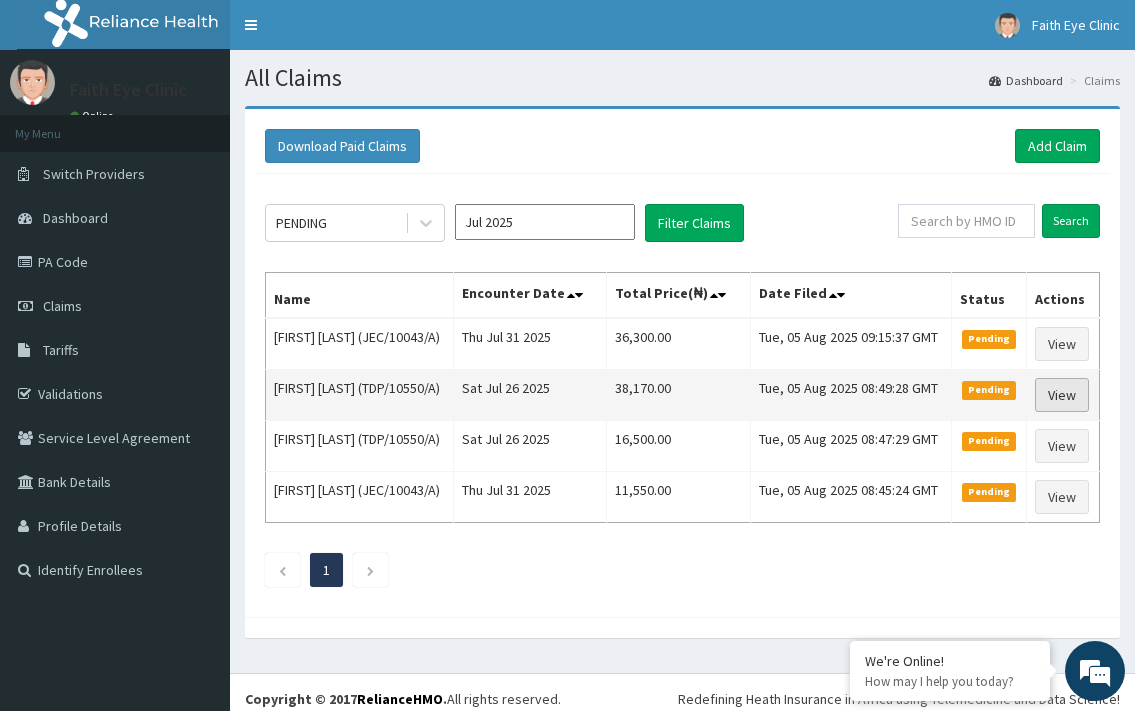 click on "View" at bounding box center [1062, 395] 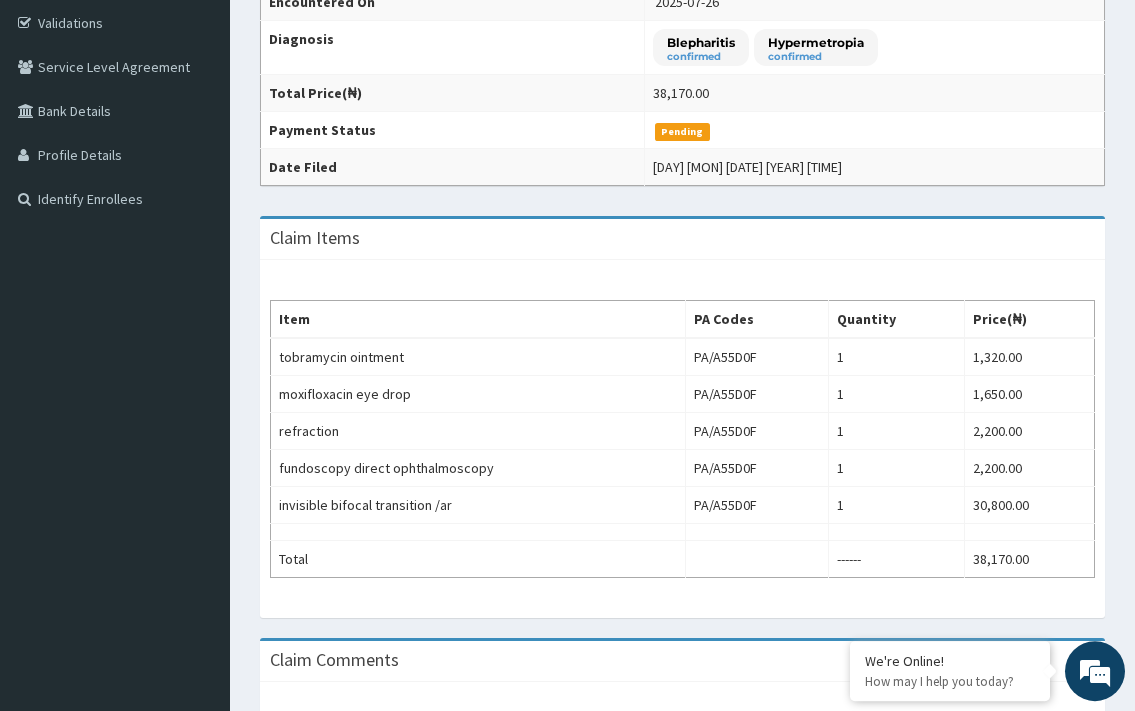 scroll, scrollTop: 306, scrollLeft: 0, axis: vertical 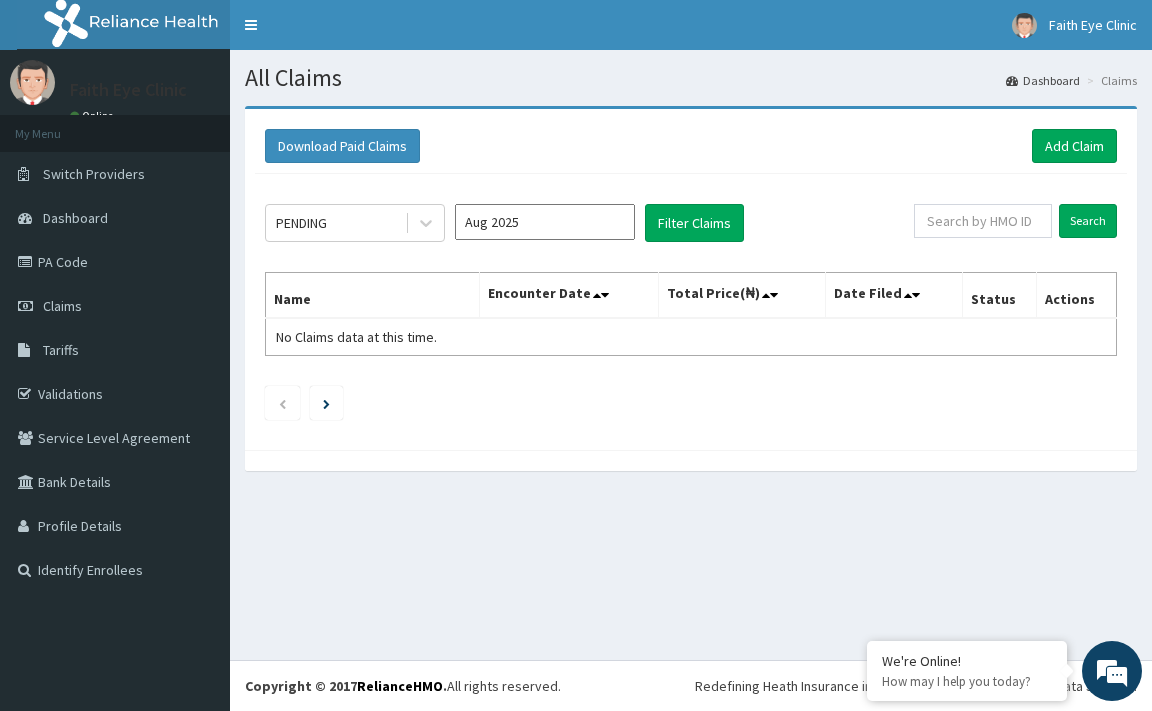 click on "Aug 2025" at bounding box center (545, 222) 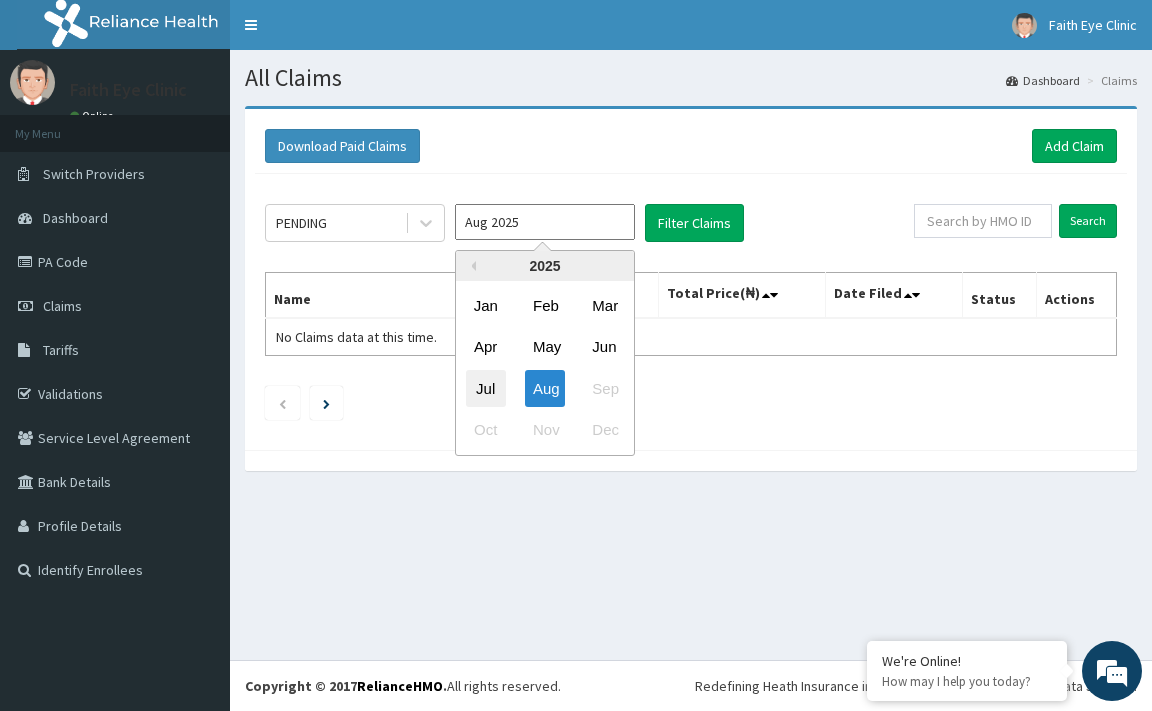 click on "Jul" at bounding box center (486, 388) 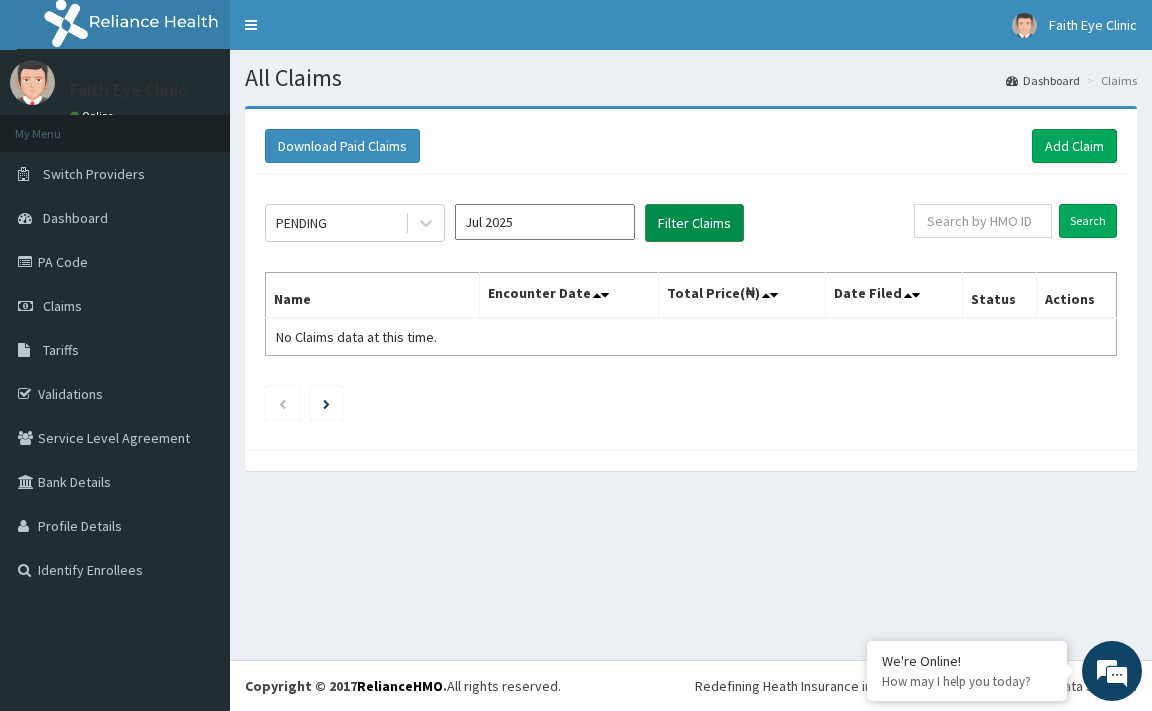 click on "Filter Claims" at bounding box center (694, 223) 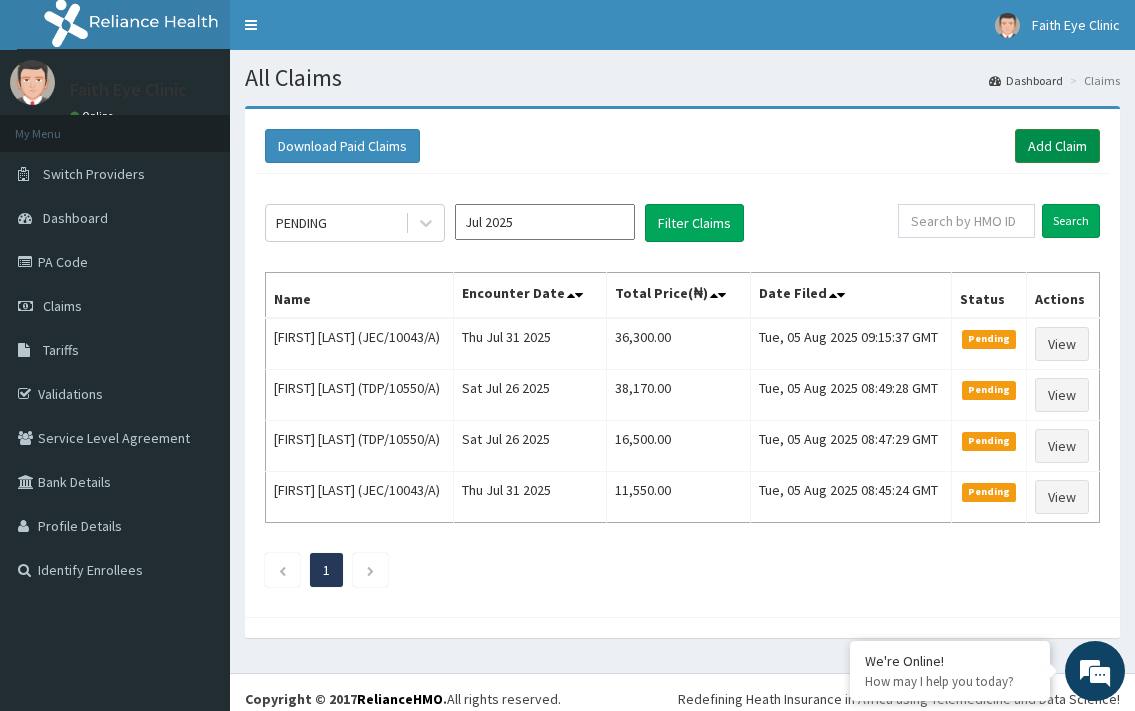 click on "Add Claim" at bounding box center [1057, 146] 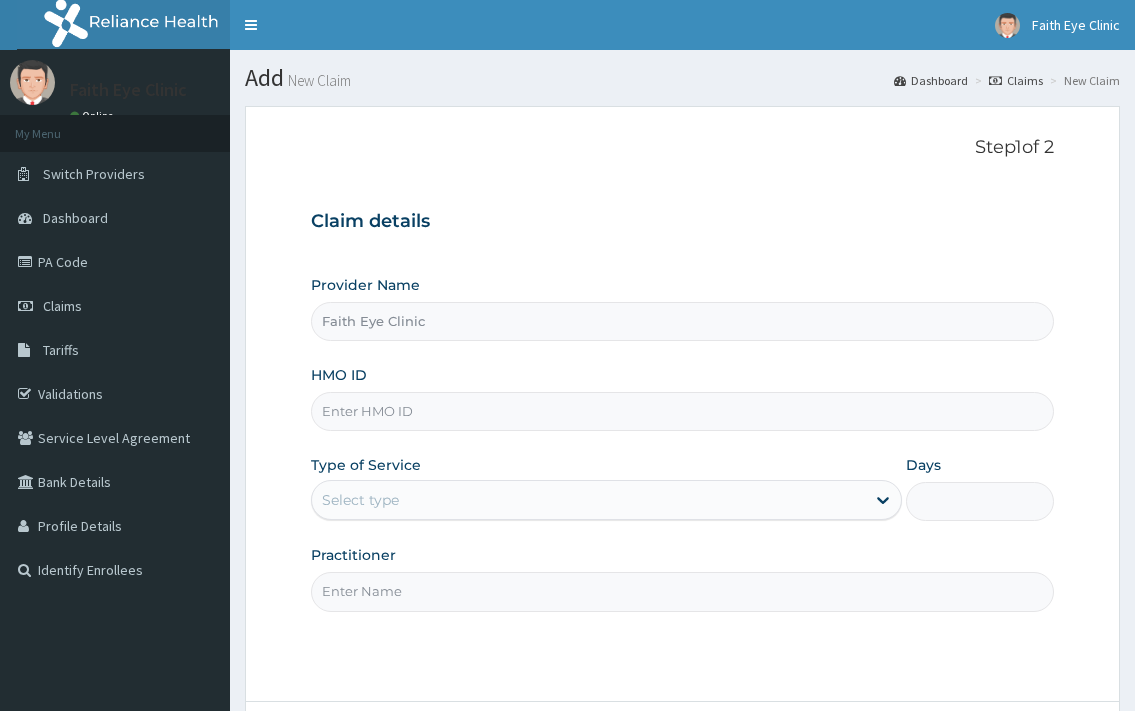 scroll, scrollTop: 0, scrollLeft: 0, axis: both 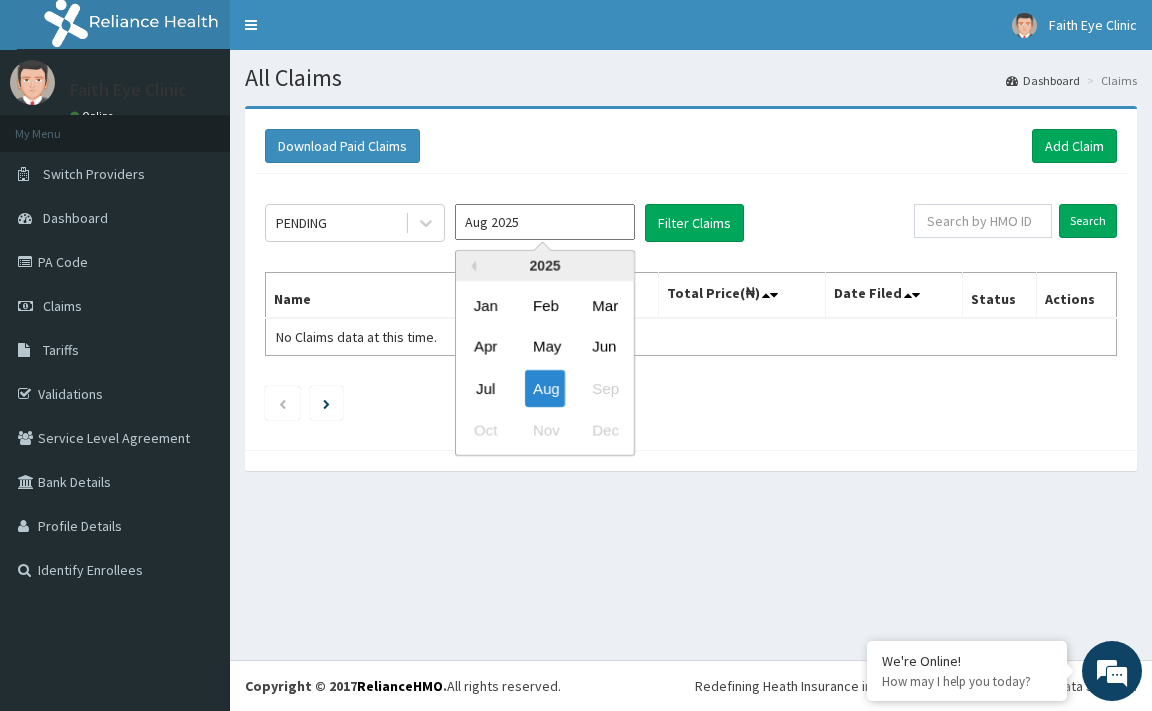 click on "Aug 2025" at bounding box center (545, 222) 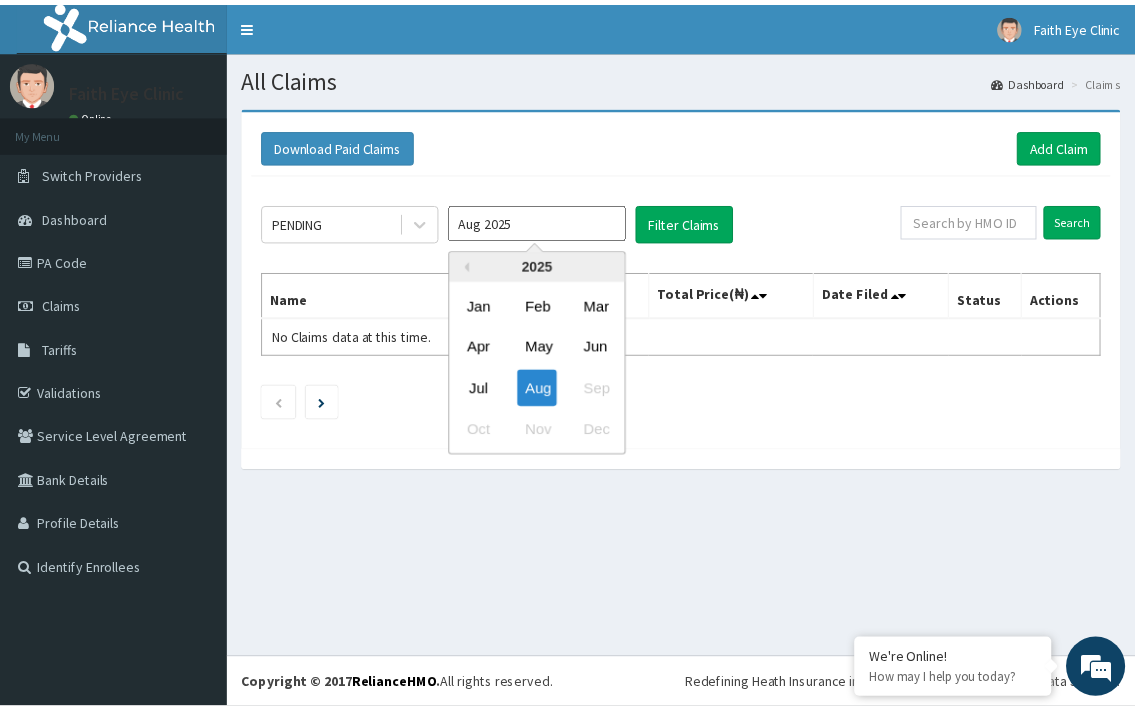 scroll, scrollTop: 0, scrollLeft: 0, axis: both 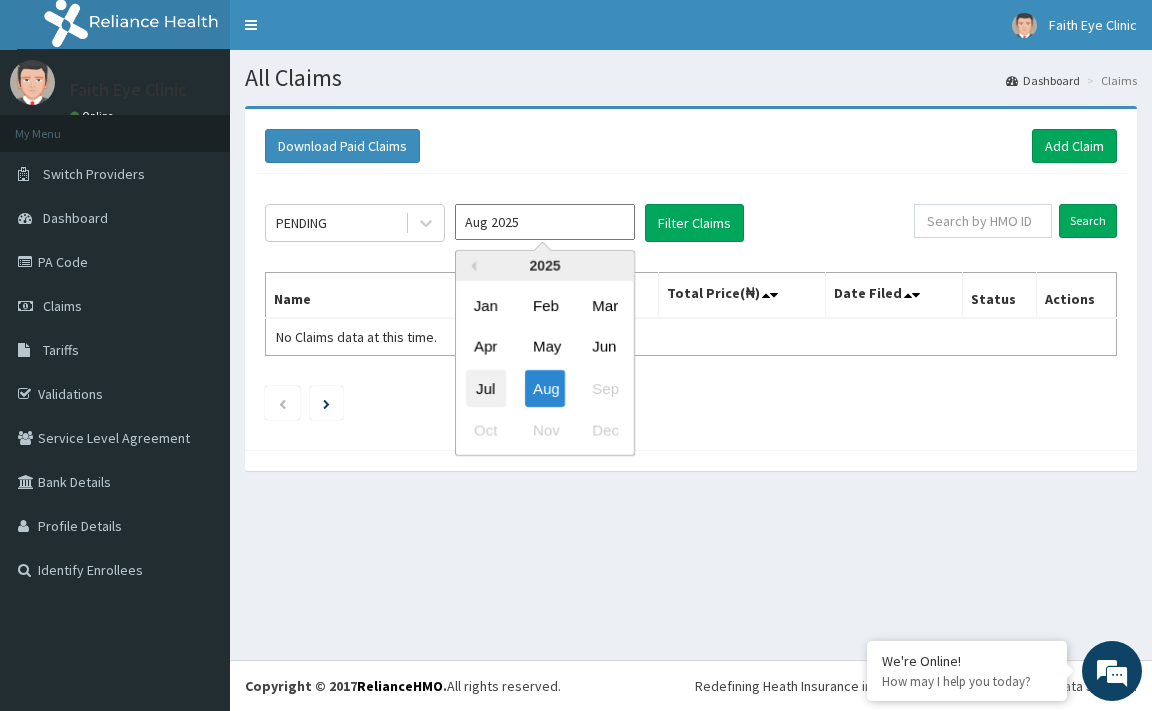 click on "Jul" at bounding box center [486, 388] 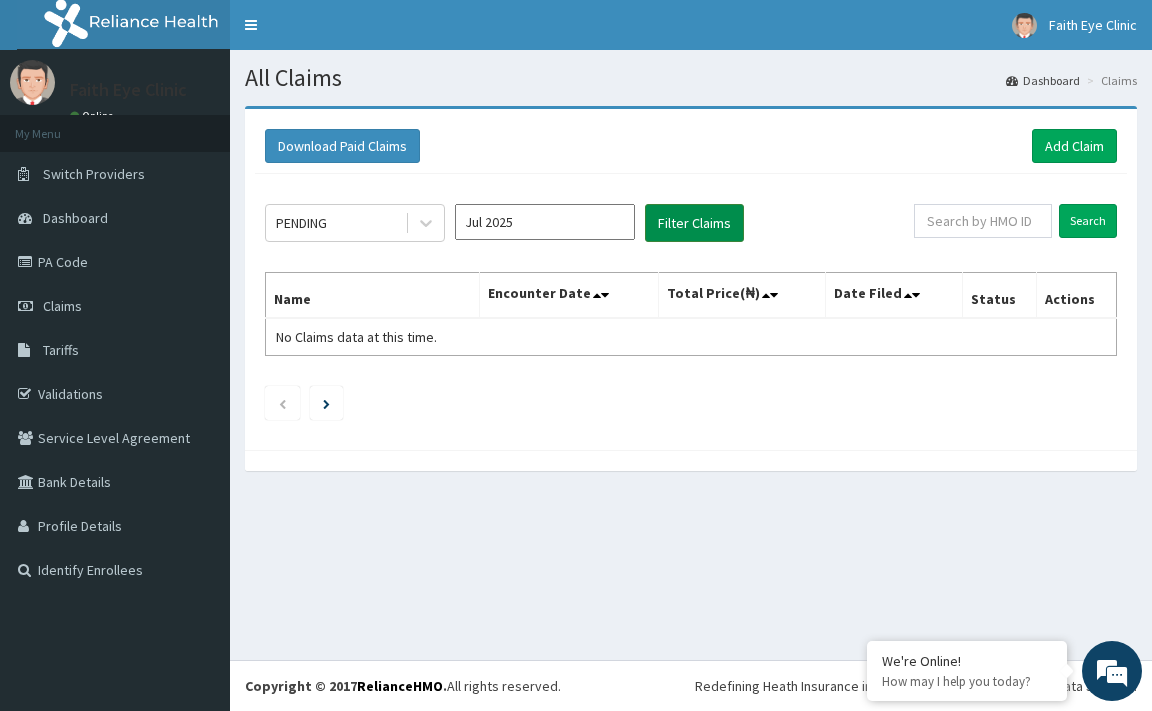 click on "Filter Claims" at bounding box center [694, 223] 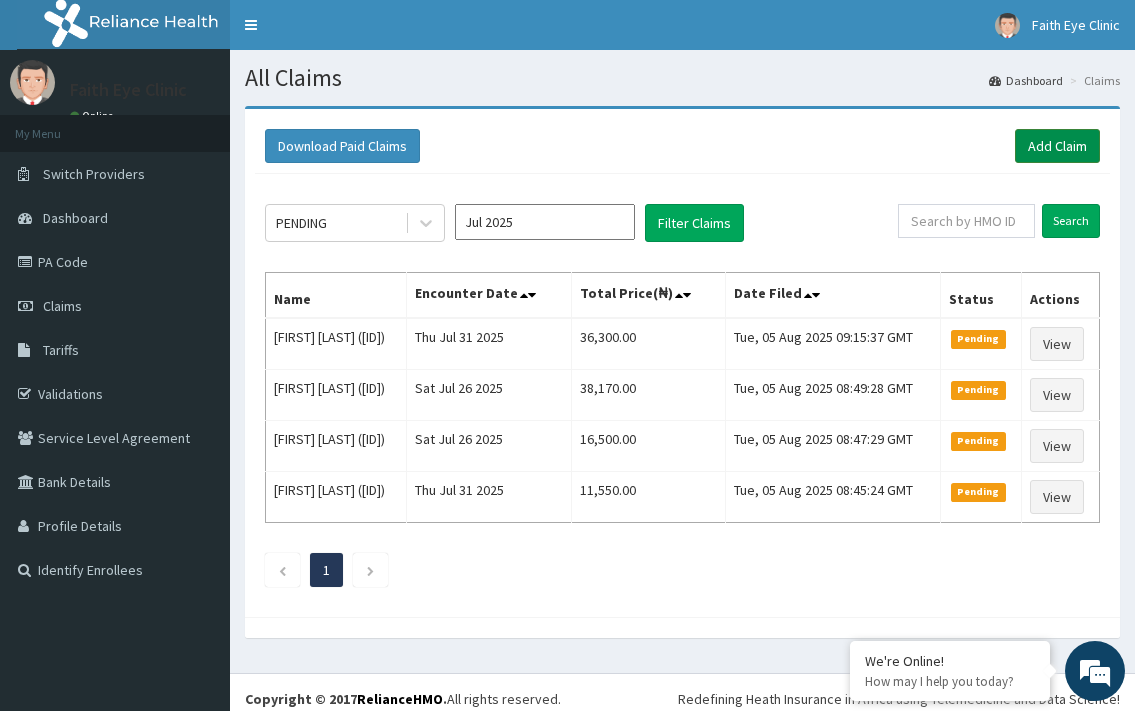 click on "Add Claim" at bounding box center (1057, 146) 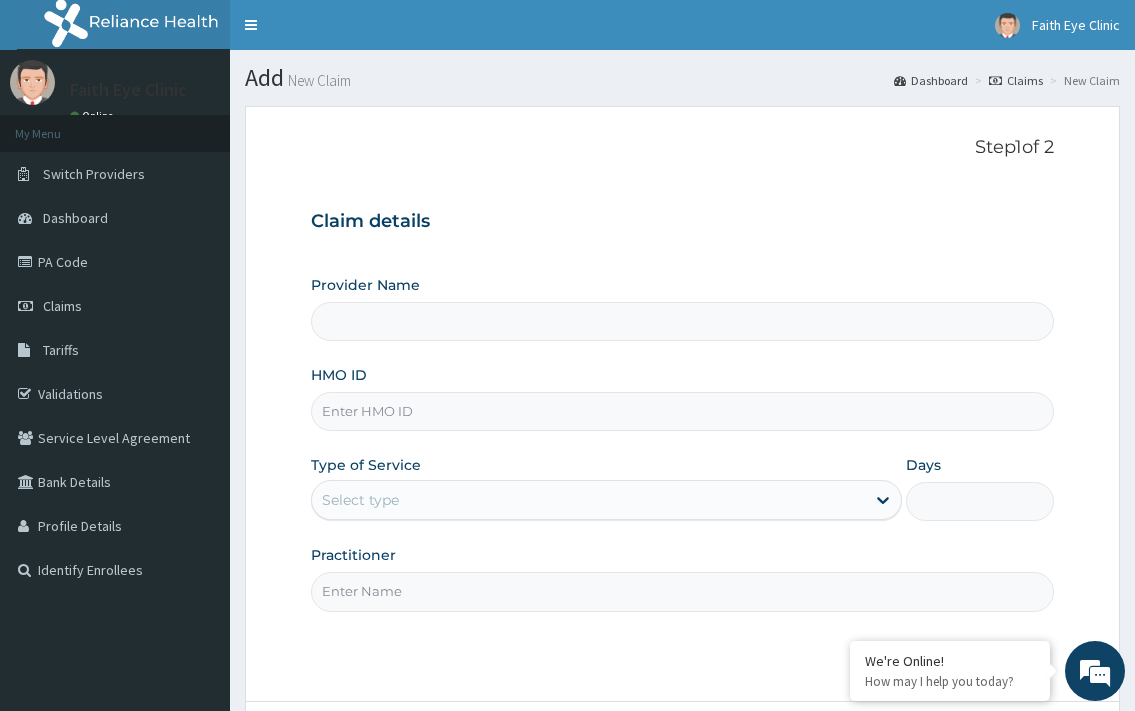 scroll, scrollTop: 0, scrollLeft: 0, axis: both 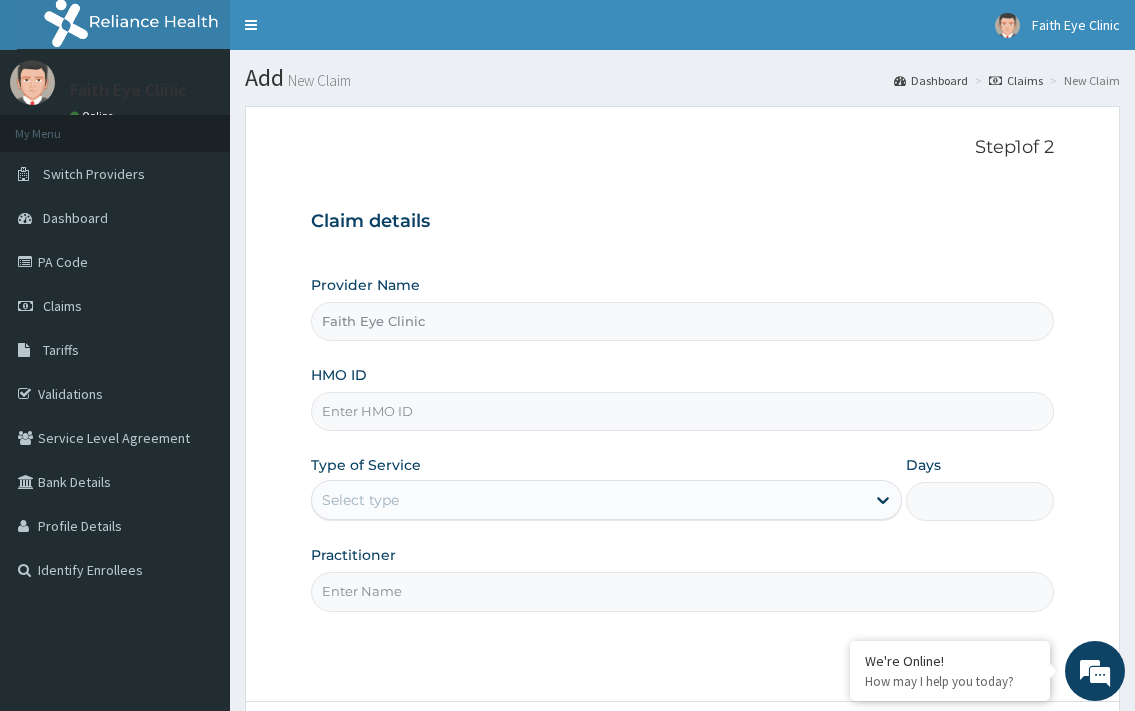click on "Select type" at bounding box center [360, 500] 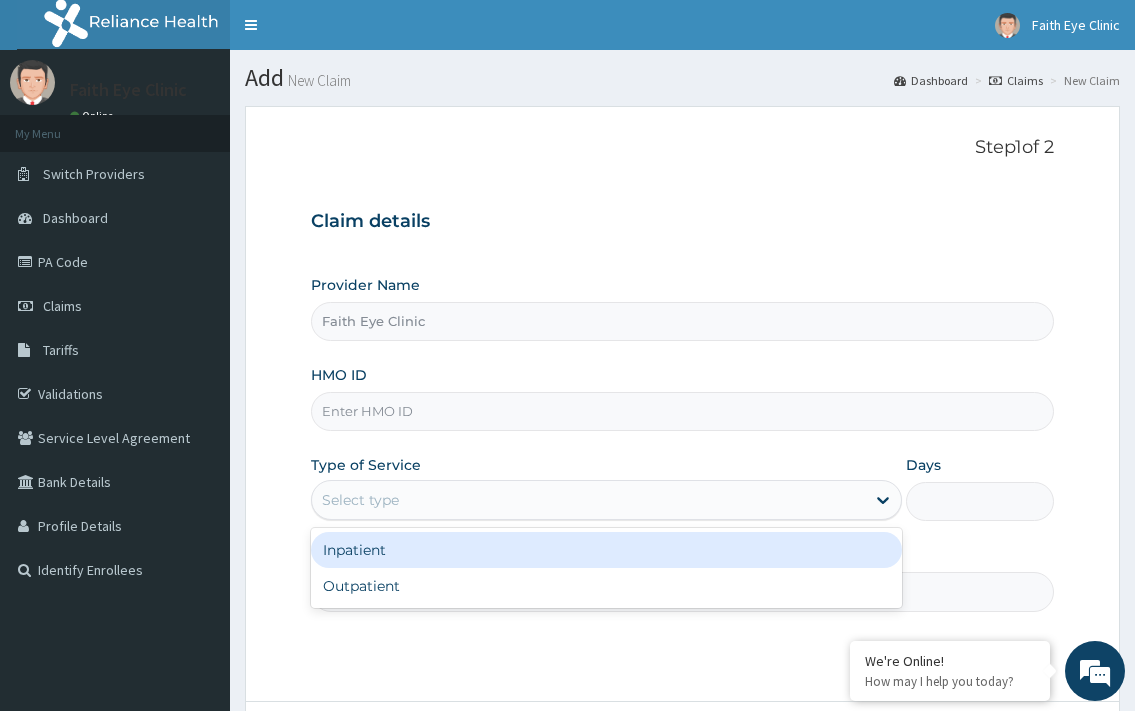click on "Step  1  of 2 Claim details Provider Name Faith Eye Clinic HMO ID Type of Service option Inpatient focused, 1 of 2. 2 results available. Use Up and Down to choose options, press Enter to select the currently focused option, press Escape to exit the menu, press Tab to select the option and exit the menu. Select type Inpatient Outpatient Days Practitioner     Previous   Next" at bounding box center [682, 460] 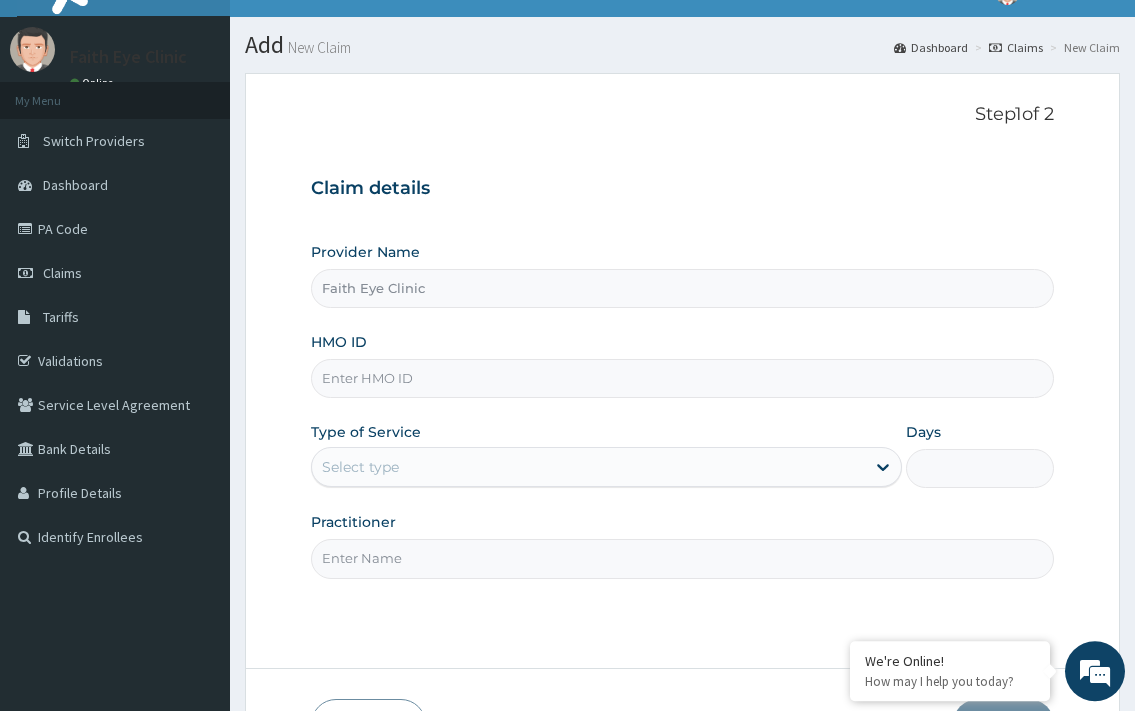 scroll, scrollTop: 0, scrollLeft: 0, axis: both 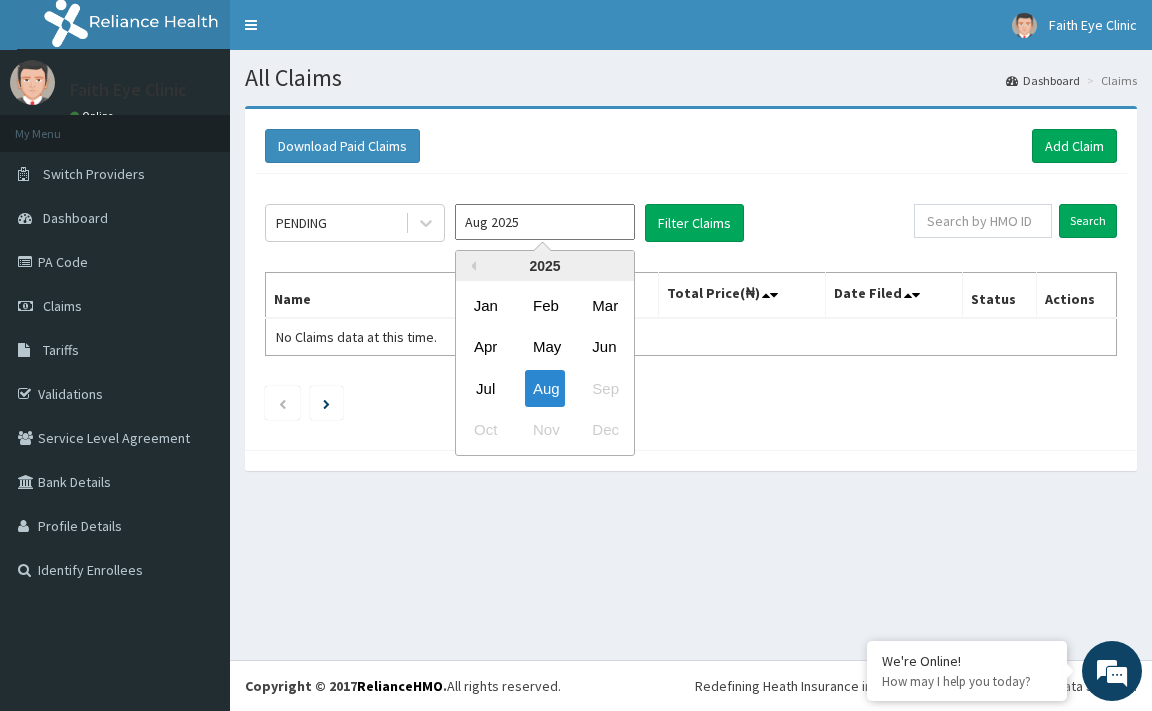 click on "Aug 2025" at bounding box center (545, 222) 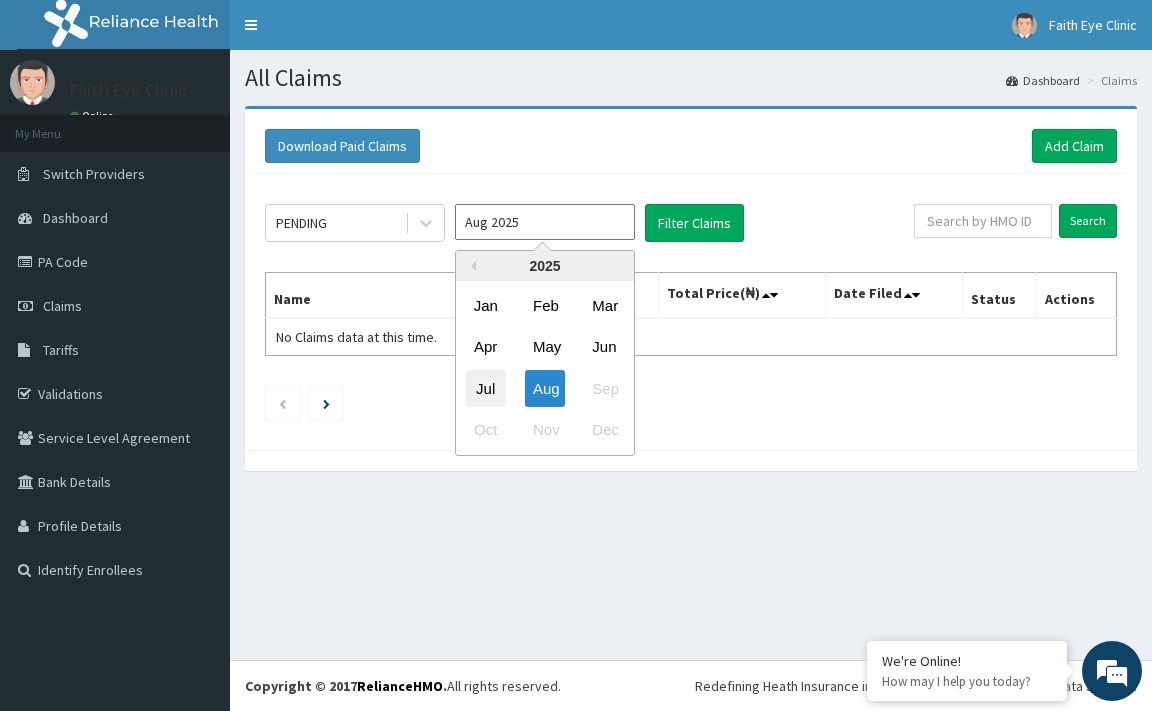 click on "Jul" at bounding box center [486, 388] 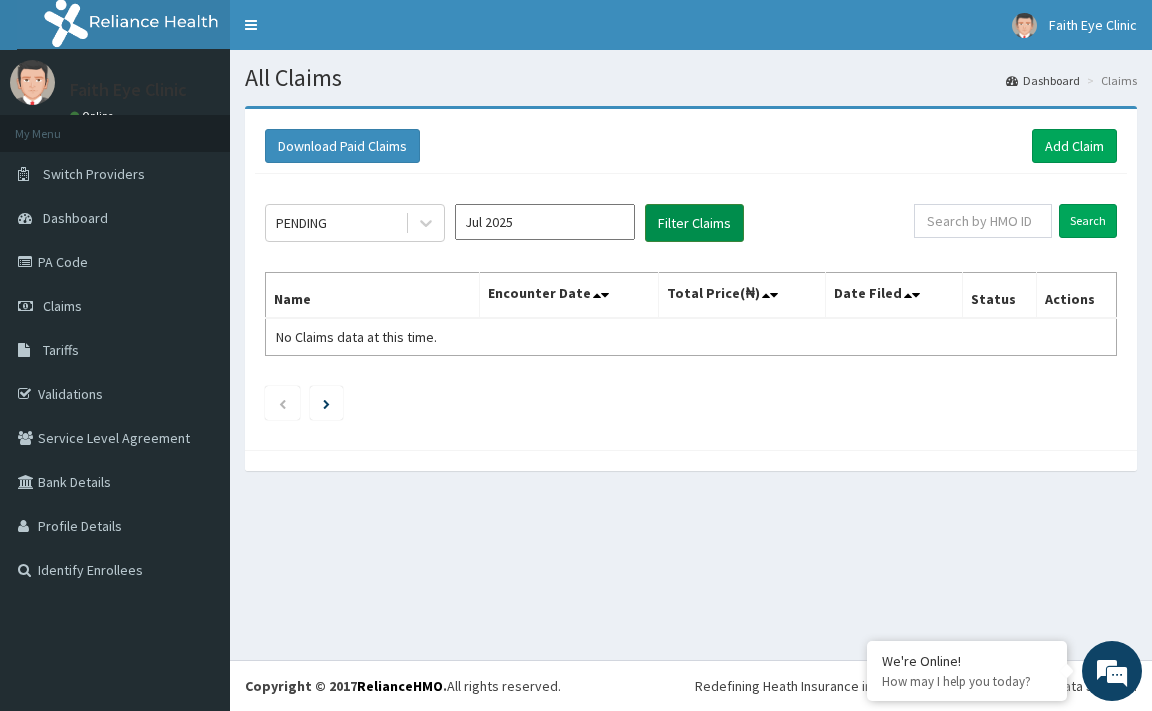 click on "Filter Claims" at bounding box center [694, 223] 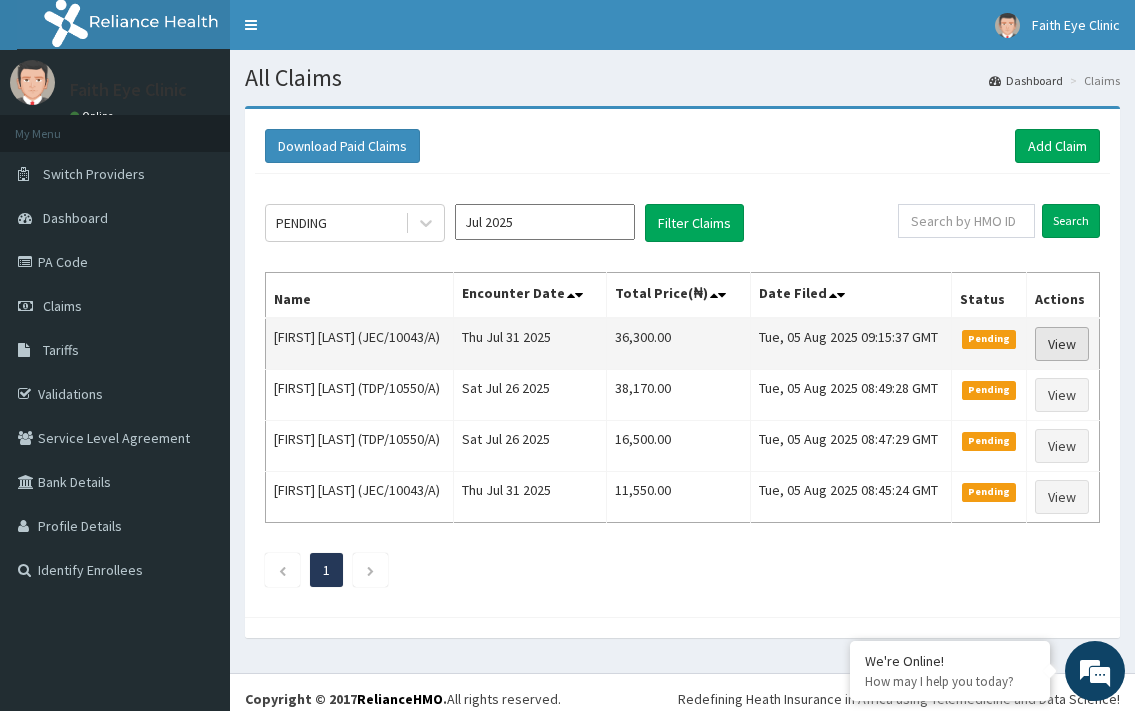 click on "View" at bounding box center (1062, 344) 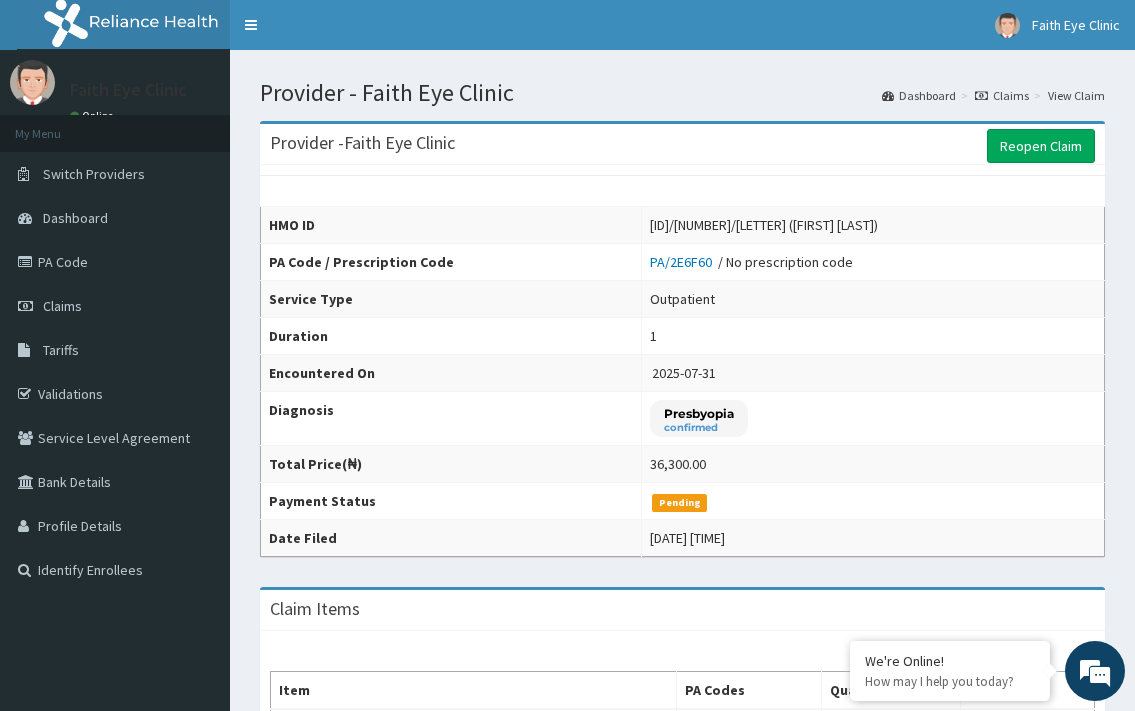 scroll, scrollTop: 0, scrollLeft: 0, axis: both 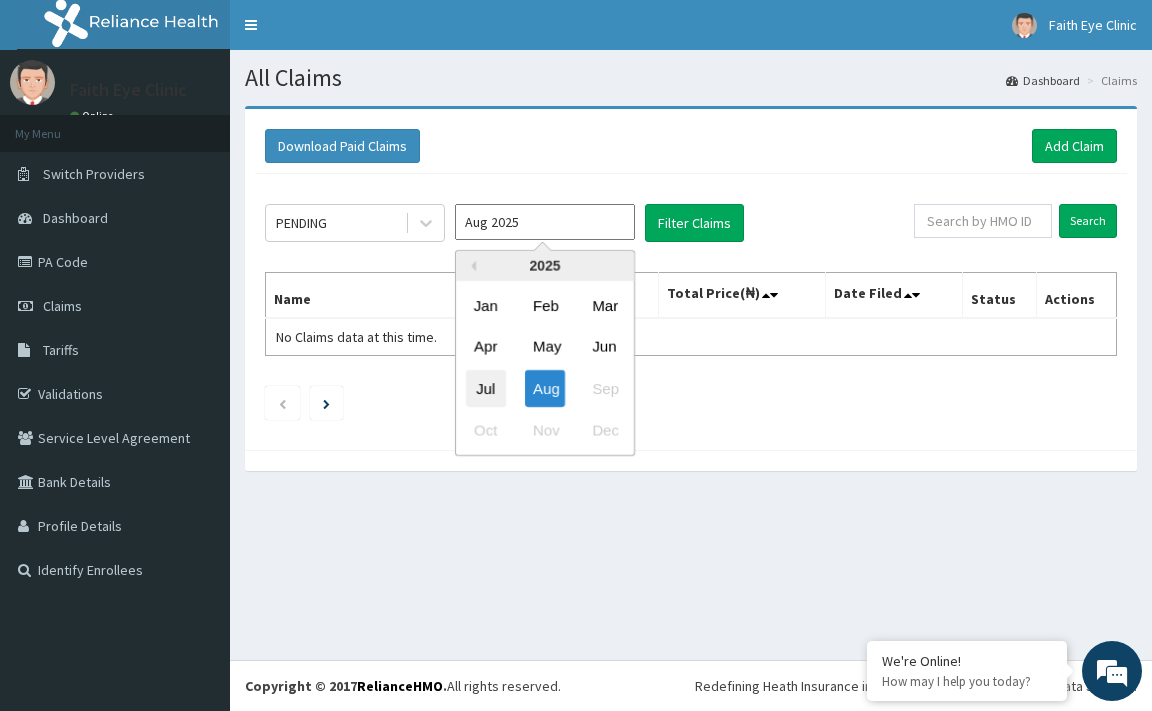 click on "Jul" at bounding box center [486, 388] 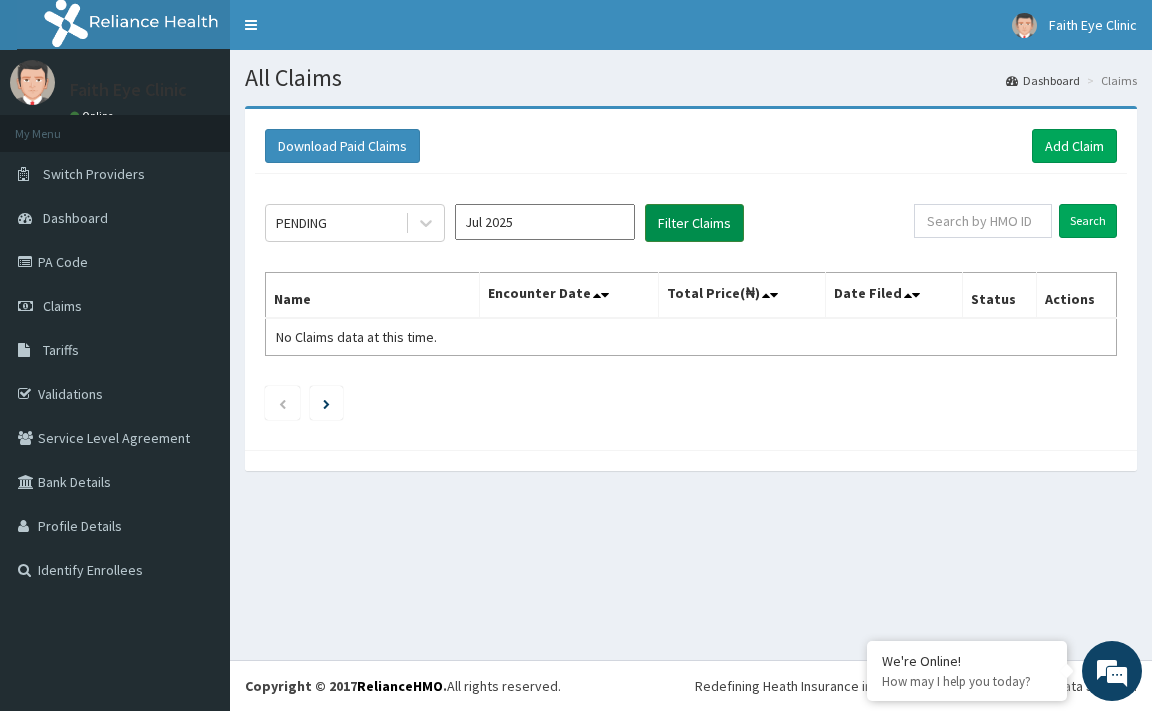 click on "Filter Claims" at bounding box center (694, 223) 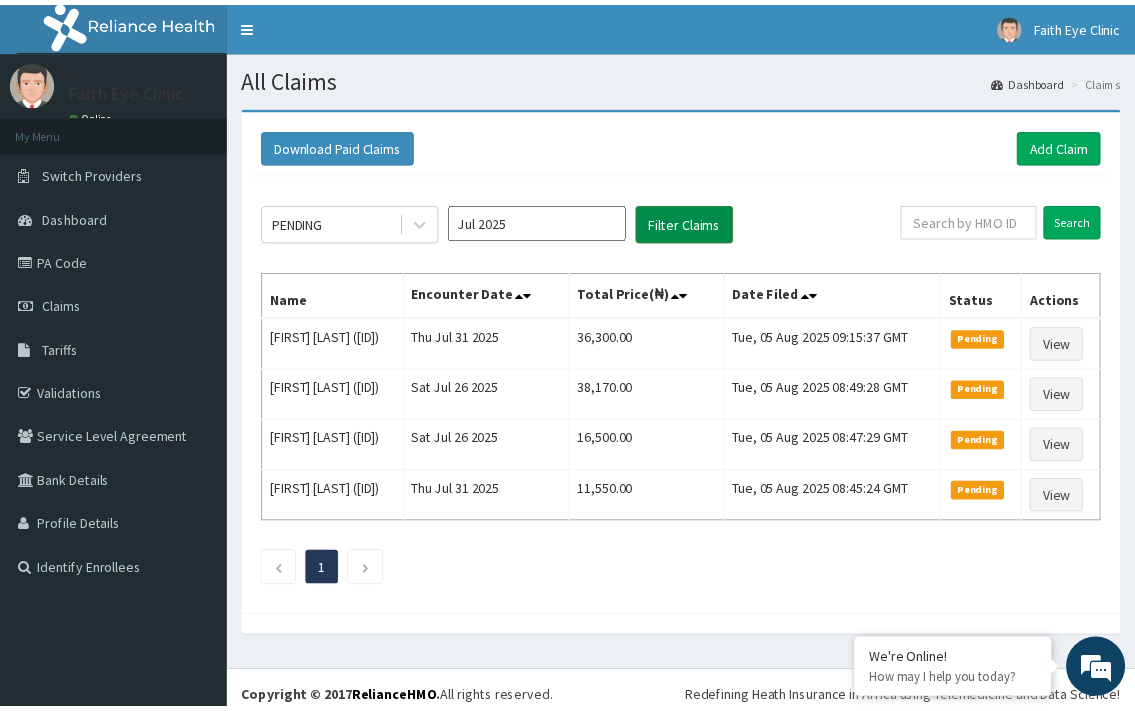 scroll, scrollTop: 0, scrollLeft: 0, axis: both 